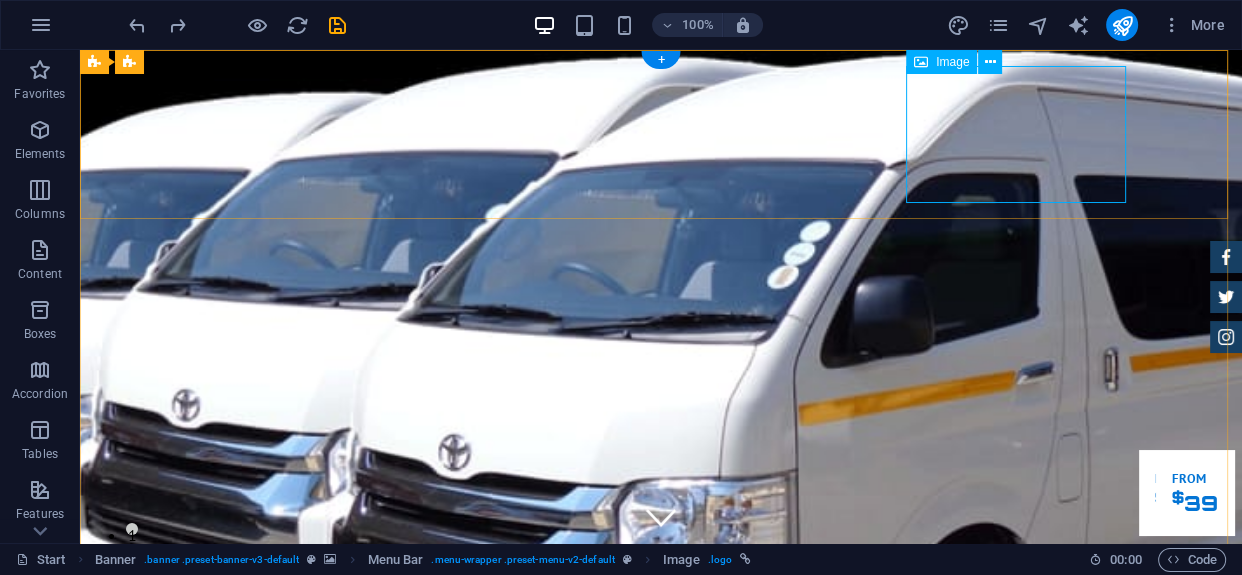 scroll, scrollTop: 0, scrollLeft: 0, axis: both 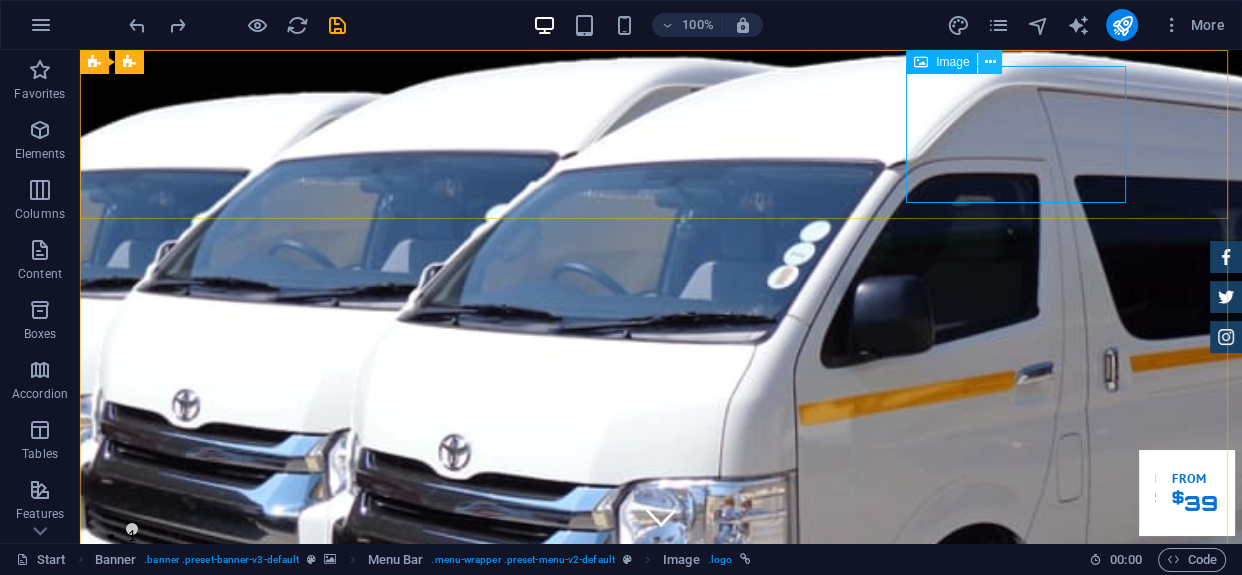 click at bounding box center (990, 62) 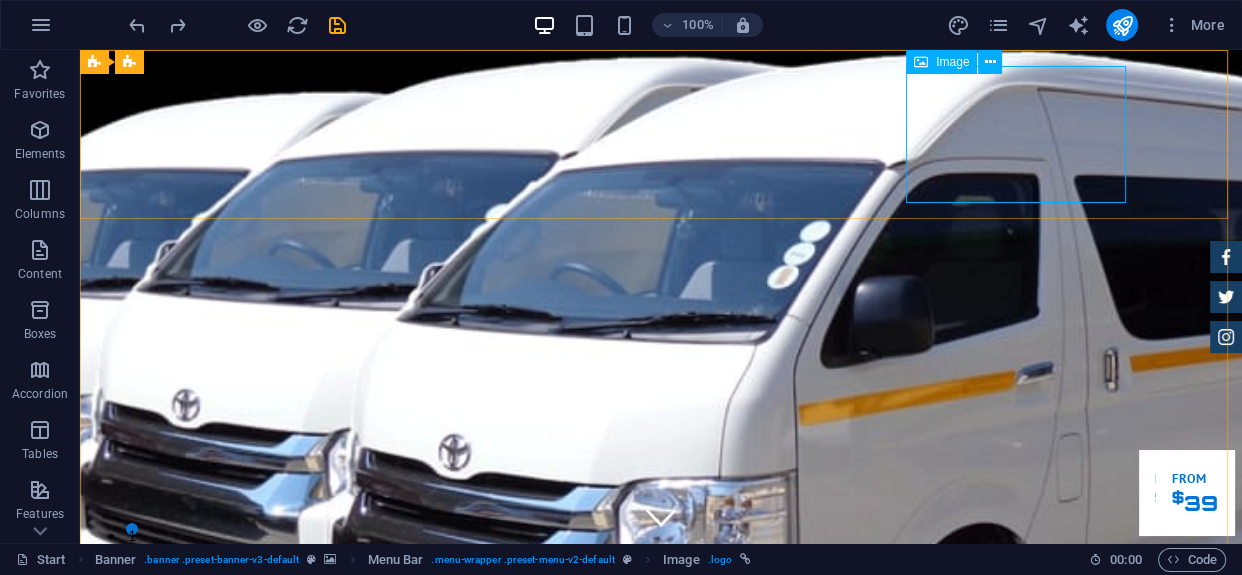 click on "Image" at bounding box center [952, 62] 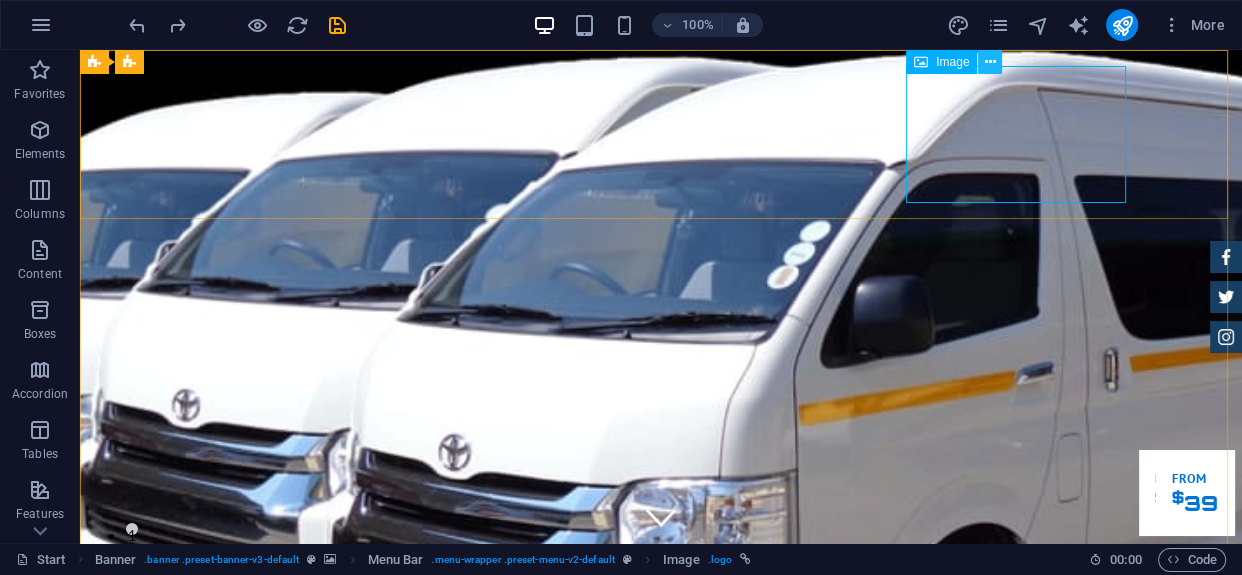 click at bounding box center [990, 62] 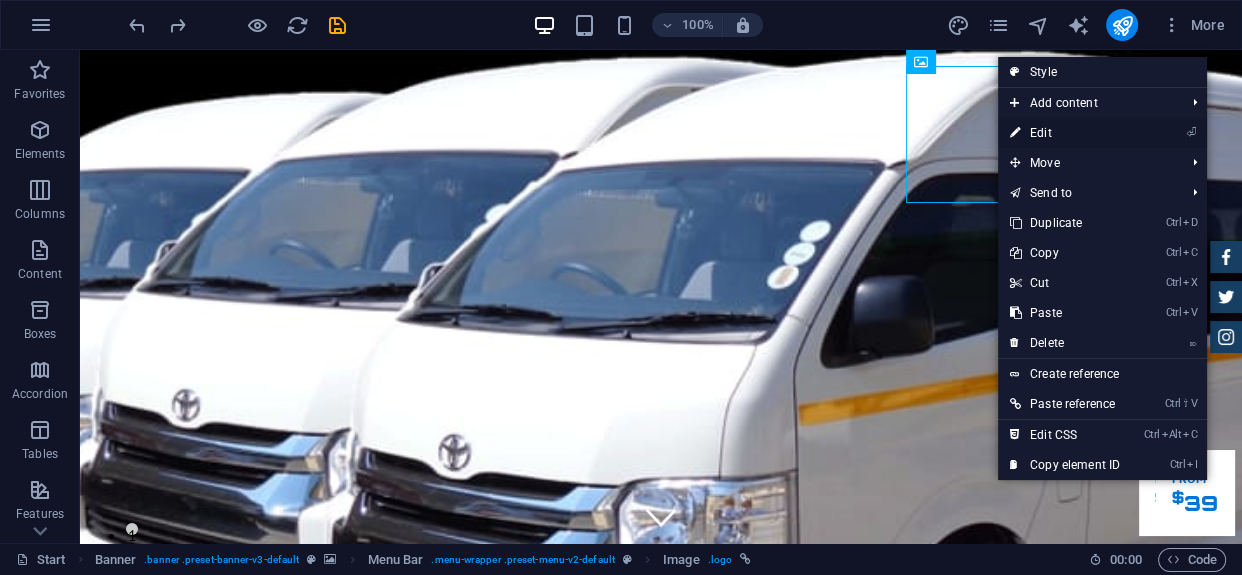 click on "⏎  Edit" at bounding box center [1065, 133] 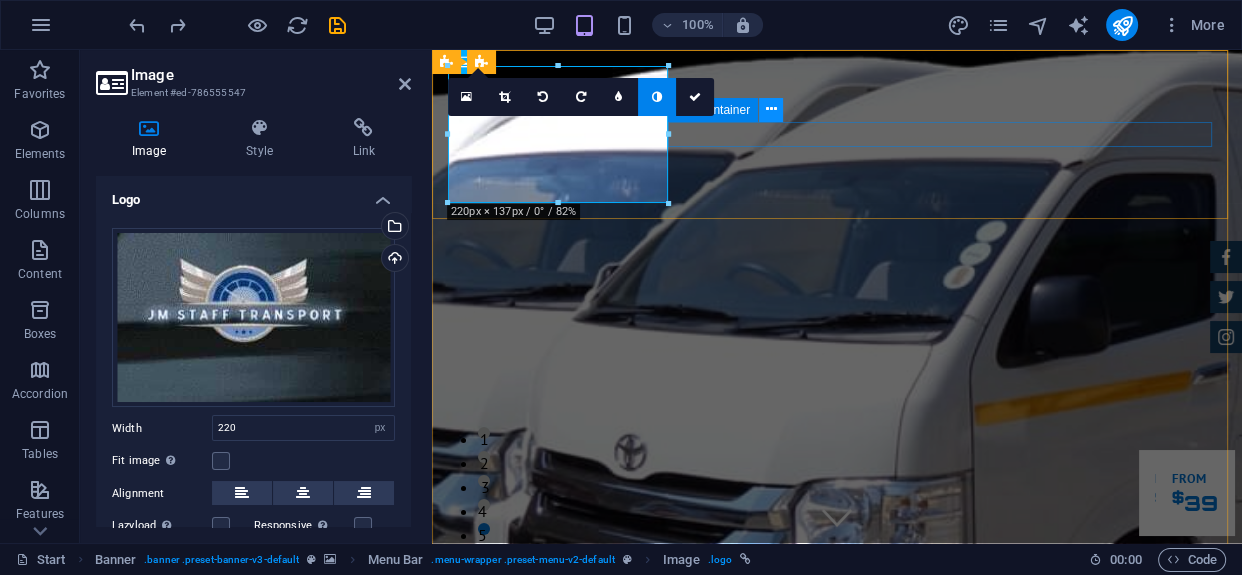 click at bounding box center [771, 109] 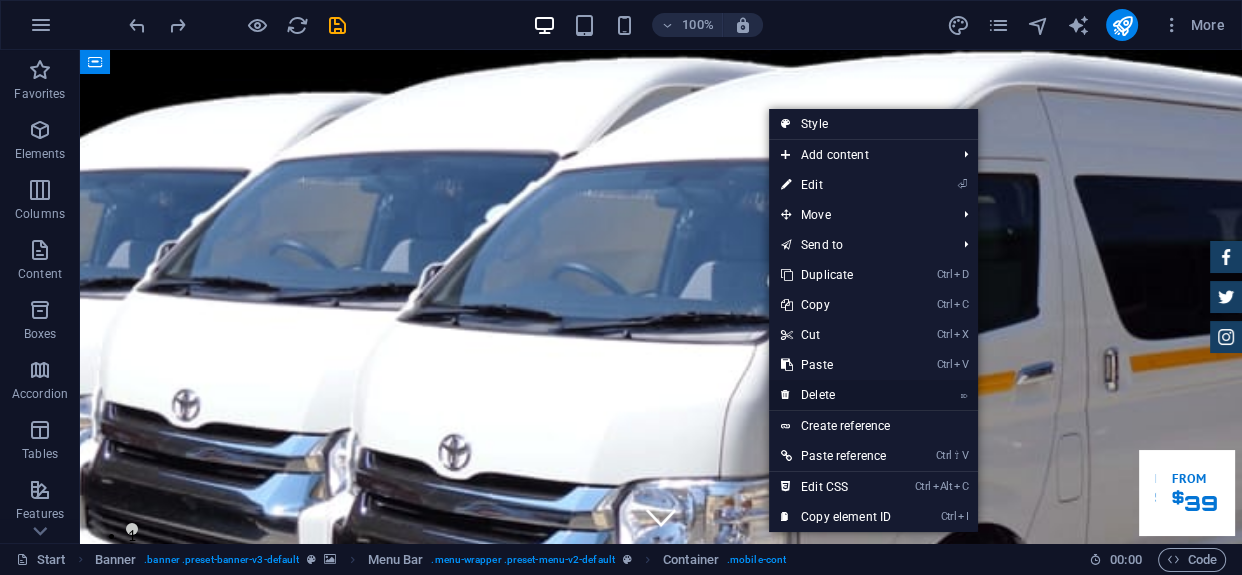 click on "⌦  Delete" at bounding box center [836, 395] 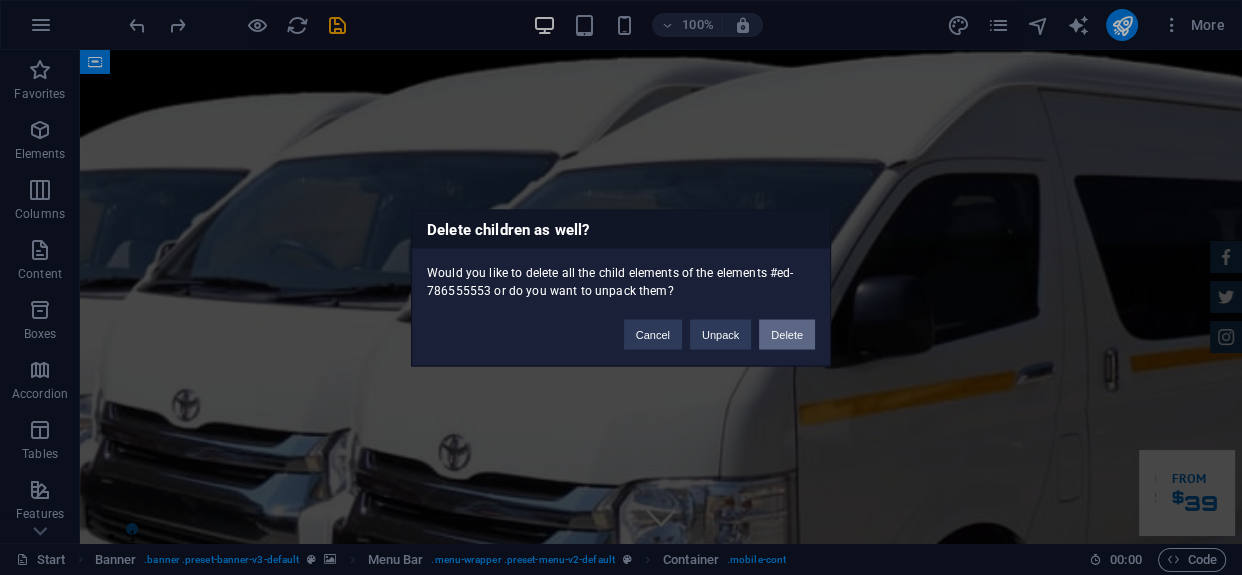 click on "Delete" at bounding box center [787, 334] 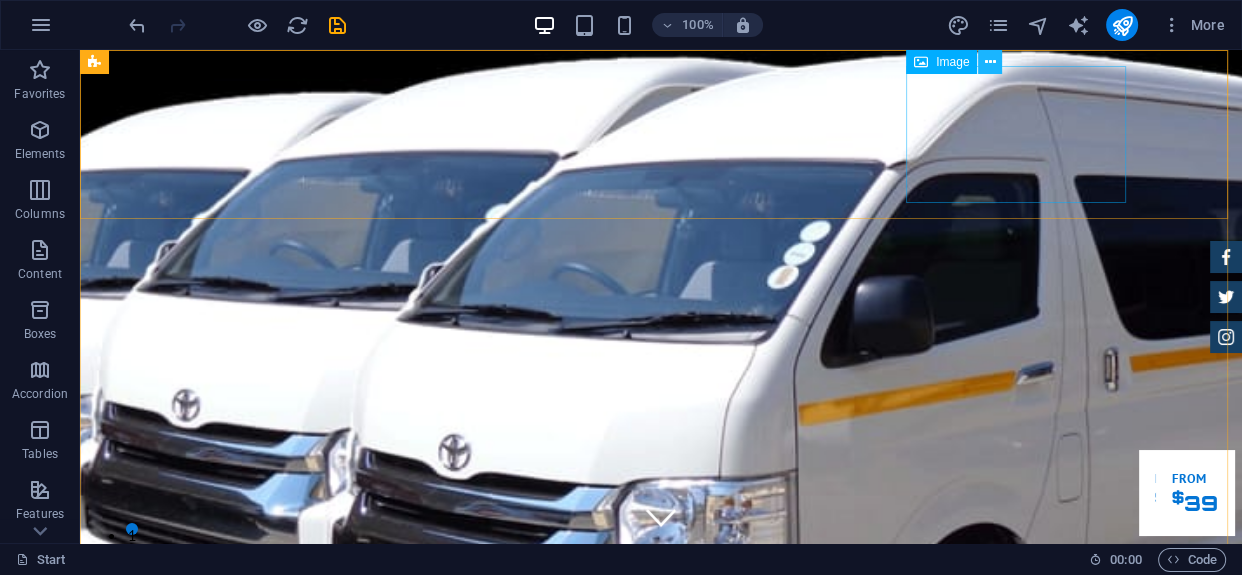 click at bounding box center (990, 62) 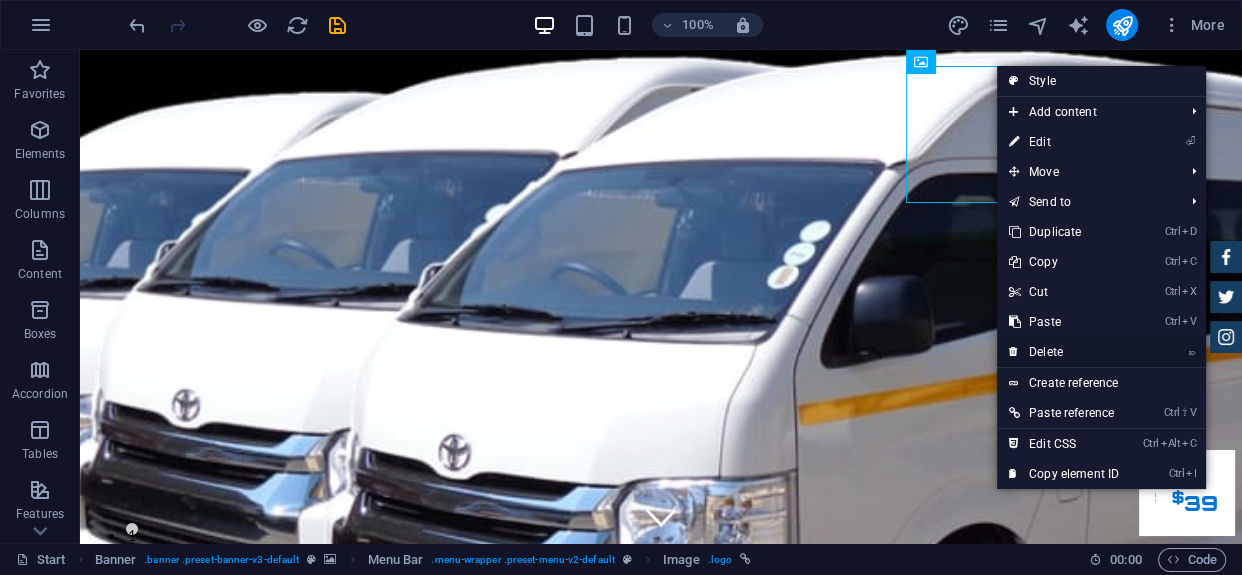 click on "⌦  Delete" at bounding box center (1064, 352) 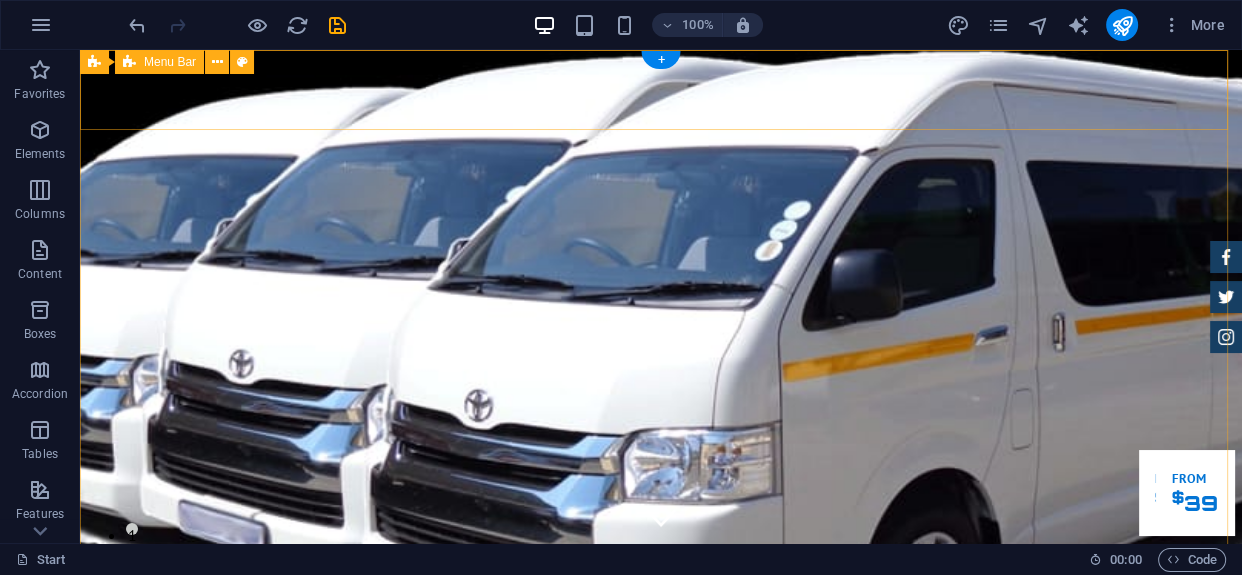click on "Home About us Services Inventory Feedback Contact" at bounding box center [661, 765] 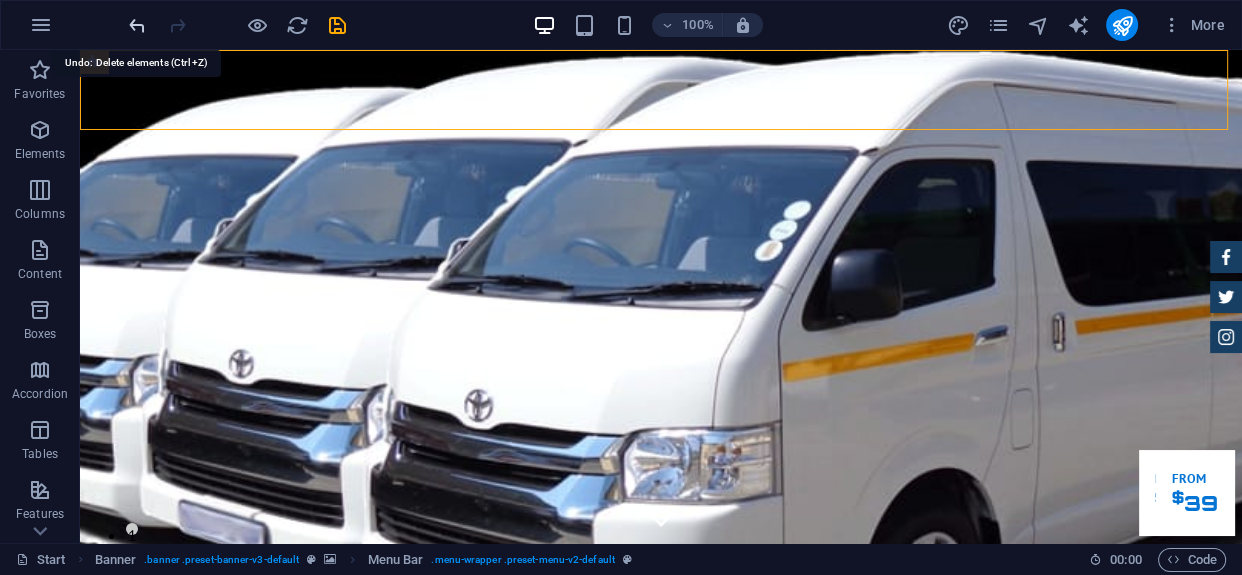 click at bounding box center (137, 25) 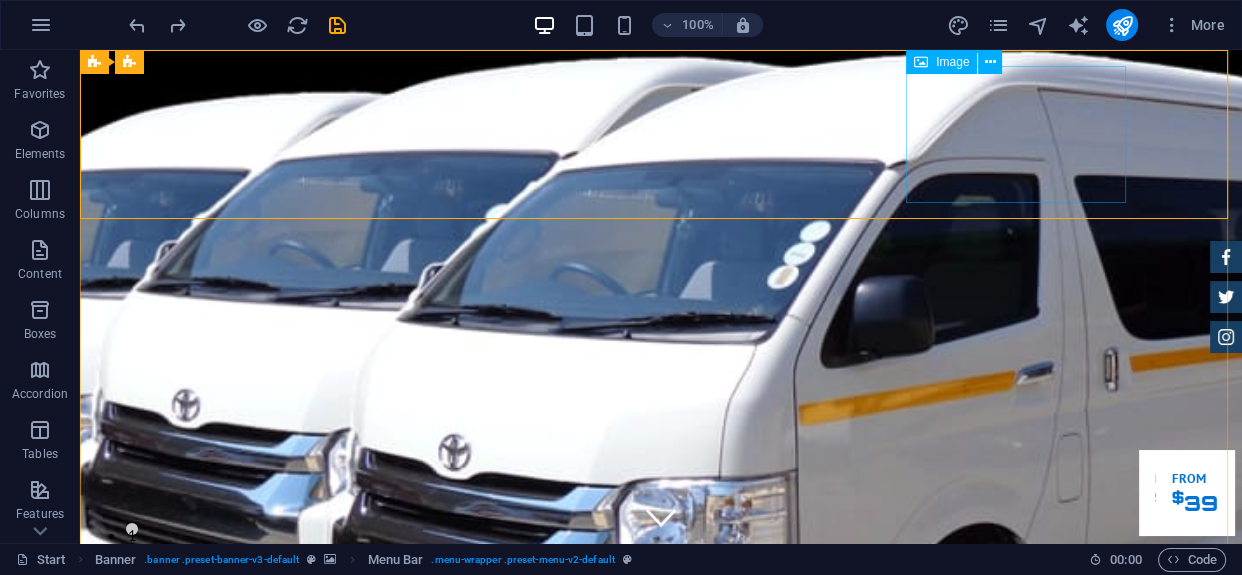 click on "Image" at bounding box center [952, 62] 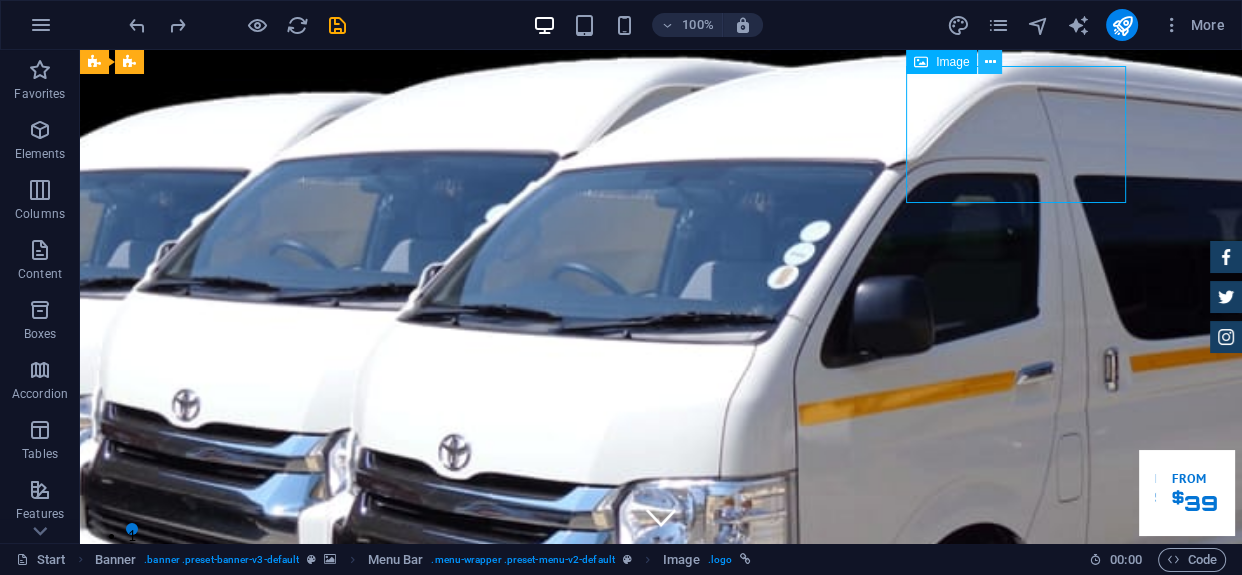 click at bounding box center [990, 62] 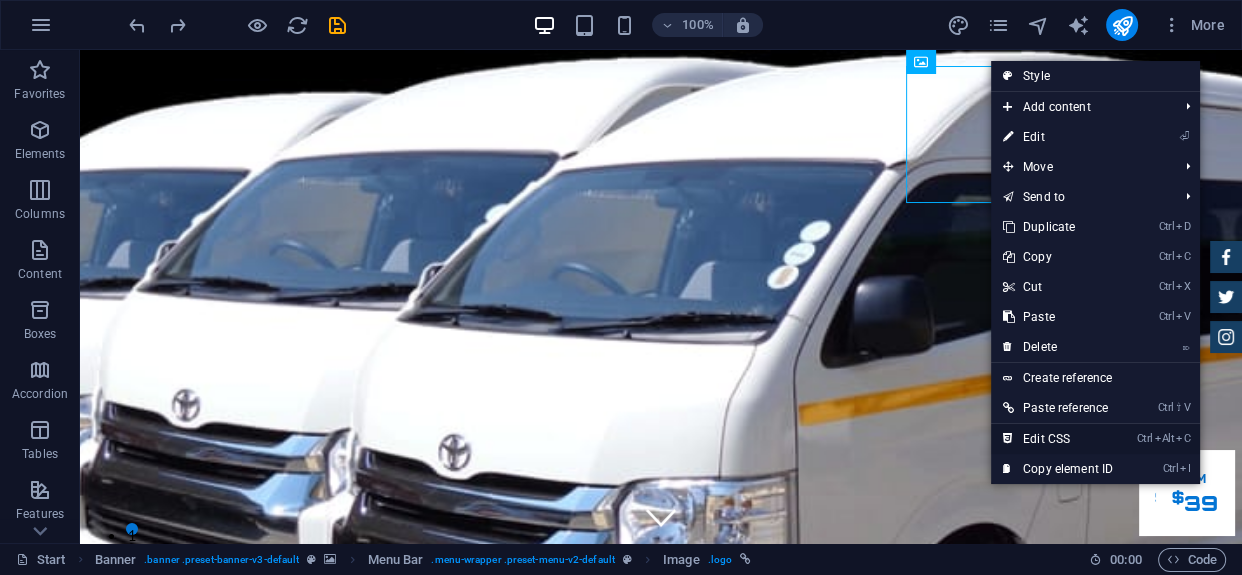 click on "Ctrl Alt C  Edit CSS" at bounding box center (1058, 439) 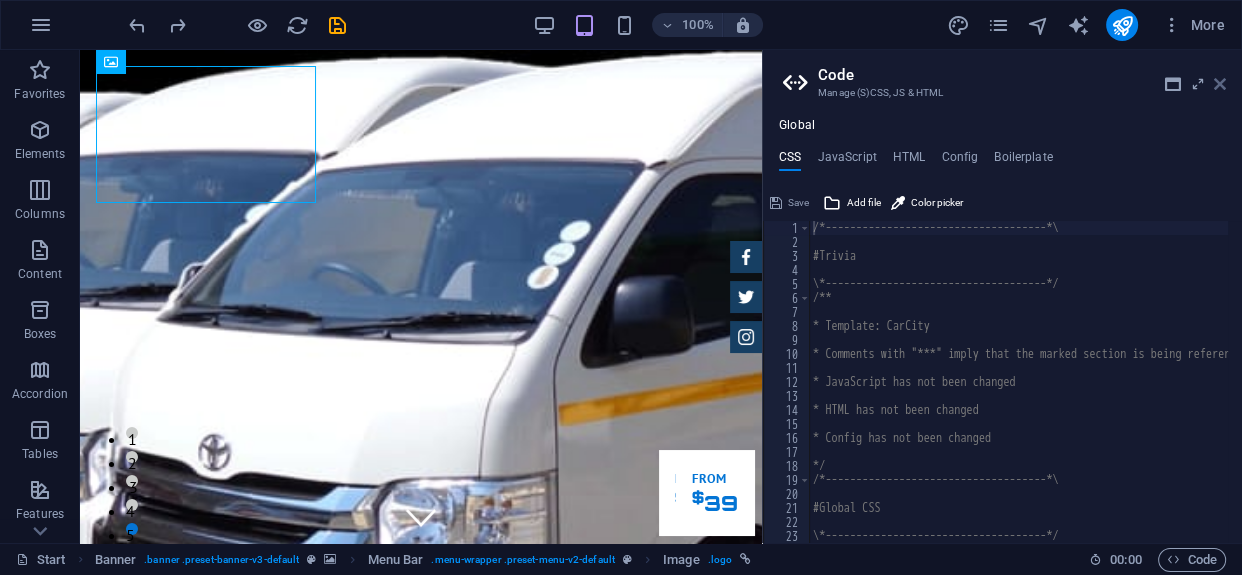 click at bounding box center (1220, 84) 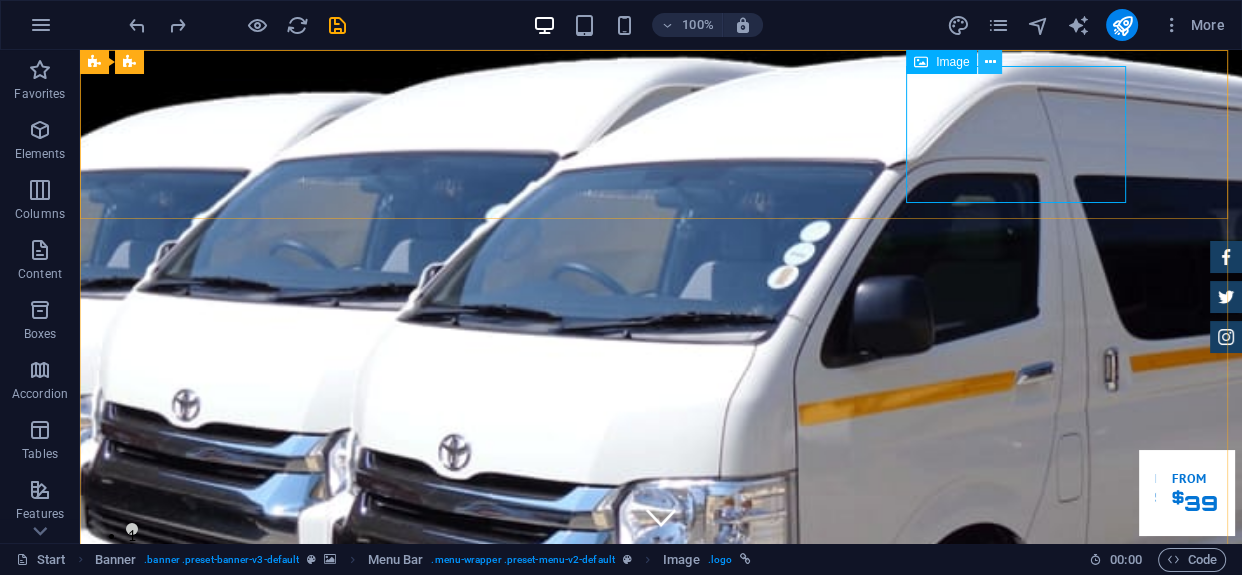 click at bounding box center [990, 62] 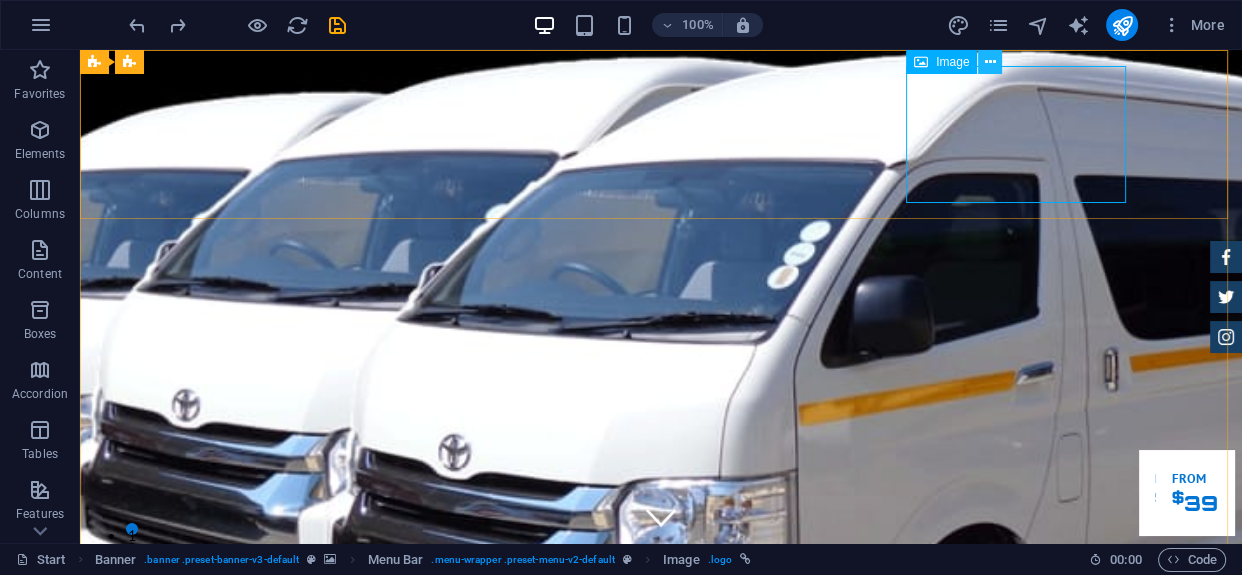 click at bounding box center (990, 62) 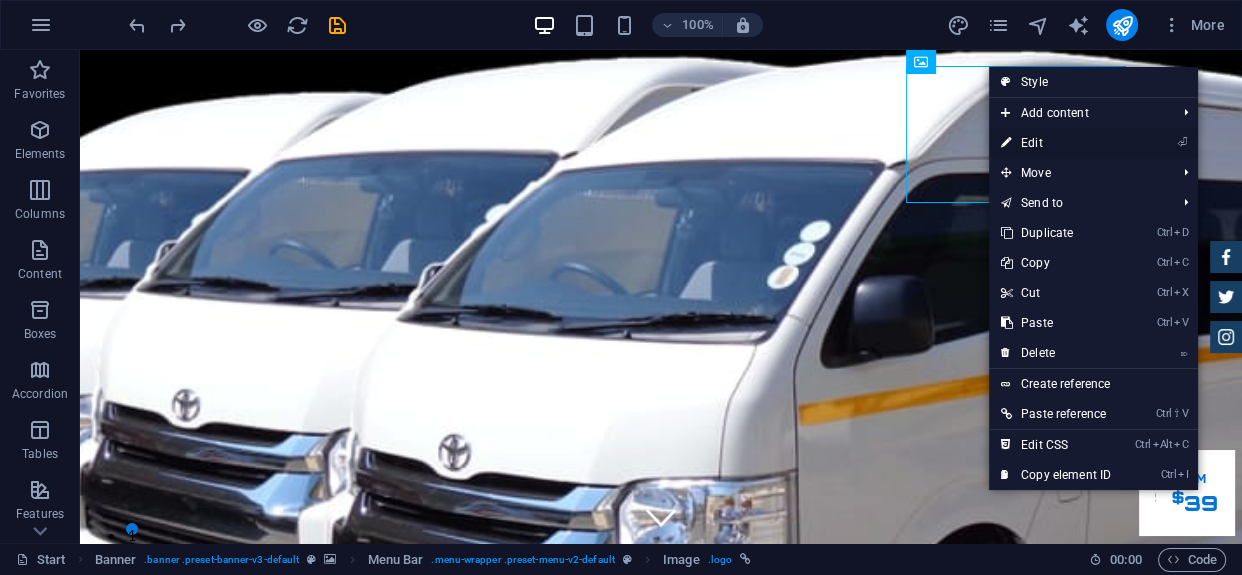 click on "⏎  Edit" at bounding box center [1056, 143] 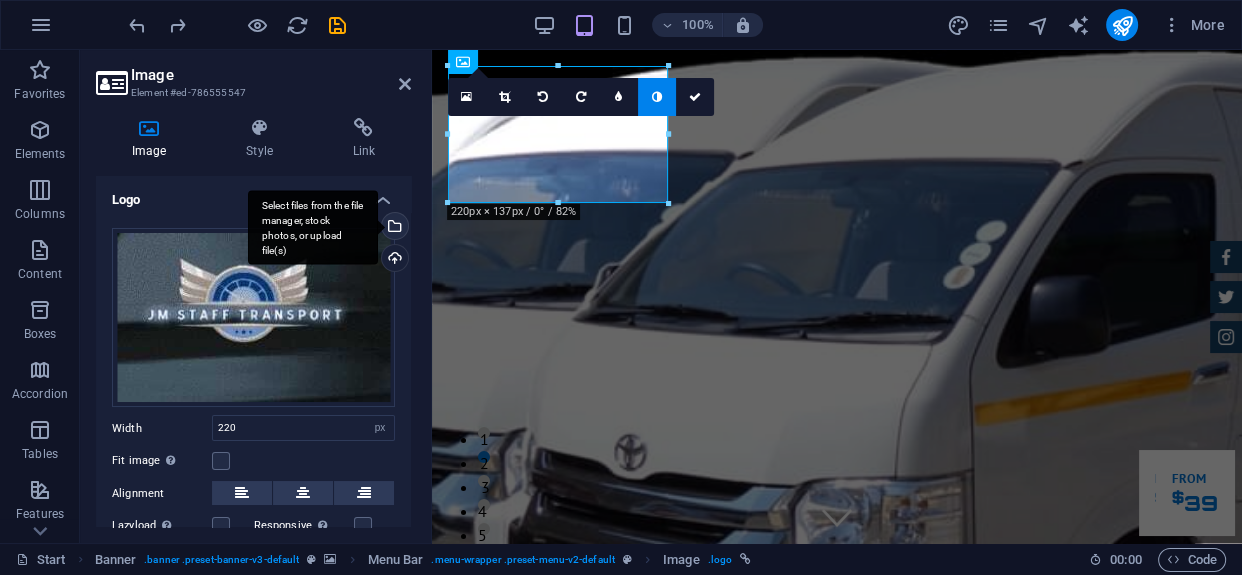 click on "Select files from the file manager, stock photos, or upload file(s)" at bounding box center (313, 227) 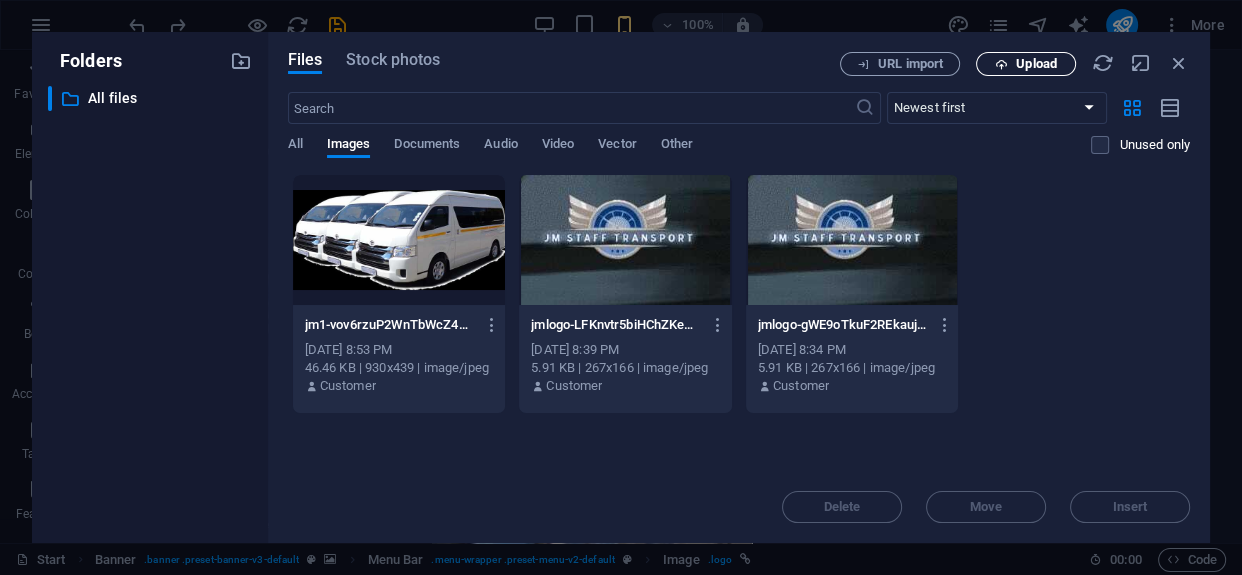 click on "Upload" at bounding box center [1036, 64] 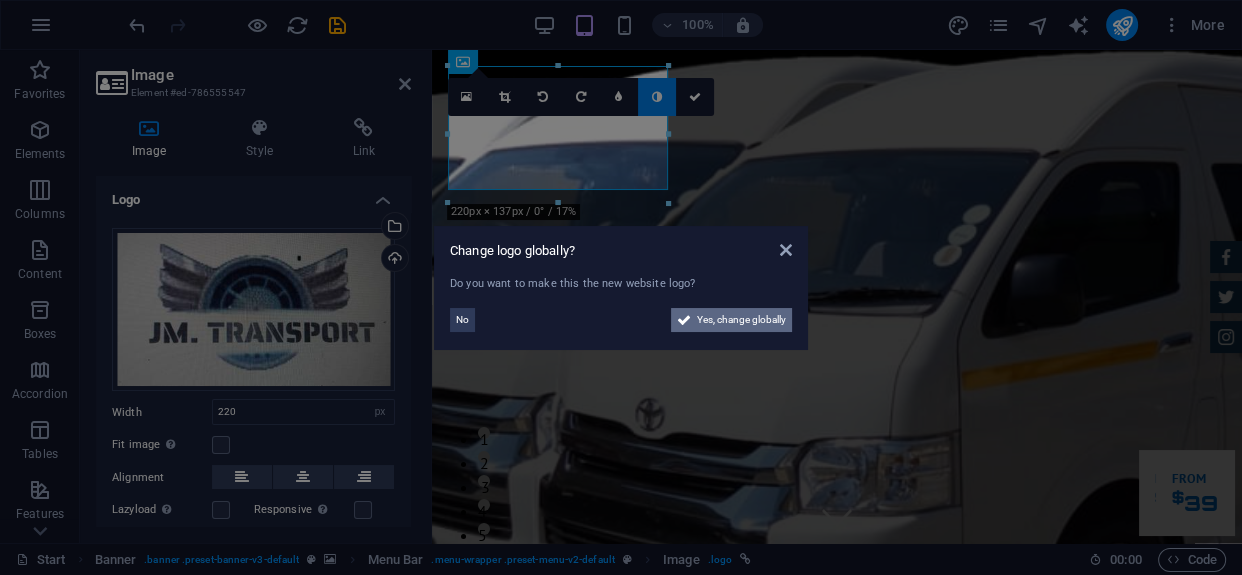 click on "Yes, change globally" at bounding box center [741, 320] 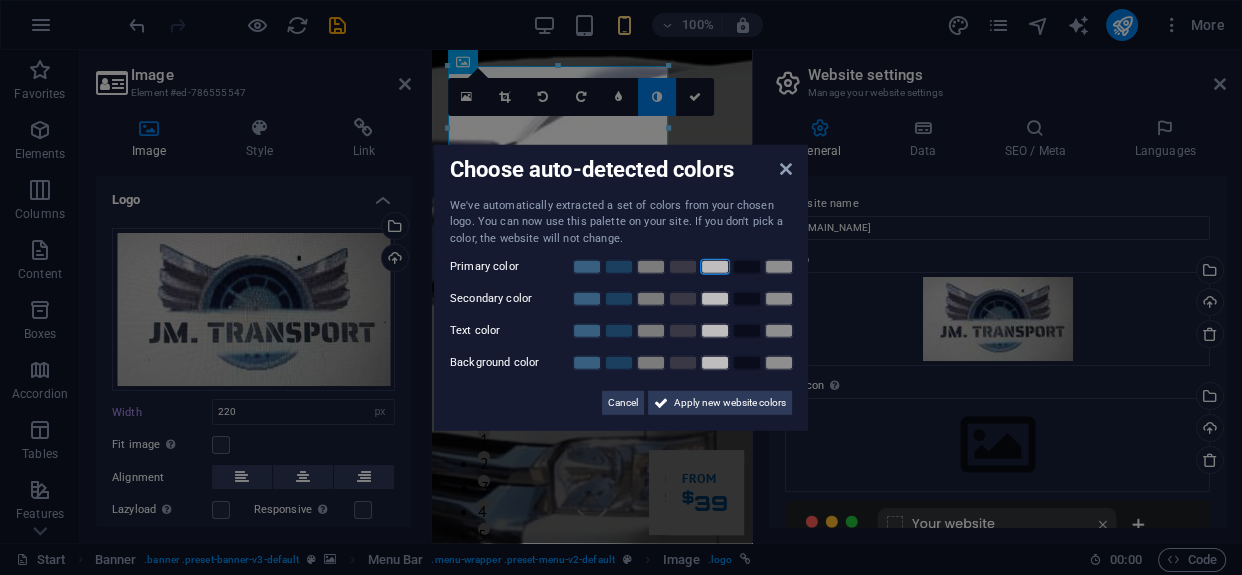 click at bounding box center (715, 267) 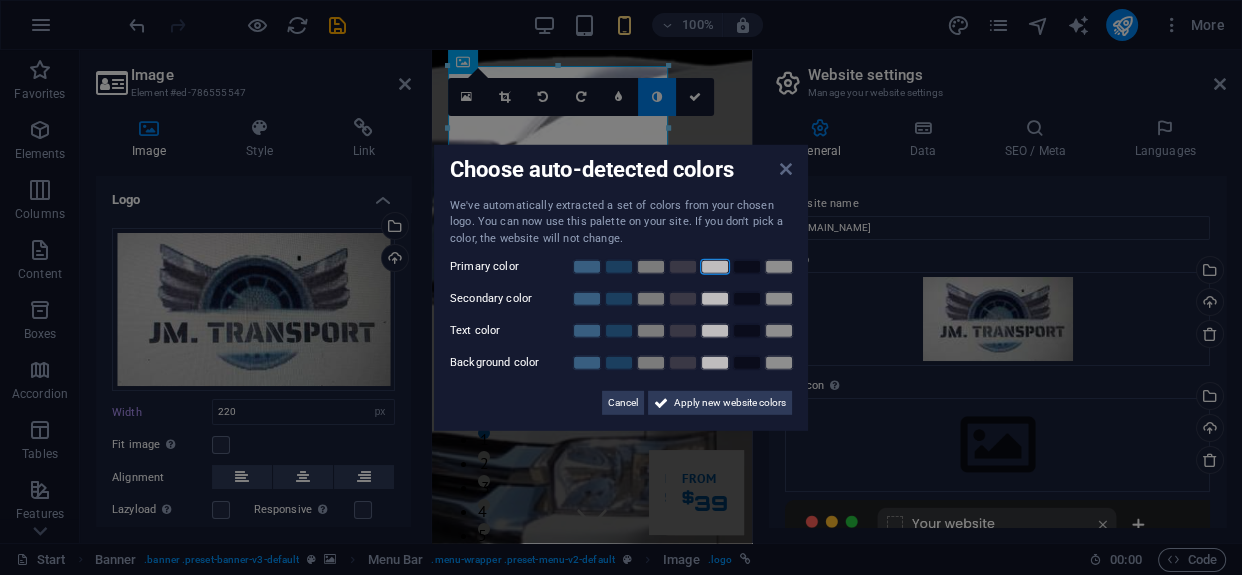 click at bounding box center (786, 168) 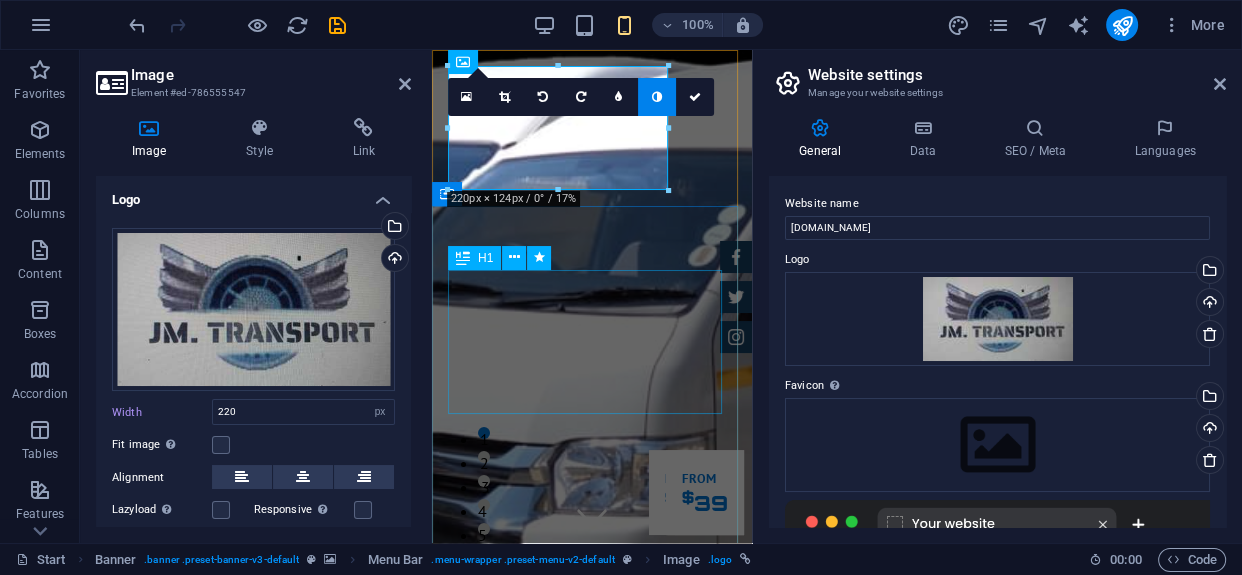 click on "jm transport" at bounding box center (592, 1034) 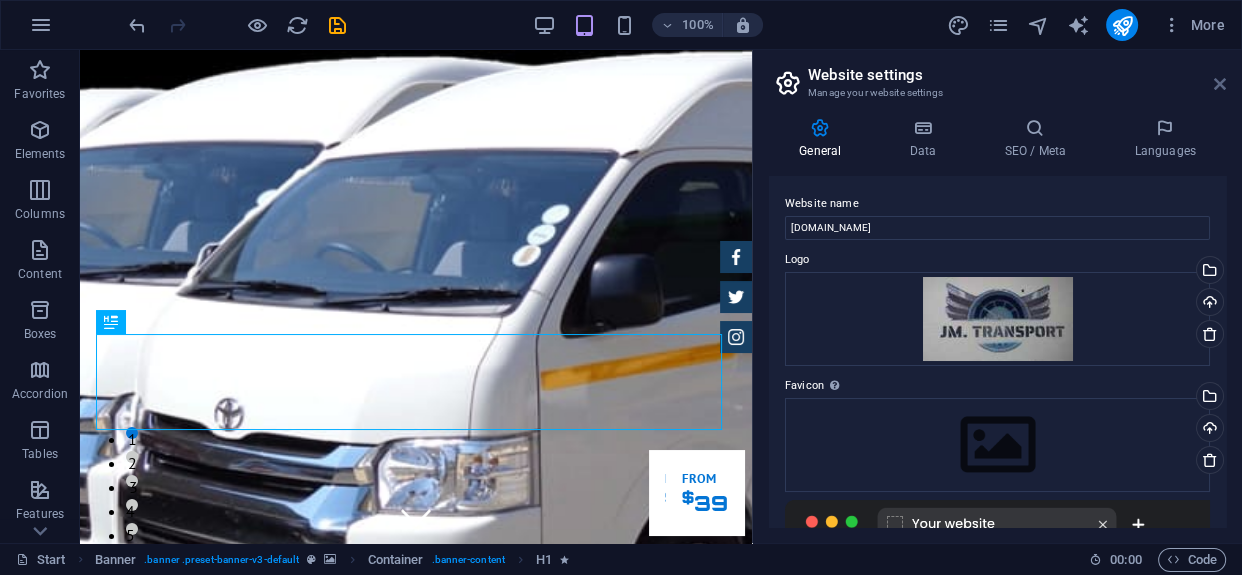 click at bounding box center [1220, 84] 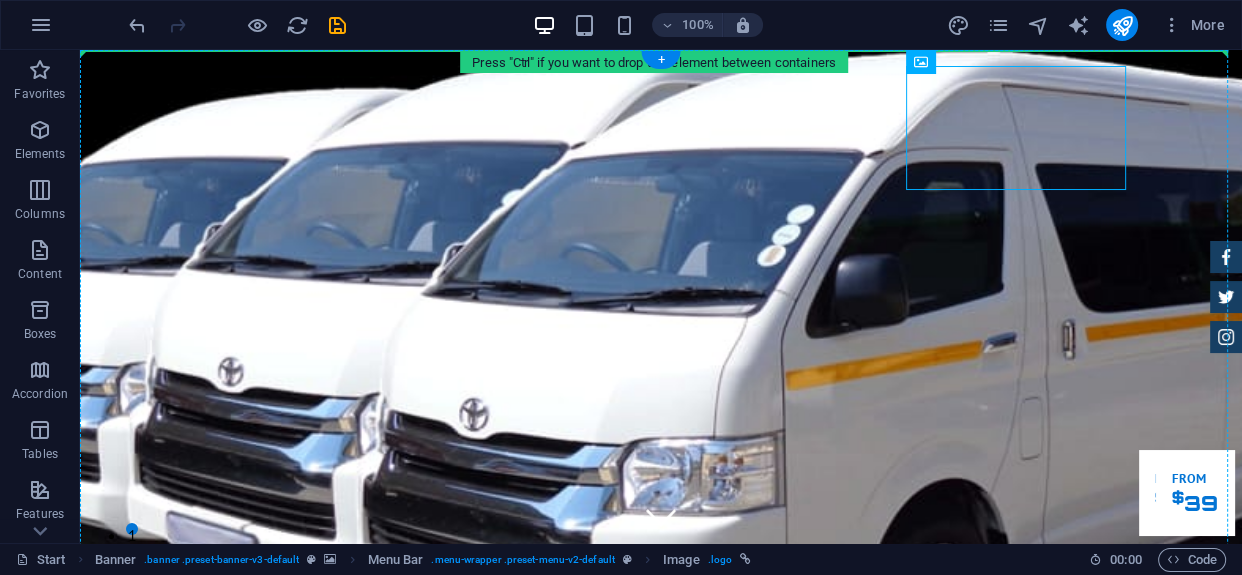 drag, startPoint x: 1089, startPoint y: 132, endPoint x: 1127, endPoint y: 125, distance: 38.63936 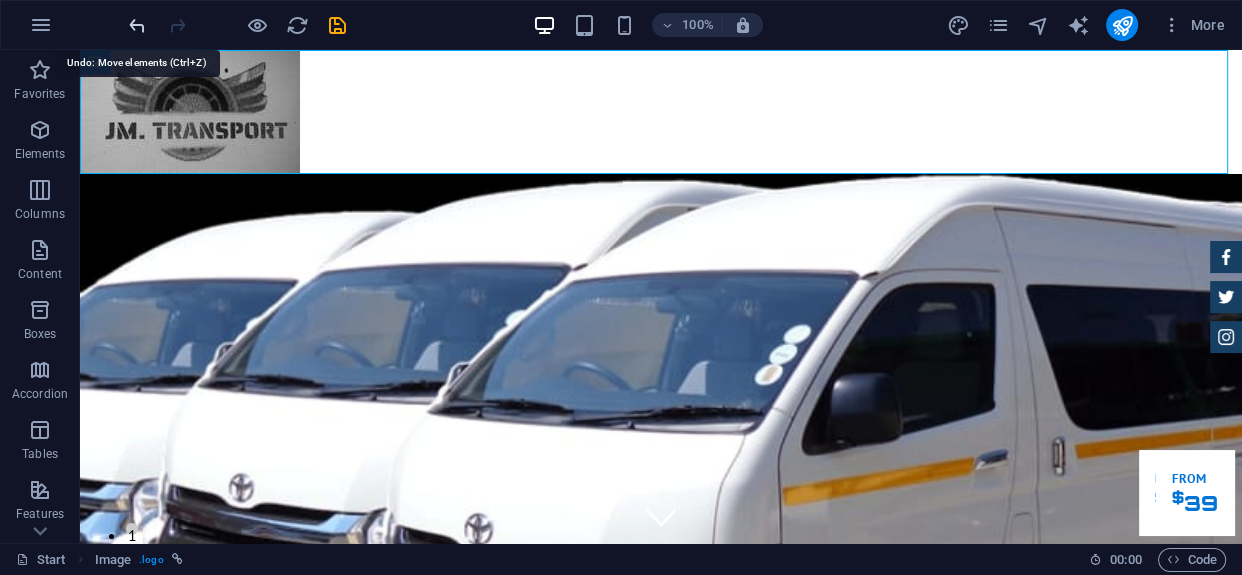 click at bounding box center (137, 25) 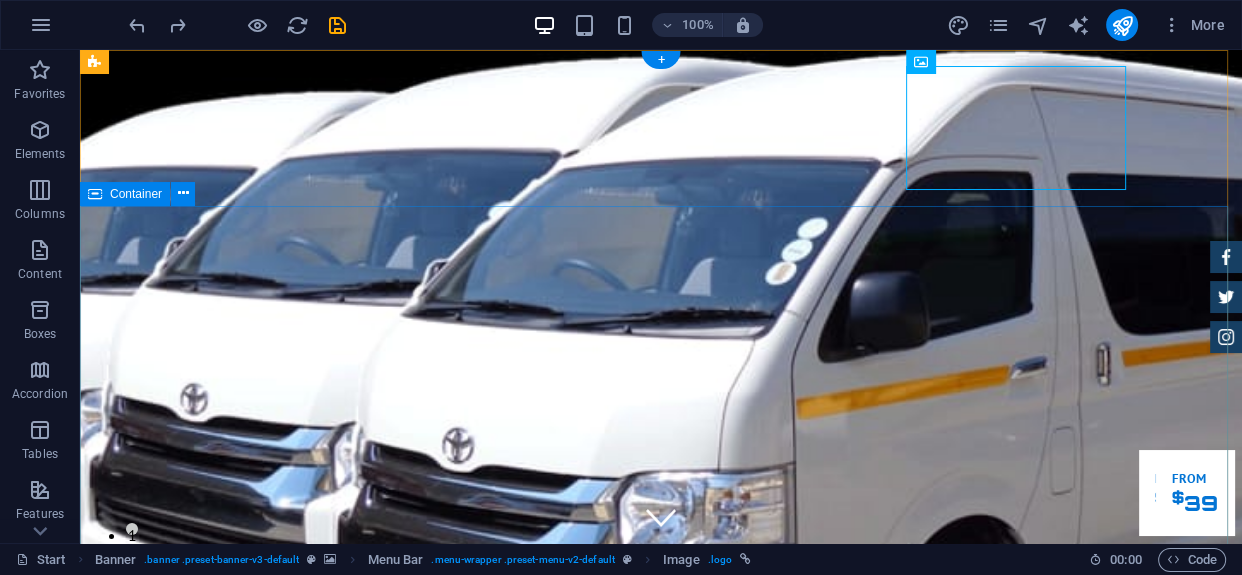 click on "jm transport To supply our client with effective staff transportation that allows our client to  operate as smooth as a sailing boat. Lorem ipsum dolor sit amet, consetetur sadipscing elitr, sed diam nonumy eirmod tempor invidunt ut labore et dolore magna aliquyam erat.  Our Inventory   Make an appointment" at bounding box center [661, 1337] 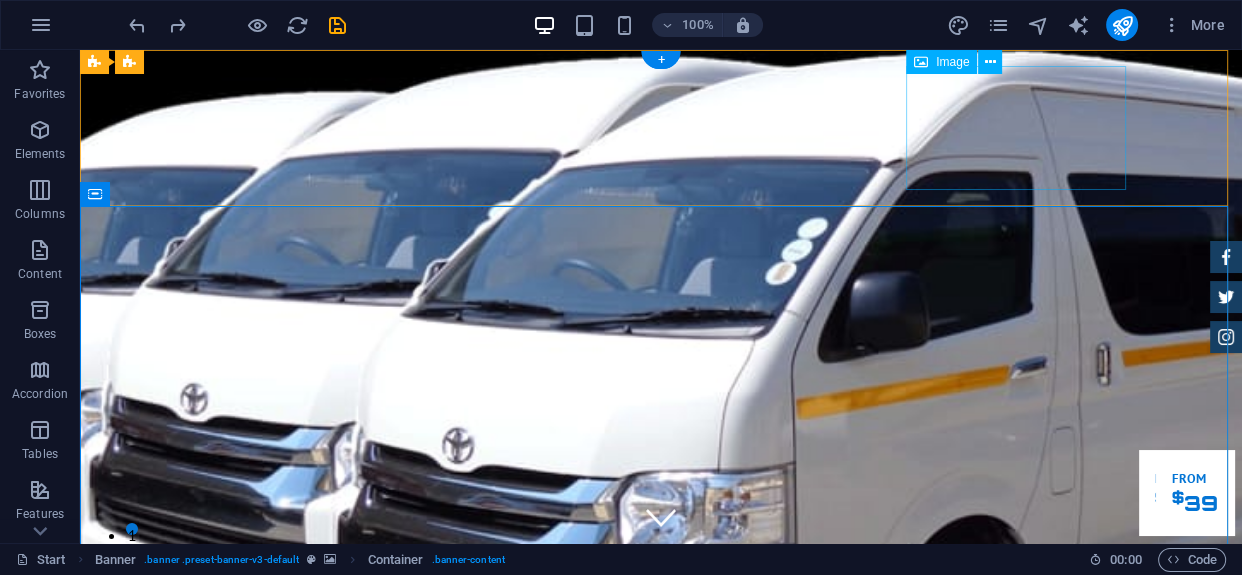click at bounding box center [661, 927] 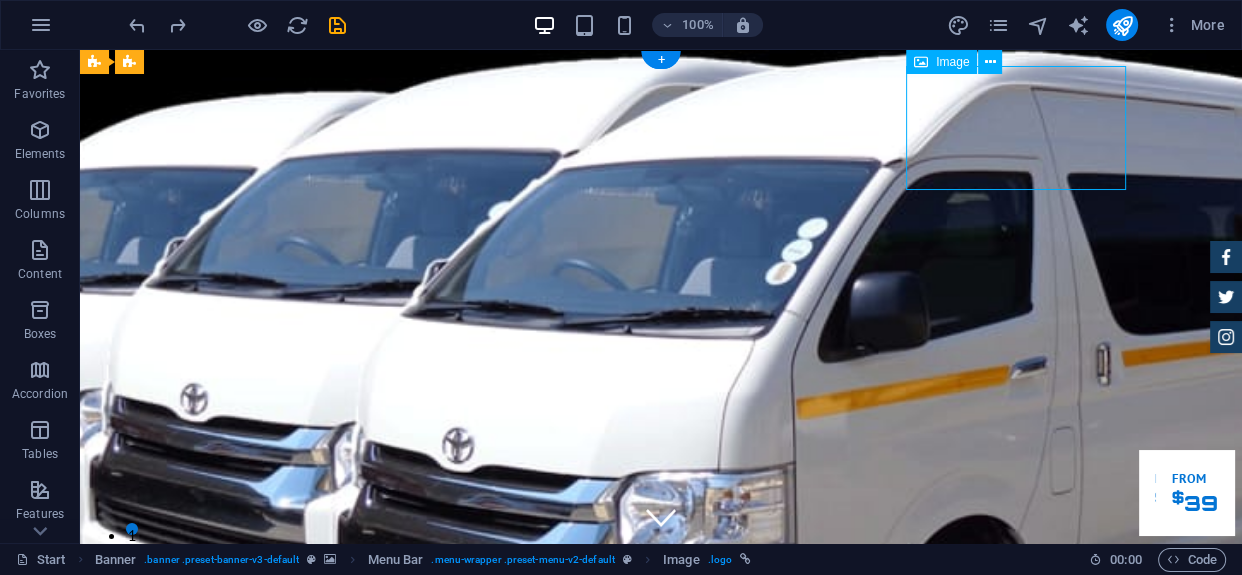 drag, startPoint x: 986, startPoint y: 187, endPoint x: 1002, endPoint y: 130, distance: 59.20304 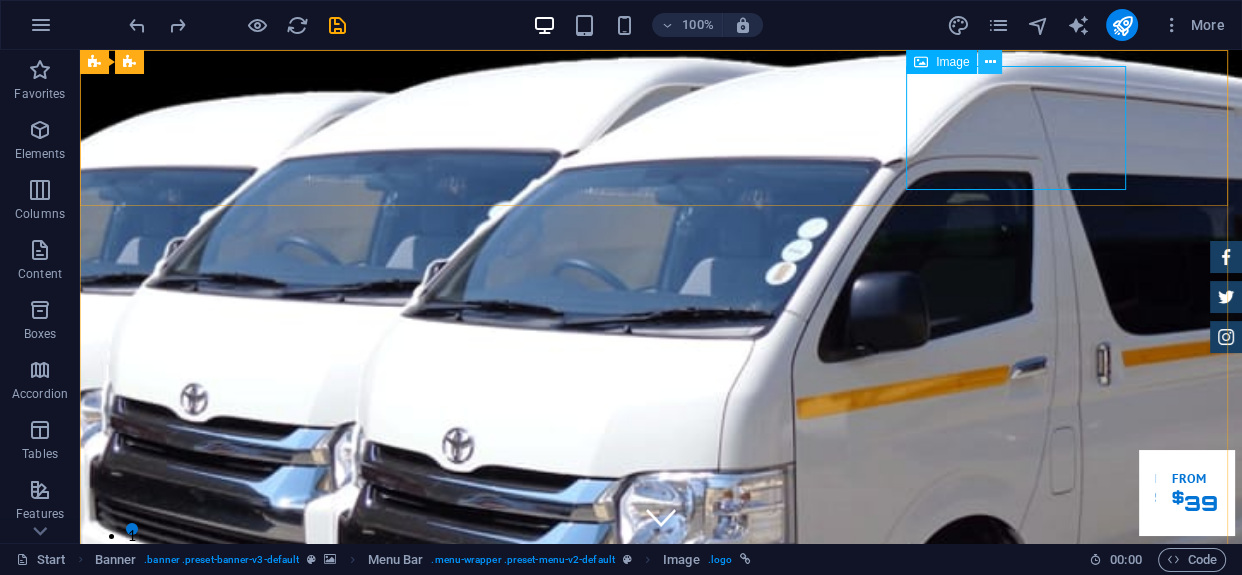 click at bounding box center (990, 62) 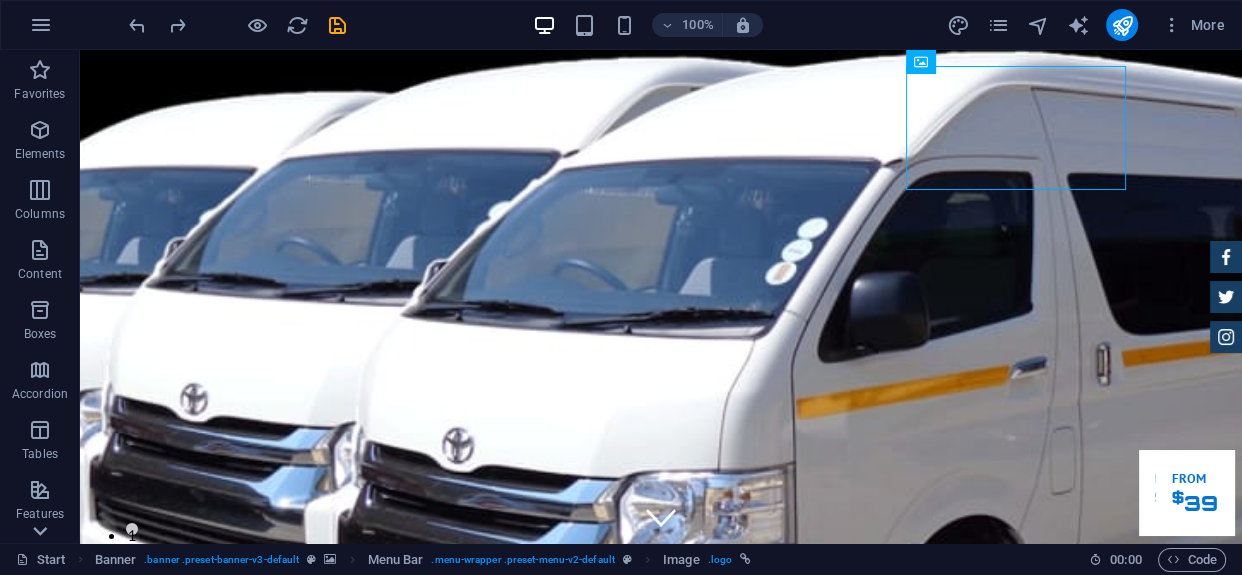 click 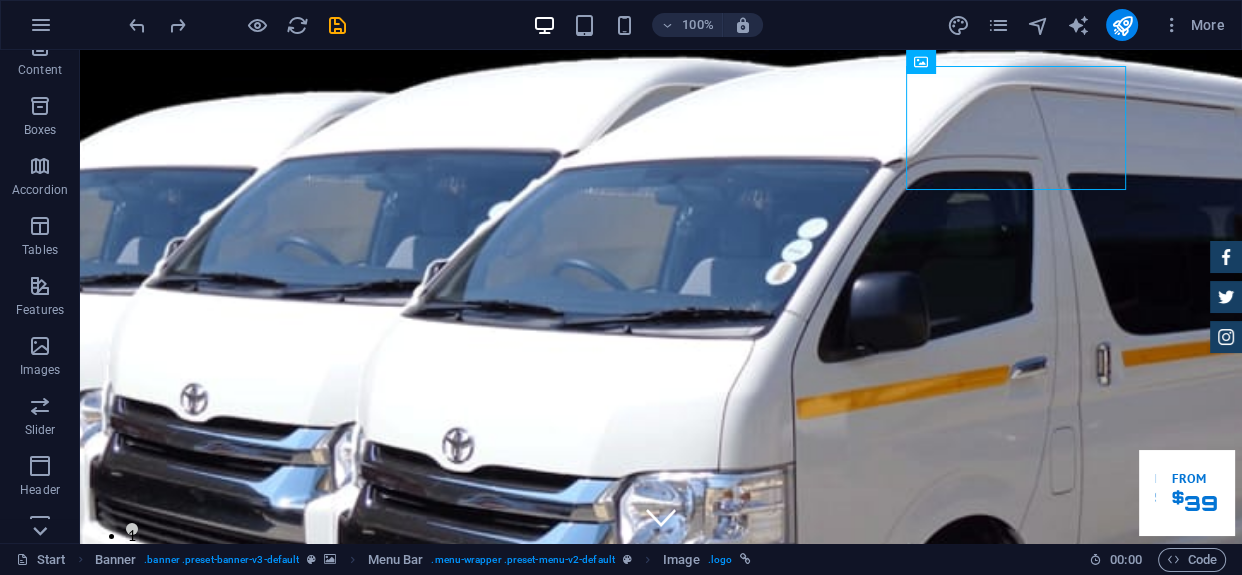 scroll, scrollTop: 406, scrollLeft: 0, axis: vertical 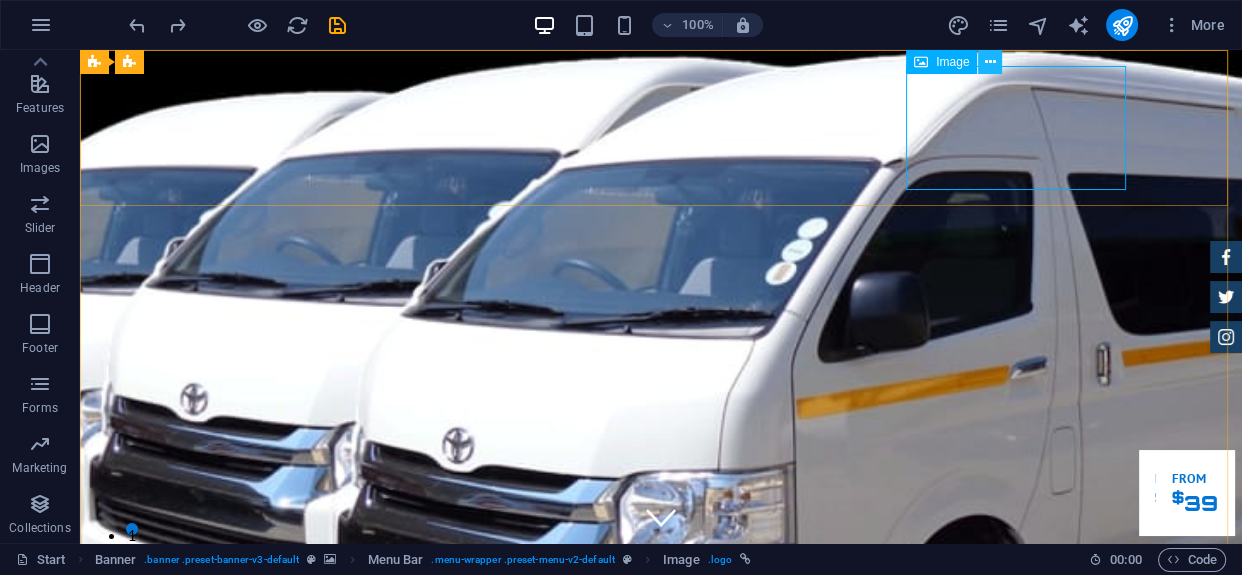click at bounding box center (990, 62) 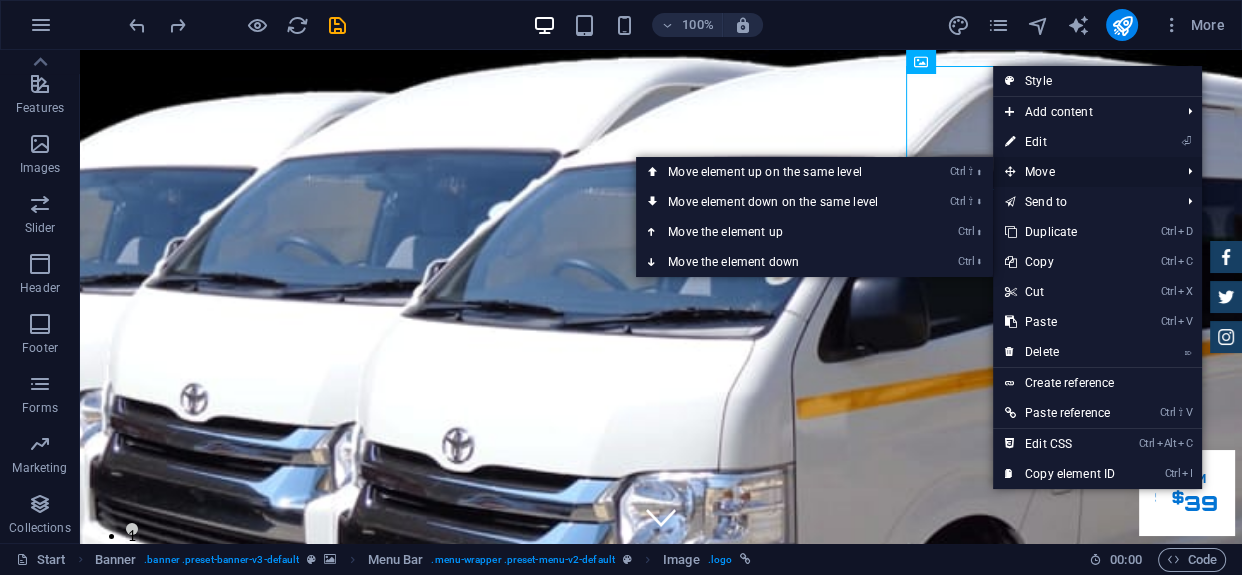 click on "Move" at bounding box center (1082, 172) 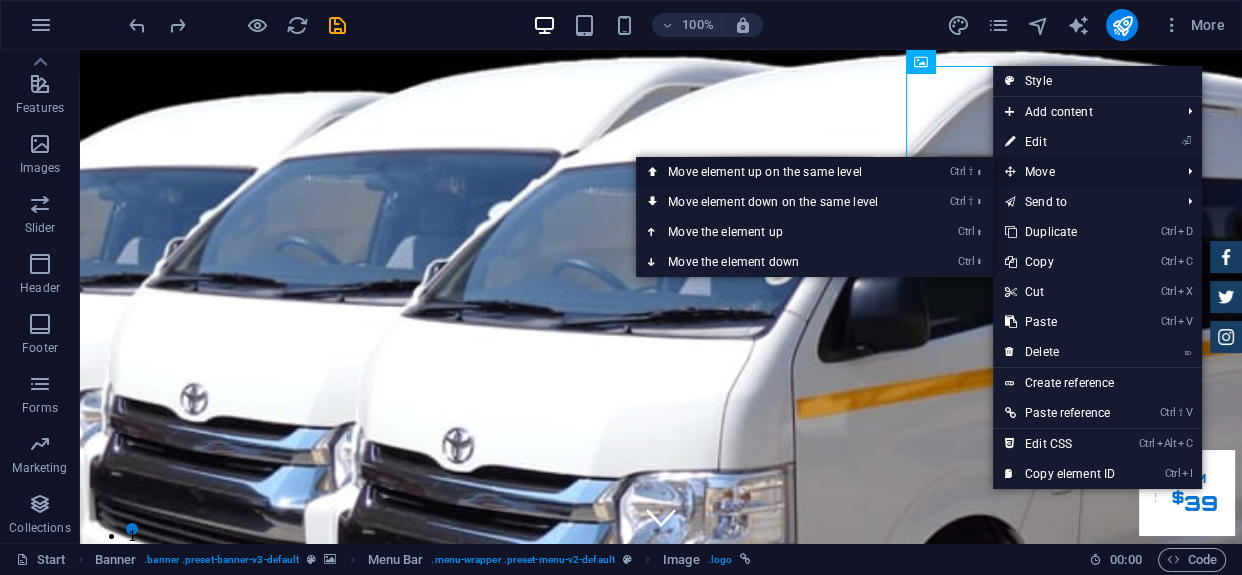 click on "Ctrl ⇧ ⬆  Move element up on the same level" at bounding box center (814, 172) 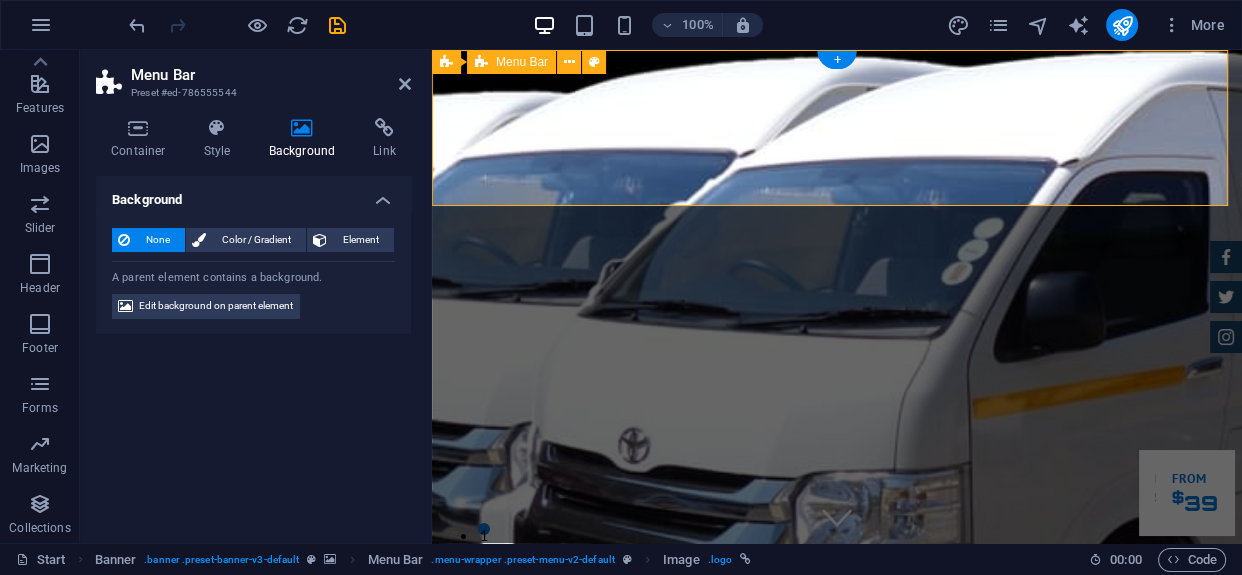 click on "Home About us Services Inventory Feedback Contact" at bounding box center (837, 879) 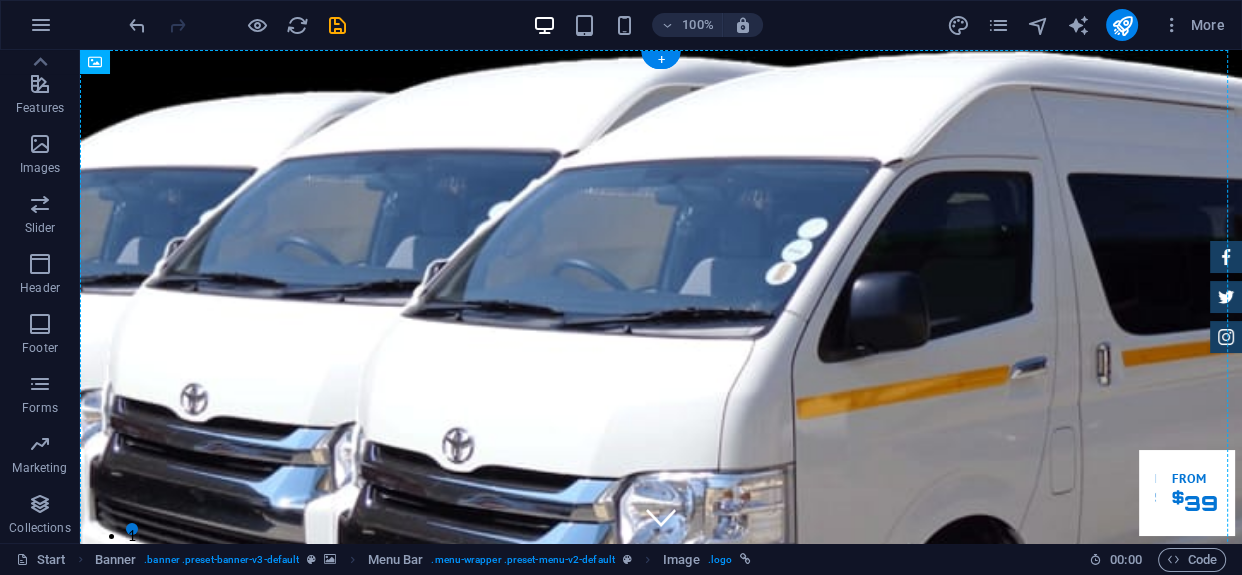 drag, startPoint x: 283, startPoint y: 129, endPoint x: 871, endPoint y: 120, distance: 588.06885 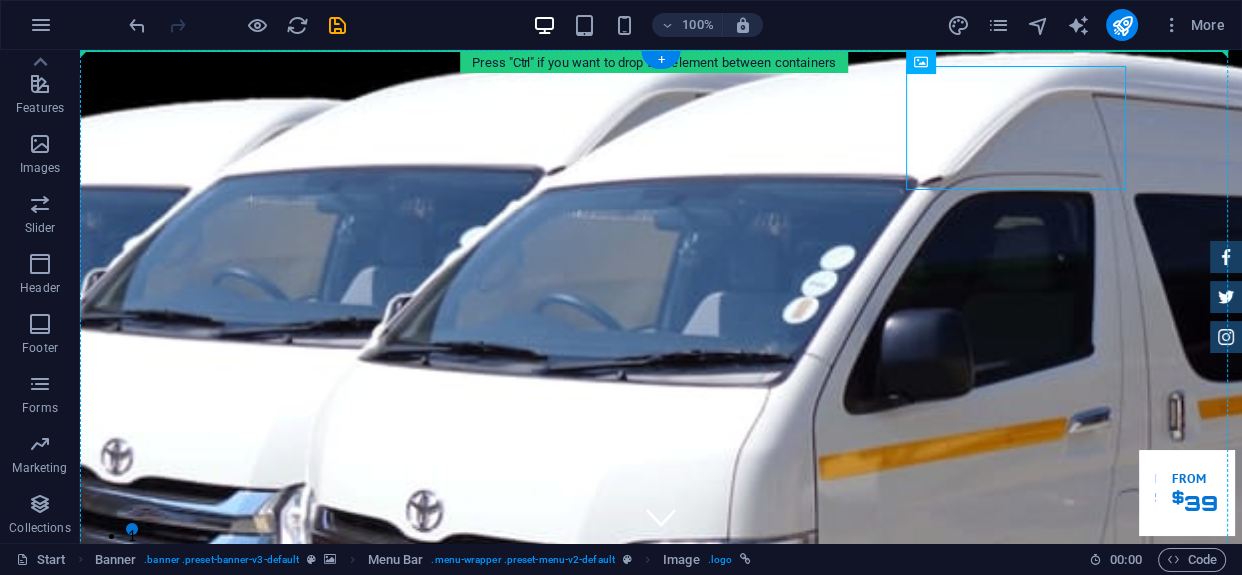 drag, startPoint x: 932, startPoint y: 118, endPoint x: 996, endPoint y: 62, distance: 85.04117 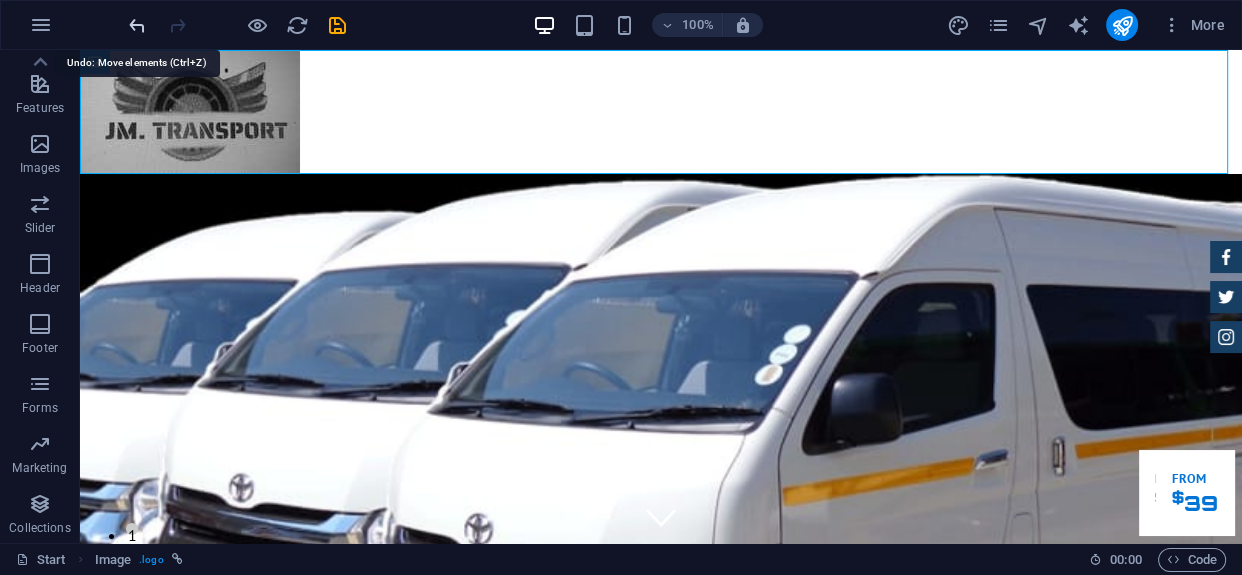 click at bounding box center (137, 25) 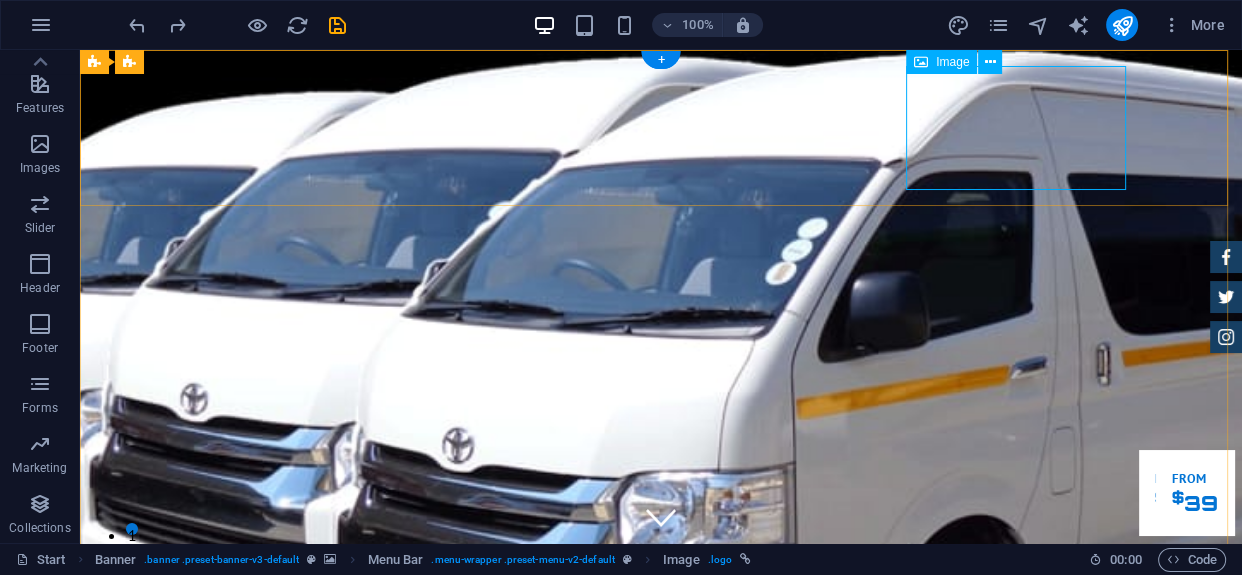 click at bounding box center [661, 927] 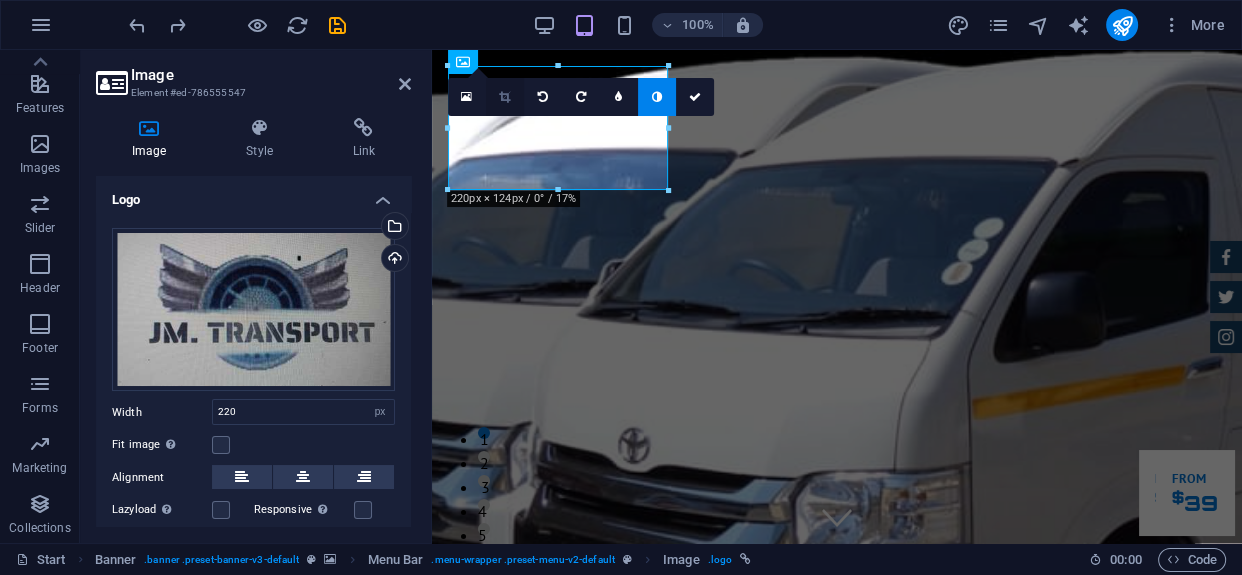 click at bounding box center [505, 97] 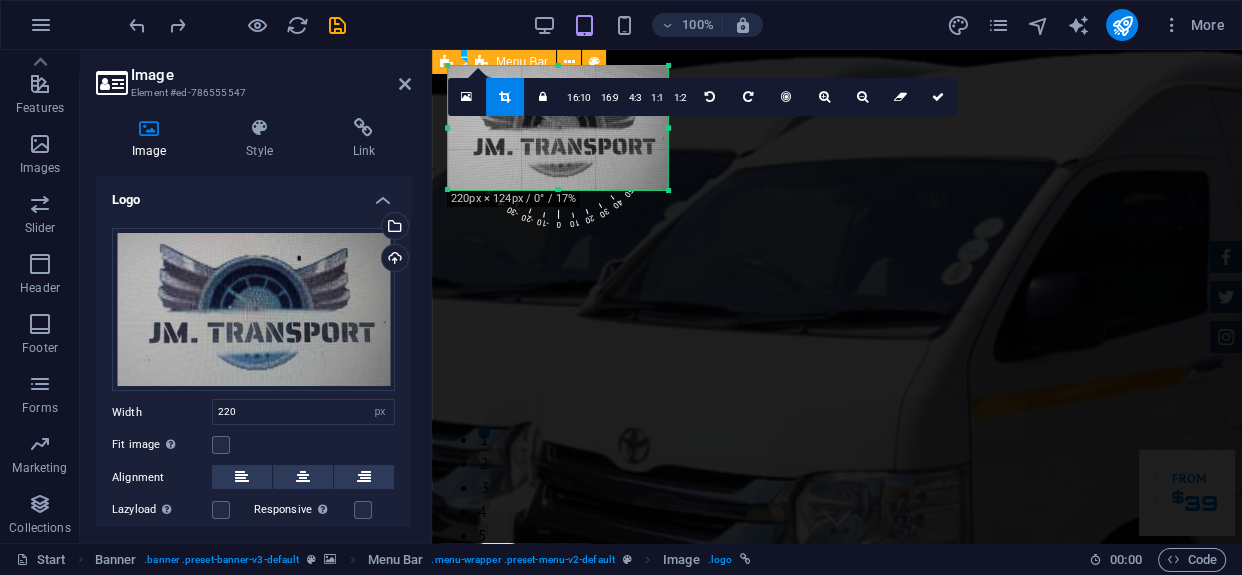 click on "Home About us Services Inventory Feedback Contact" at bounding box center (837, 879) 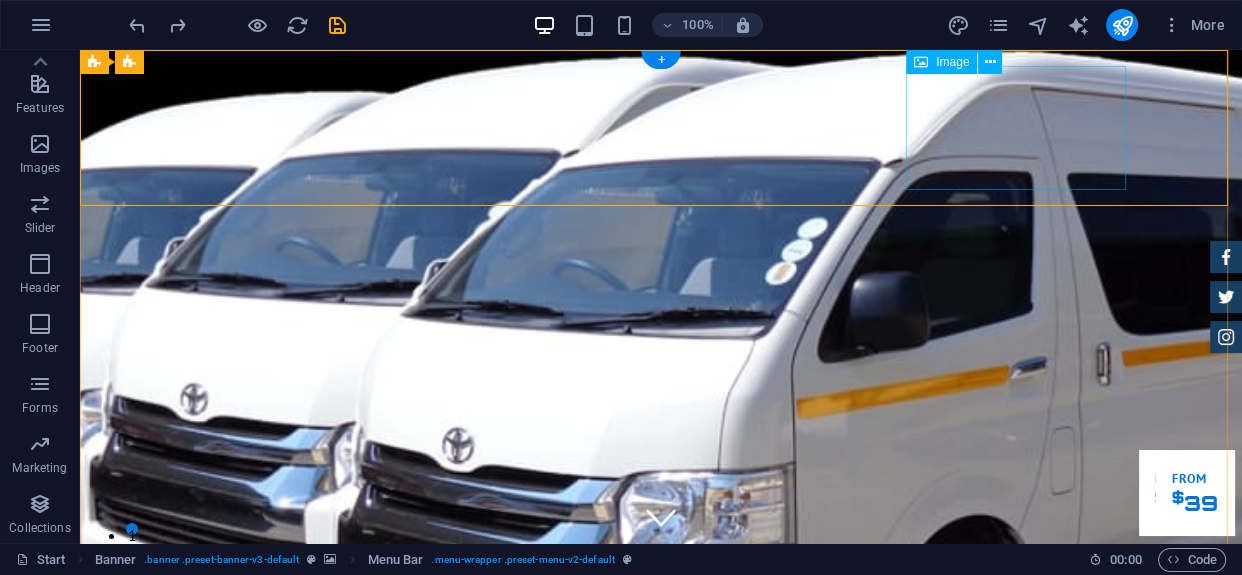 click at bounding box center [661, 927] 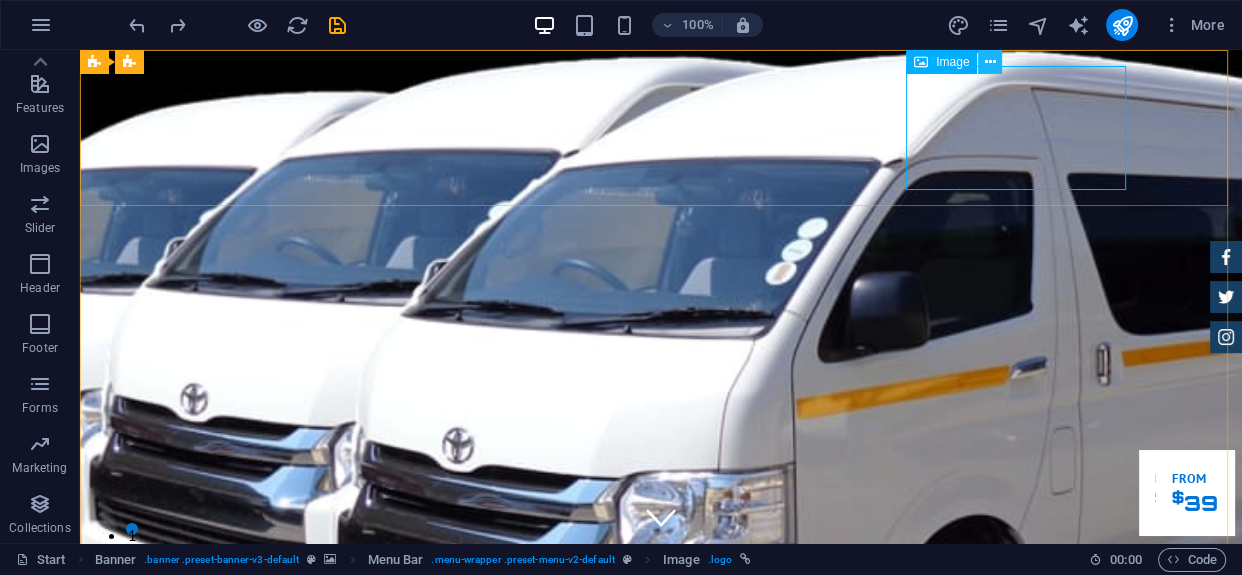 click at bounding box center (990, 62) 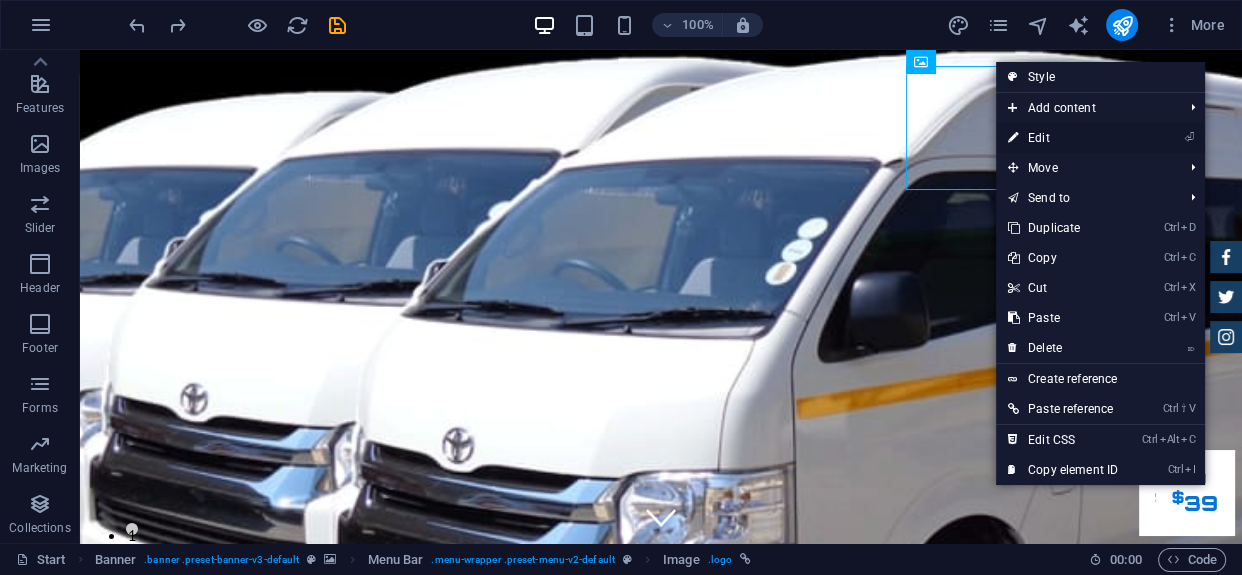 click on "⏎  Edit" at bounding box center (1063, 138) 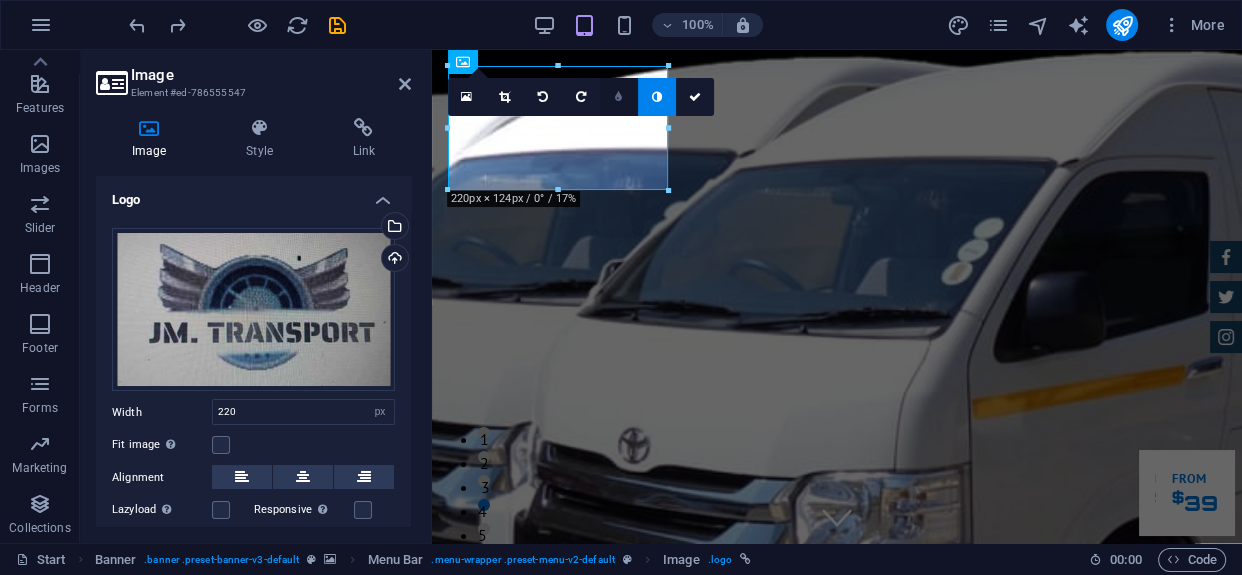 click at bounding box center (618, 97) 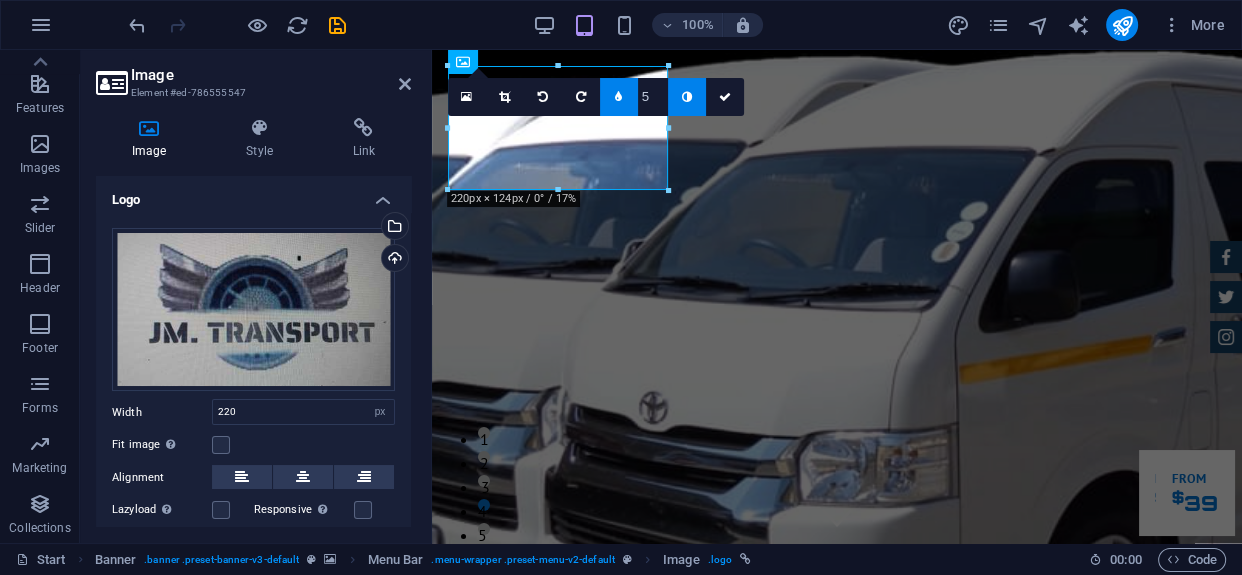 click at bounding box center [618, 97] 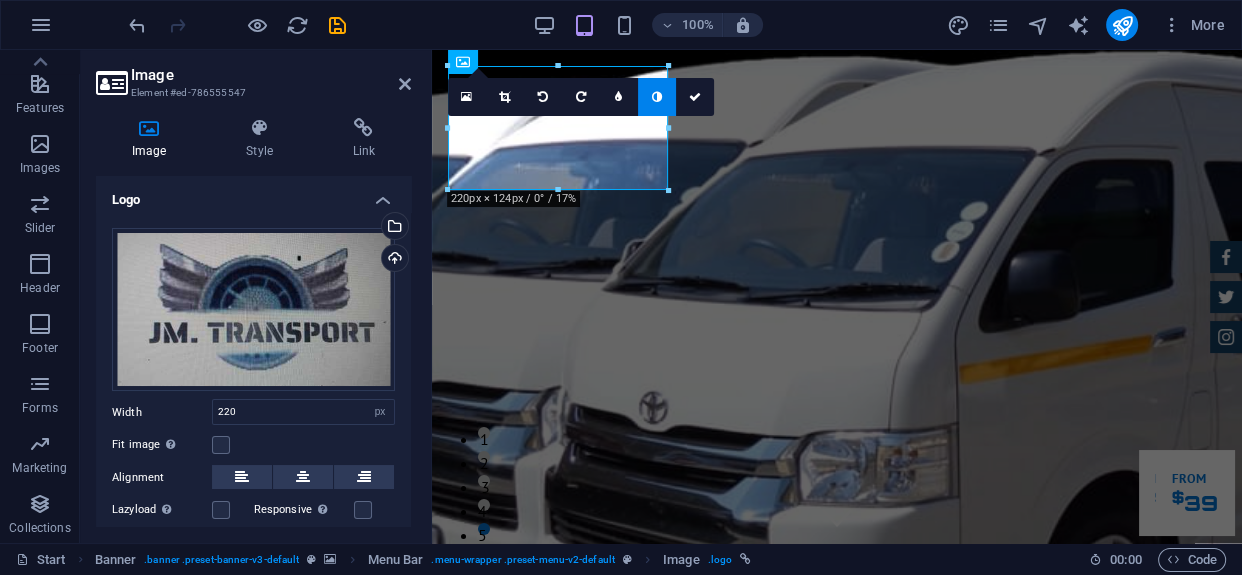 click at bounding box center (657, 97) 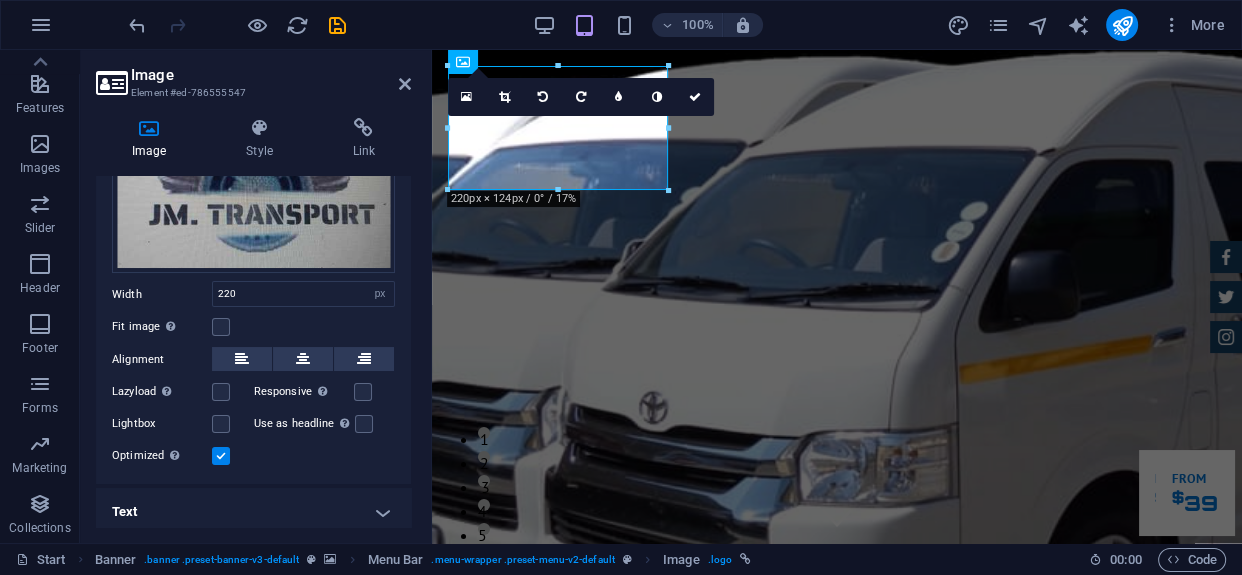 scroll, scrollTop: 0, scrollLeft: 0, axis: both 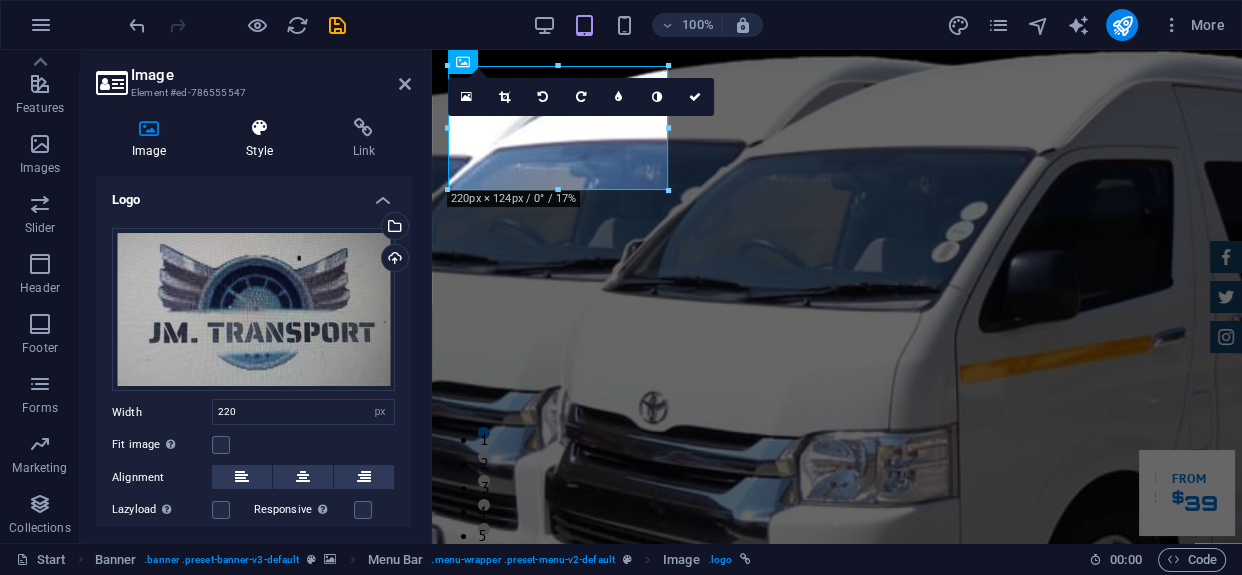 click at bounding box center (259, 128) 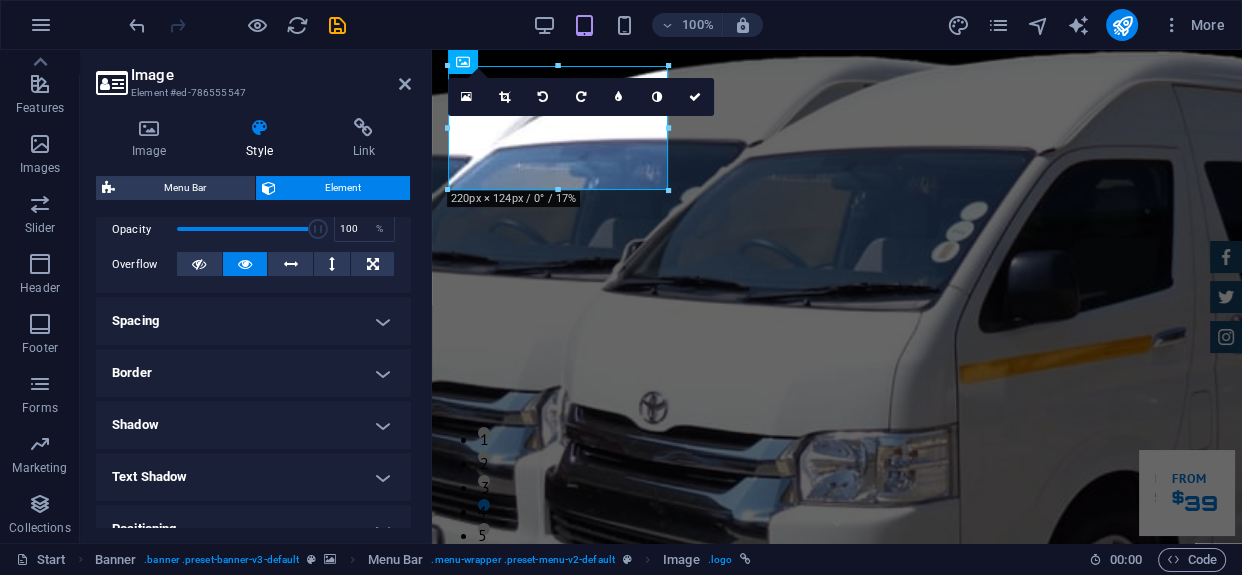 scroll, scrollTop: 314, scrollLeft: 0, axis: vertical 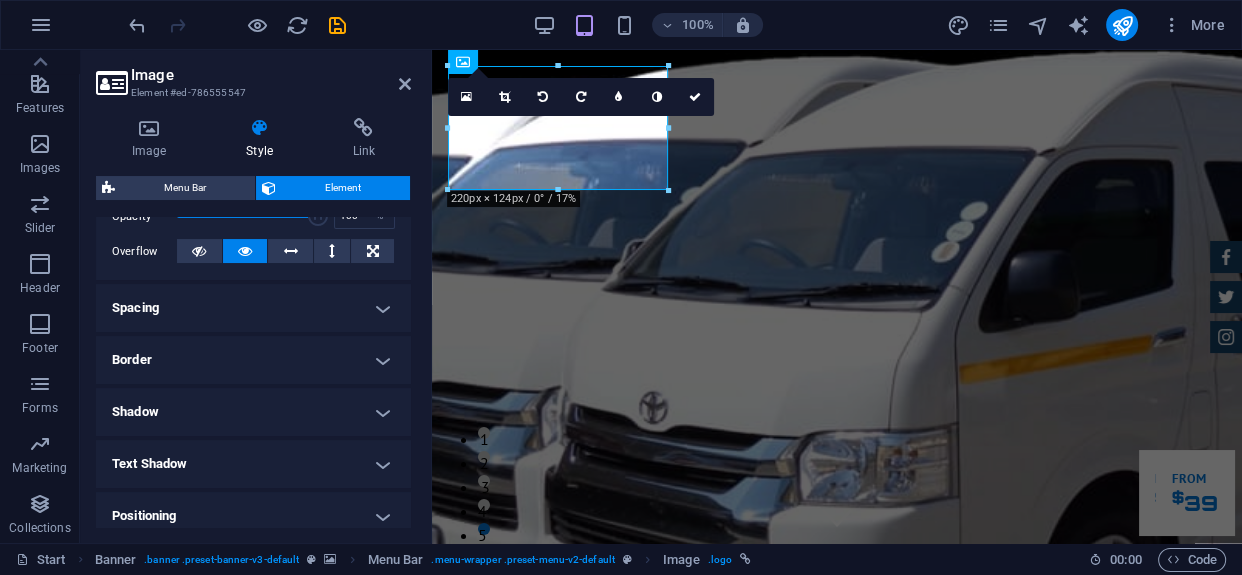 click on "Shadow" at bounding box center [253, 412] 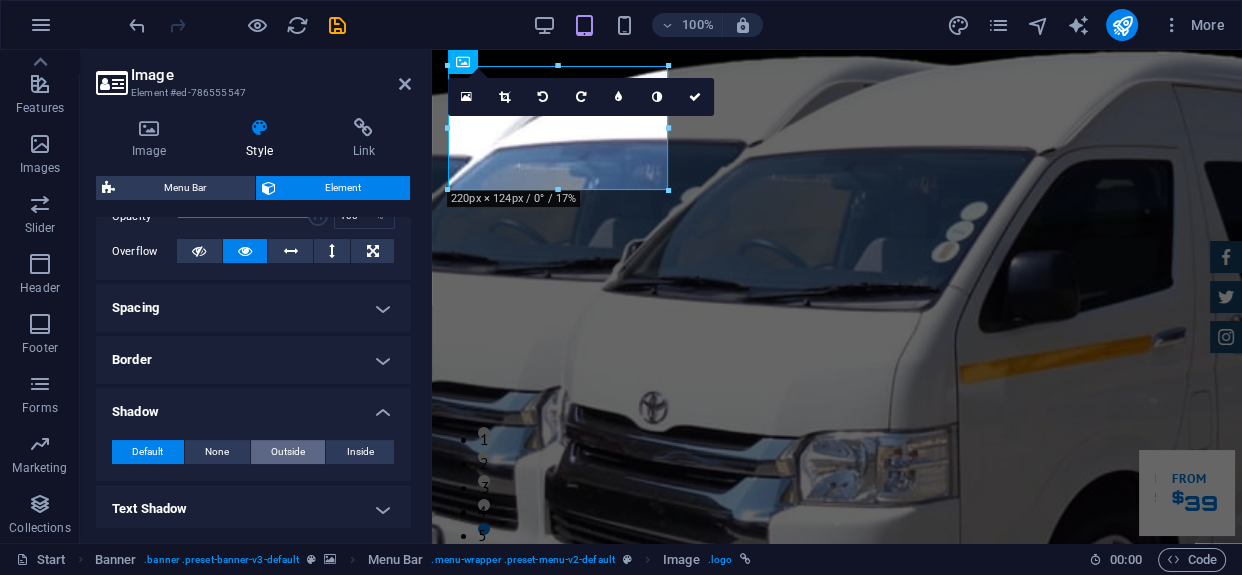 click on "Outside" at bounding box center [288, 452] 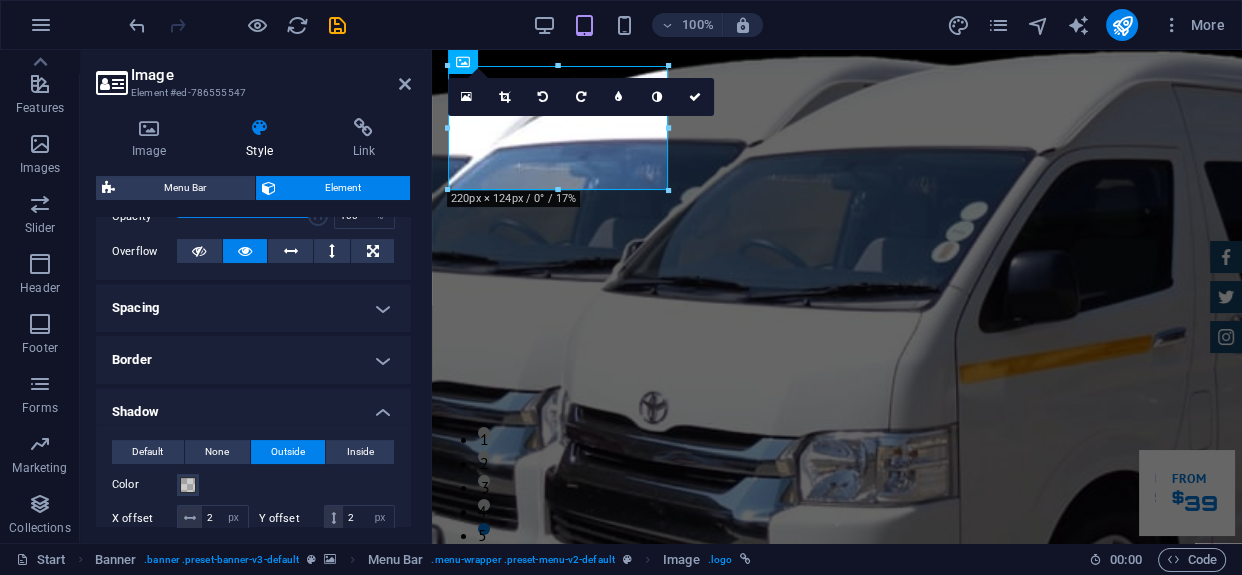 click on "Outside" at bounding box center (288, 452) 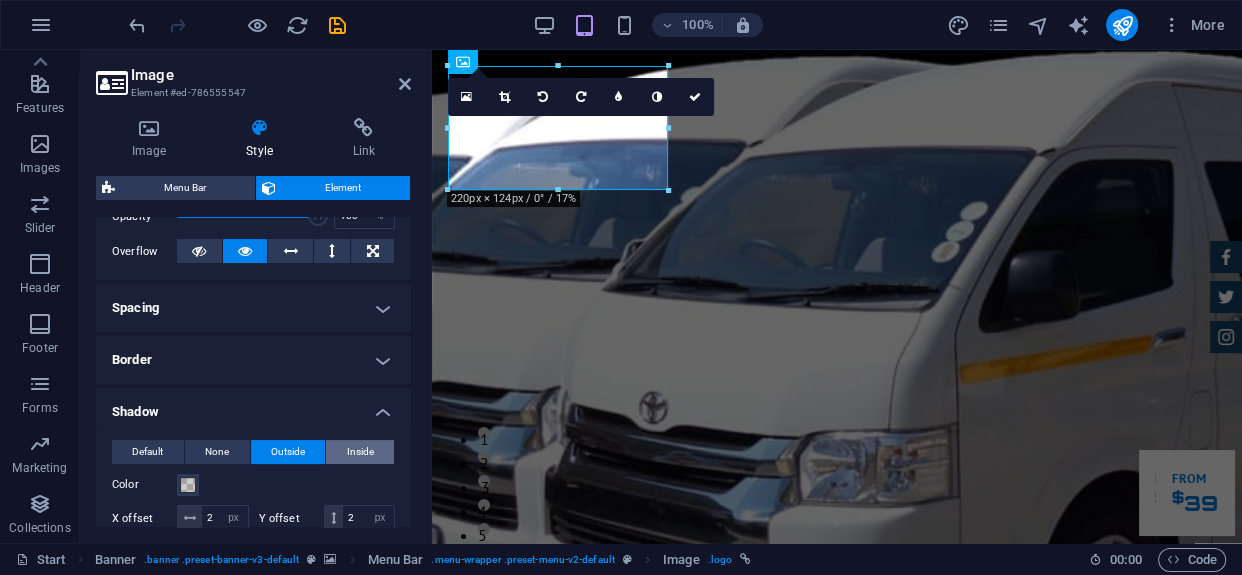 click on "Inside" at bounding box center [360, 452] 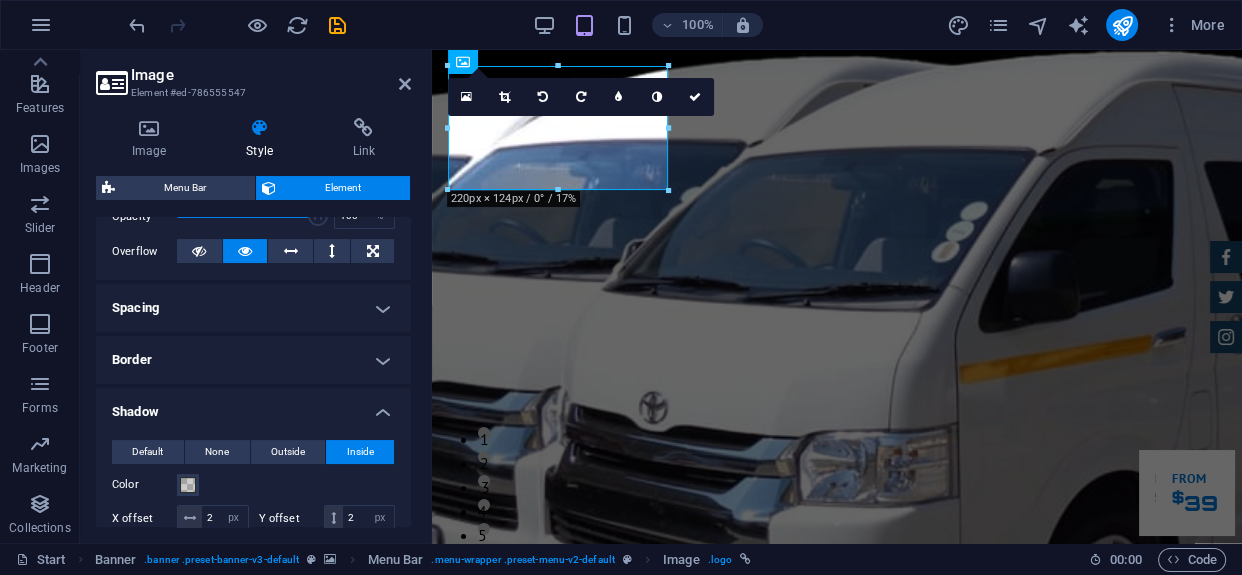 click on "Inside" at bounding box center (360, 452) 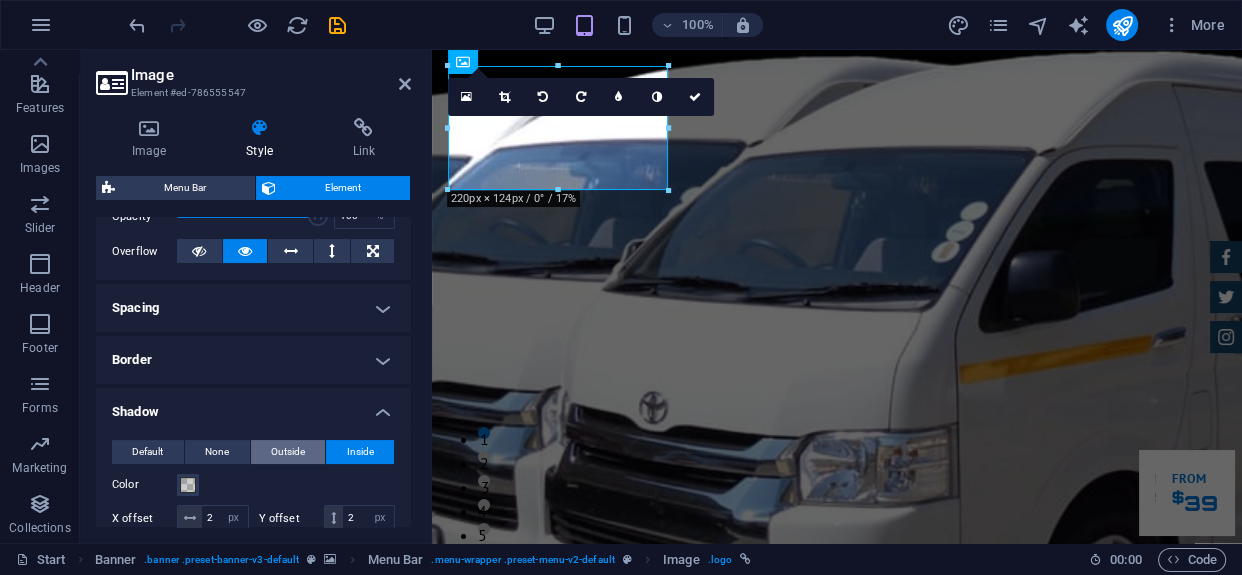 click on "Outside" at bounding box center [288, 452] 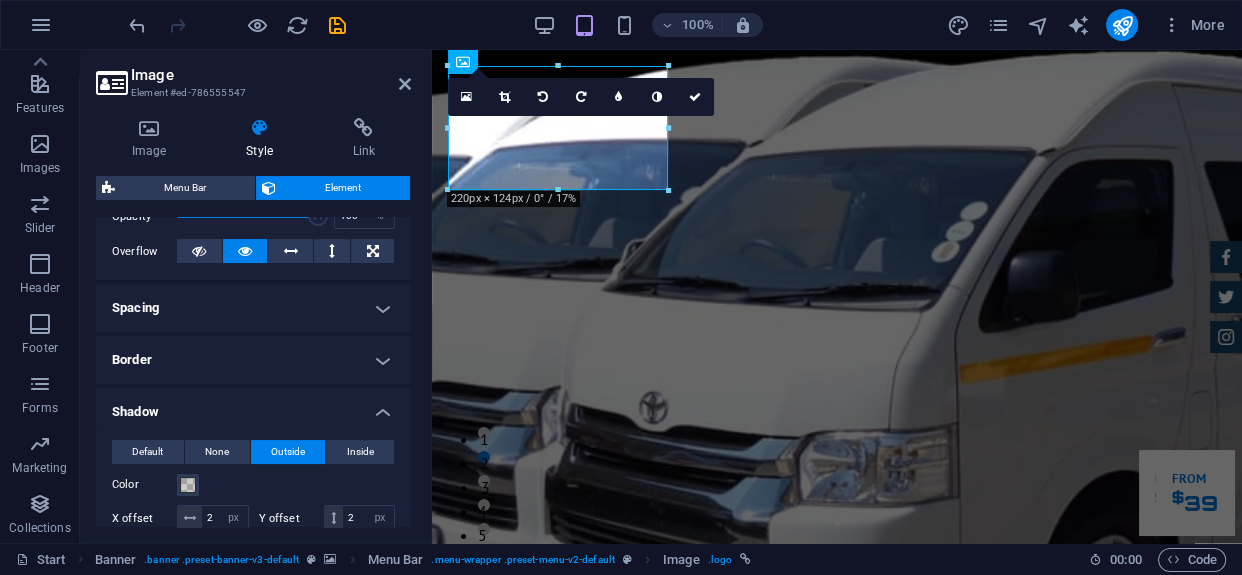click on "Outside" at bounding box center [288, 452] 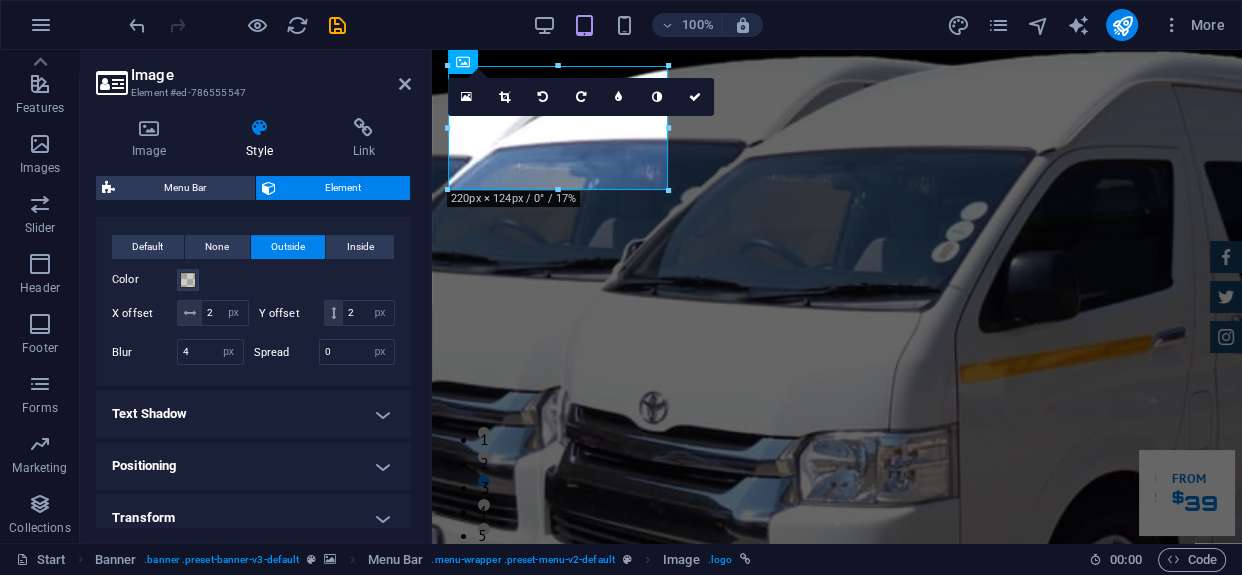 scroll, scrollTop: 522, scrollLeft: 0, axis: vertical 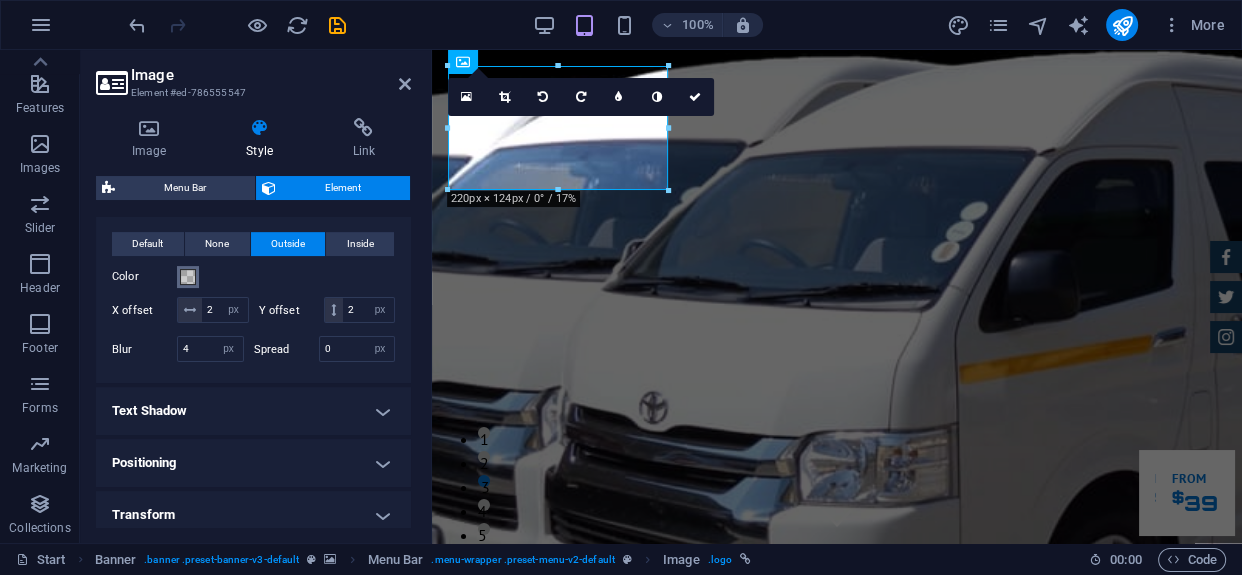 click at bounding box center [188, 277] 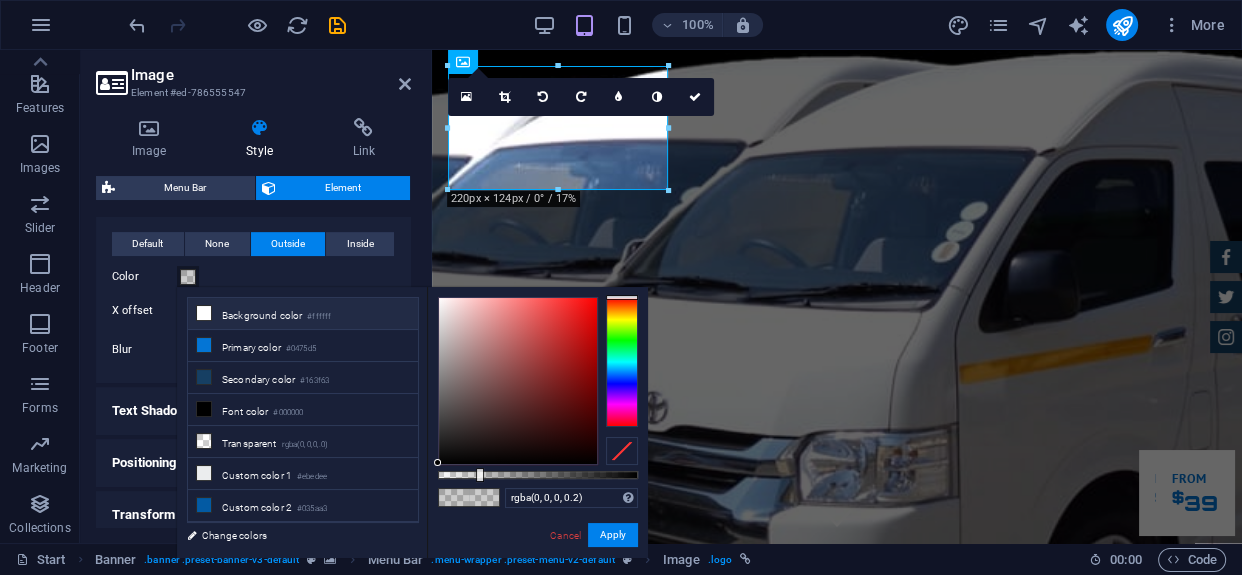 click on "Background color
#ffffff" at bounding box center (303, 314) 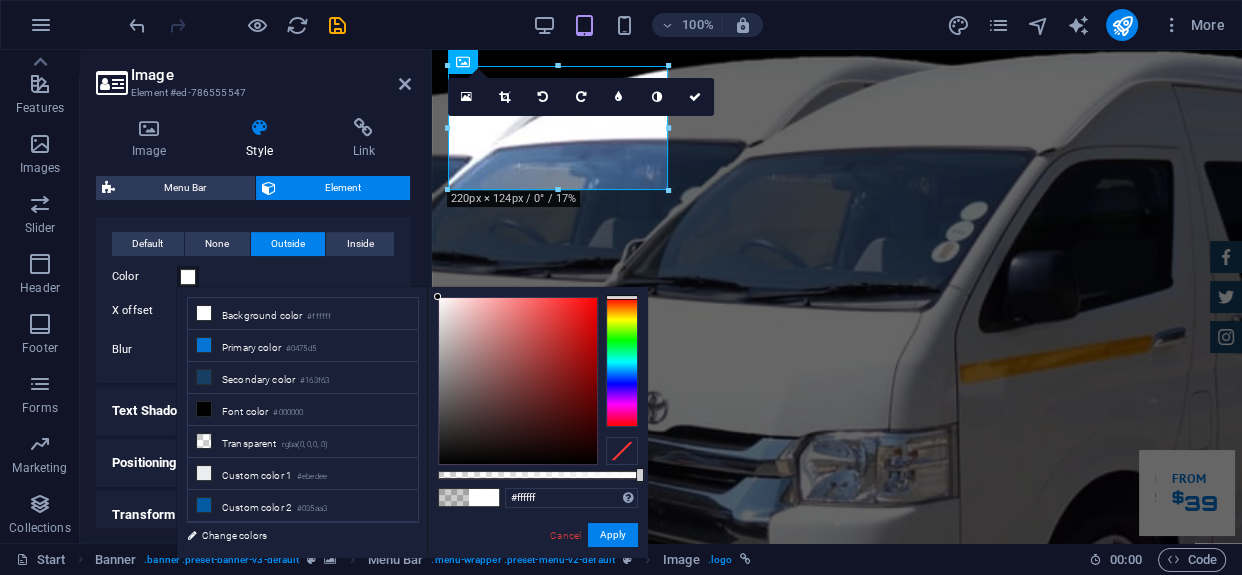 click at bounding box center [484, 497] 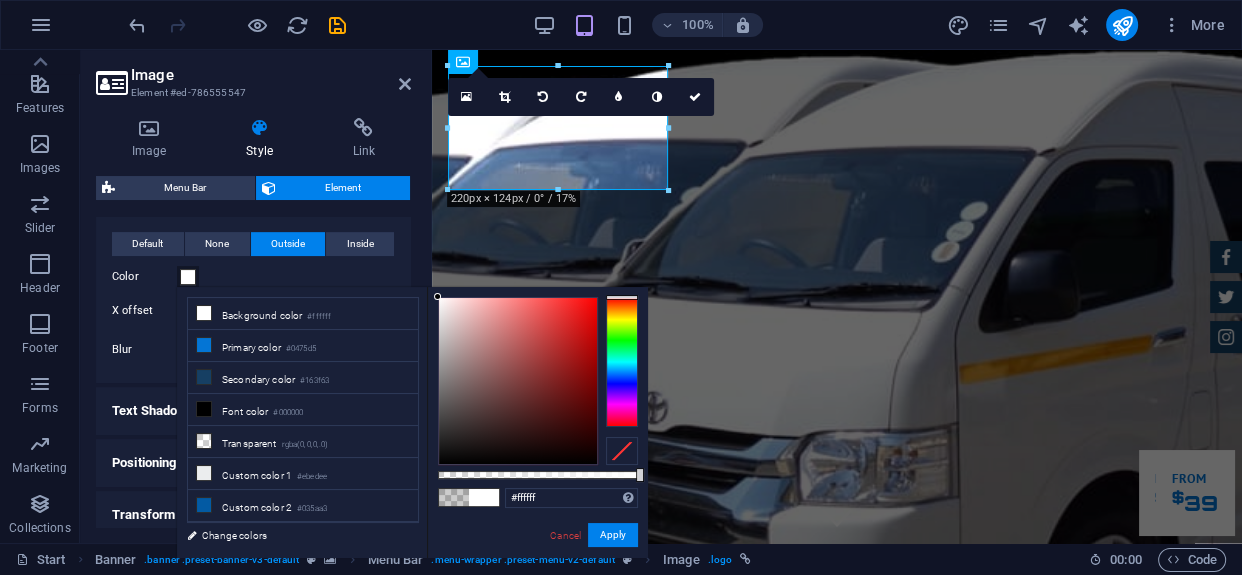 click at bounding box center [484, 497] 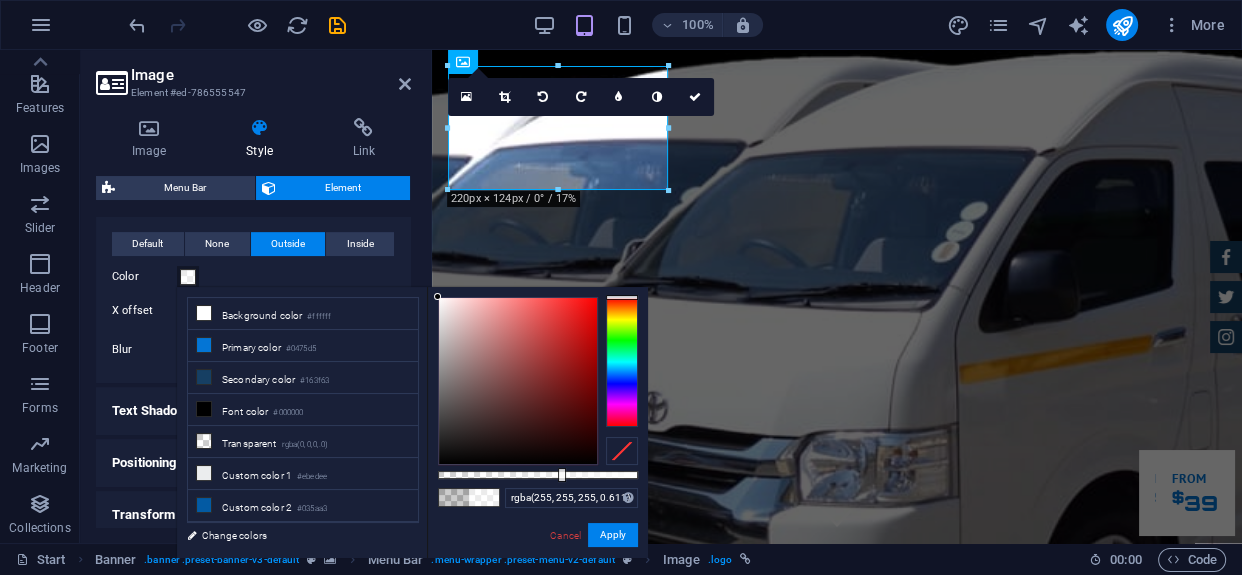 click at bounding box center (538, 475) 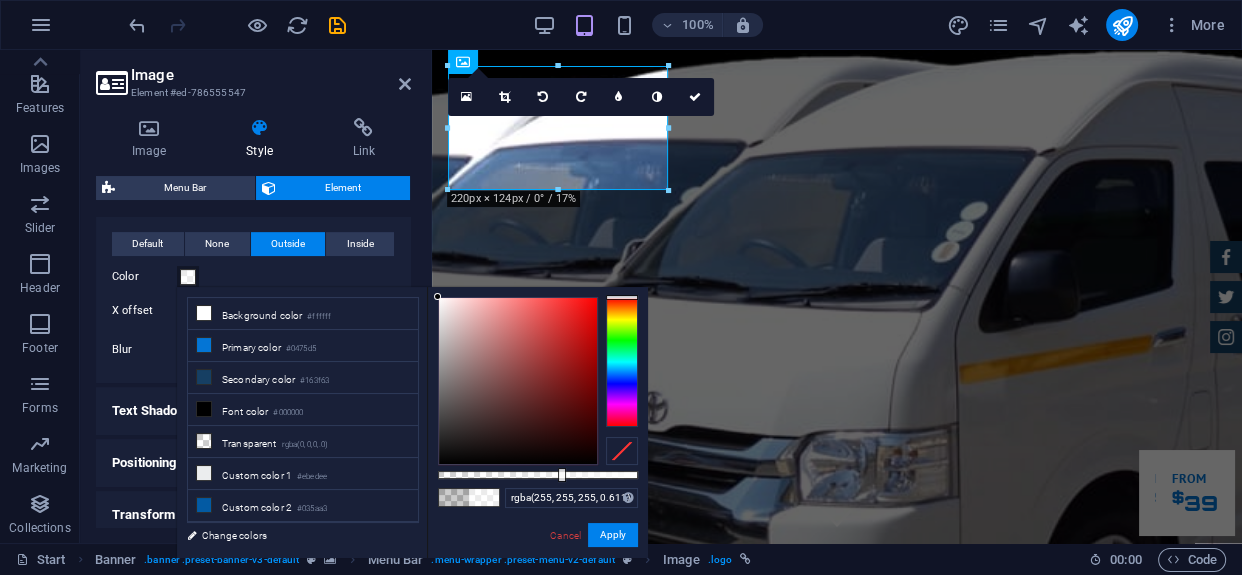 click at bounding box center (484, 497) 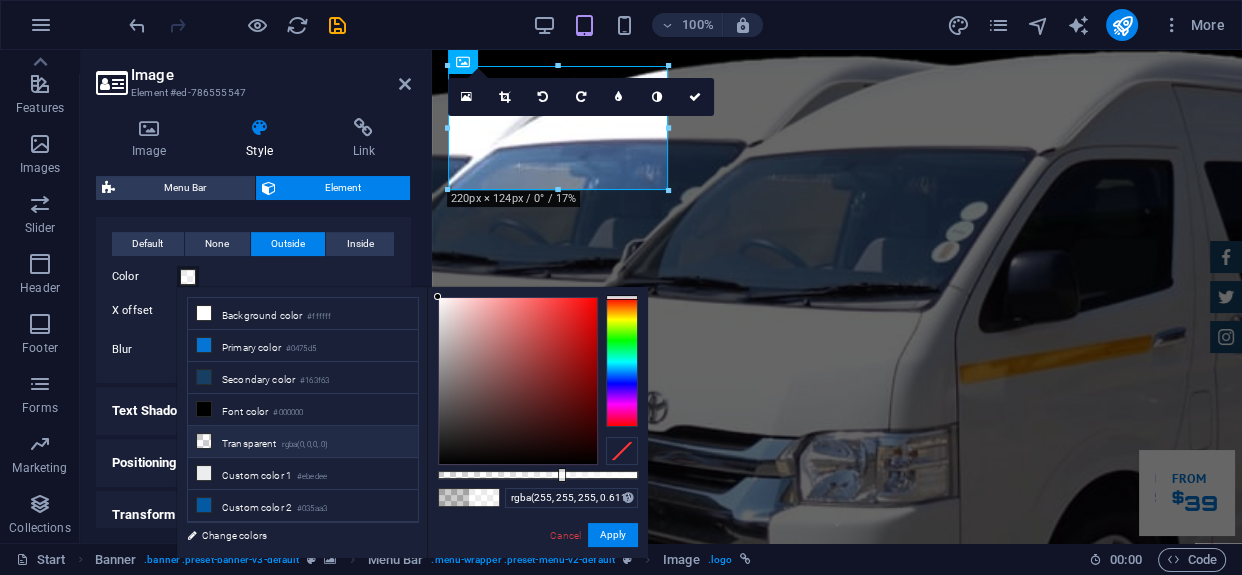 click on "Transparent
rgba(0,0,0,.0)" at bounding box center [303, 442] 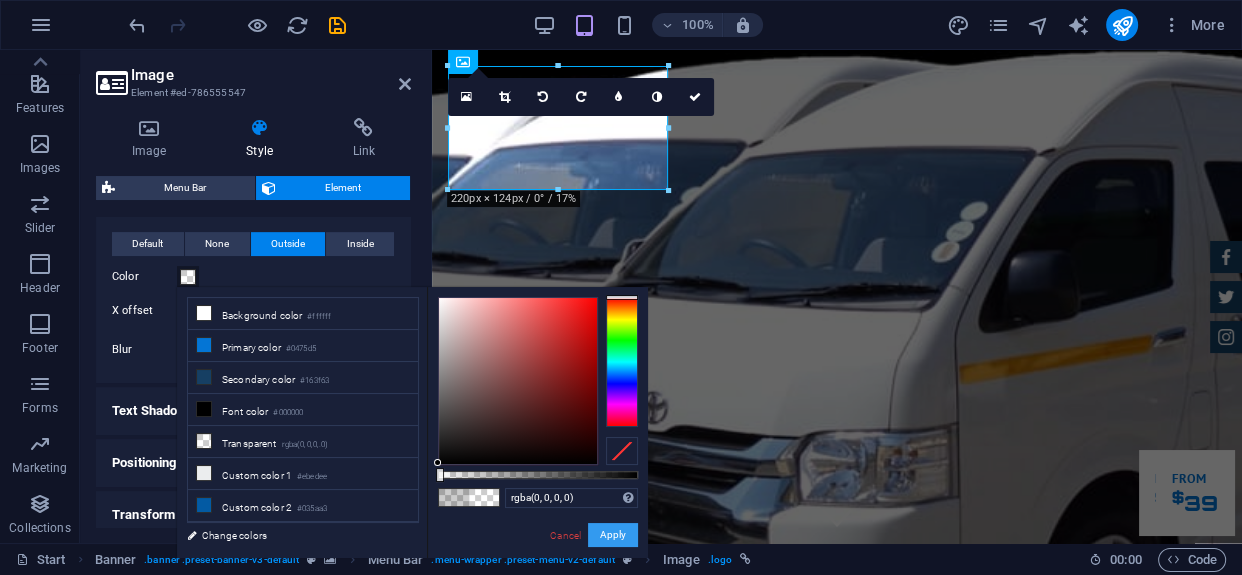 click on "Apply" at bounding box center (613, 535) 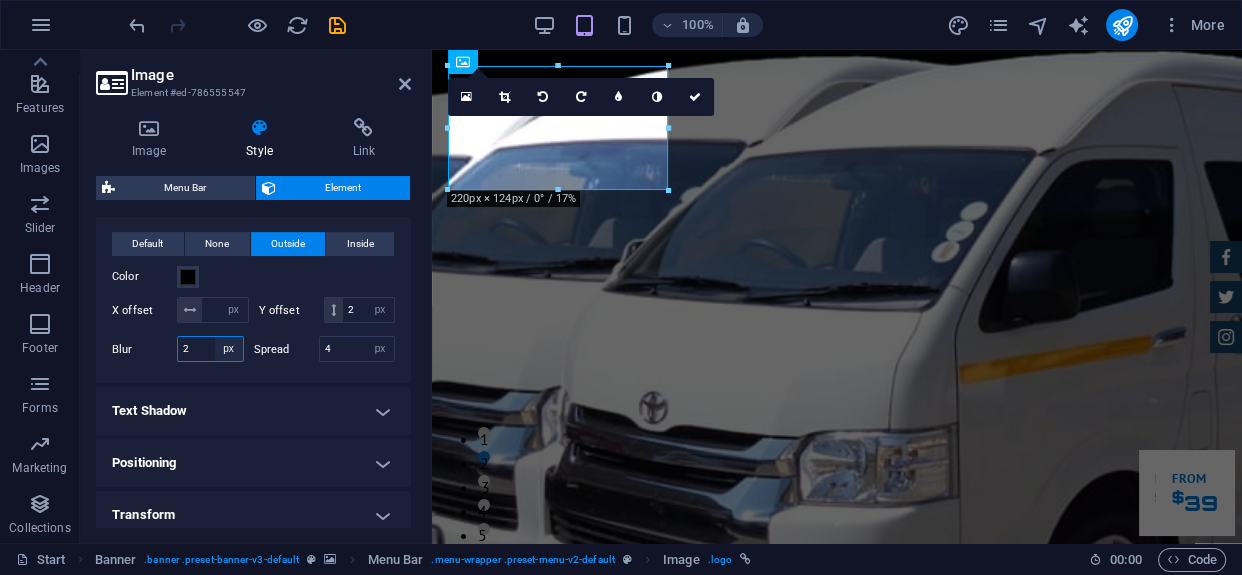 click on "px rem % vh vw" at bounding box center [229, 349] 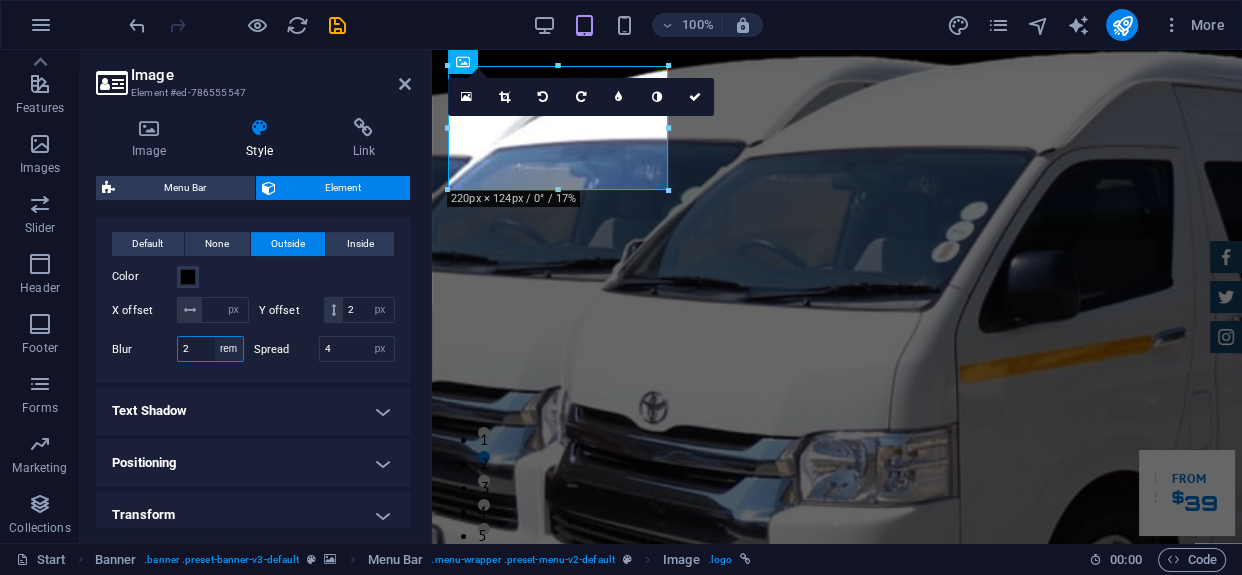 click on "px rem % vh vw" at bounding box center [229, 349] 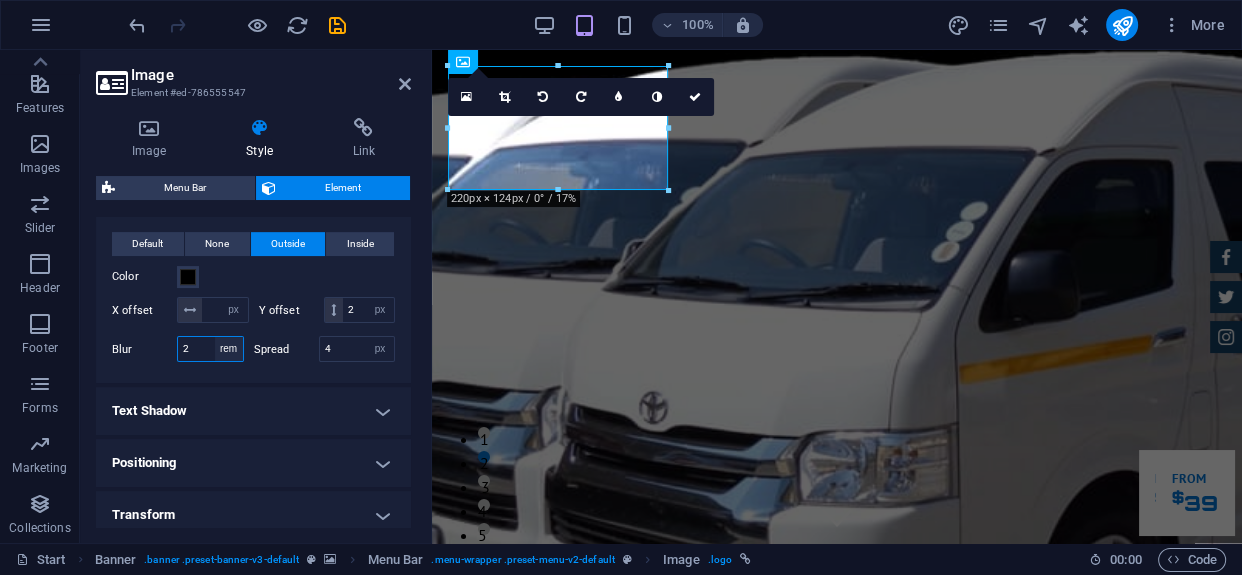 select on "px" 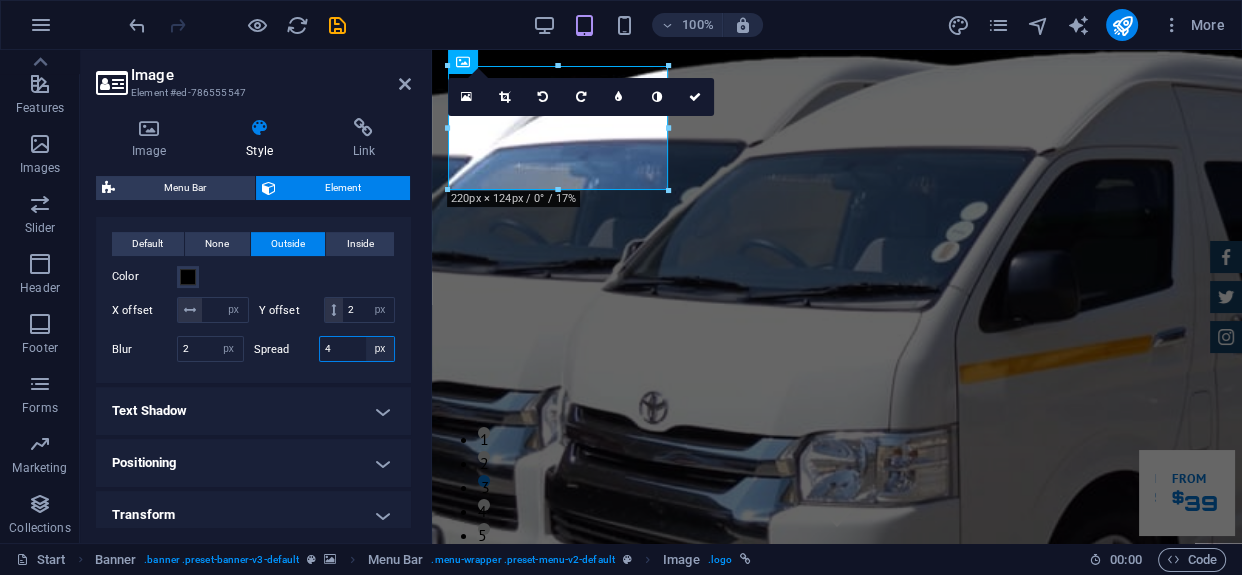 click on "px rem vh vw" at bounding box center (380, 349) 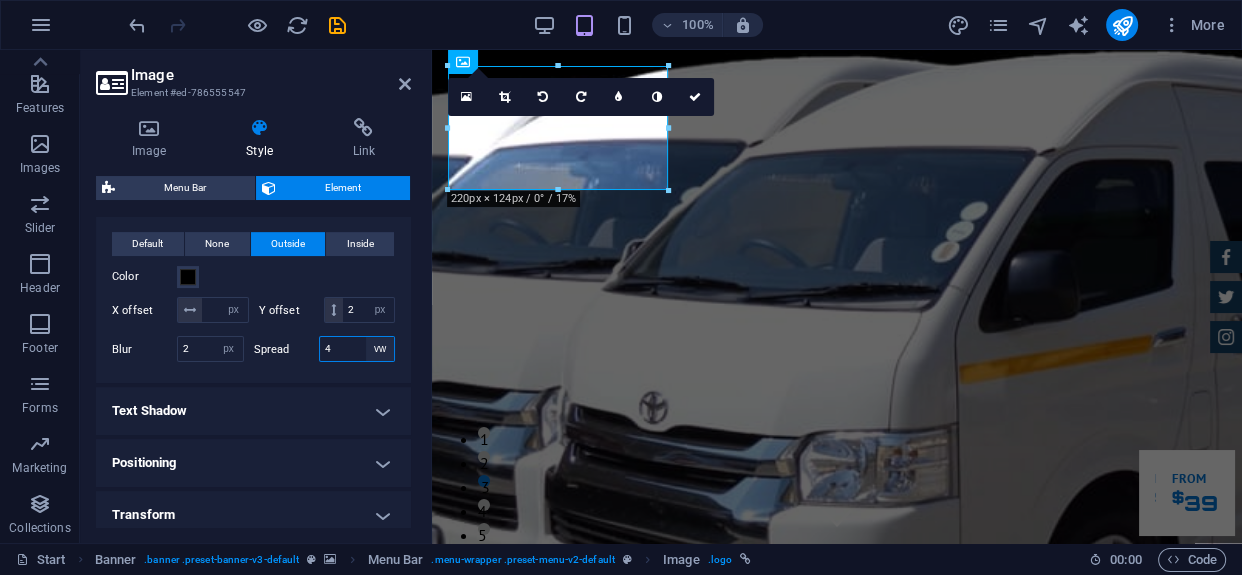 click on "px rem vh vw" at bounding box center [380, 349] 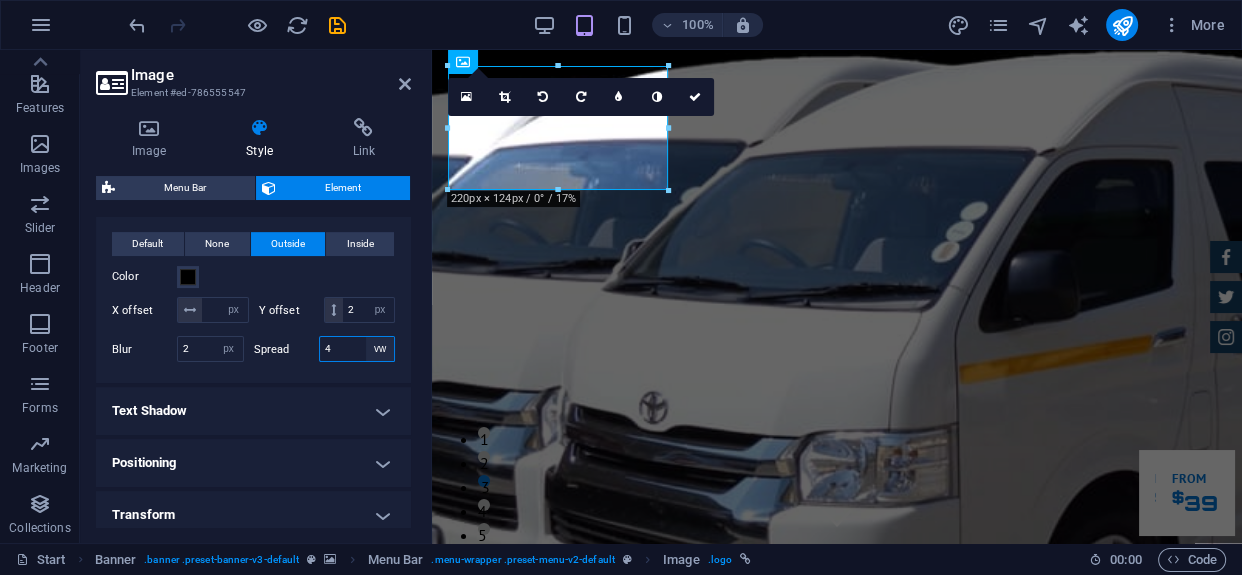 select on "px" 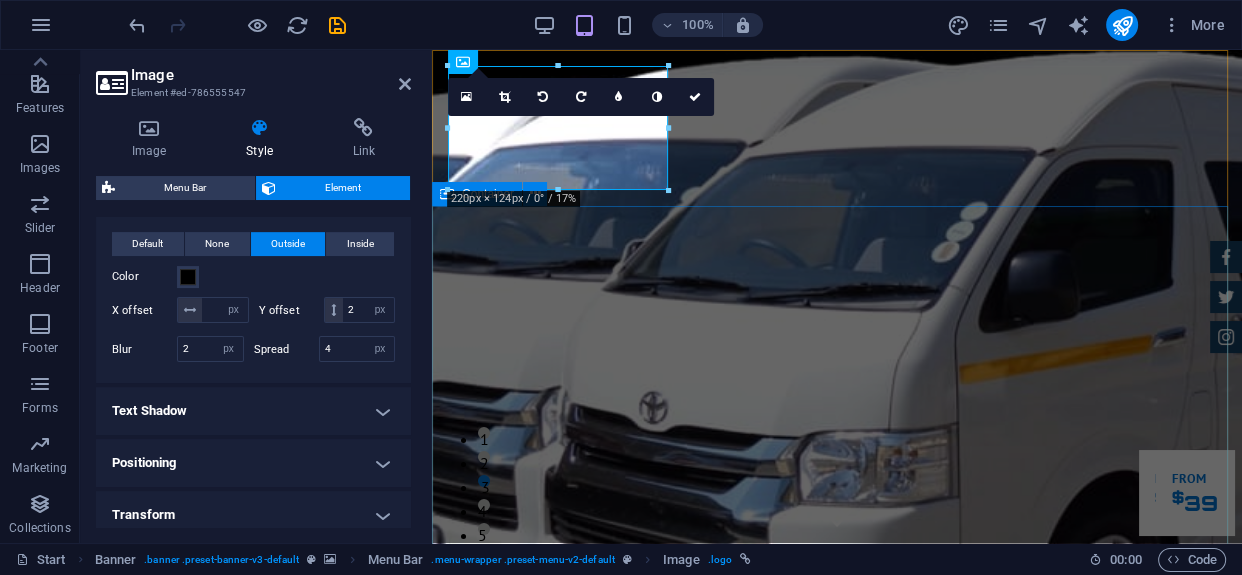 click on "jm transport To supply our client with effective staff transportation that allows our client to  operate as smooth as a sailing boat. Lorem ipsum dolor sit amet, consetetur sadipscing elitr, sed diam nonumy eirmod tempor invidunt ut labore et dolore magna aliquyam erat.  Our Inventory   Make an appointment" at bounding box center [837, 1203] 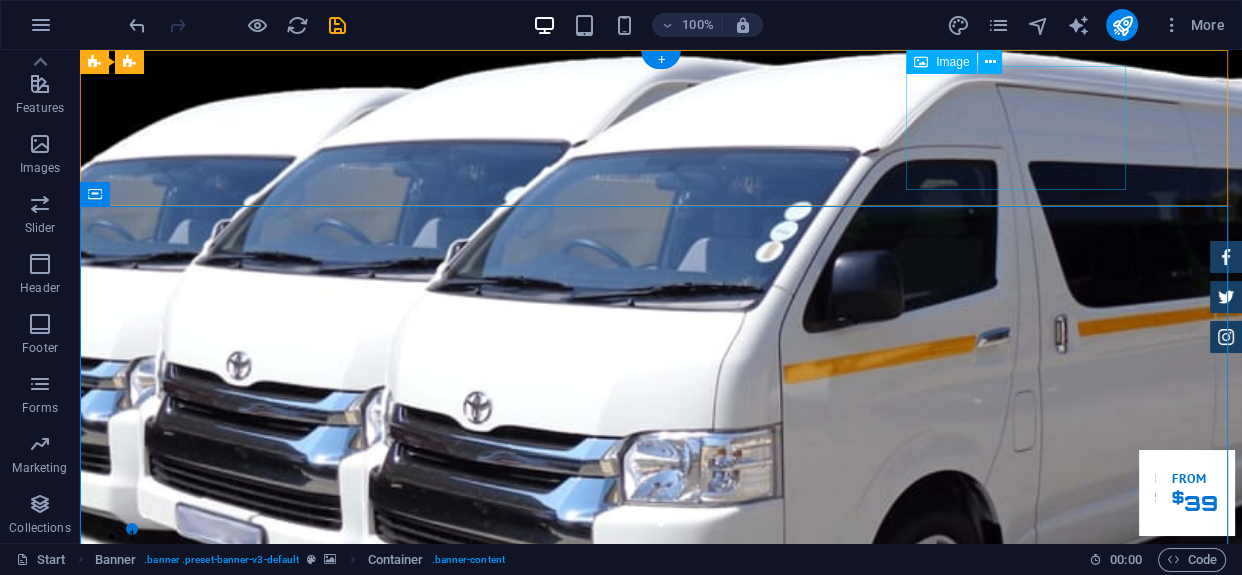 click at bounding box center (661, 855) 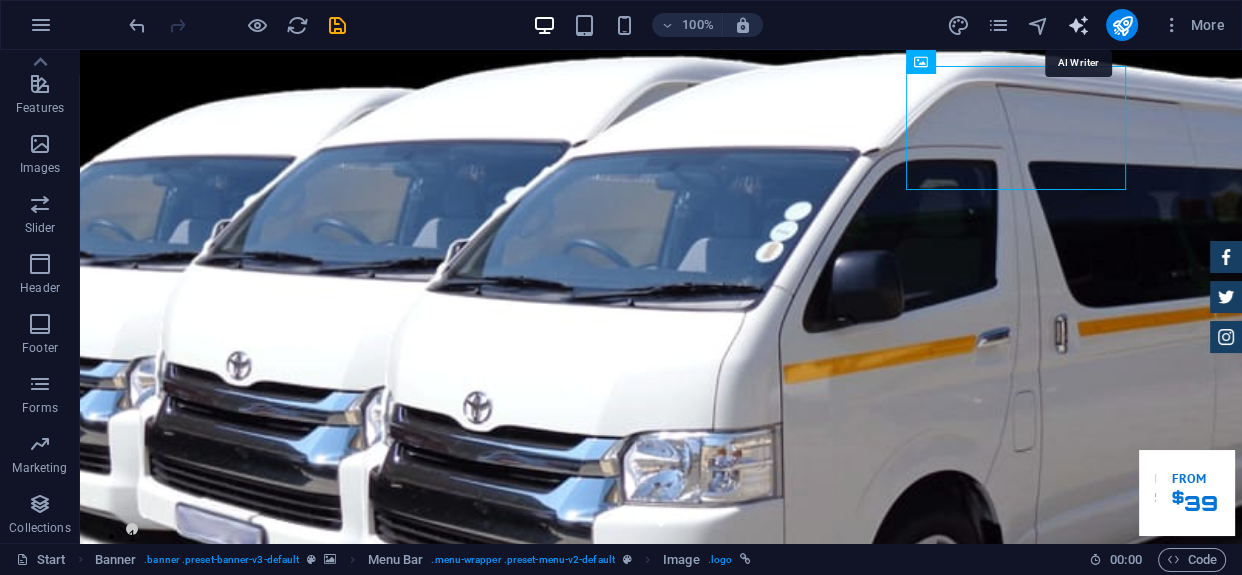 click at bounding box center (1077, 25) 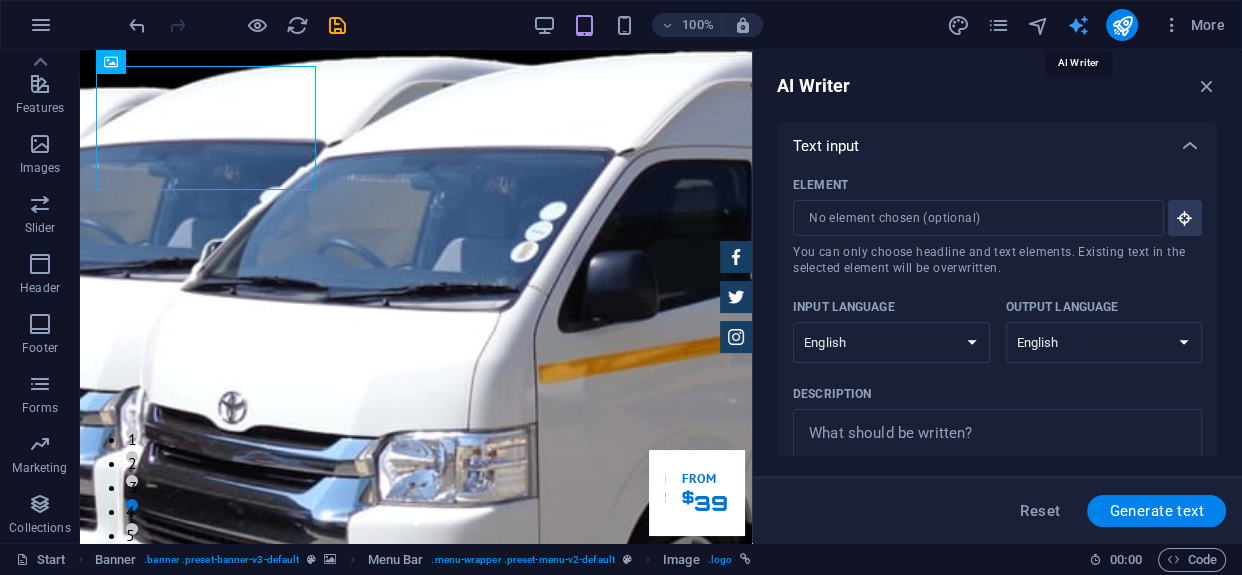 scroll, scrollTop: 0, scrollLeft: 0, axis: both 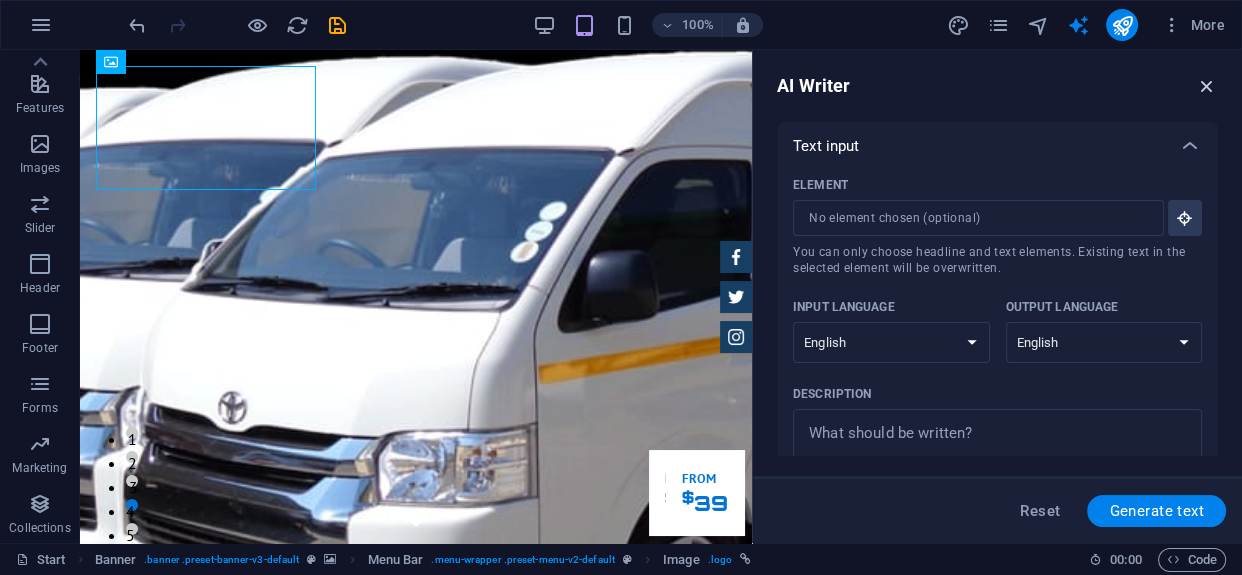 click at bounding box center [1207, 86] 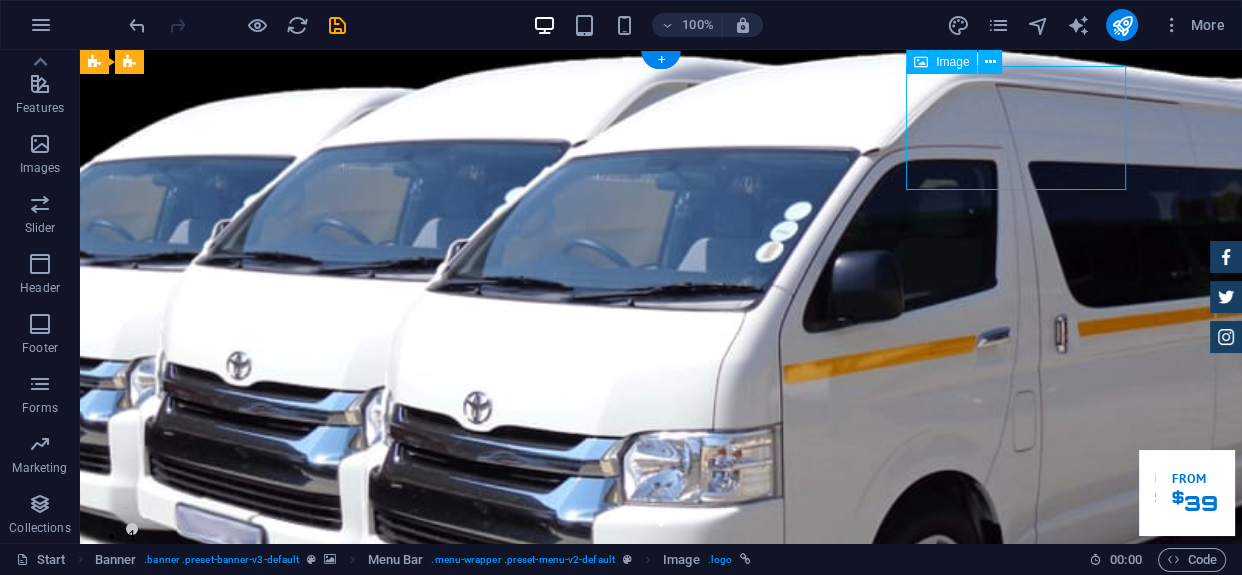 drag, startPoint x: 1057, startPoint y: 117, endPoint x: 1099, endPoint y: 117, distance: 42 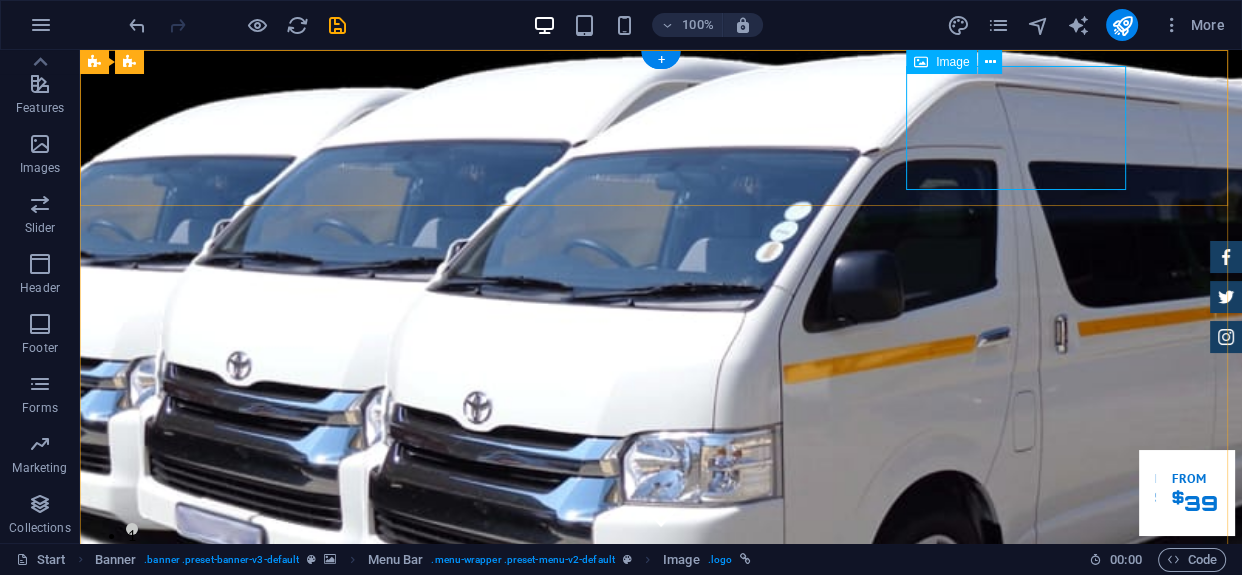 click at bounding box center [661, 855] 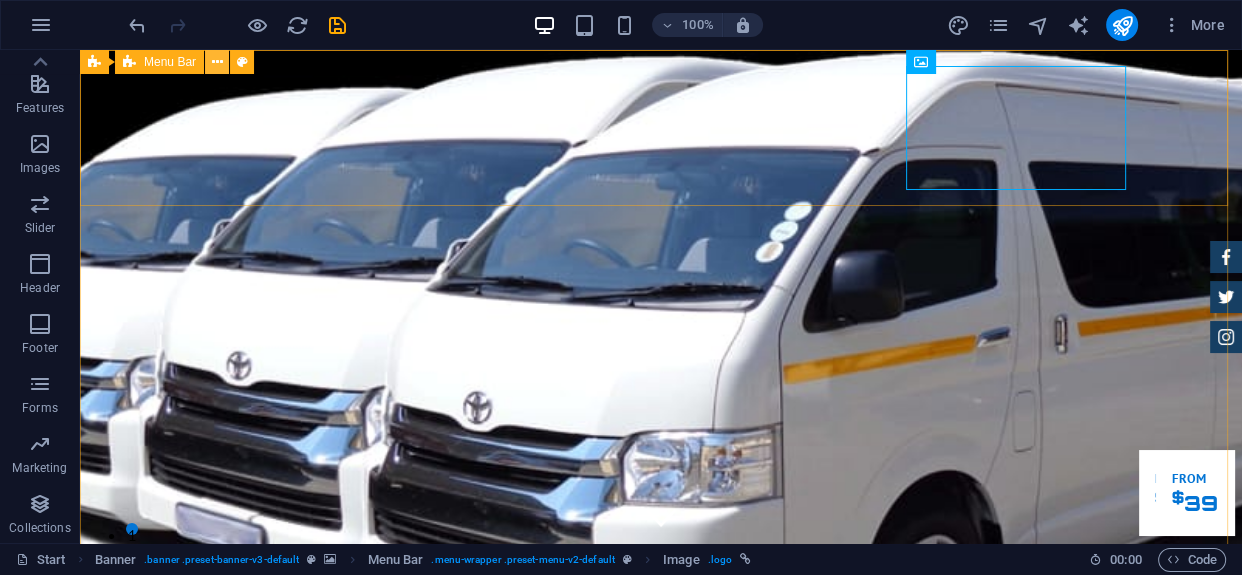 click at bounding box center [217, 62] 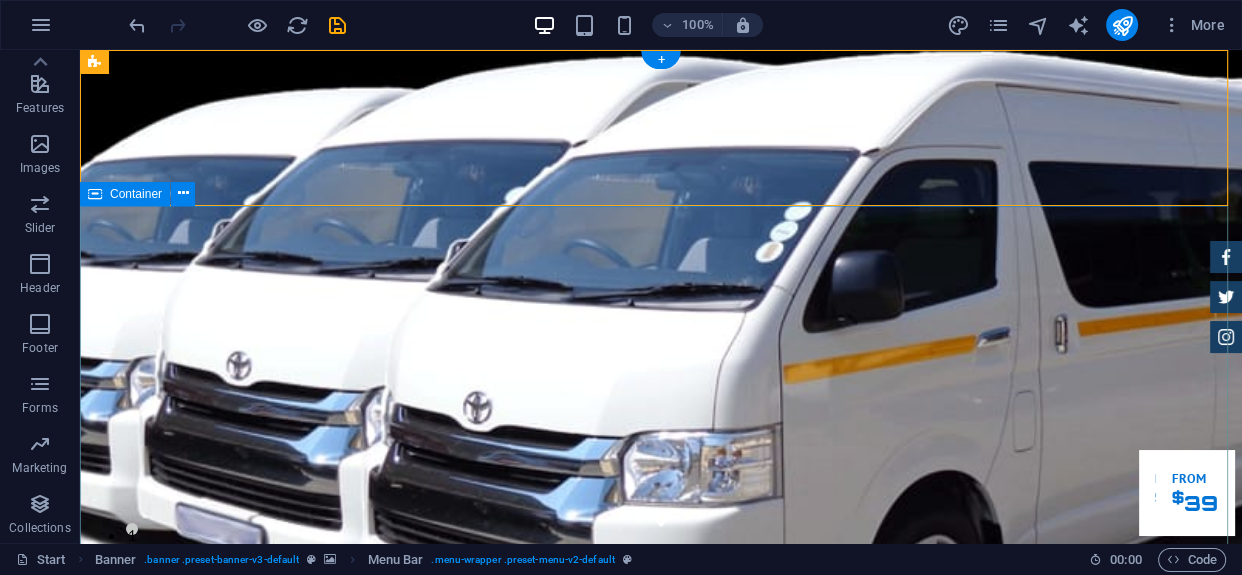 click on "jm transport To supply our client with effective staff transportation that allows our client to  operate as smooth as a sailing boat. Lorem ipsum dolor sit amet, consetetur sadipscing elitr, sed diam nonumy eirmod tempor invidunt ut labore et dolore magna aliquyam erat.  Our Inventory   Make an appointment" at bounding box center [661, 1265] 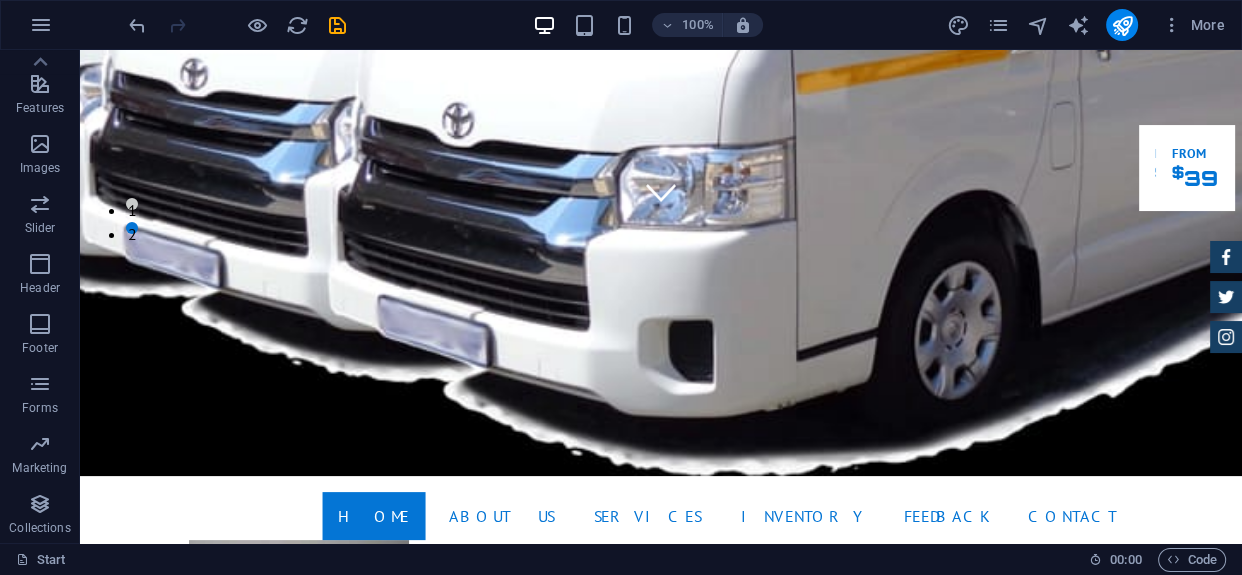 scroll, scrollTop: 205, scrollLeft: 0, axis: vertical 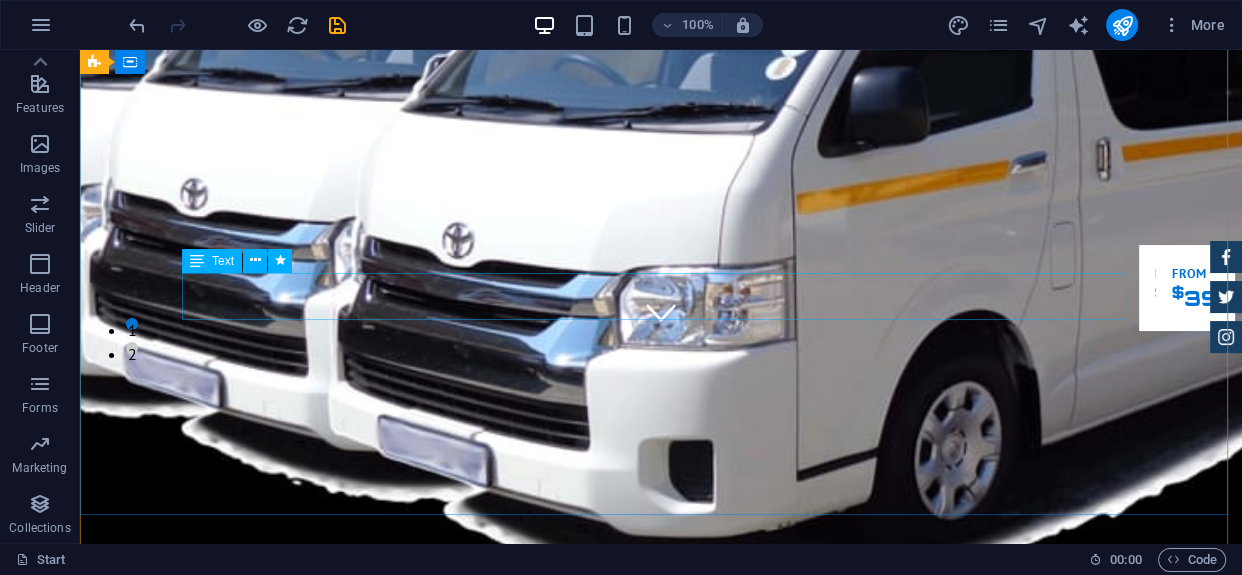 click on "To supply our client with effective staff transportation that allows our client to  operate as smooth as a sailing boat. Lorem ipsum dolor sit amet, consetetur sadipscing elitr, sed diam nonumy eirmod tempor invidunt ut labore et dolore magna aliquyam erat." at bounding box center (661, 1144) 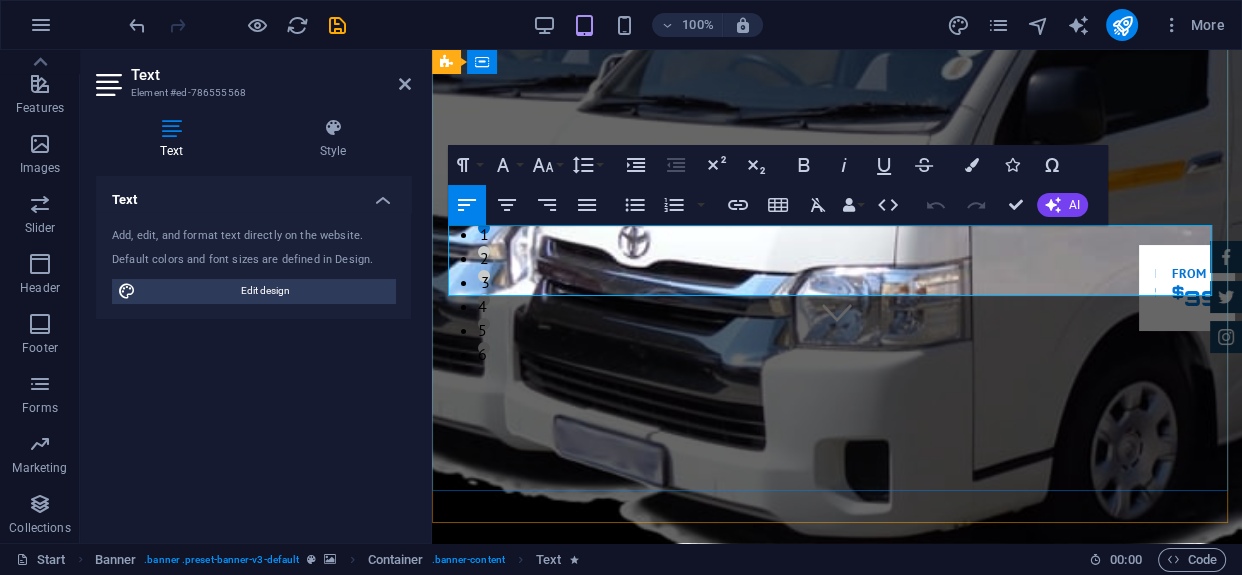click on "To supply our client with effective staff transportation that allows our client to  operate as smooth as a sailing boat. Lorem ipsum dolor sit amet, consetetur sadipscing elitr, sed diam nonumy eirmod tempor invidunt ut labore et dolore magna aliquyam erat." at bounding box center (837, 1060) 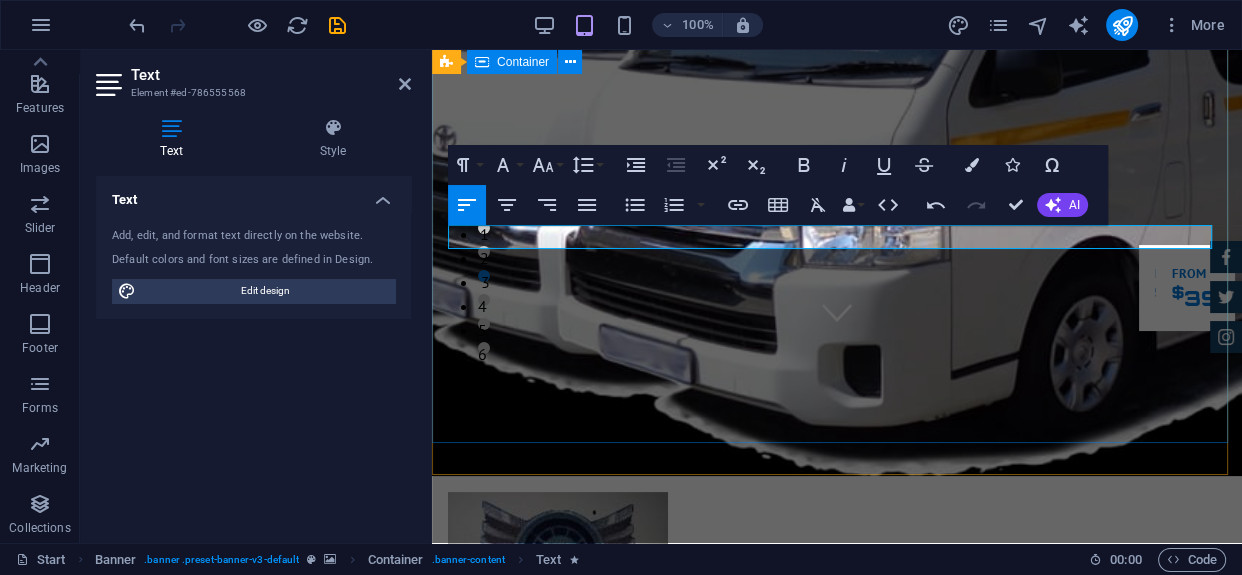 click on "jm transport To supply our client with effective staff transportation that allows our client to  operate as smooth as a sailing b  Our Inventory   Make an appointment" at bounding box center [837, 902] 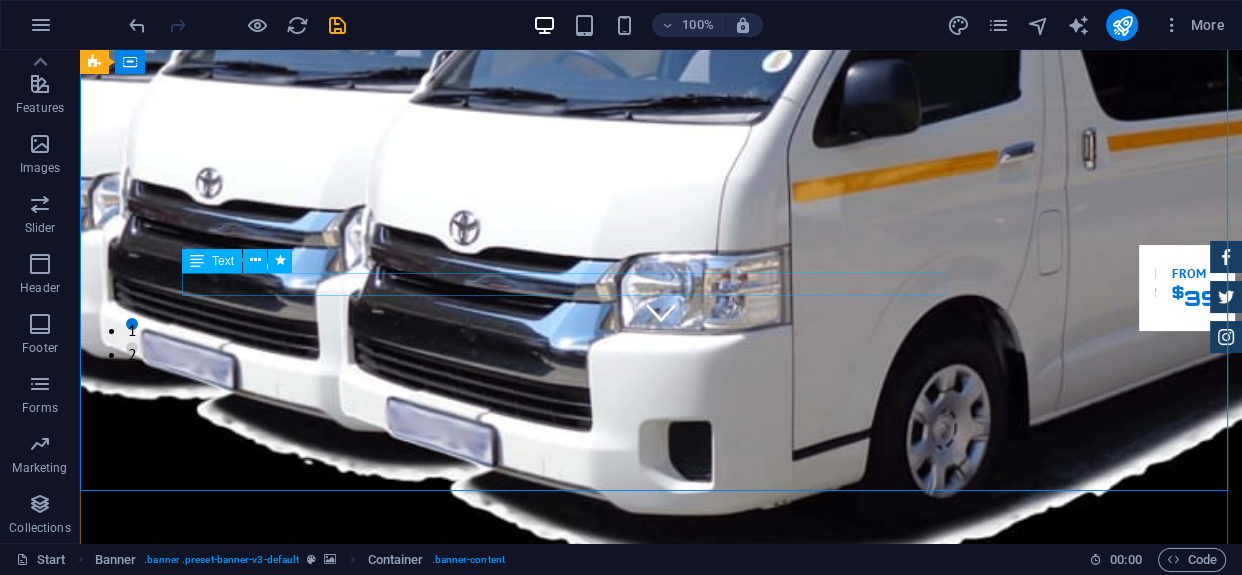 click on "To supply our client with effective staff transportation that allows our client to  operate as smooth as a sailing b" at bounding box center [661, 1084] 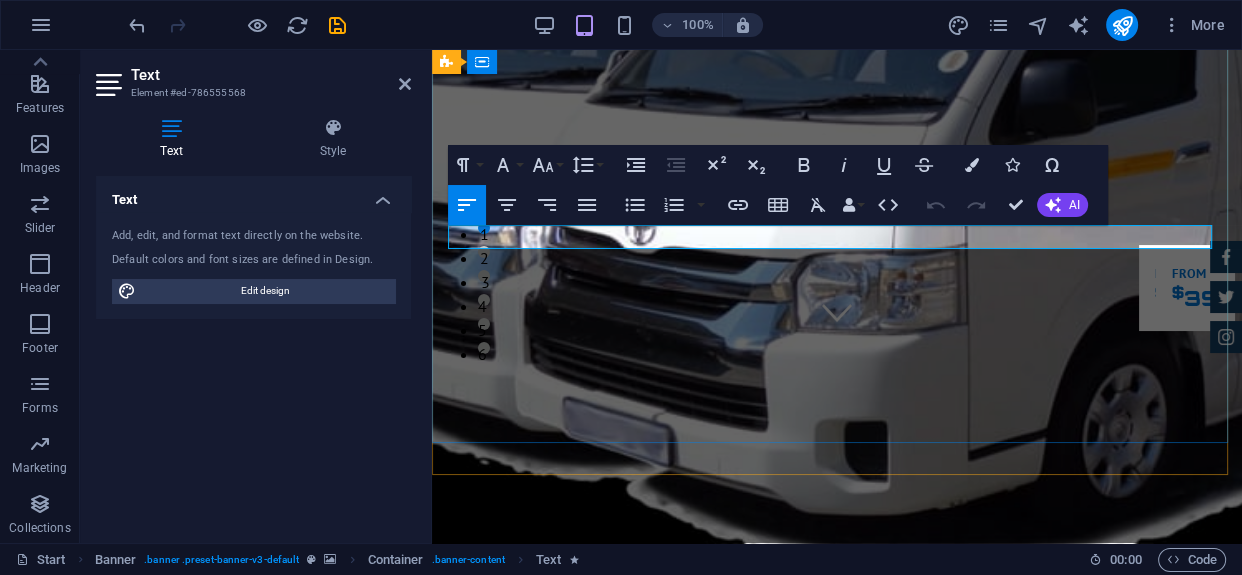 click on "To supply our client with effective staff transportation that allows our client to  operate as smooth as a sailing b" at bounding box center [824, 988] 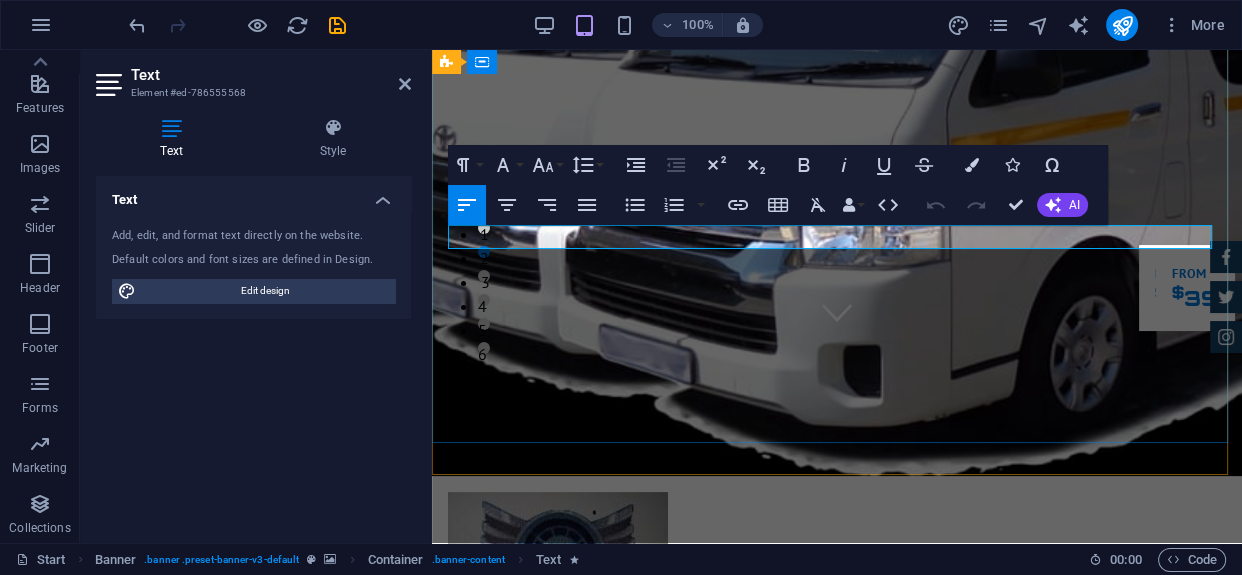 type 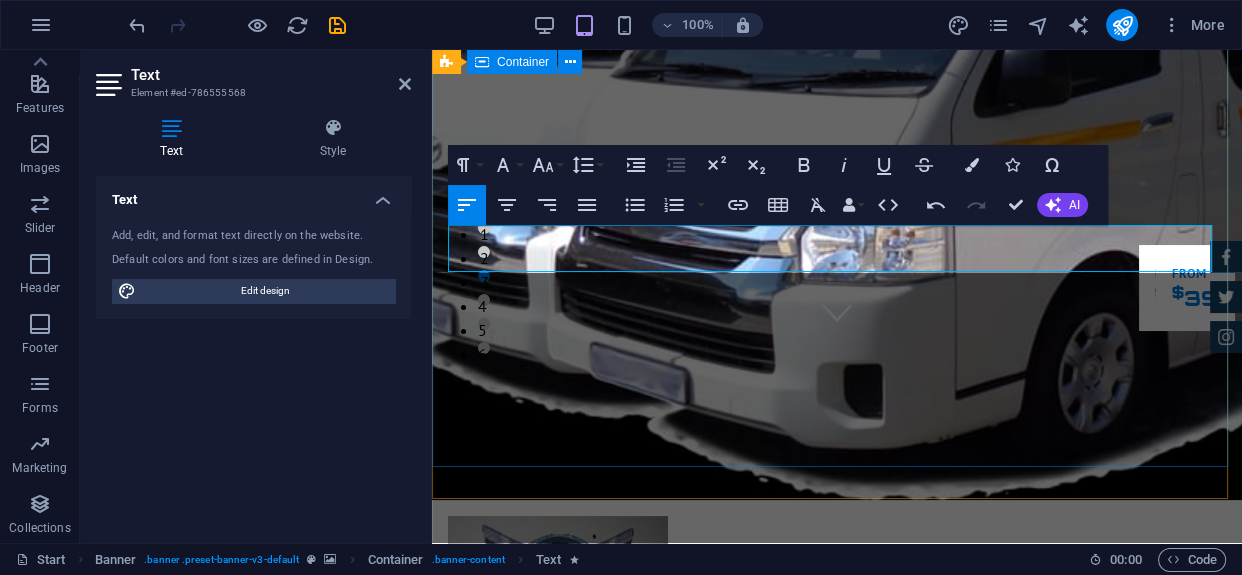 click on "jm transport To supply our client with effective staff transportation that allows our client to  operate as smooth as a sailing boat  Our Inventory   Make an appointment" at bounding box center (837, 926) 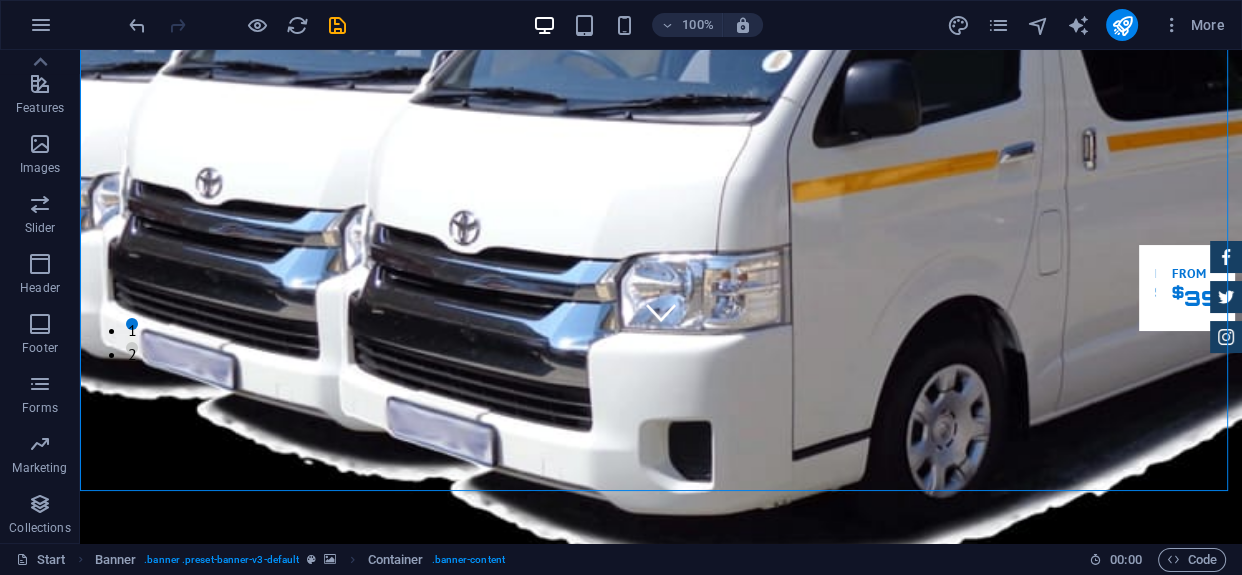 scroll, scrollTop: 0, scrollLeft: 0, axis: both 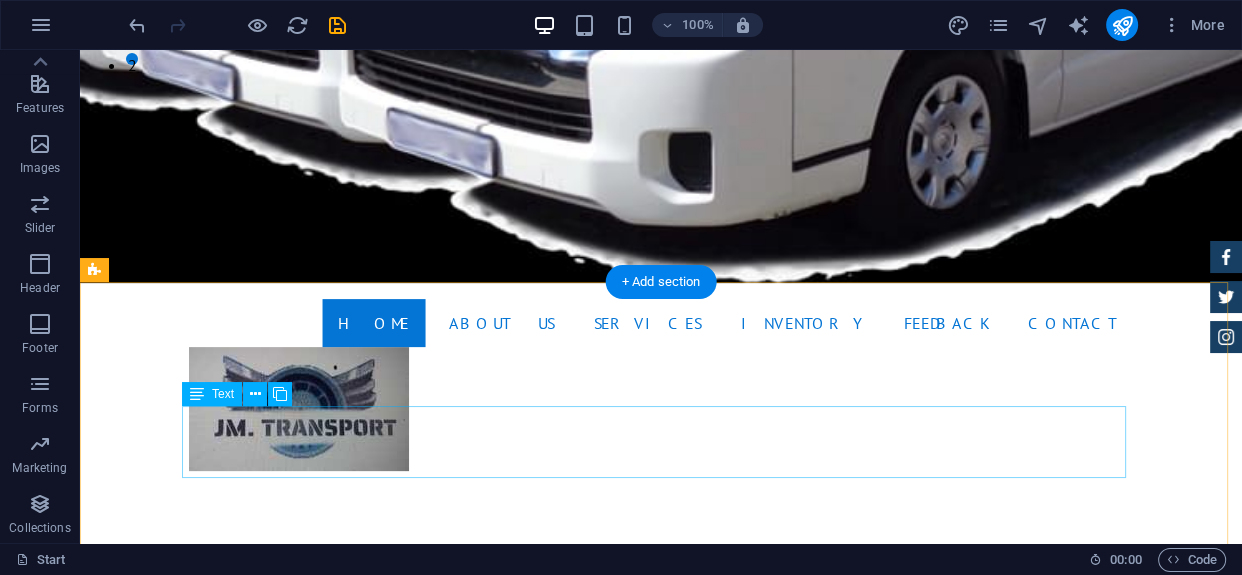 click on "Lorem ipsum dolor sit amet, consectetur adipisicing elit. Libero, assumenda, dolore, cum vel modi asperiores consequatur suscipit quidem ducimus eveniet iure expedita consectetur odio voluptatum similique fugit voluptates rem accusamus quae quas dolorem tenetur facere tempora maiores adipisci reiciendis accusantium voluptatibus id voluptate tempore dolor harum nisi amet! Nobis, eaque." at bounding box center [661, 1380] 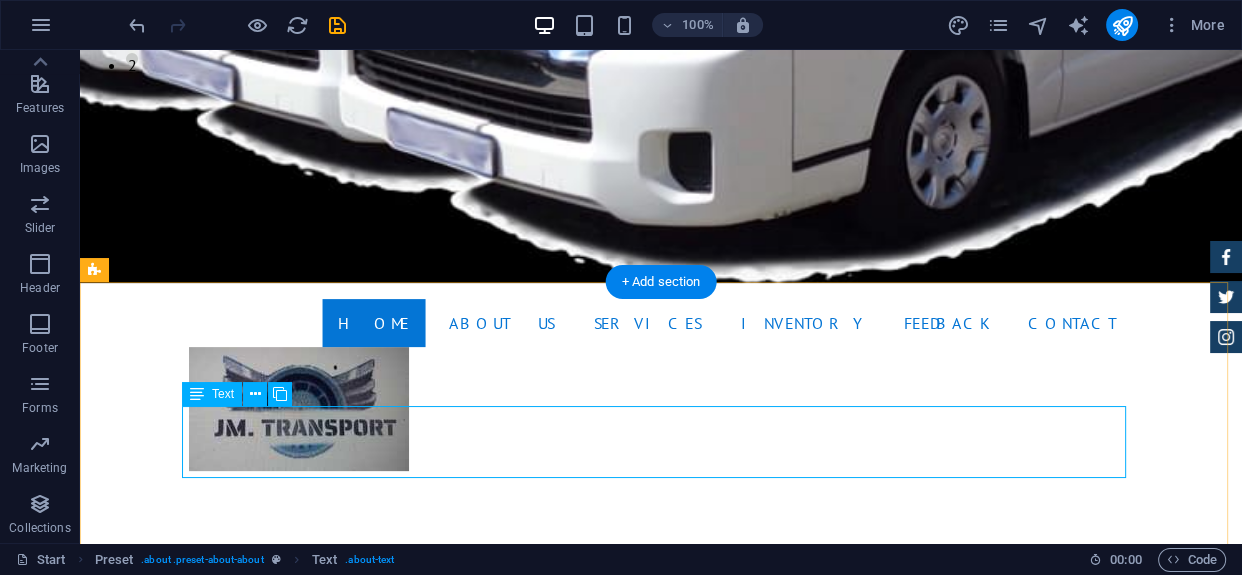 click on "Lorem ipsum dolor sit amet, consectetur adipisicing elit. Libero, assumenda, dolore, cum vel modi asperiores consequatur suscipit quidem ducimus eveniet iure expedita consectetur odio voluptatum similique fugit voluptates rem accusamus quae quas dolorem tenetur facere tempora maiores adipisci reiciendis accusantium voluptatibus id voluptate tempore dolor harum nisi amet! Nobis, eaque." at bounding box center [661, 1380] 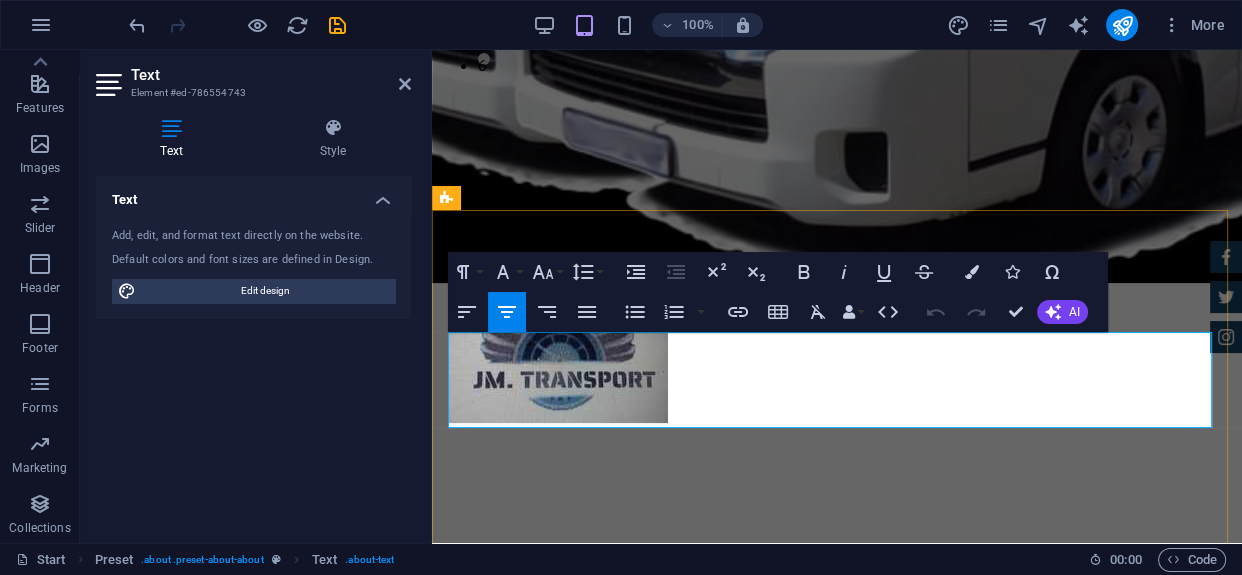 drag, startPoint x: 461, startPoint y: 346, endPoint x: 1081, endPoint y: 415, distance: 623.8277 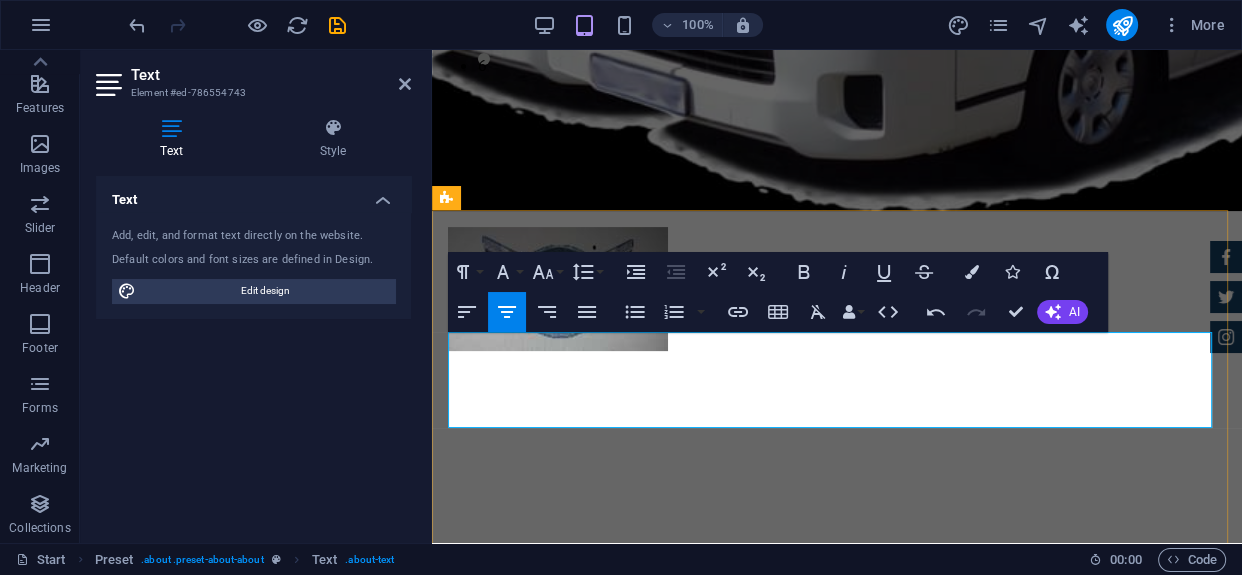 click on "• Need #1: To supply our client with effective staff transportation that allows our client to  operate as smooth as a sailing boat.  • Need #2: Allow a service of excellence wit staff transporting in of better day planning…  “Always” allow time for a [PERSON_NAME] free shift change.  • Need #3:Staff safety is our first priority to ensure the staff hassle-free transportation with Our  dedicated and reliable drivers." at bounding box center (837, 1194) 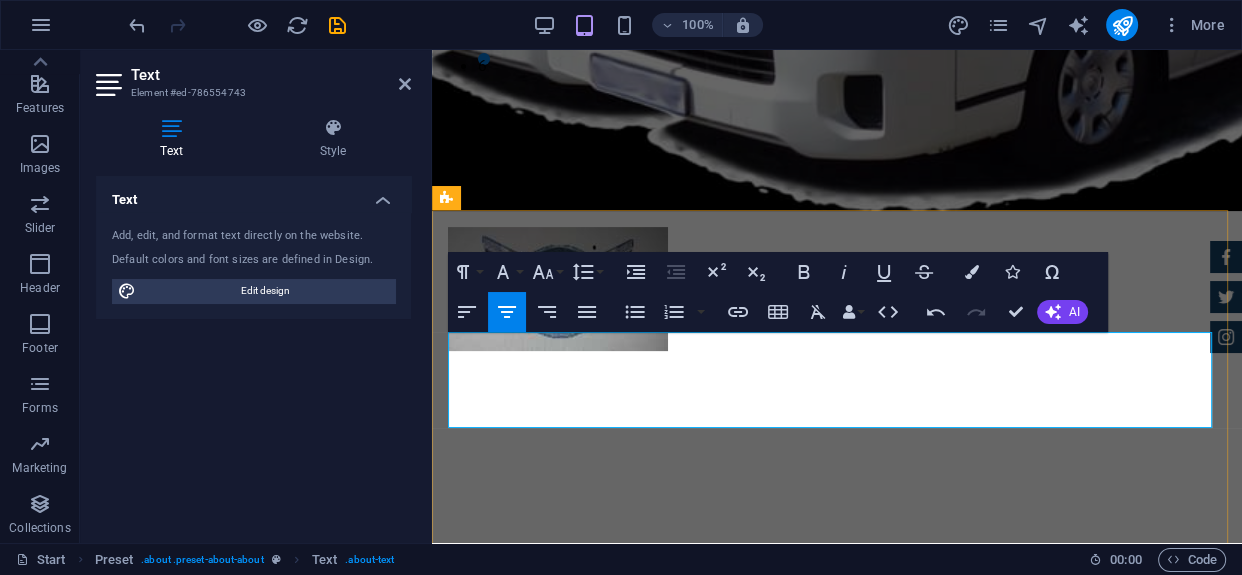 click on "• To supply our client with effective staff transportation that allows our client to  operate as smooth as a sailing boat.  •  Allow a service of excellence wit staff transporting in of better day planning…  “Always” allow time for a [PERSON_NAME] free shift change.  • Staff safety is our first priority to ensure the staff hassle-free transportation with Our  dedicated and reliable drivers." at bounding box center (837, 1182) 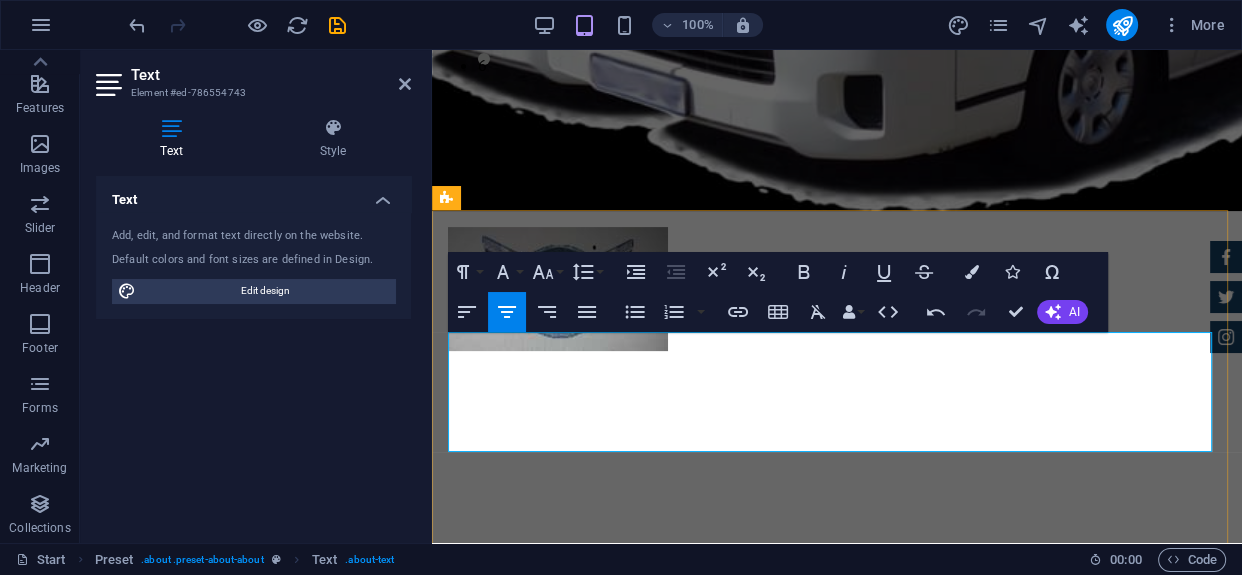 click on "•  Allow a service of excellence wit staff transporting in of better day planning…  “Always” allow time for a [PERSON_NAME] free shift change.  • Staff safety is our first priority to ensure the staff hassle-free transportation with Our  dedicated and reliable drivers." at bounding box center [837, 1242] 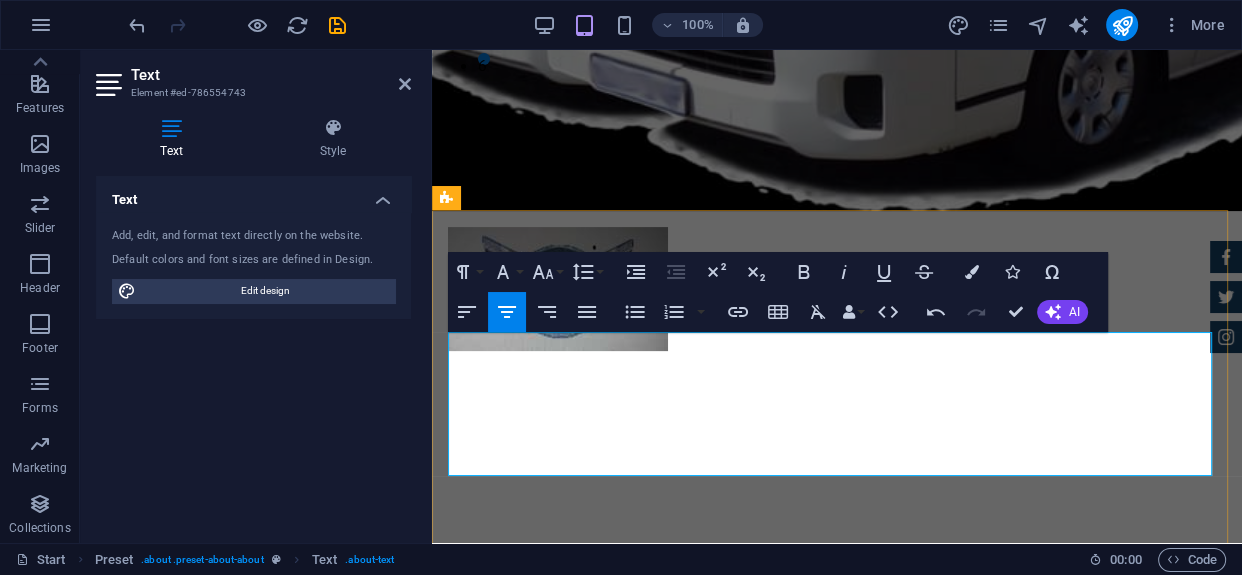 type 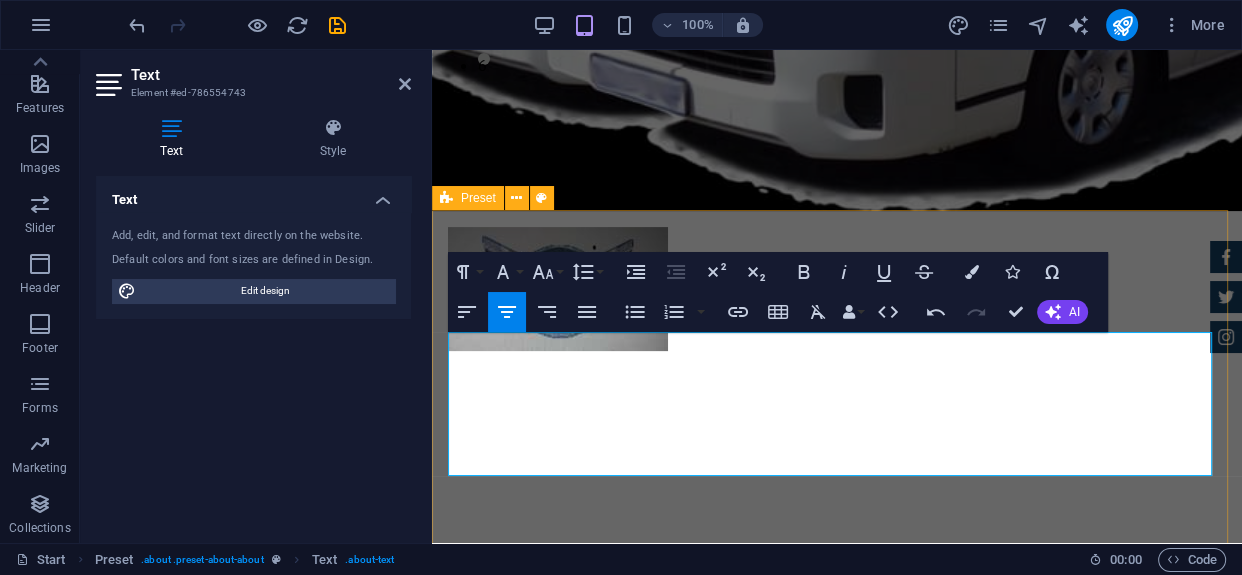click on "About us • To supply our client with effective staff transportation that allows our client to  operate as smooth as a sailing boat.   •  Allow a service of excellence wit staff transporting in of better day planning…  “Always” allow time for a [PERSON_NAME] free shift change.   • Staff safety is our first priority to ensure the staff hassle-free transportation with Our  dedicated and reliable drivers. l n Certified Dealership Lorem ipsum dolor sit amet, consectetur adipisicing elit. Veritatis, dolorem! Best Price Guarantee Lorem ipsum dolor sit amet, consectetur adipisicing elit. Veritatis, dolorem! 24 Month Warranty Lorem ipsum dolor sit amet, consectetur adipisicing elit. Veritatis, dolorem! Financing Program Lorem ipsum dolor sit amet, consectetur adipisicing elit. Veritatis, dolorem!" at bounding box center [837, 1665] 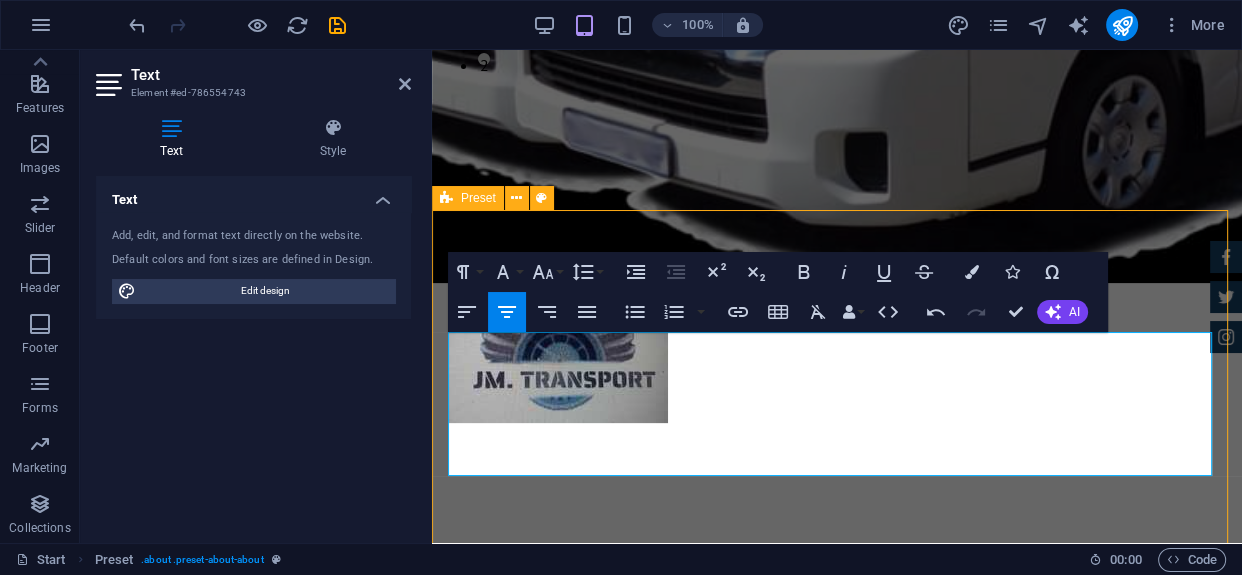 scroll, scrollTop: 569, scrollLeft: 0, axis: vertical 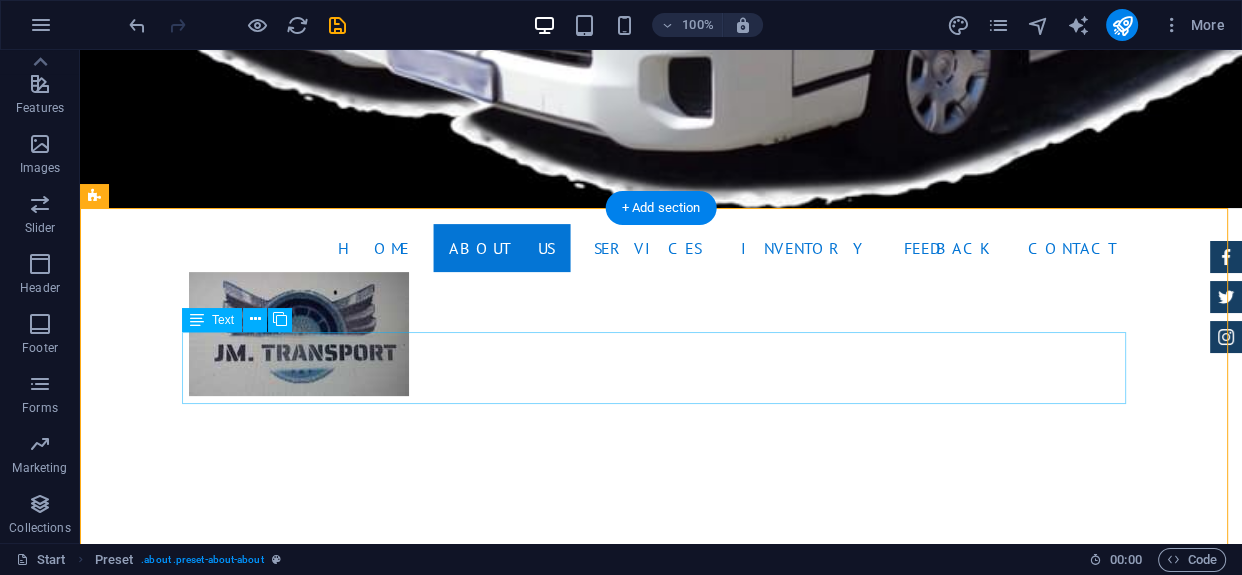 click on "• To supply our client with effective staff transportation that allows our client to  operate as smooth as a sailing boat.   •  Allow a service of excellence wit staff transporting in of better day planning…  “Always” allow time for a [PERSON_NAME] free shift change.   • Staff safety is our first priority to ensure the staff hassle-free transportation with Our  dedicated and reliable drivers. l n" at bounding box center (661, 1317) 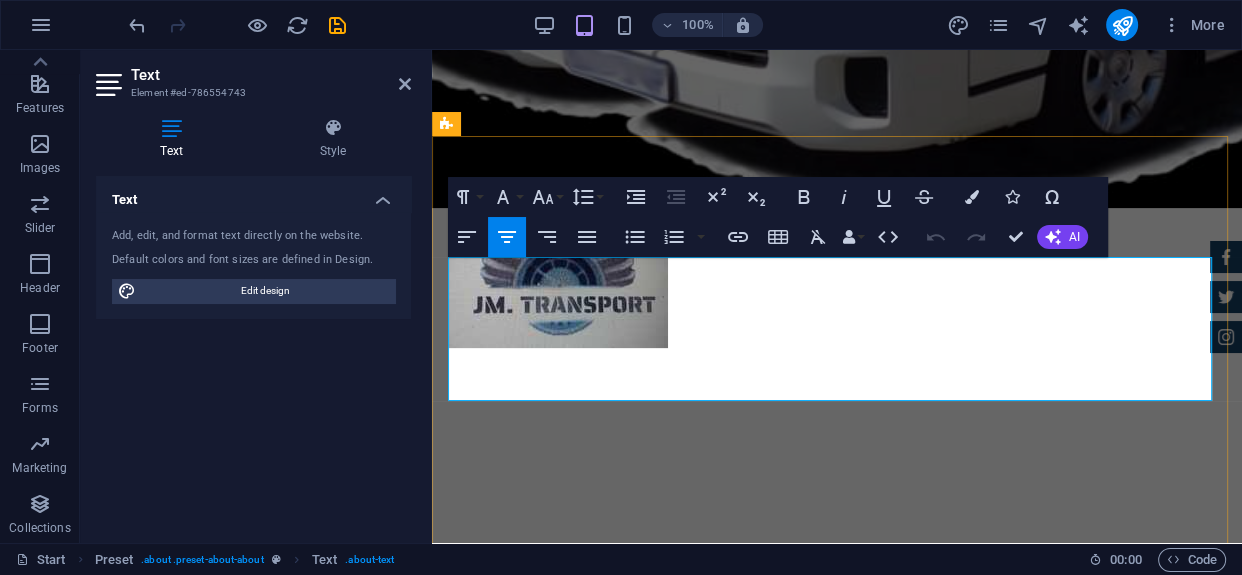 click on "•  Allow a service of excellence wit staff transporting in of better day planning…  “Always” allow time for a [PERSON_NAME] free shift change." at bounding box center (837, 1203) 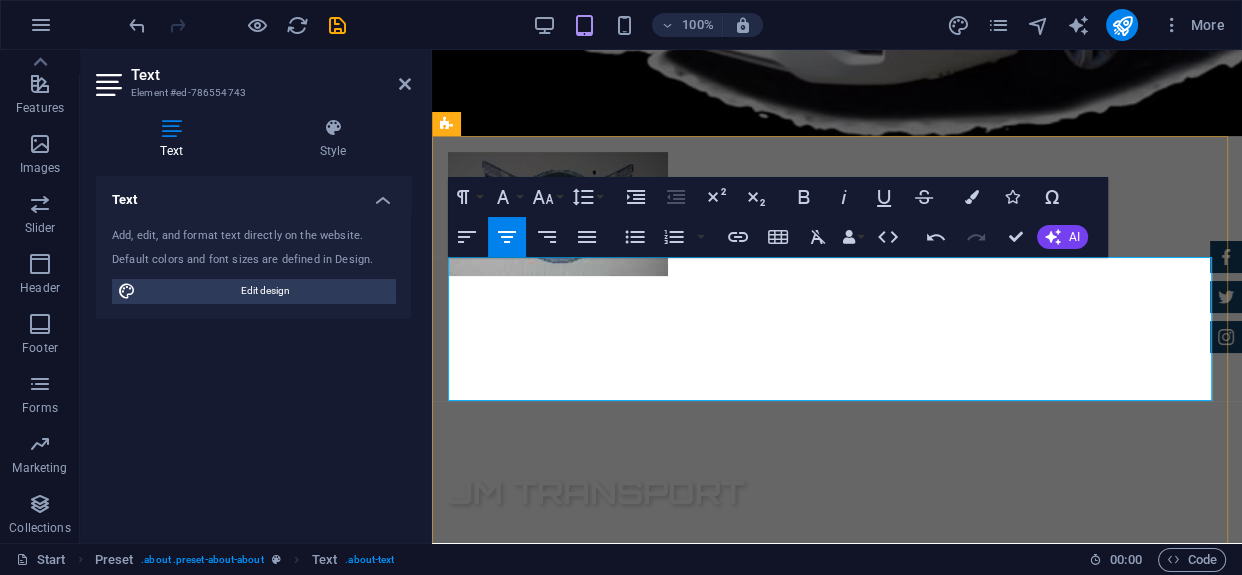 click on "•  Allow a service of excellence with staff transporting in of better day planning…  “Always” allow time for a [PERSON_NAME] free shift change." at bounding box center (837, 1131) 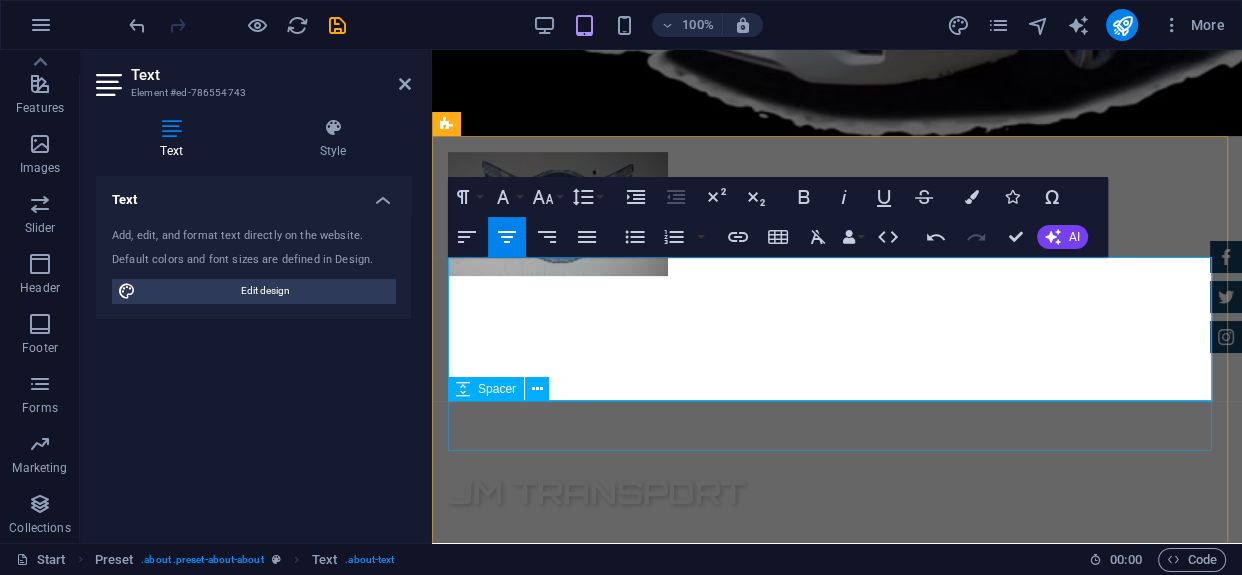 click at bounding box center (837, 1300) 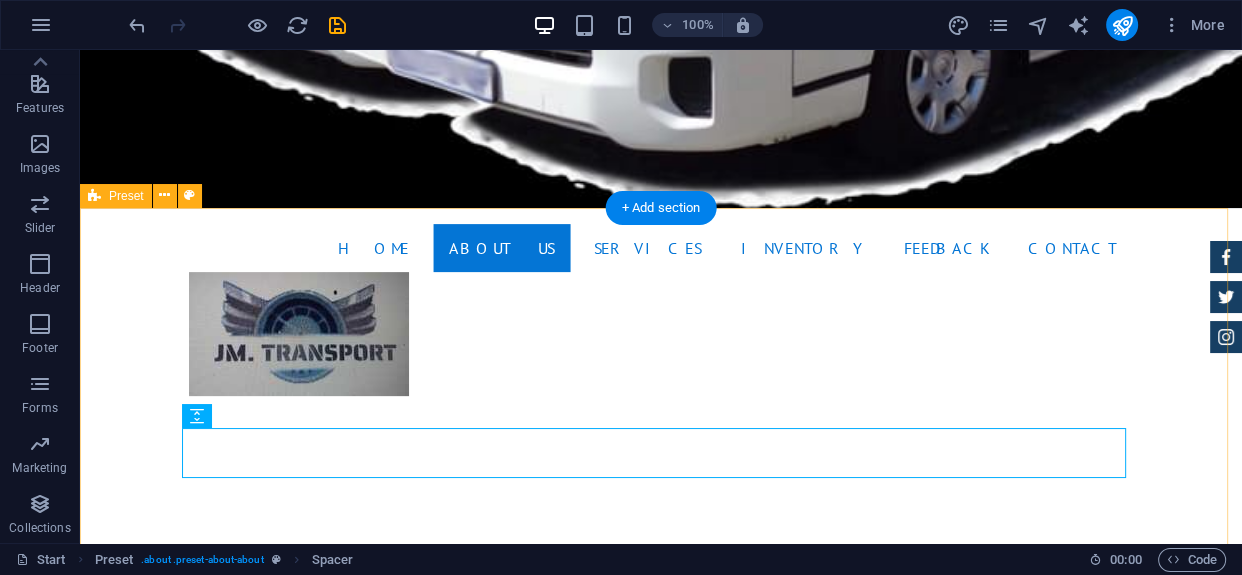 click on "About us • To supply our client with effective staff transportation that allows our client to  operate as smooth as a sailing boat.   •  Allow a service of excellence with staff transporting that allows better day planning…  “Always” allow time for a [PERSON_NAME] free shift change.   • Staff safety is our first priority to ensure the staff hassle-free transportation with Our  dedicated and reliable drivers. l n Certified Dealership Lorem ipsum dolor sit amet, consectetur adipisicing elit. Veritatis, dolorem! Best Price Guarantee Lorem ipsum dolor sit amet, consectetur adipisicing elit. Veritatis, dolorem! 24 Month Warranty Lorem ipsum dolor sit amet, consectetur adipisicing elit. Veritatis, dolorem! Financing Program Lorem ipsum dolor sit amet, consectetur adipisicing elit. Veritatis, dolorem!" at bounding box center [661, 1804] 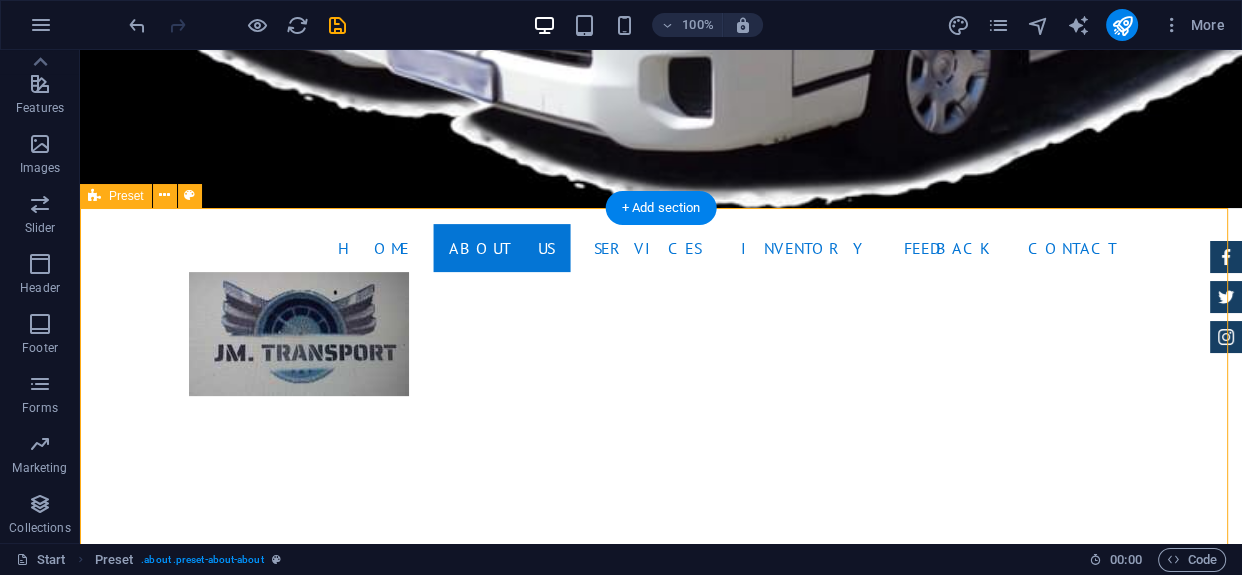click on "About us • To supply our client with effective staff transportation that allows our client to  operate as smooth as a sailing boat.   •  Allow a service of excellence with staff transporting that allows better day planning…  “Always” allow time for a [PERSON_NAME] free shift change.   • Staff safety is our first priority to ensure the staff hassle-free transportation with Our  dedicated and reliable drivers. l n Certified Dealership Lorem ipsum dolor sit amet, consectetur adipisicing elit. Veritatis, dolorem! Best Price Guarantee Lorem ipsum dolor sit amet, consectetur adipisicing elit. Veritatis, dolorem! 24 Month Warranty Lorem ipsum dolor sit amet, consectetur adipisicing elit. Veritatis, dolorem! Financing Program Lorem ipsum dolor sit amet, consectetur adipisicing elit. Veritatis, dolorem!" at bounding box center [661, 1804] 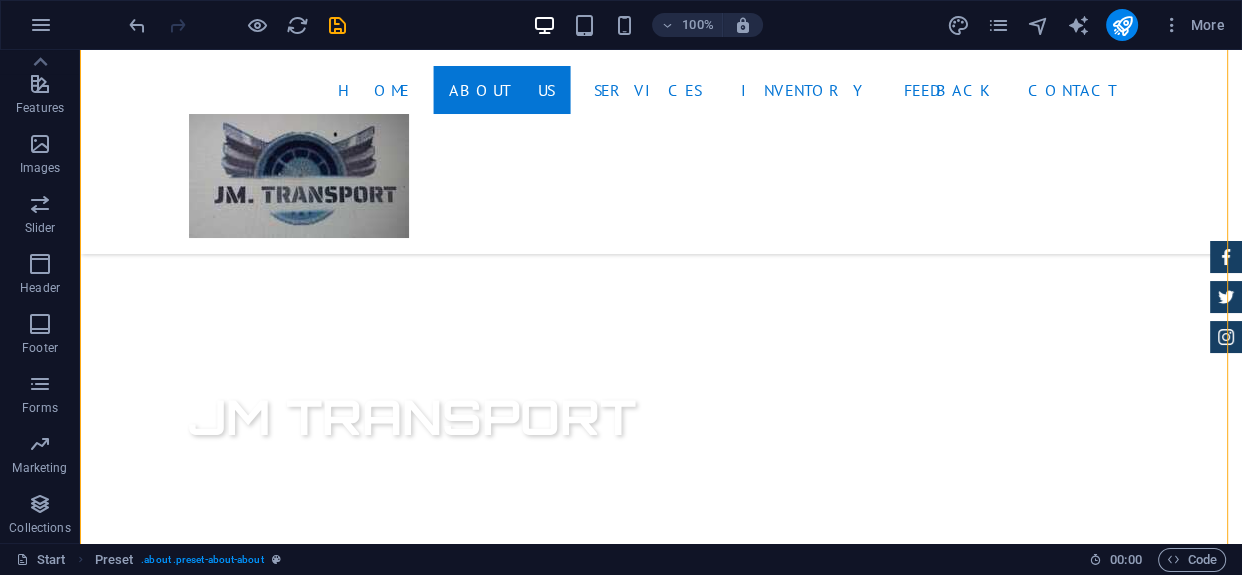 scroll, scrollTop: 804, scrollLeft: 0, axis: vertical 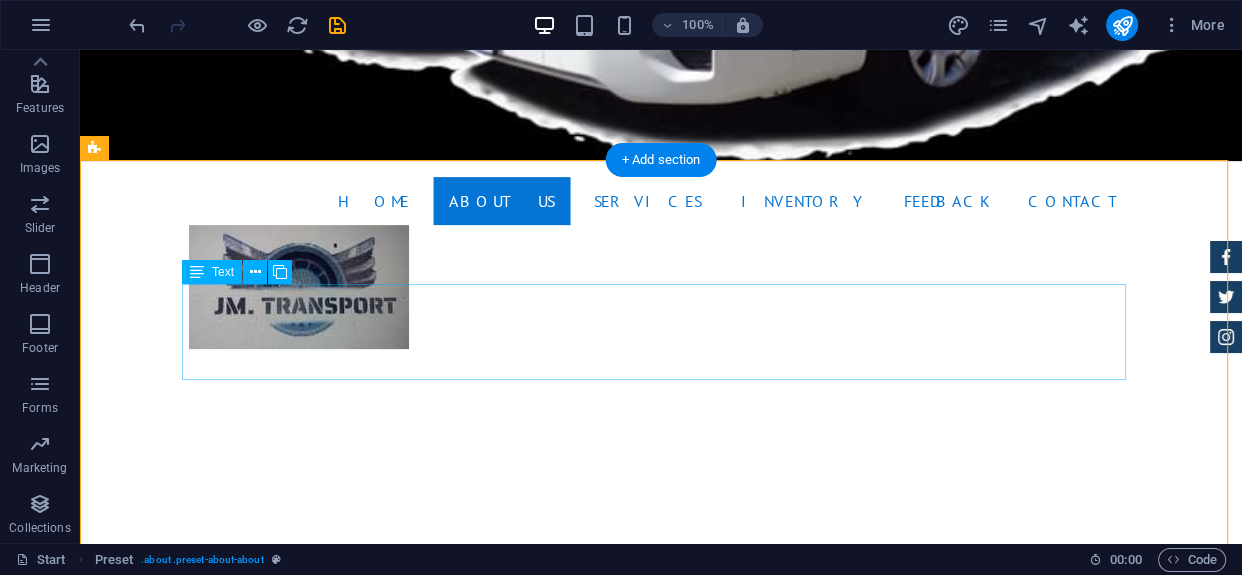 click on "• To supply our client with effective staff transportation that allows our client to  operate as smooth as a sailing boat.   •  Allow a service of excellence with staff transporting that allows better day planning…  “Always” allow time for a [PERSON_NAME] free shift change.   • Staff safety is our first priority to ensure the staff hassle-free transportation with Our  dedicated and reliable drivers. l n" at bounding box center (661, 1282) 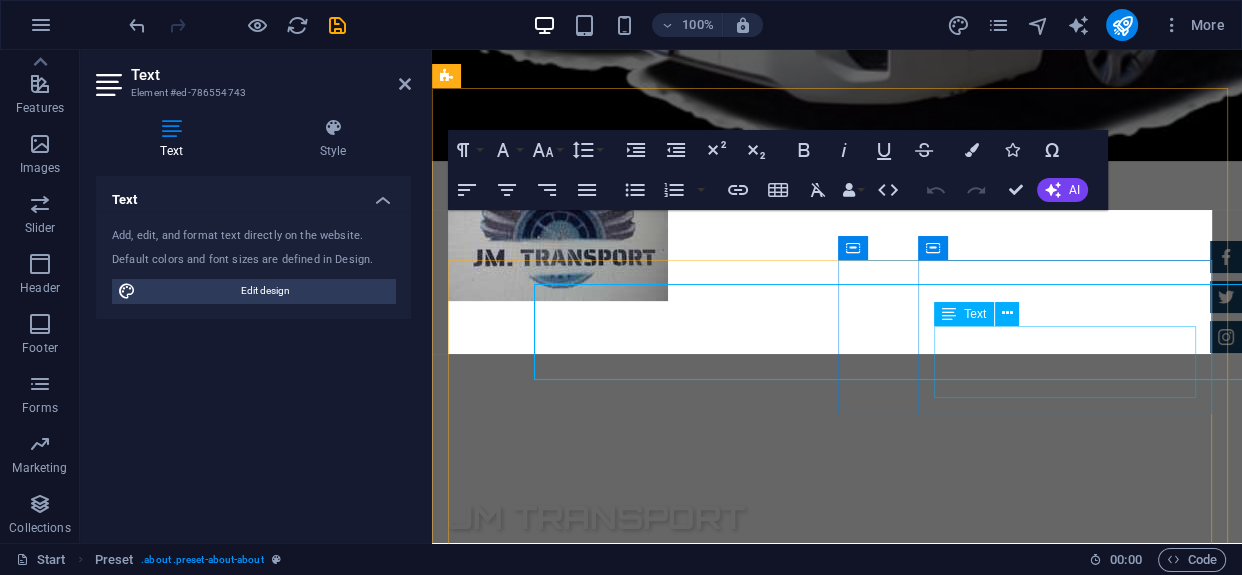 click at bounding box center (837, 1325) 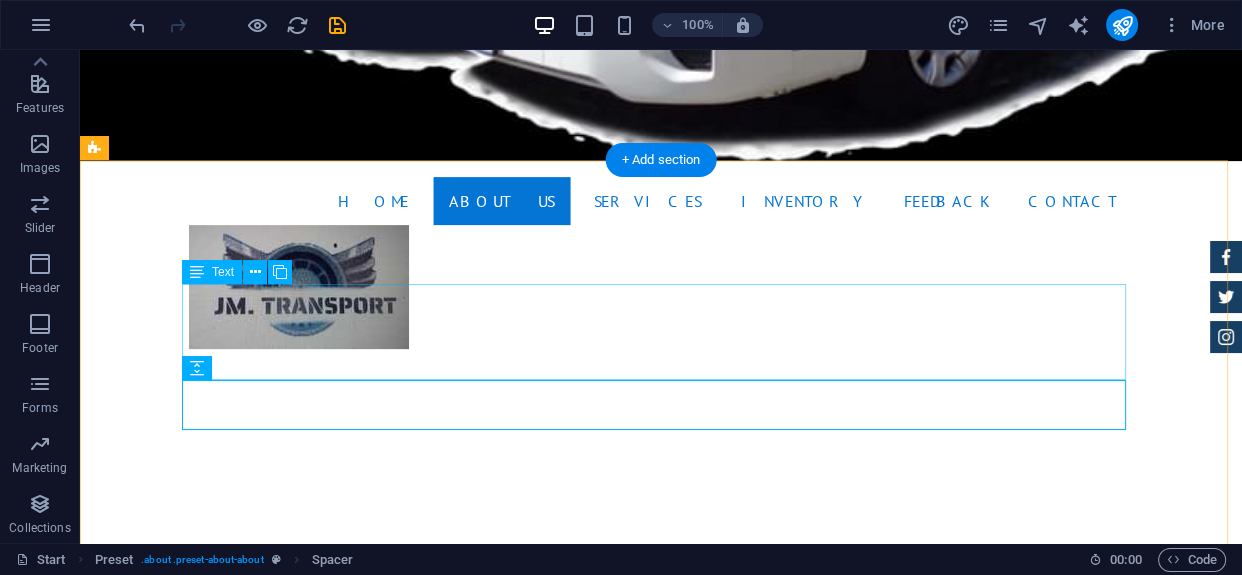 click on "• To supply our client with effective staff transportation that allows our client to  operate as smooth as a sailing boat.   •  Allow a service of excellence with staff transporting that allows better day planning…  “Always” allow time for a [PERSON_NAME] free shift change.   • Staff safety is our first priority to ensure the staff hassle-free transportation with Our  dedicated and reliable drivers. l n" at bounding box center (661, 1282) 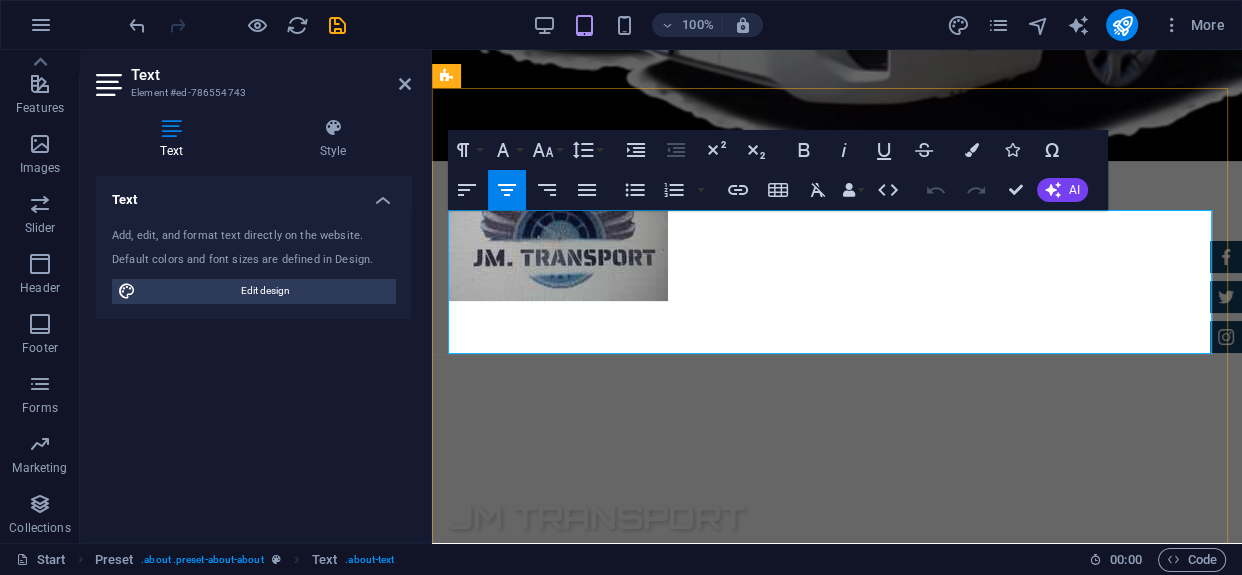 click on "• Staff safety is our first priority to ensure the staff hassle-free transportation with Our  dedicated and reliable drivers. l n" at bounding box center [837, 1252] 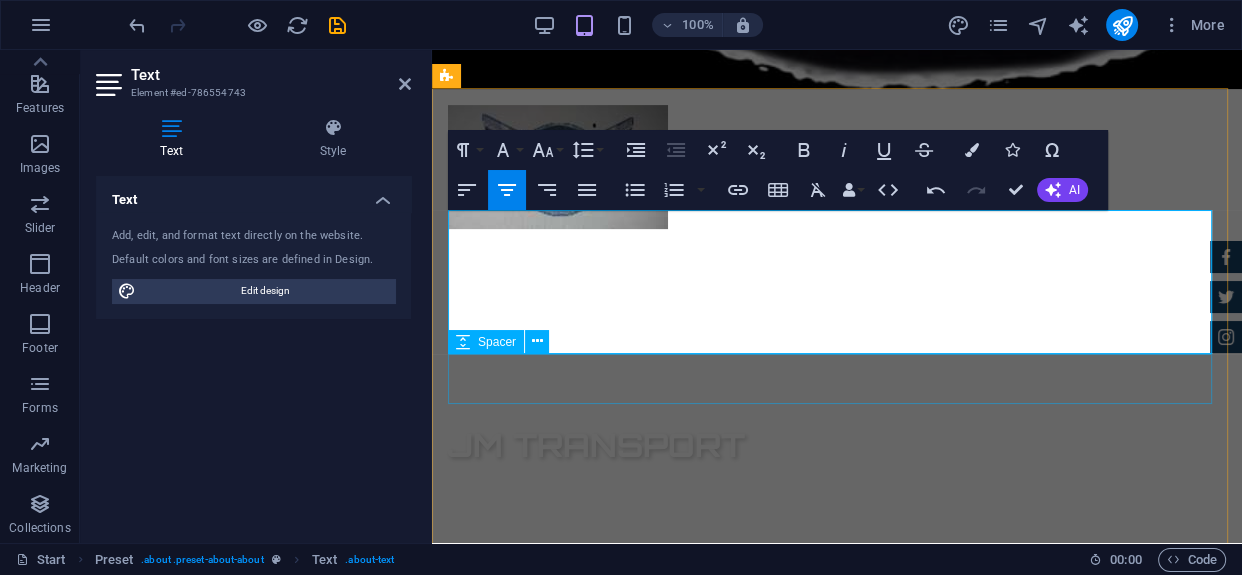 click at bounding box center [837, 1229] 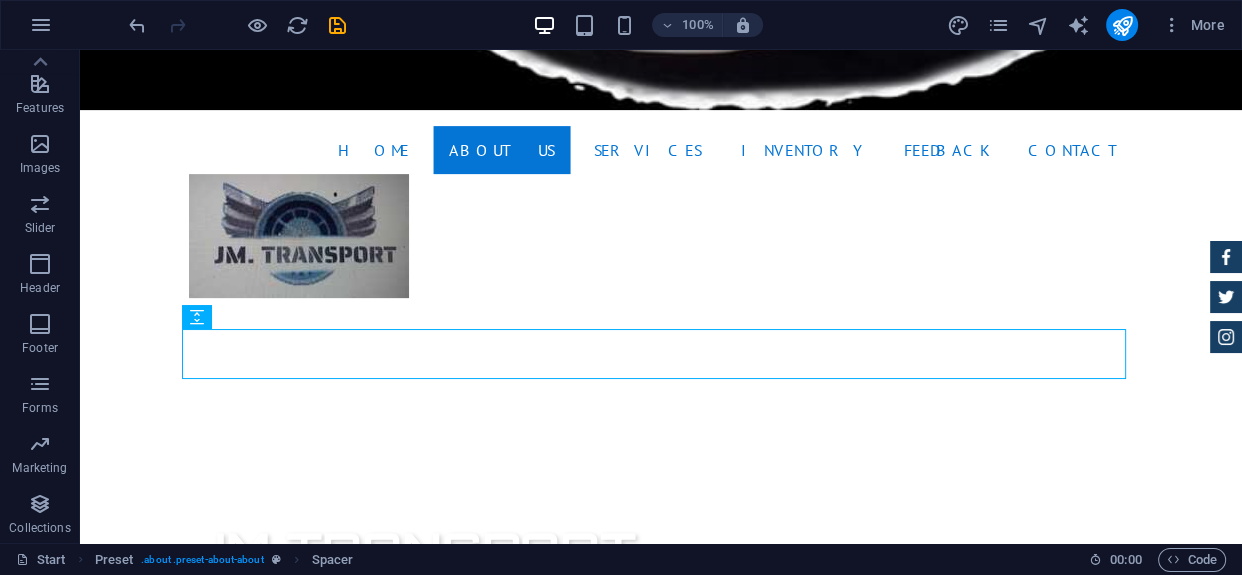 scroll, scrollTop: 650, scrollLeft: 0, axis: vertical 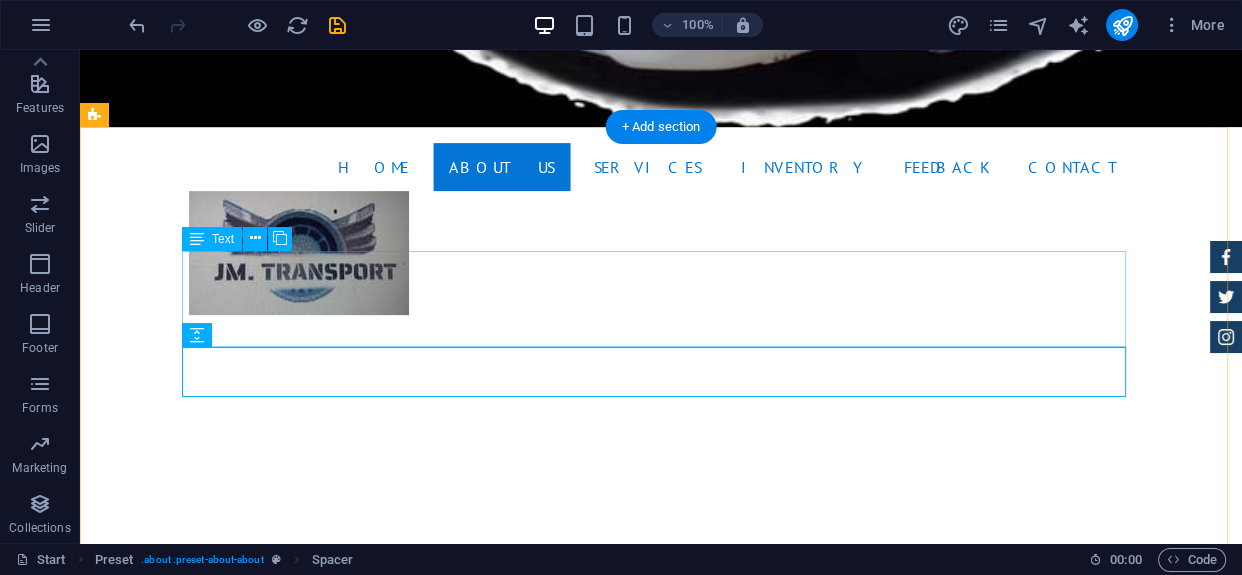 click on "• To supply our client with effective staff transportation that allows our client to  operate as smooth as a sailing boat.   •  Allow a service of excellence with staff transporting that allows better day planning…  “Always” allow time for a [PERSON_NAME] free shift change.   • Staff safety is our first priority to ensure the staff hassle-free transportation with Our  dedicated and reliable drivers." at bounding box center (661, 1248) 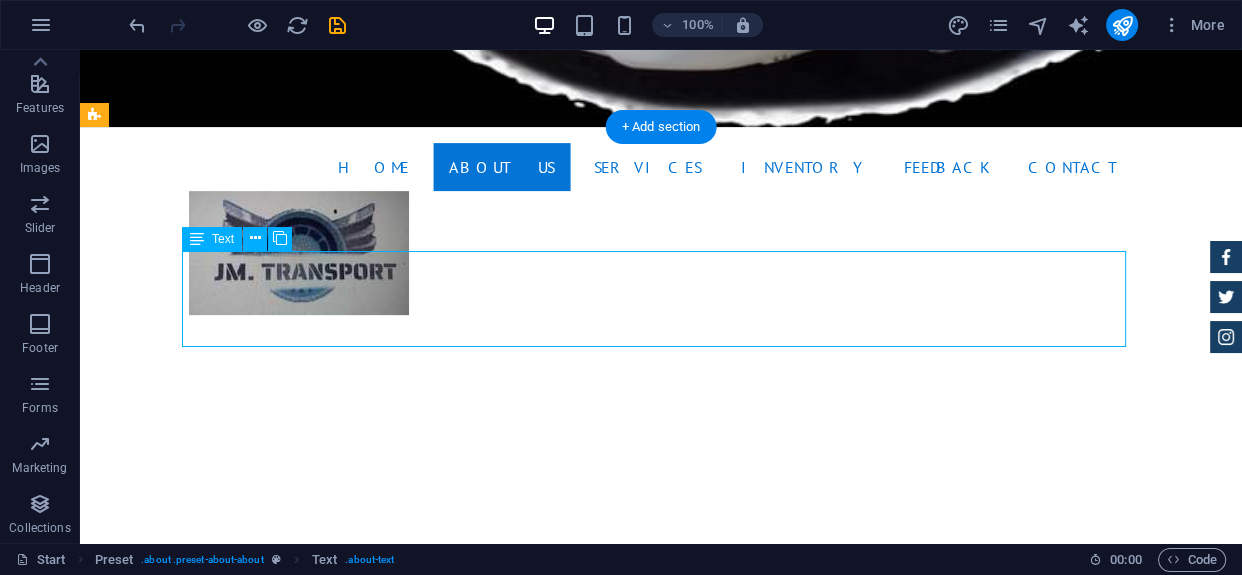 click on "• To supply our client with effective staff transportation that allows our client to  operate as smooth as a sailing boat.   •  Allow a service of excellence with staff transporting that allows better day planning…  “Always” allow time for a [PERSON_NAME] free shift change.   • Staff safety is our first priority to ensure the staff hassle-free transportation with Our  dedicated and reliable drivers." at bounding box center [661, 1248] 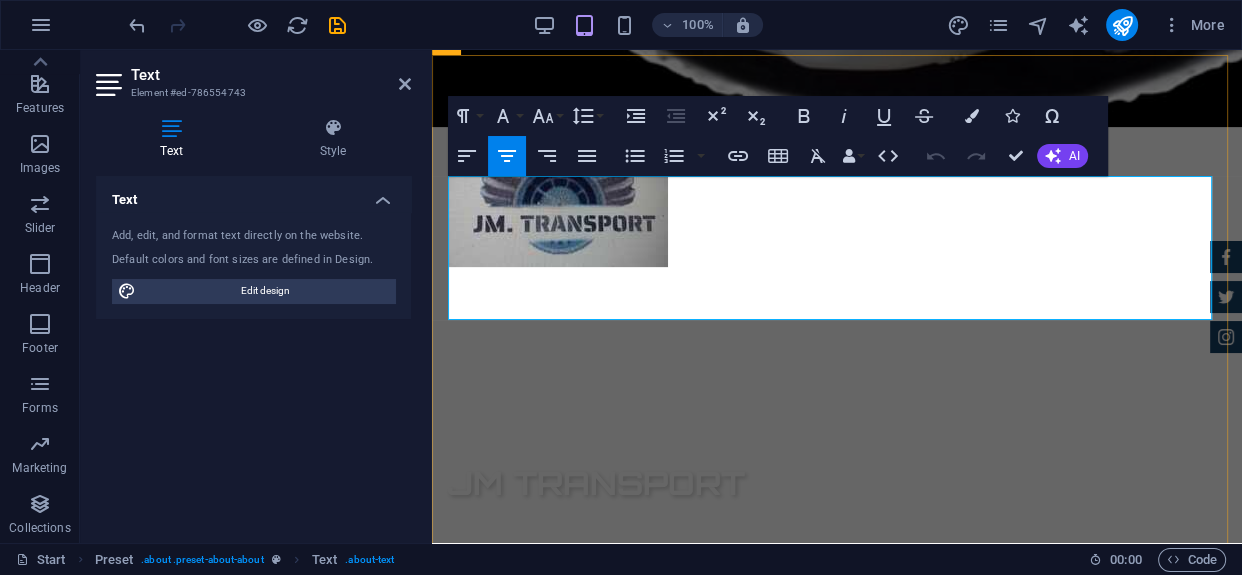 click on "• To supply our client with effective staff transportation that allows our client to  operate as smooth as a sailing boat." at bounding box center (837, 1026) 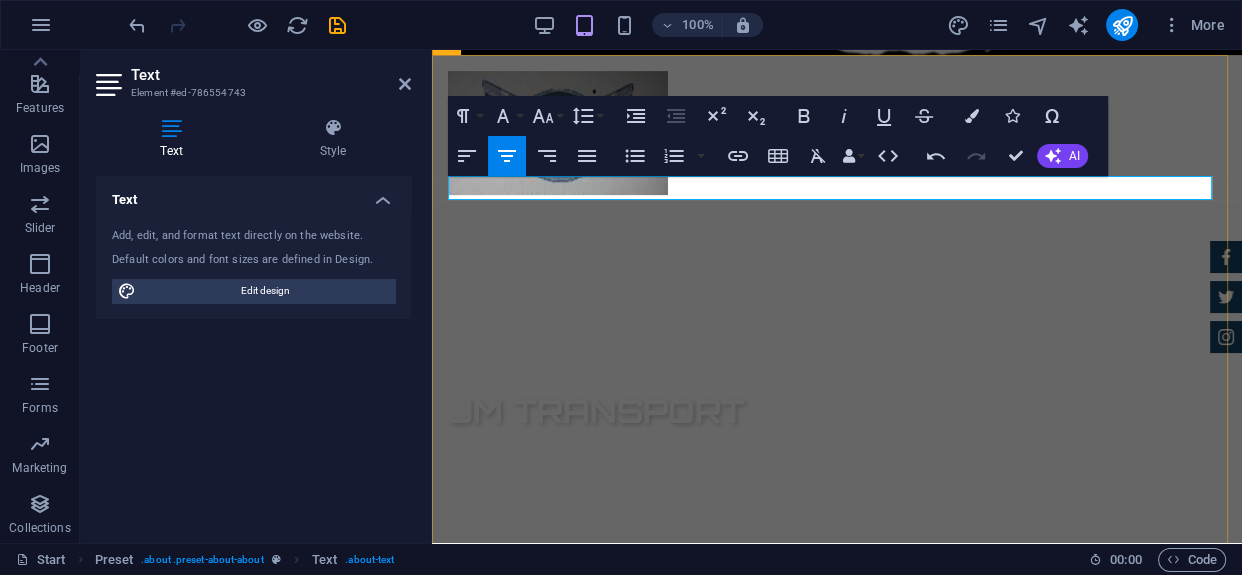 click on "rity to ensure the staff hassle-free transportation with Our  dedicated and reliable drivers." at bounding box center [837, 942] 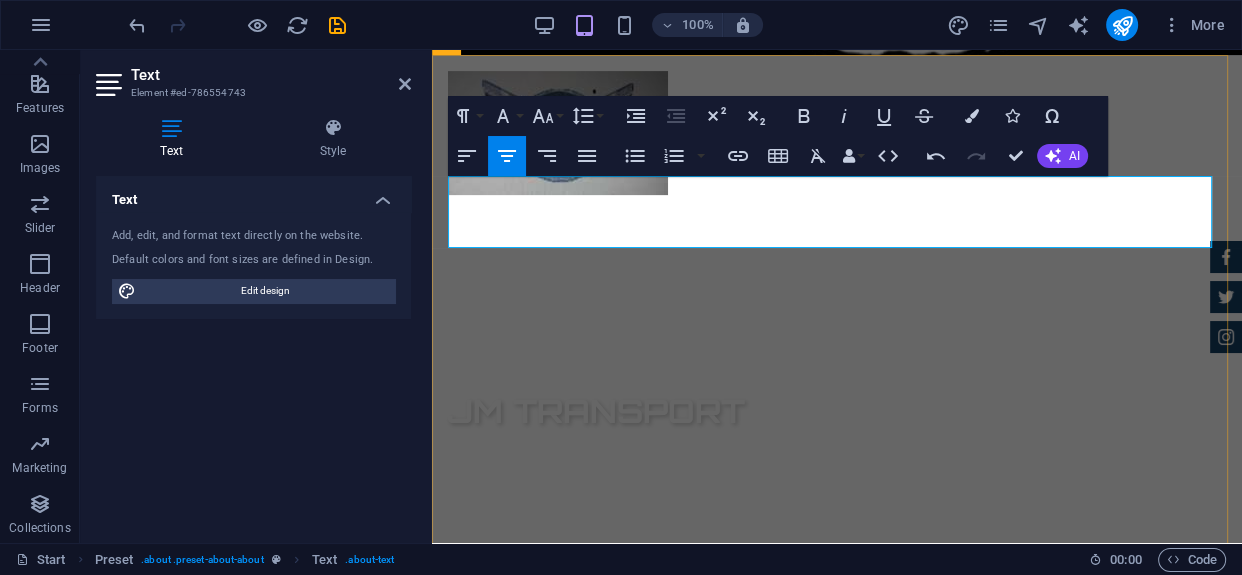 click on "From well experiancd drivers our dream came from a seadling to this beautiful growing tree of efficent, reliable, confident and dependable" at bounding box center (837, 1002) 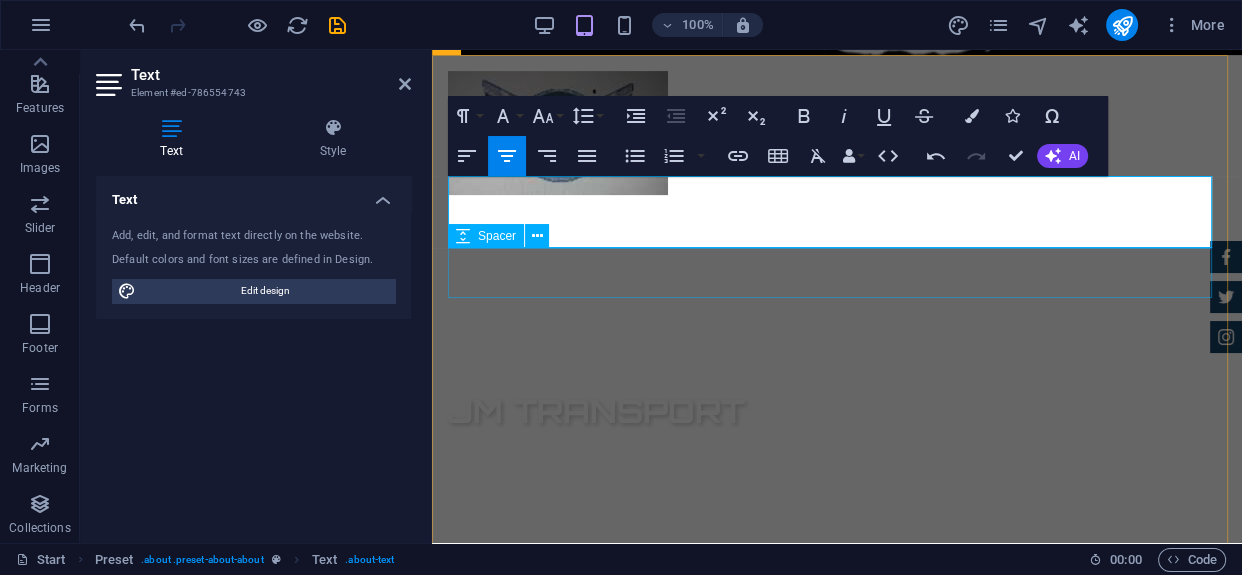 click at bounding box center (837, 1099) 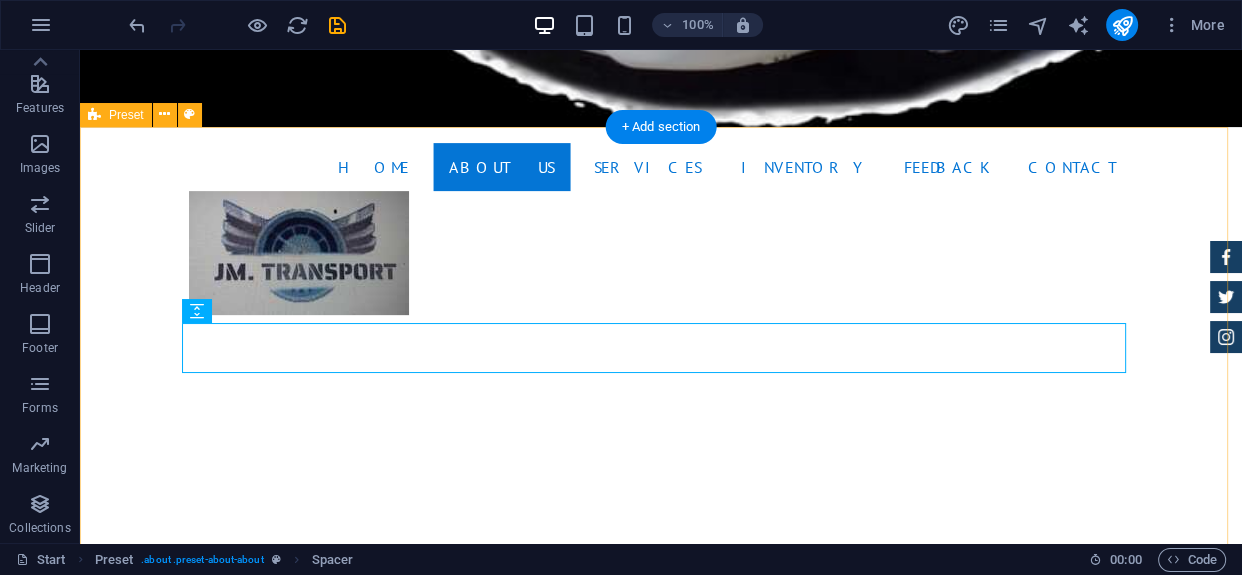 click on "About us JM transporting was created with staff safety and punctuality in mind. From well experienced drivers our dream started, from a seedling to this beautiful growing tree of efficient, reliable, confident and dependable driving force.   Certified Dealership Lorem ipsum dolor sit amet, consectetur adipisicing elit. Veritatis, dolorem! Best Price Guarantee Lorem ipsum dolor sit amet, consectetur adipisicing elit. Veritatis, dolorem! 24 Month Warranty Lorem ipsum dolor sit amet, consectetur adipisicing elit. Veritatis, dolorem! Financing Program Lorem ipsum dolor sit amet, consectetur adipisicing elit. Veritatis, dolorem!" at bounding box center (661, 1675) 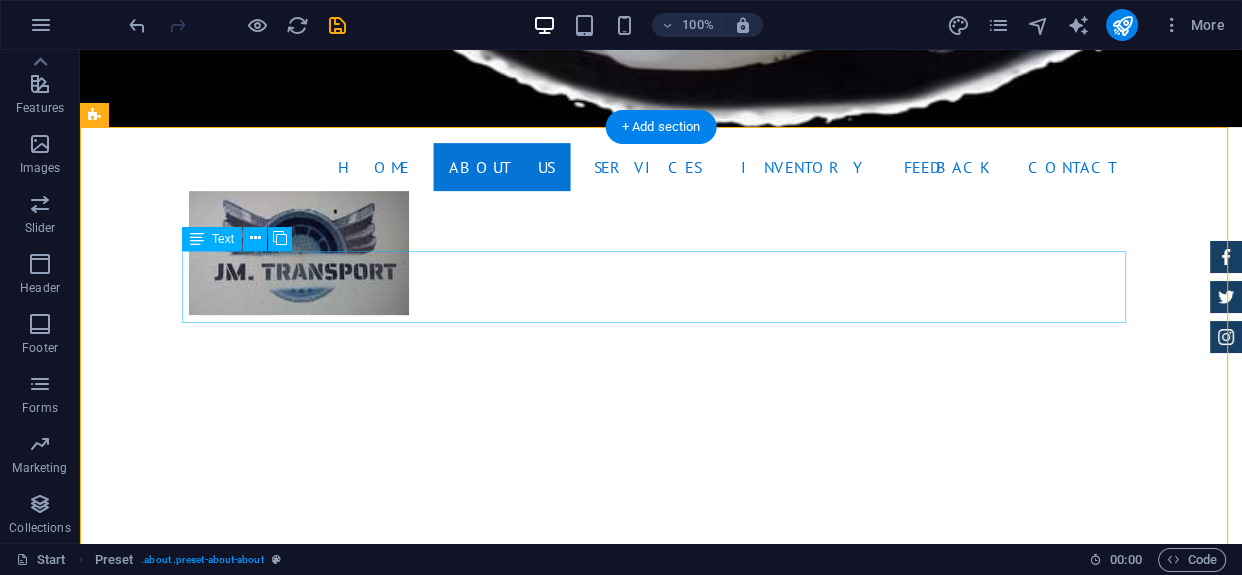 click on "JM transporting was created with staff safety and punctuality in mind. From well experienced drivers our dream started, from a seedling to this beautiful growing tree of efficient, reliable, confident and dependable driving force." at bounding box center [661, 1200] 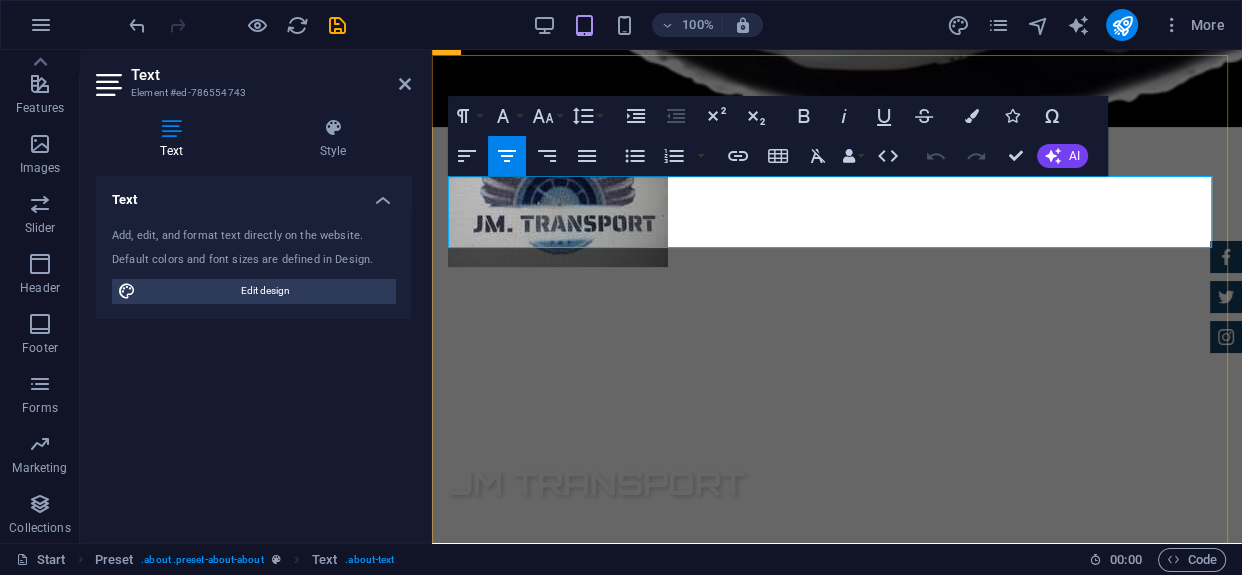 click on "From well experienced drivers our dream started, from a seedling to this beautiful growing tree of efficient, reliable, confident and dependable driving force." at bounding box center [837, 1086] 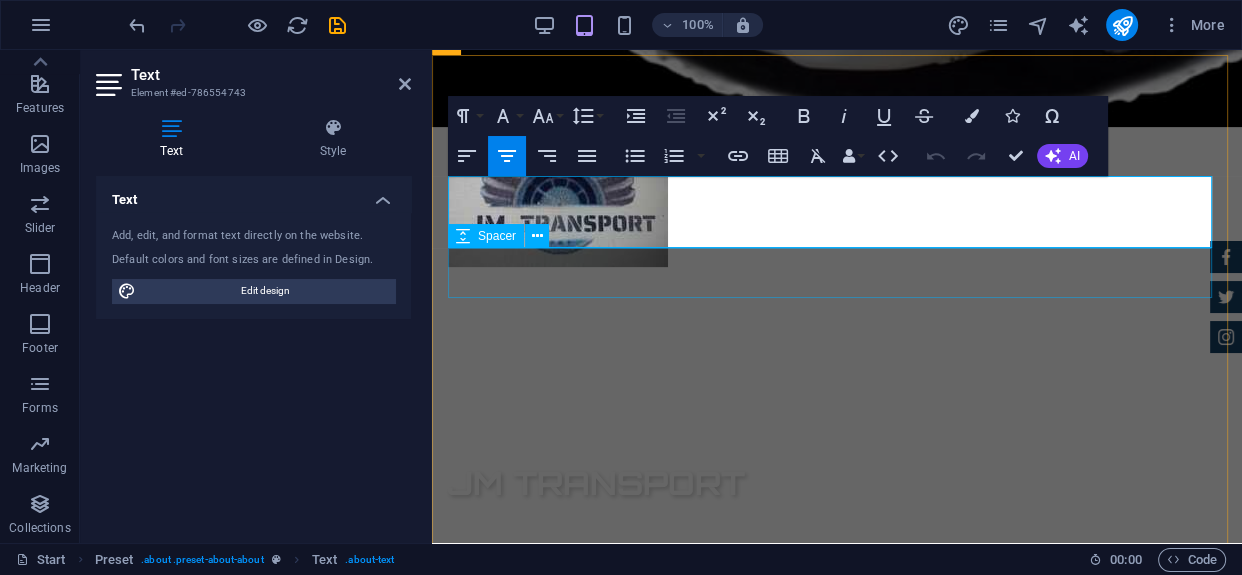 click at bounding box center (837, 1171) 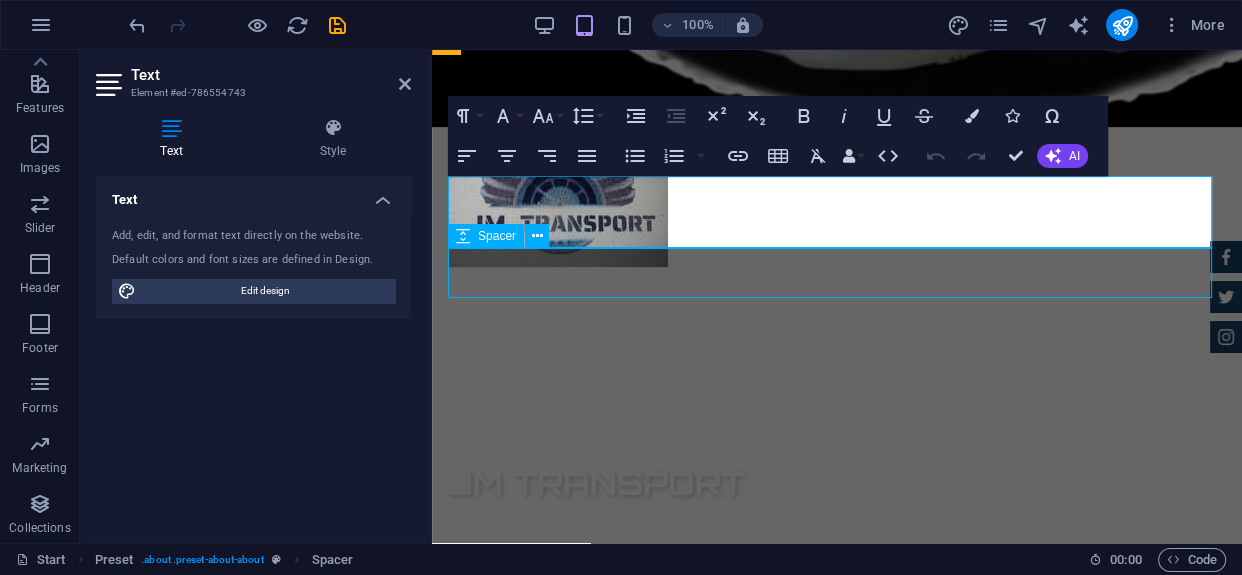 click on "JM transporting was created with staff safety and punctuality in mind. From well experienced drivers our dream started, from a seedling to this beautiful growing tree of efficient, reliable, confident and dependable driving force." at bounding box center [837, 1062] 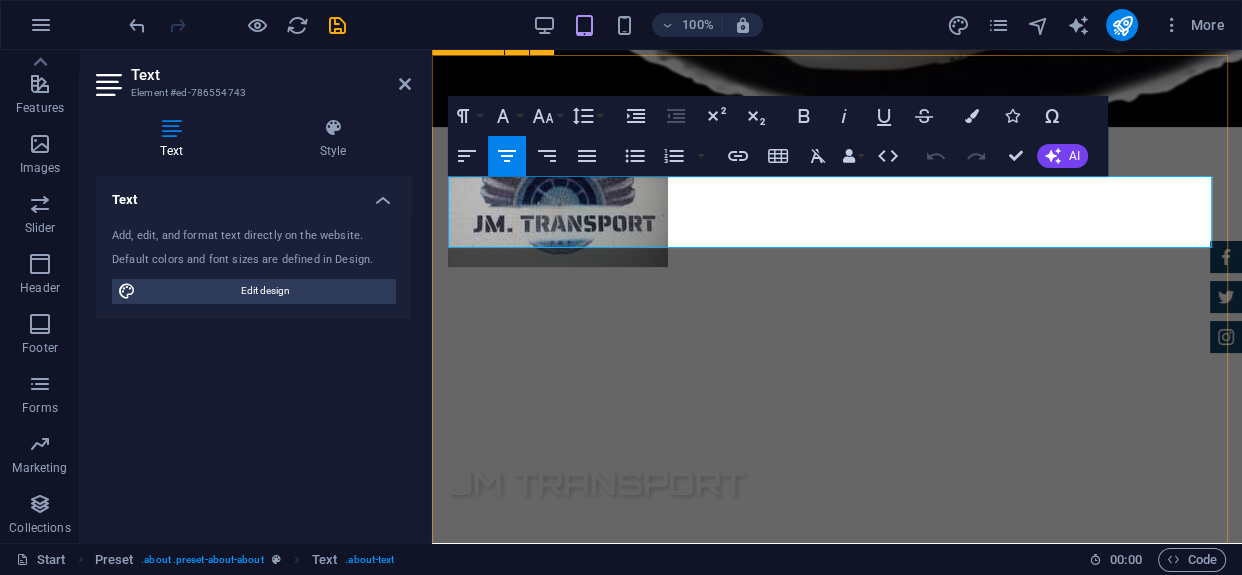 click on "About us JM transporting was created with staff safety and punctuality in mind. From well experienced drivers our dream started, from a seedling to this beautiful growing tree of efficient, reliable, confident and dependable driving force.   Certified Dealership Lorem ipsum dolor sit amet, consectetur adipisicing elit. Veritatis, dolorem! Best Price Guarantee Lorem ipsum dolor sit amet, consectetur adipisicing elit. Veritatis, dolorem! 24 Month Warranty Lorem ipsum dolor sit amet, consectetur adipisicing elit. Veritatis, dolorem! Financing Program Lorem ipsum dolor sit amet, consectetur adipisicing elit. Veritatis, dolorem!" at bounding box center (837, 1521) 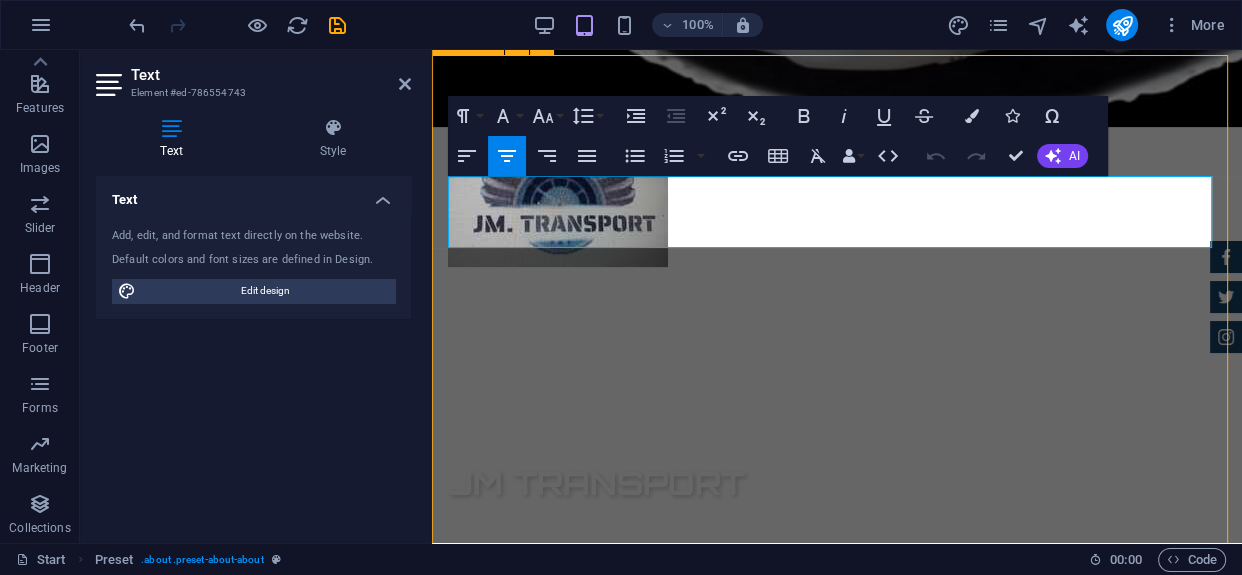scroll, scrollTop: 724, scrollLeft: 0, axis: vertical 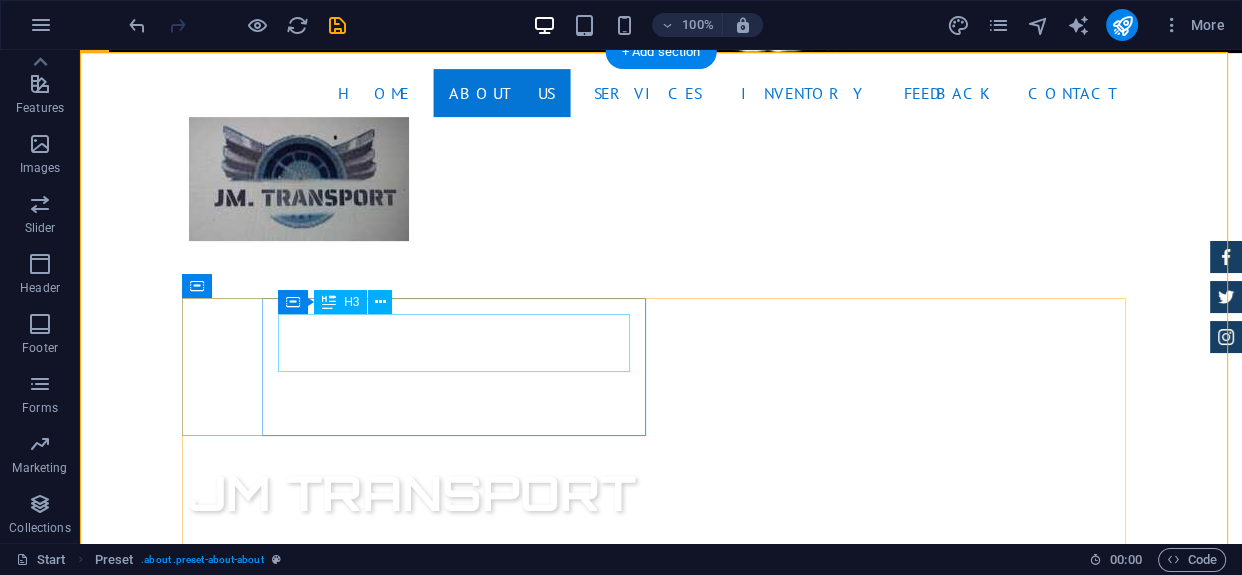 click on "Certified Dealership" at bounding box center (661, 1373) 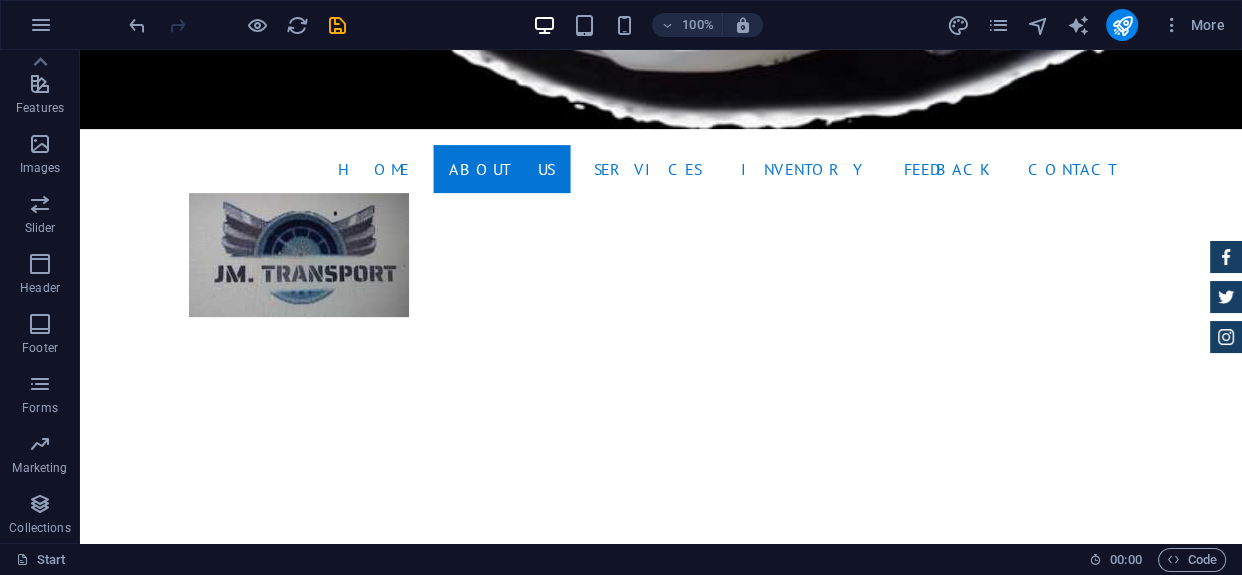 scroll, scrollTop: 682, scrollLeft: 0, axis: vertical 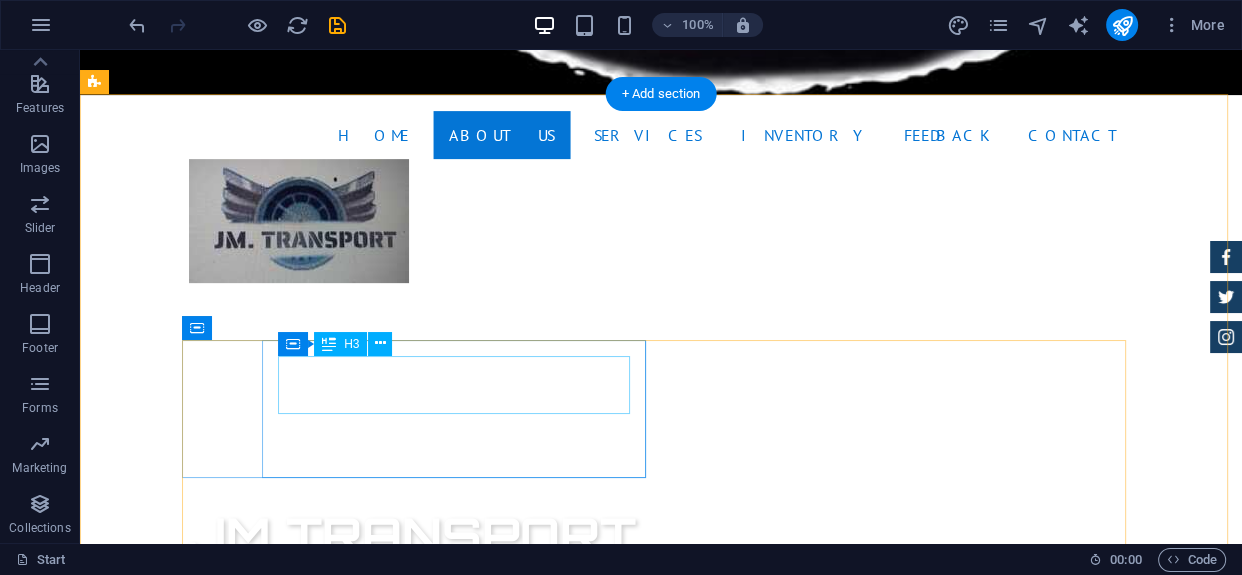 click on "Certified Dealership" at bounding box center (661, 1415) 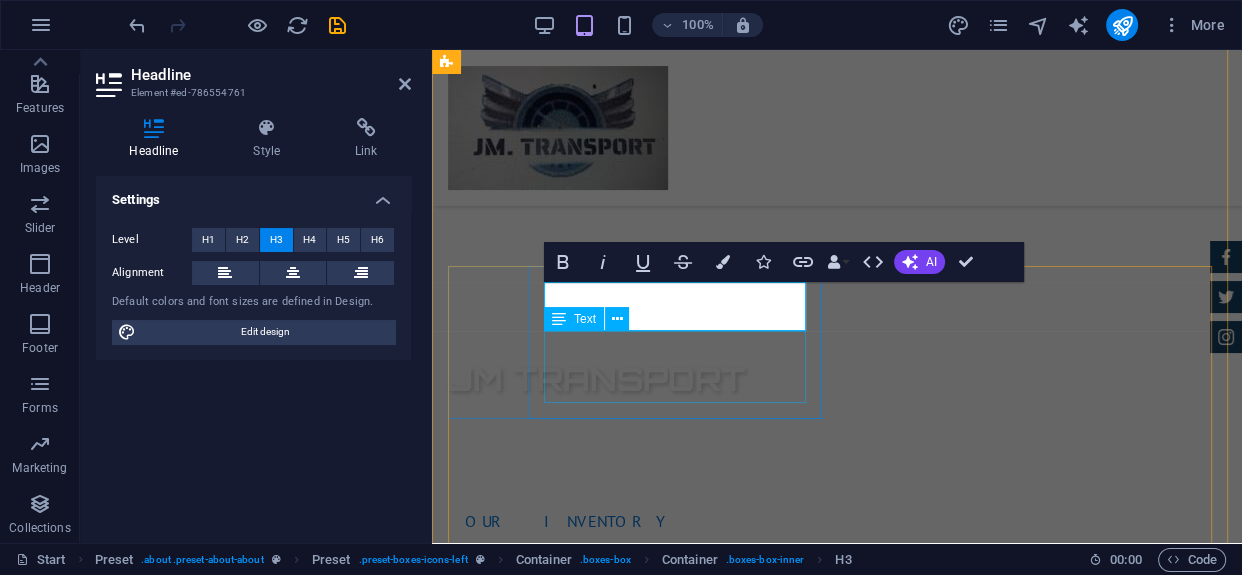 type 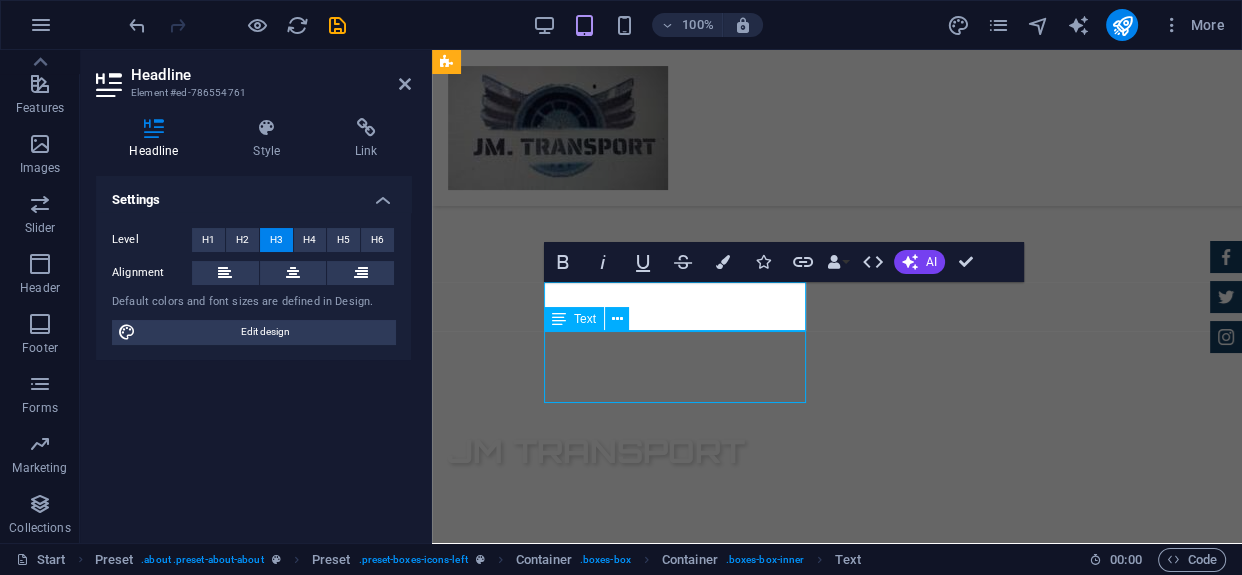 scroll, scrollTop: 754, scrollLeft: 0, axis: vertical 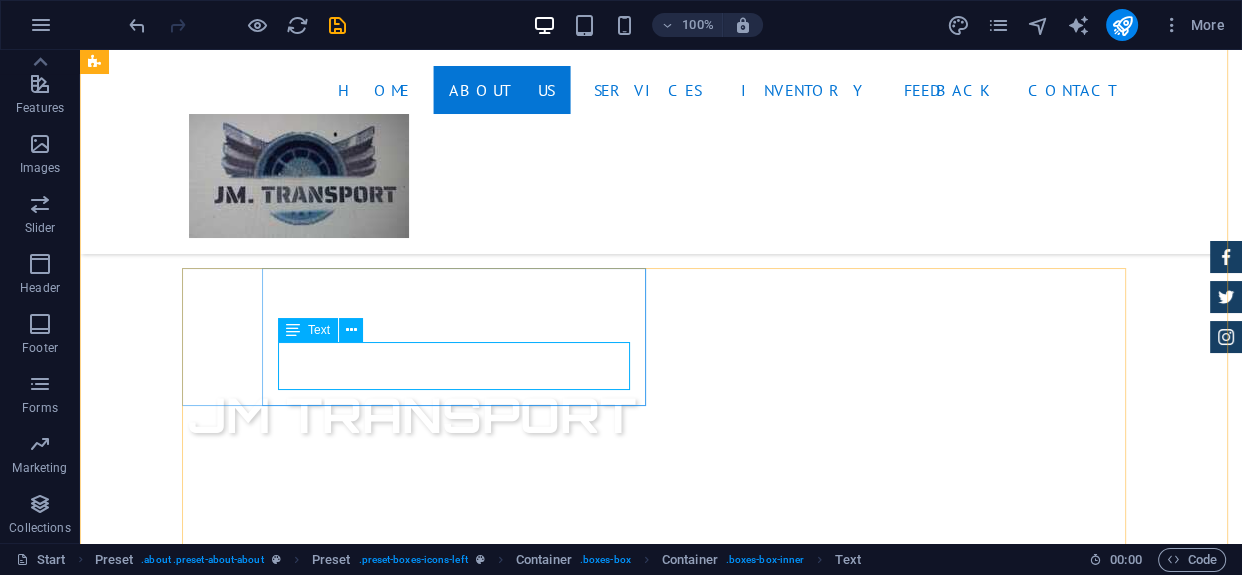 click on "Lorem ipsum dolor sit amet, consectetur adipisicing elit. Veritatis, dolorem!" at bounding box center [661, 1348] 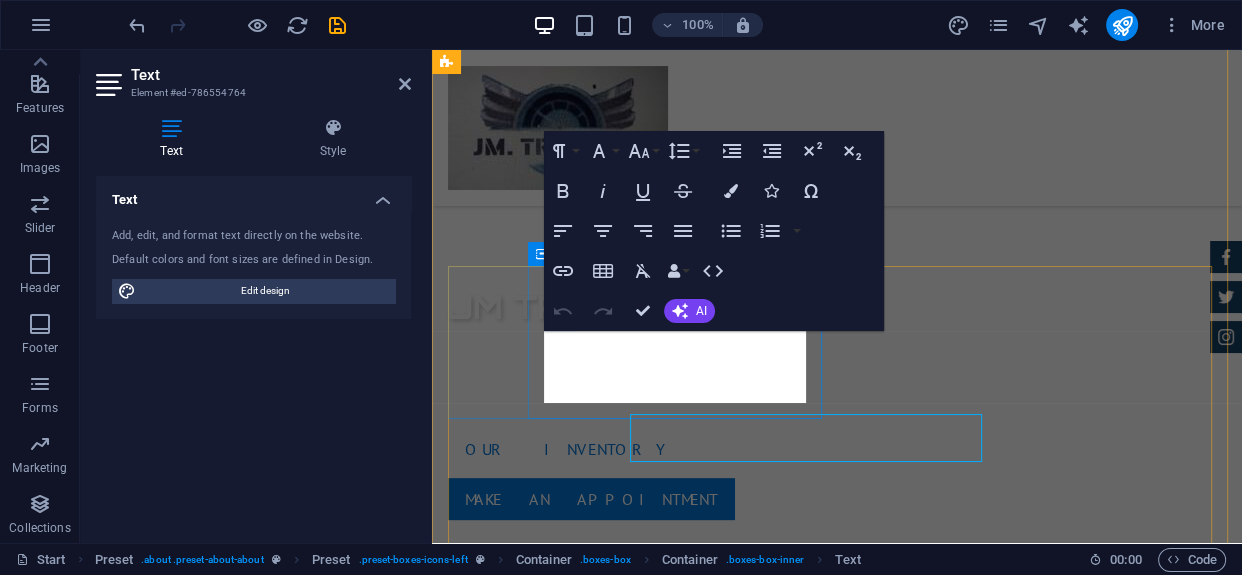 scroll, scrollTop: 682, scrollLeft: 0, axis: vertical 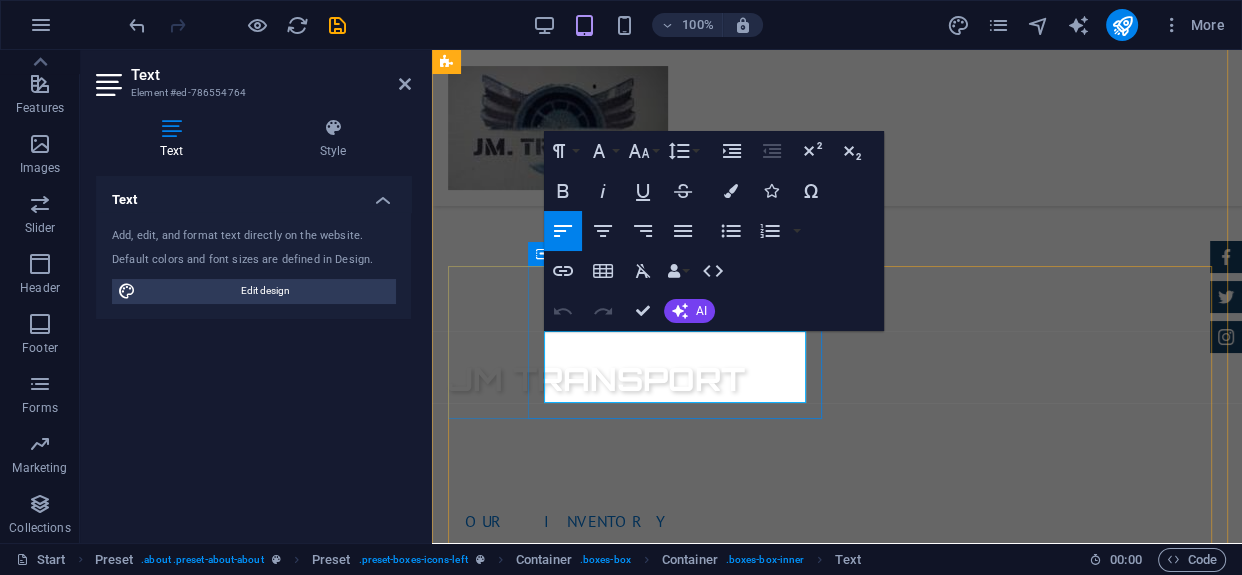 click on "Lorem ipsum dolor sit amet, consectetur adipisicing elit. Veritatis, dolorem!" at bounding box center [837, 1261] 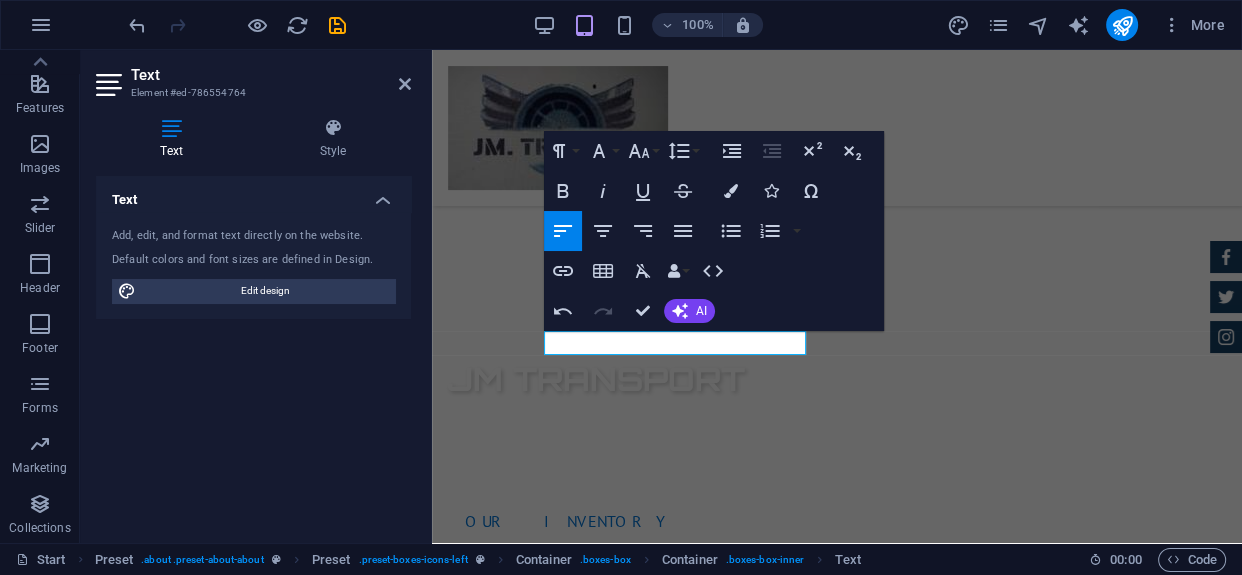 type 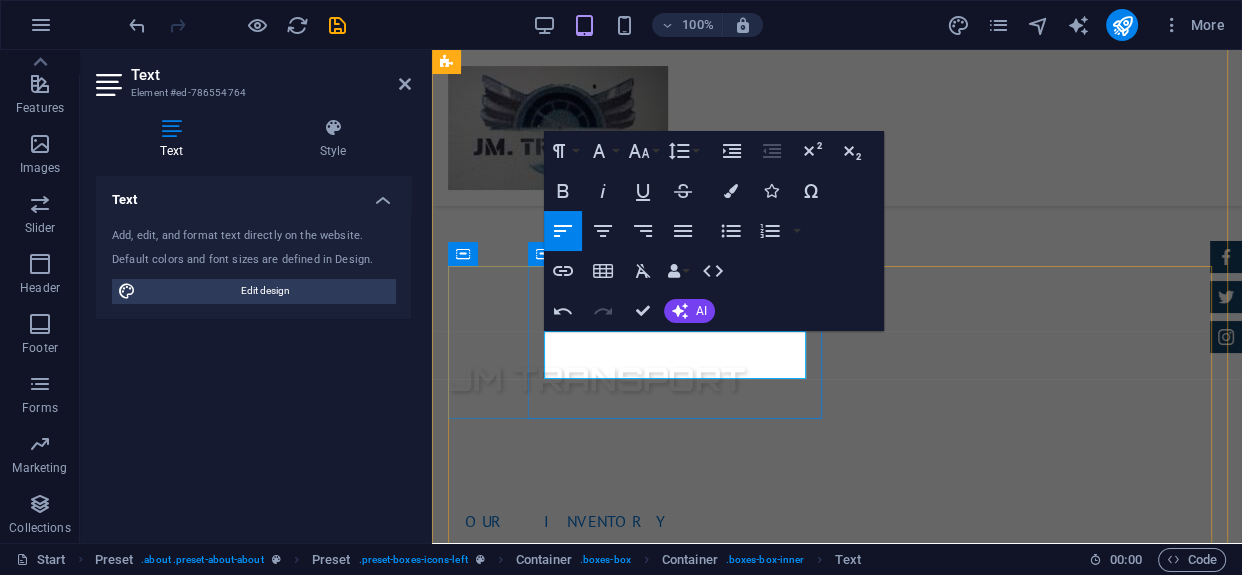 click on "​The vision is to take staff transporting to a level where both Our CLIENT" at bounding box center (837, 1261) 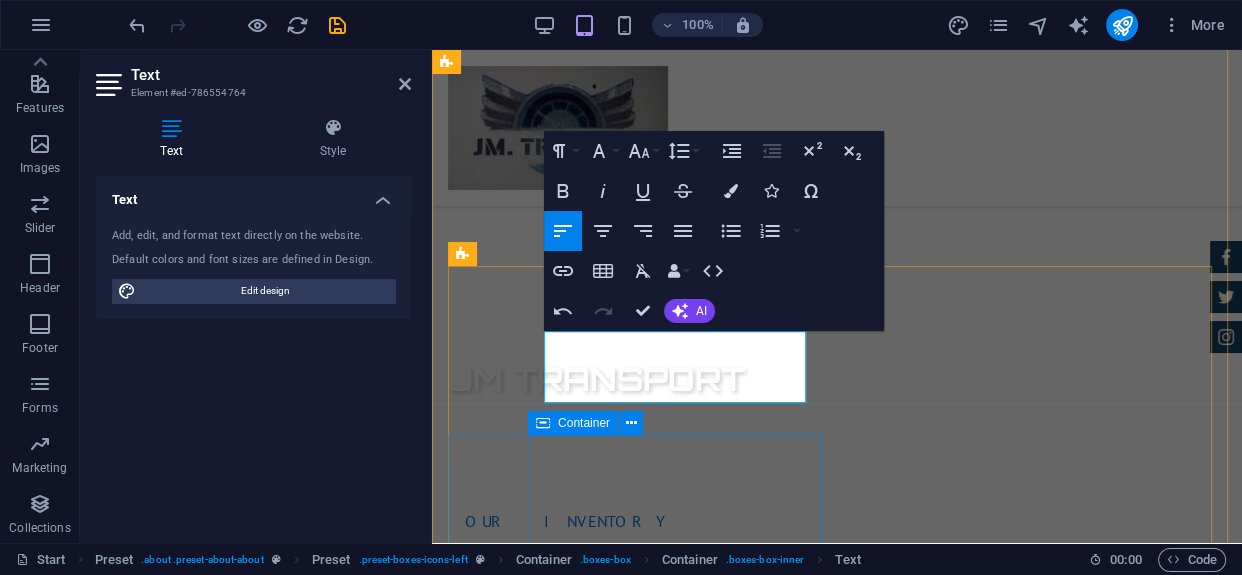 click on "24 Month Warranty Lorem ipsum dolor sit amet, consectetur adipisicing elit. Veritatis, dolorem!" at bounding box center [837, 1696] 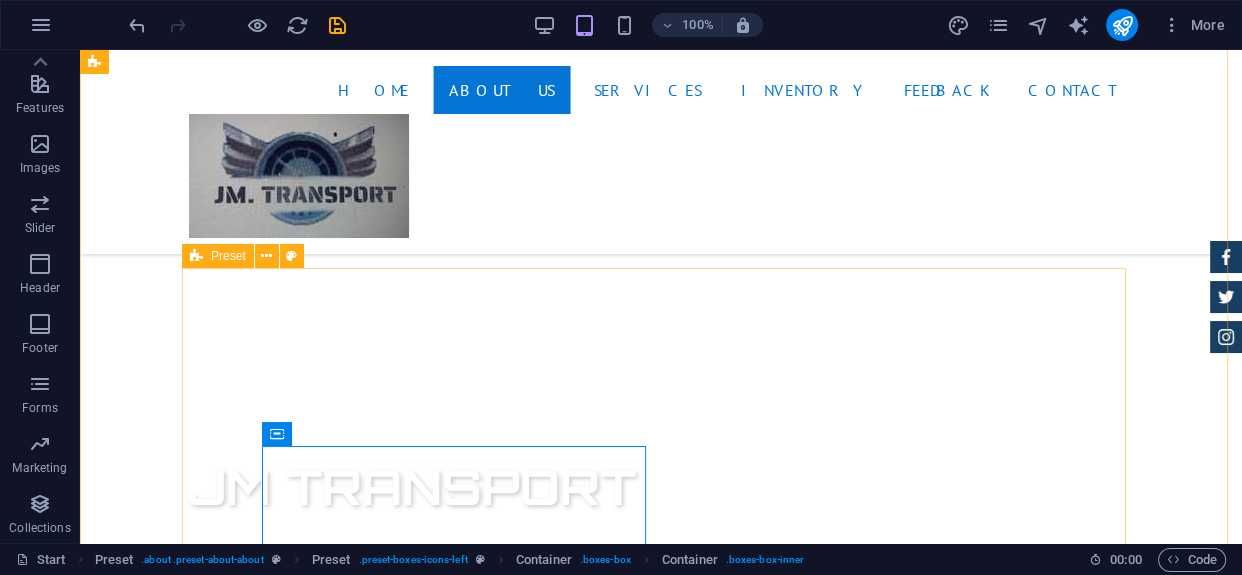 scroll, scrollTop: 754, scrollLeft: 0, axis: vertical 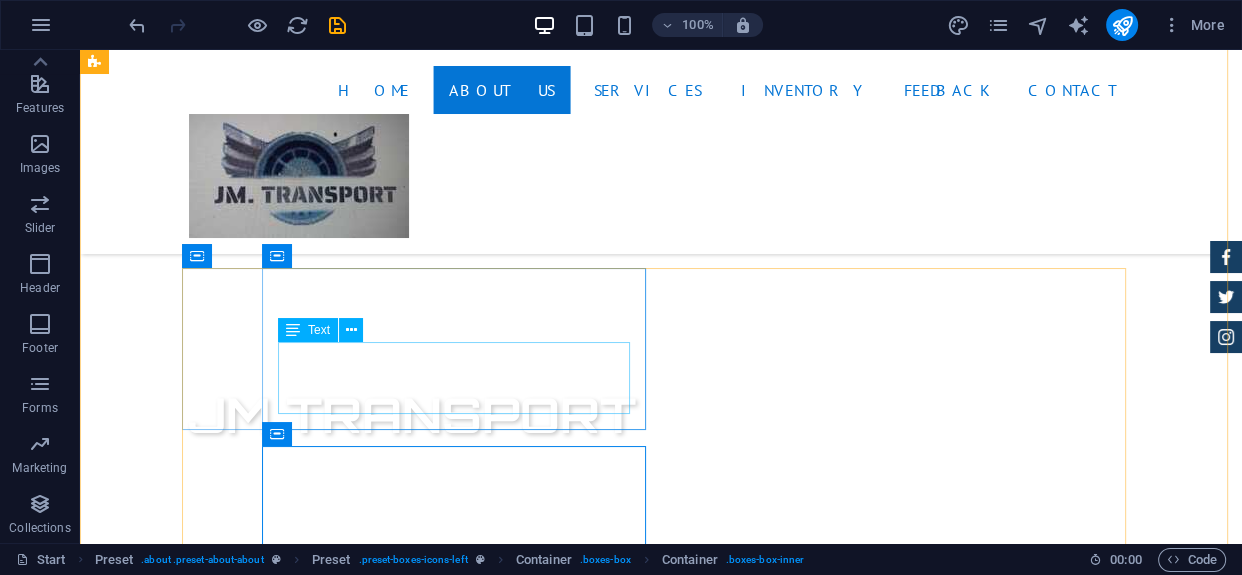 click on "The vision is to take staff transporting to a level where both our CLIENT and STAFF can feel at home." at bounding box center (661, 1360) 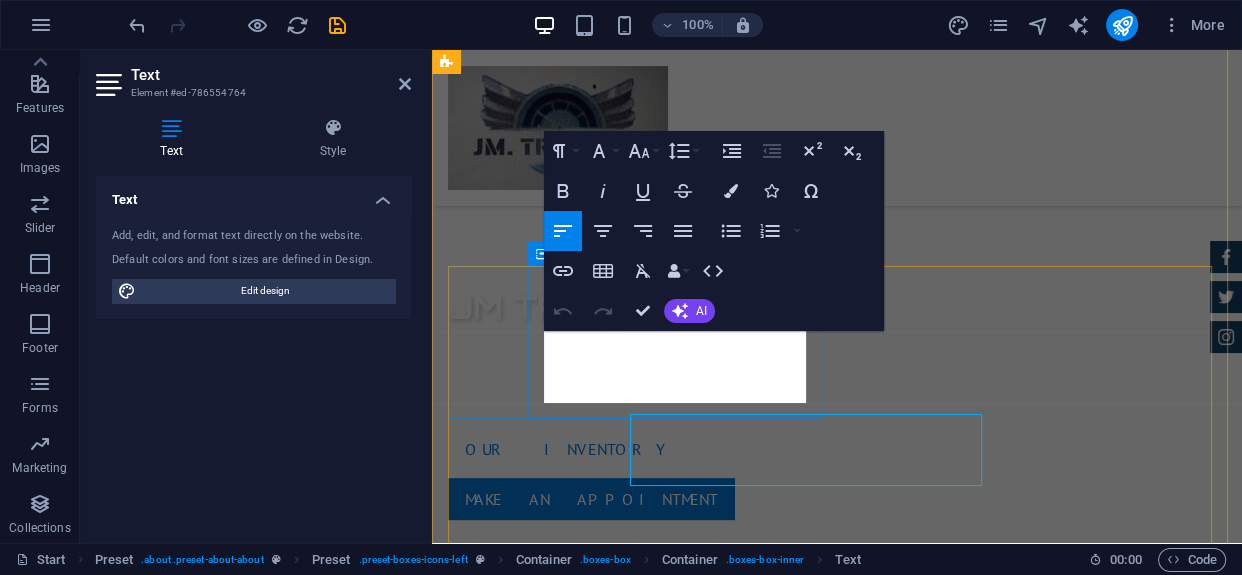 scroll, scrollTop: 682, scrollLeft: 0, axis: vertical 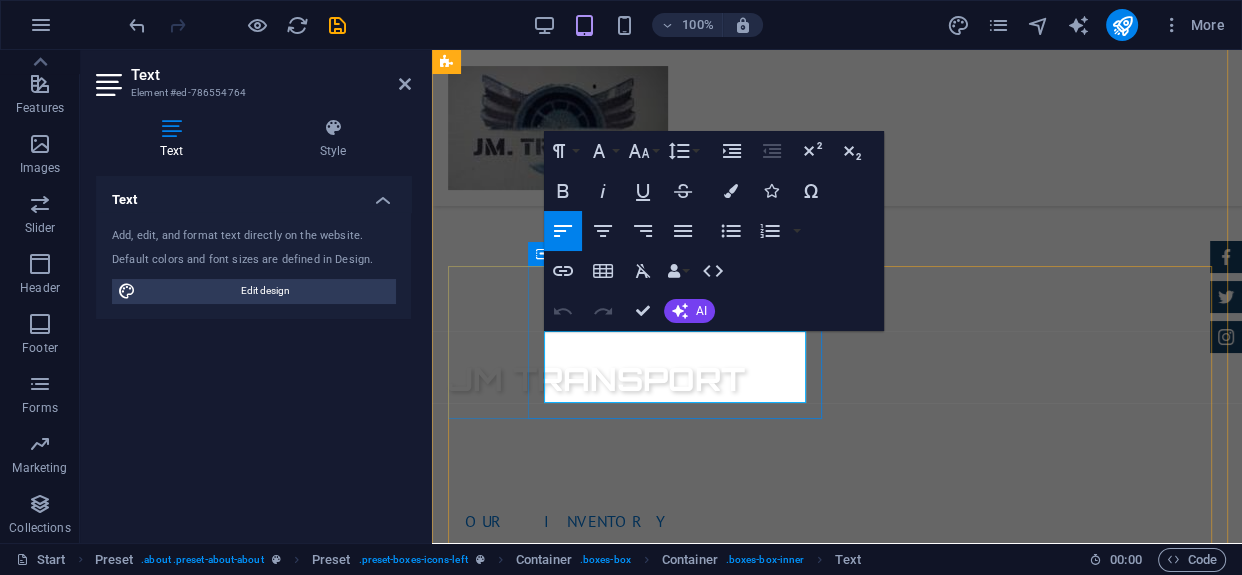click on "The vision is to take staff transporting to a level where both our CLIENT and STAFF can feel at home." at bounding box center (837, 1273) 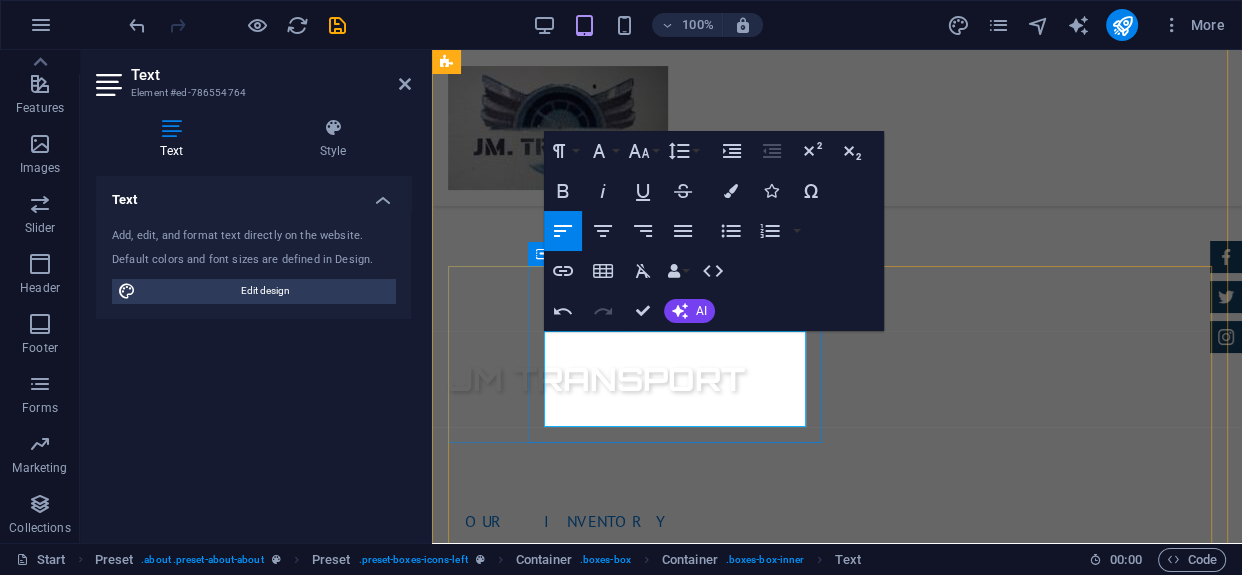 click on "The vision is to take staff transporting to a level where both our CLIENT and STAFF can feel at home. We pleadge to" at bounding box center (837, 1273) 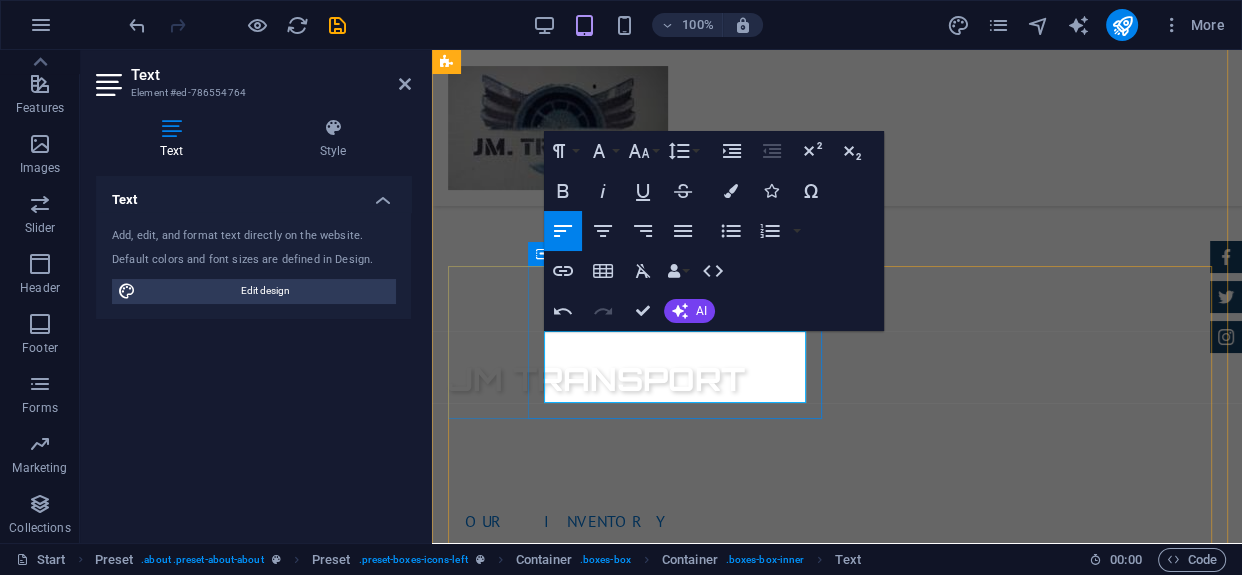 click on "The vision is to take staff transporting to a level where both our CLIENT and STAFF can feel at home. We pledge to" at bounding box center (837, 1273) 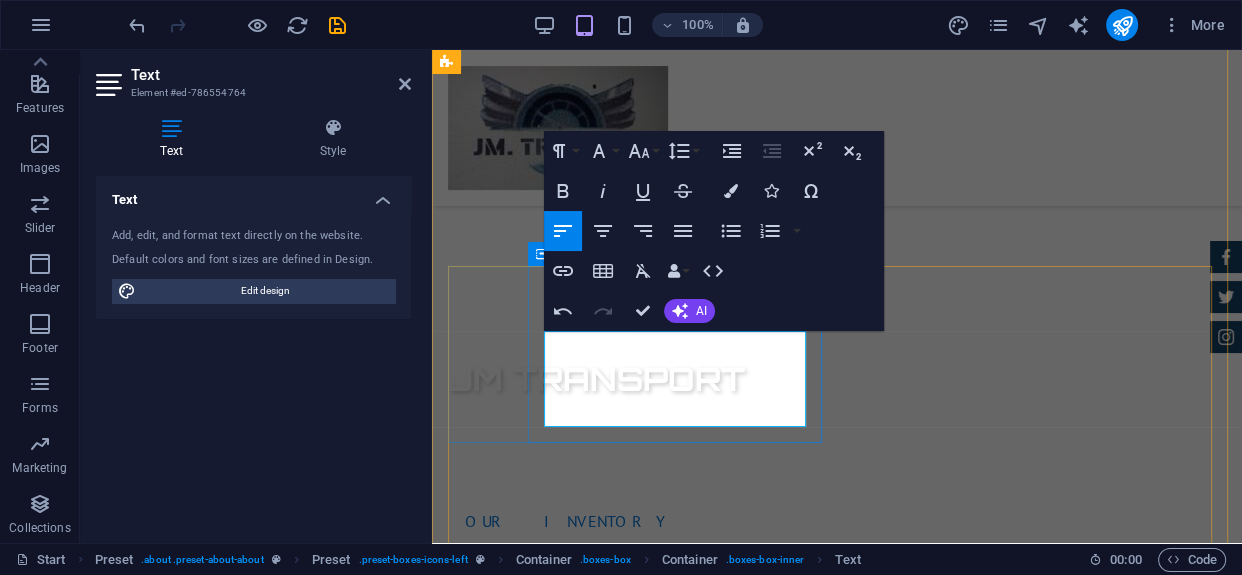 click on "The vision is to take staff transporting to a level where both our CLIENT and STAFF can feel at home. We pledge to" at bounding box center (837, 1273) 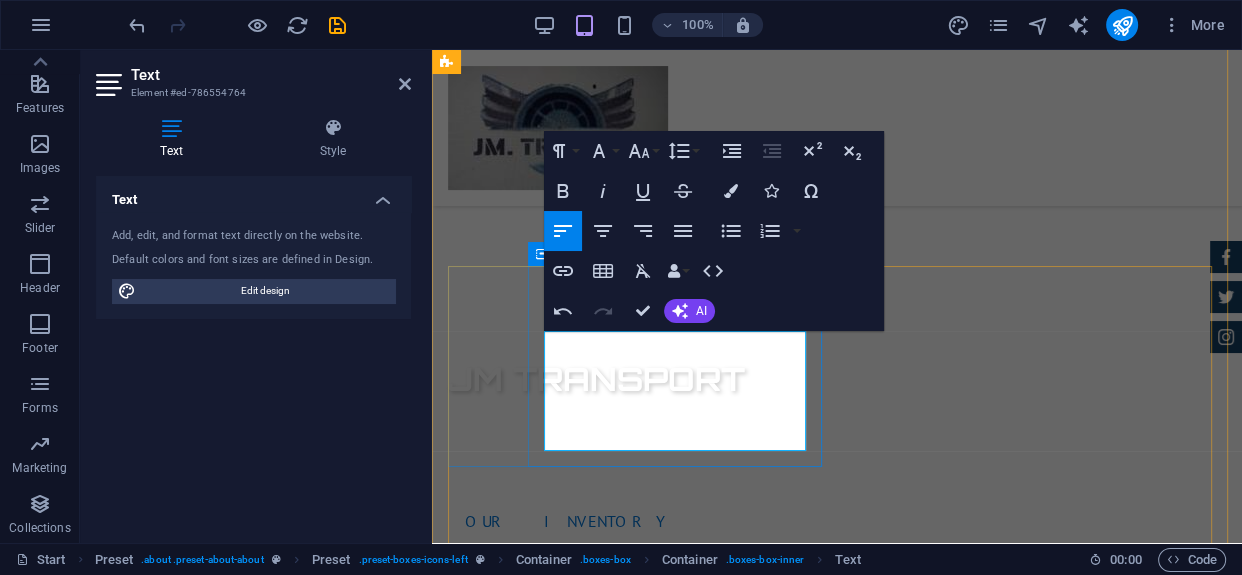 drag, startPoint x: 677, startPoint y: 417, endPoint x: 648, endPoint y: 434, distance: 33.61547 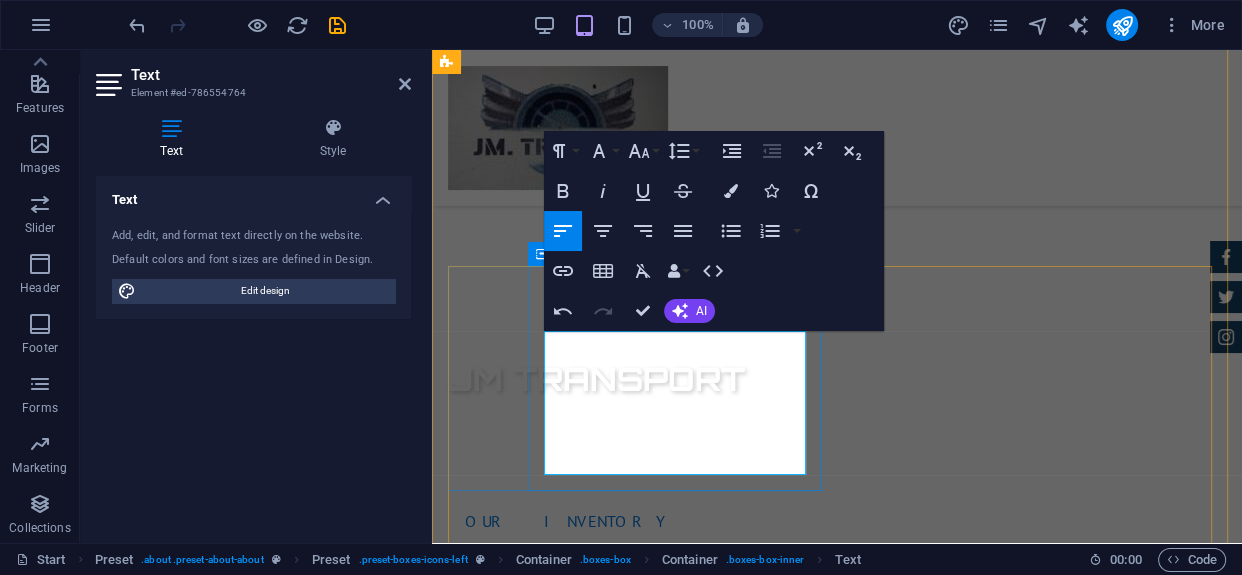 click on "The vision is to take staff transporting to a level where both our CLIENT and STAFF can feel at home. We pledge to provide a service of excellence, Flexibilityand of high quality standard." at bounding box center (837, 1309) 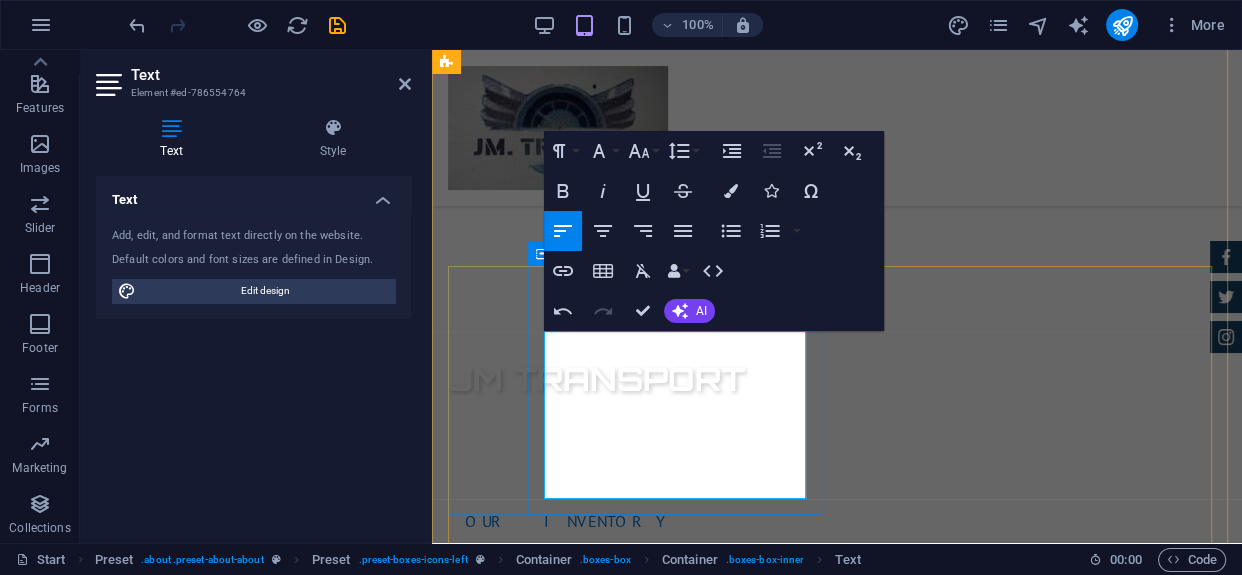 click on "The vision is to take staff transporting to a level where both our CLIENT and STAFF can feel at home. We pledge to provide a service of excellence, Flexibility and of high quality standard with friendly service delivery." at bounding box center (837, 1321) 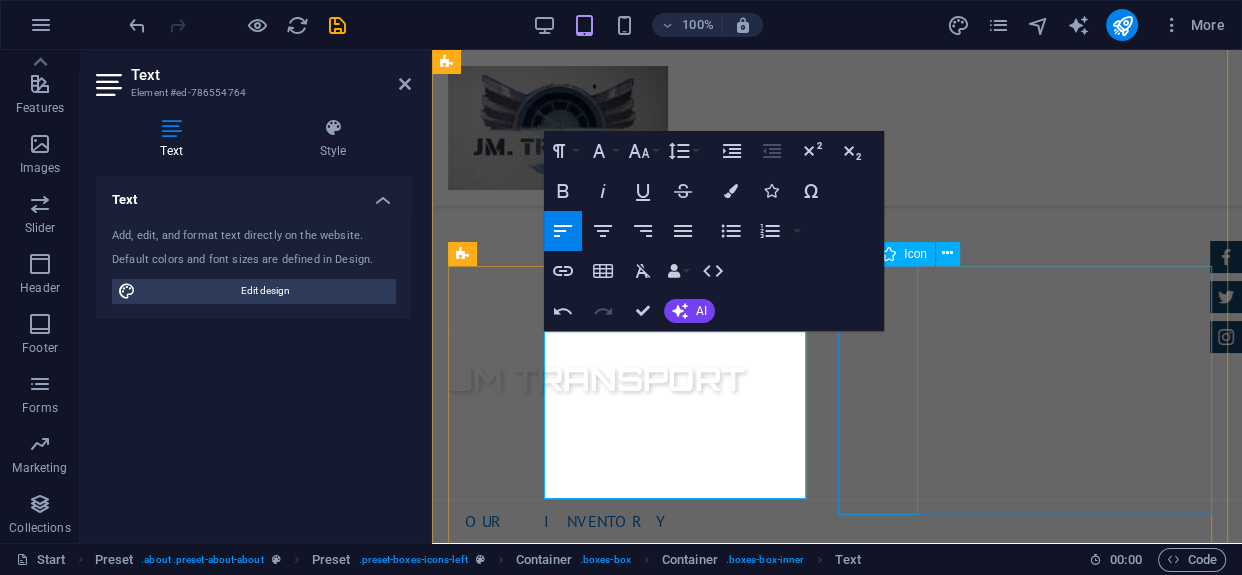 click at bounding box center [837, 1469] 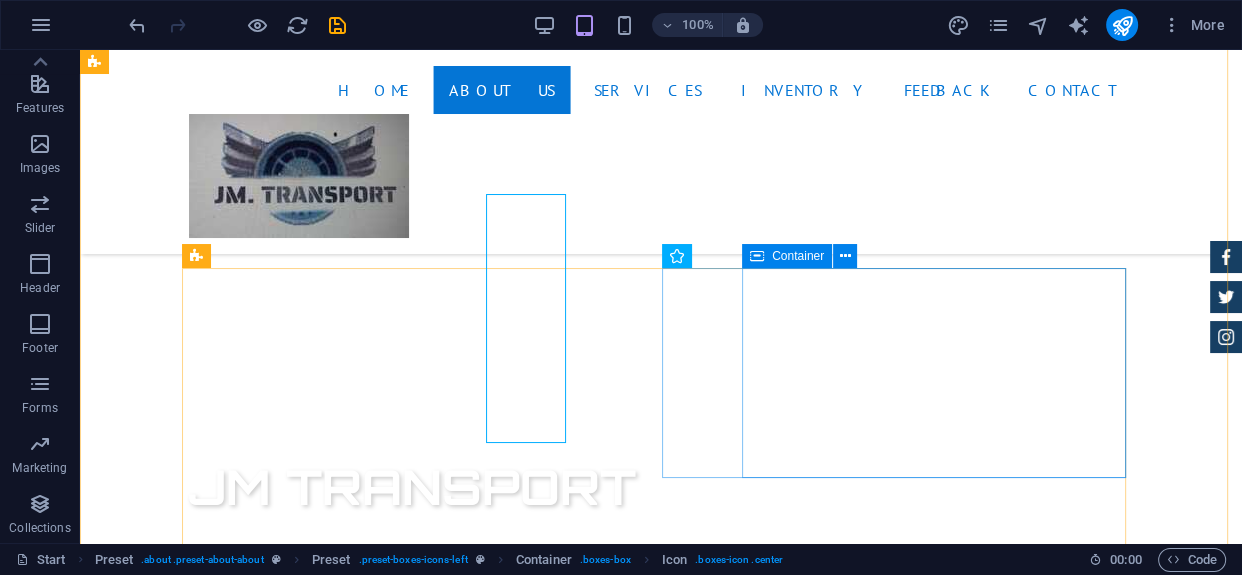 scroll, scrollTop: 754, scrollLeft: 0, axis: vertical 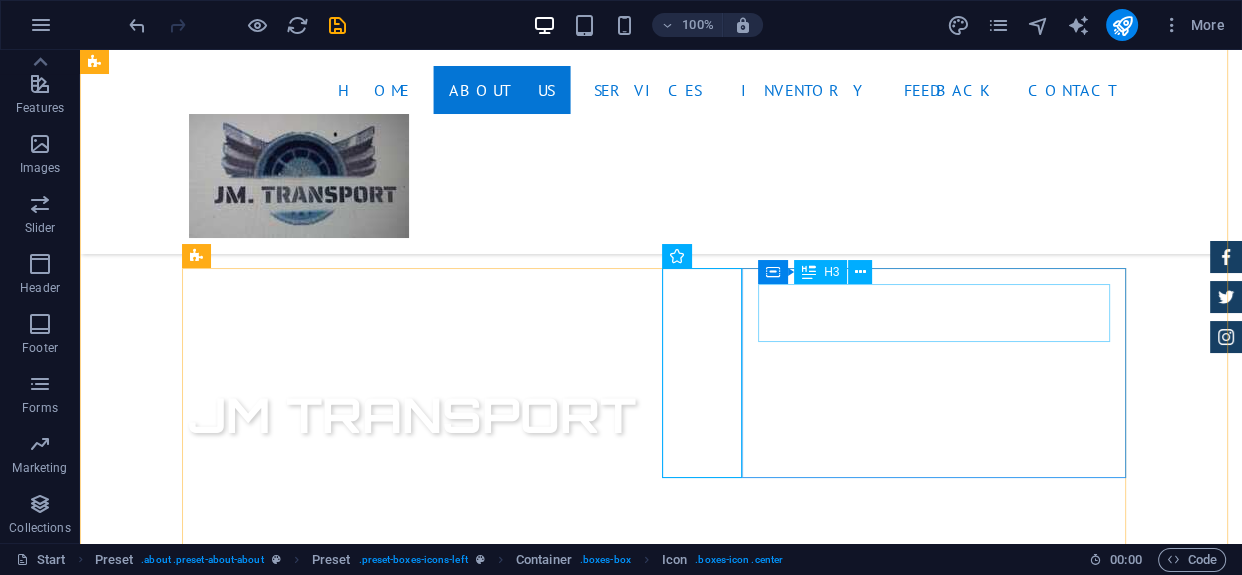 click on "Best Price Guarantee" at bounding box center [661, 1593] 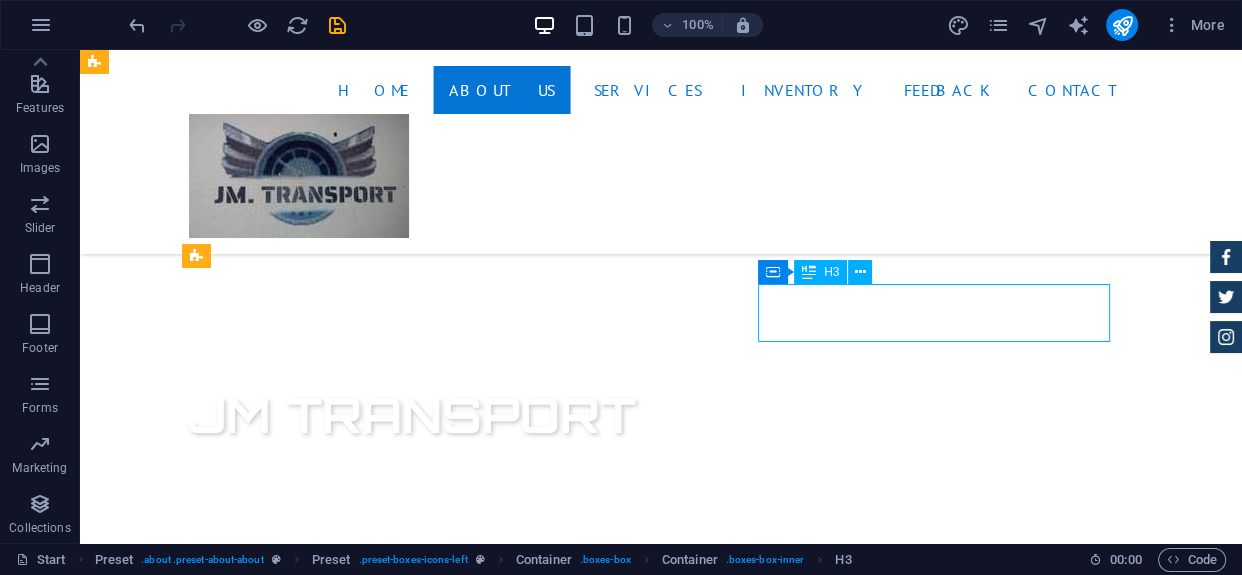 click on "Best Price Guarantee" at bounding box center [661, 1593] 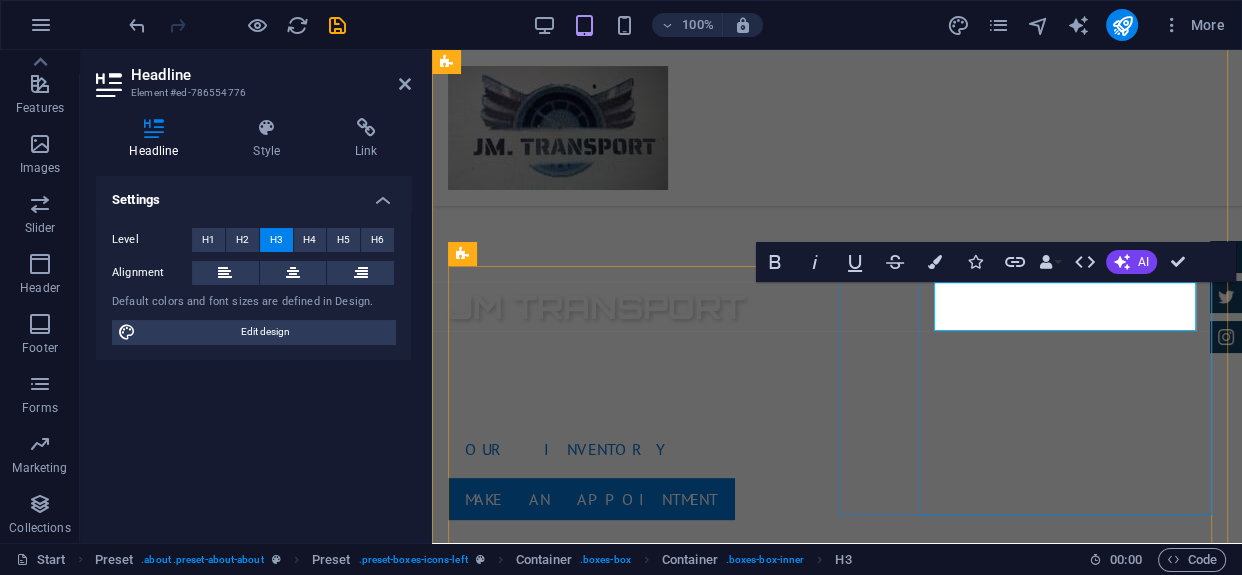 scroll, scrollTop: 682, scrollLeft: 0, axis: vertical 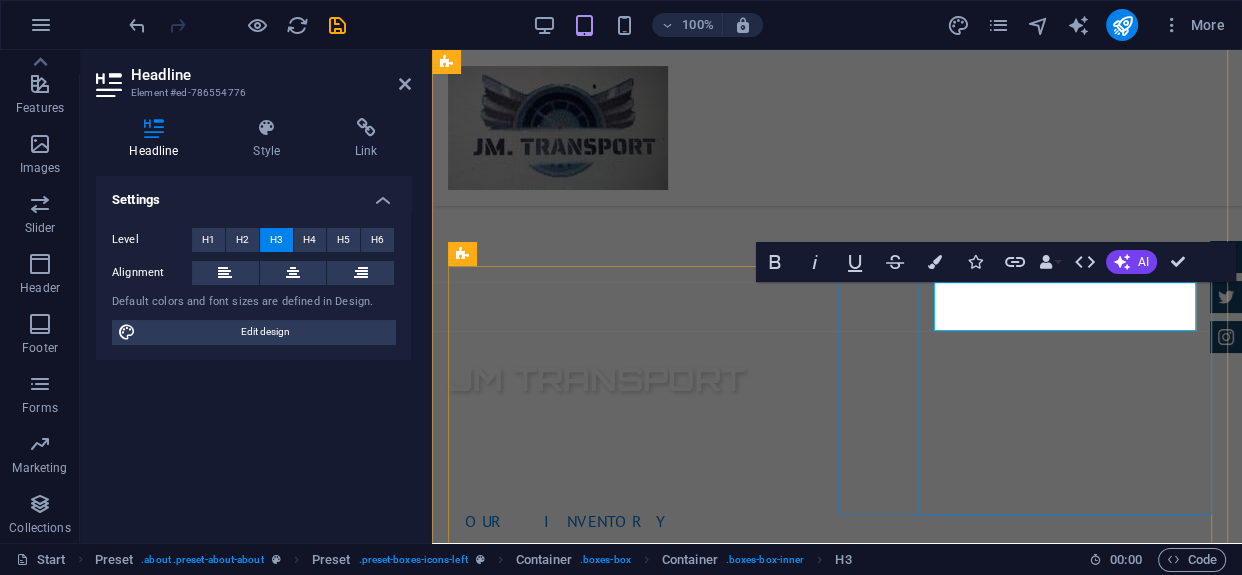 type 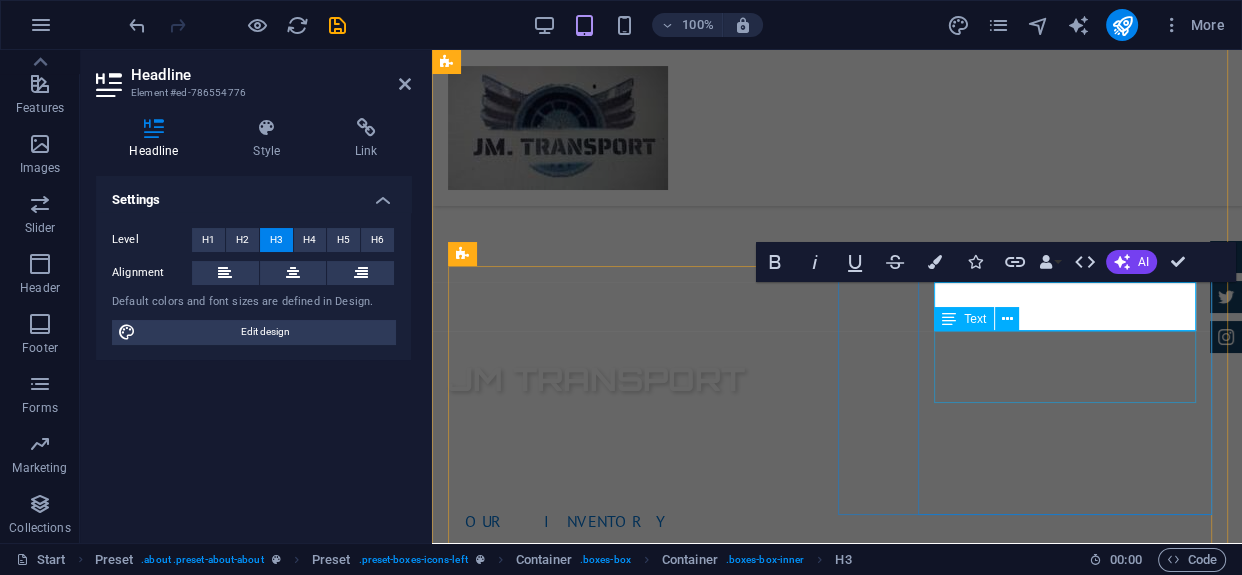 click on "Lorem ipsum dolor sit amet, consectetur adipisicing elit. Veritatis, dolorem!" at bounding box center (837, 1599) 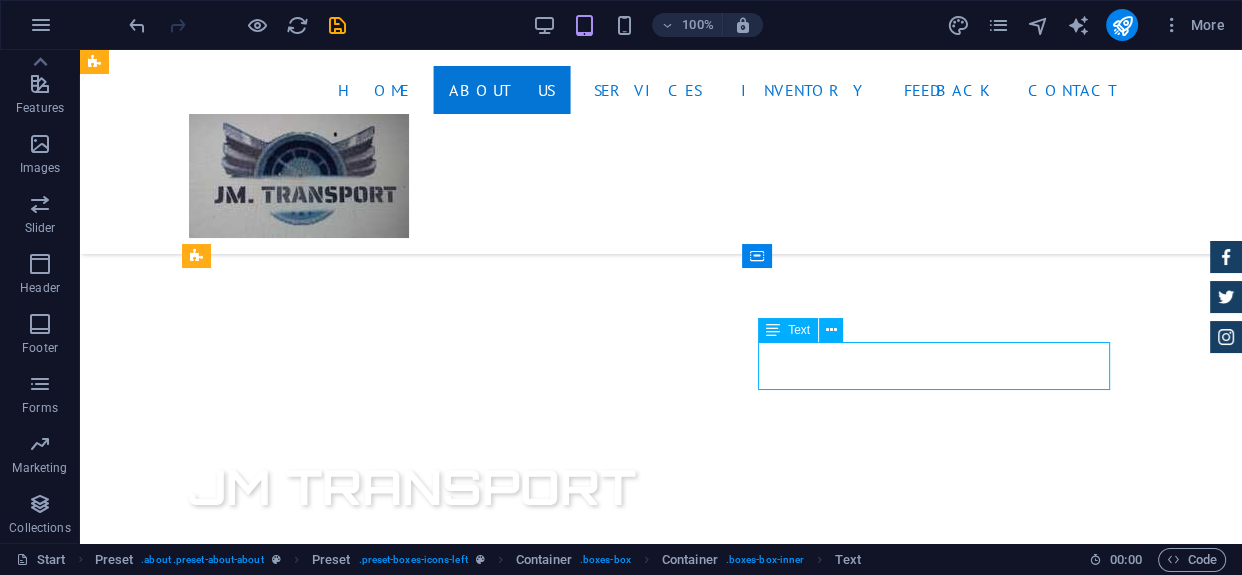 scroll, scrollTop: 754, scrollLeft: 0, axis: vertical 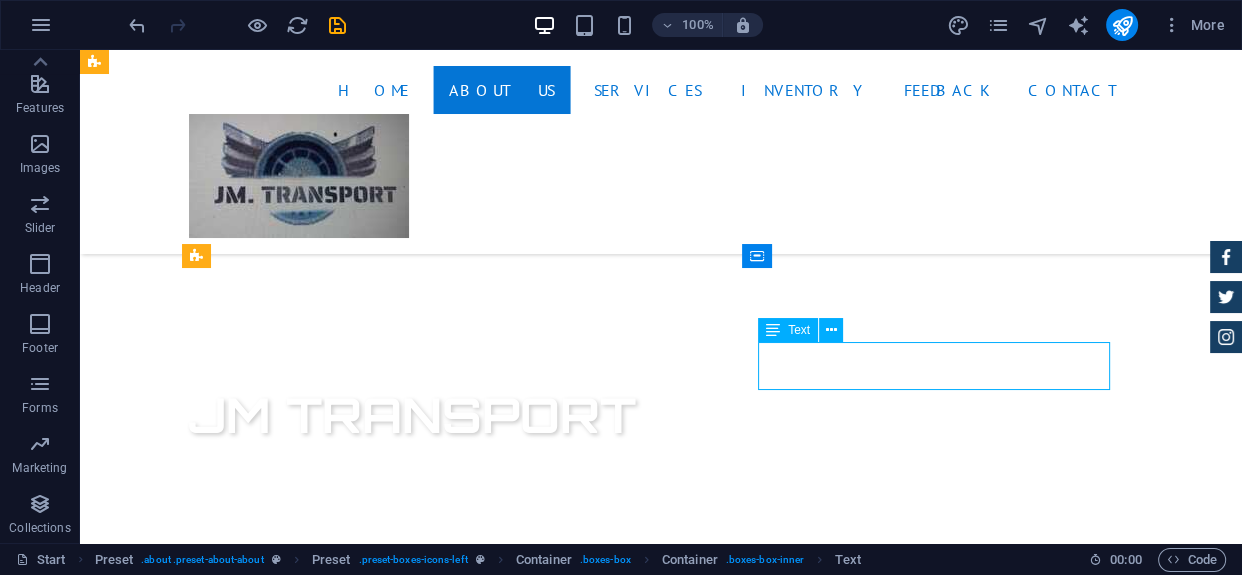click on "Lorem ipsum dolor sit amet, consectetur adipisicing elit. Veritatis, dolorem!" at bounding box center (661, 1646) 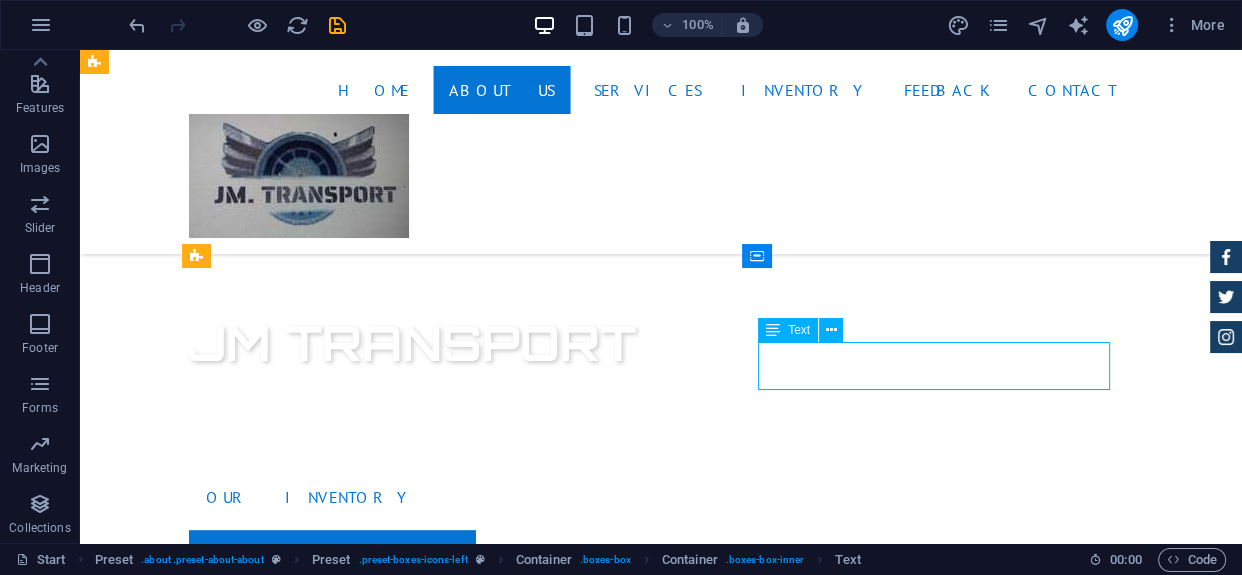 scroll, scrollTop: 682, scrollLeft: 0, axis: vertical 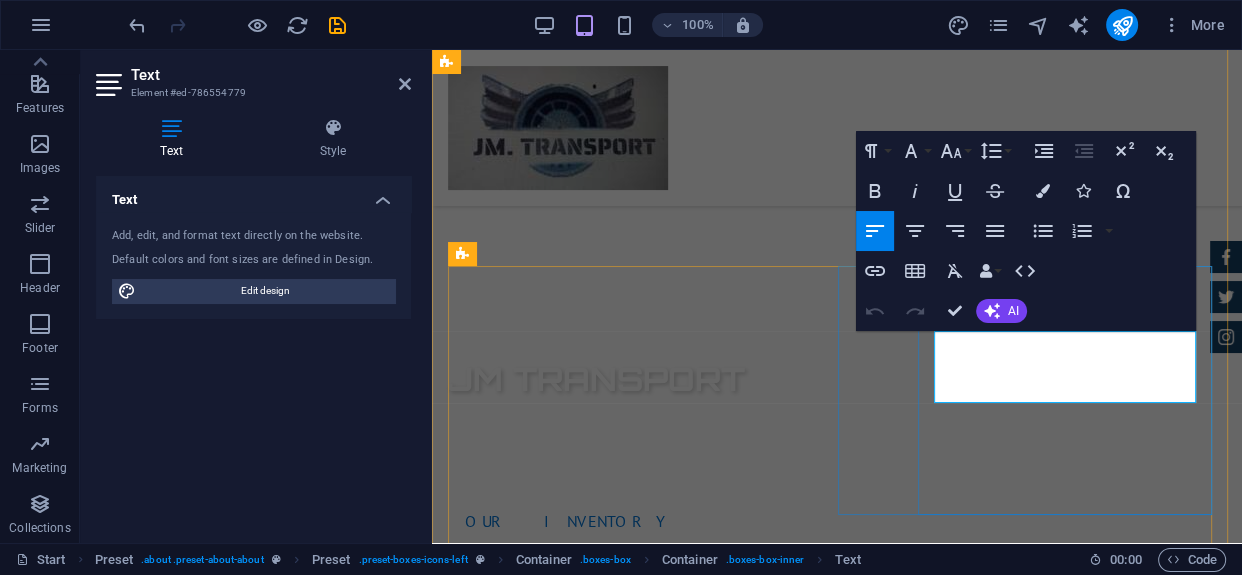 click on "Lorem ipsum dolor sit amet, consectetur adipisicing elit. Veritatis, dolorem!" at bounding box center [837, 1599] 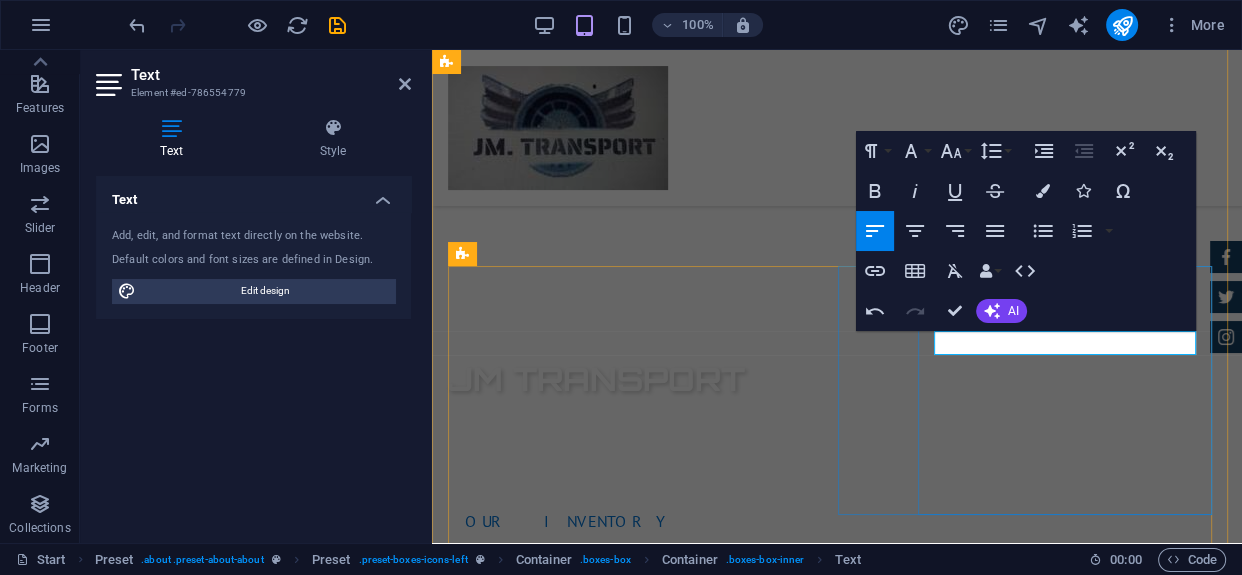 type 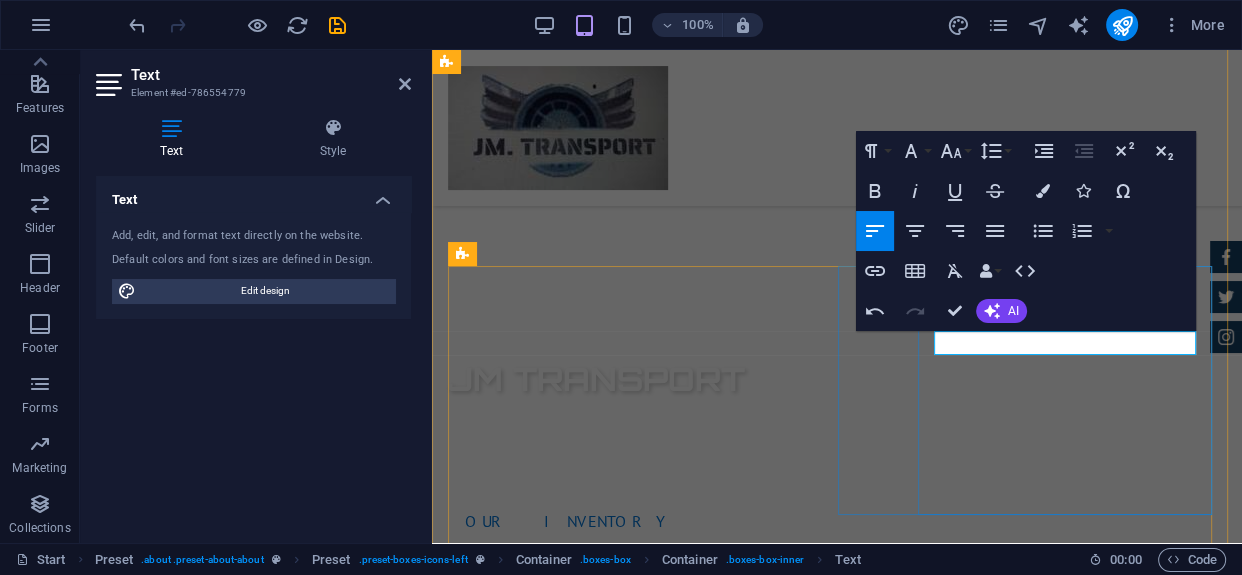 click on "​To deliver a service withindoaable t" at bounding box center (837, 1587) 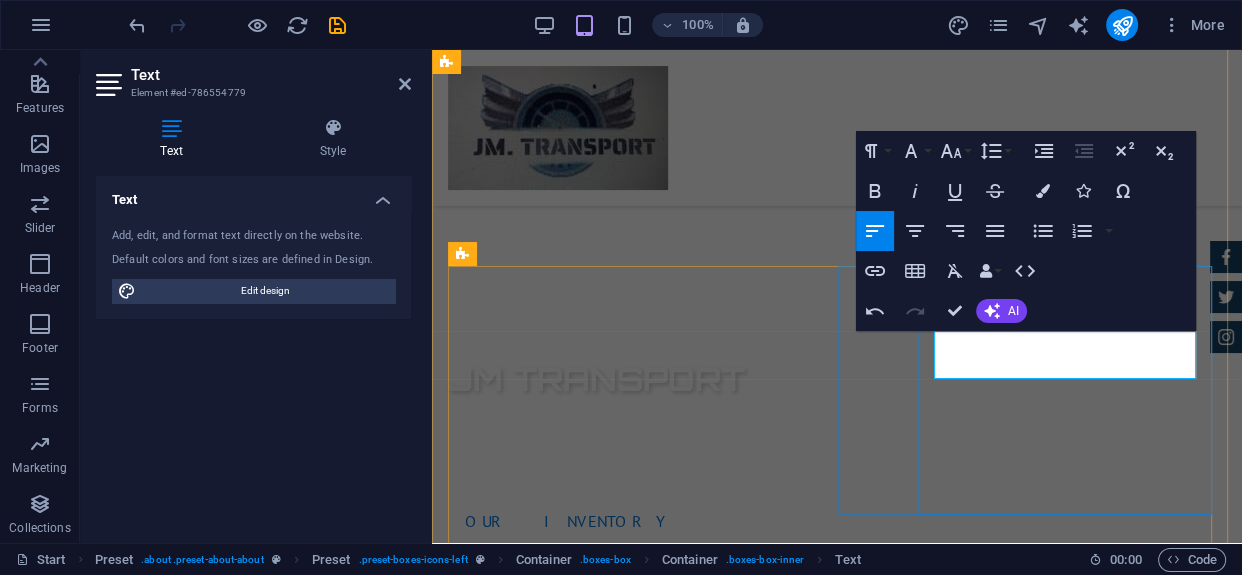 click on "To deliver a service within a doableand efficent time frame." at bounding box center (837, 1599) 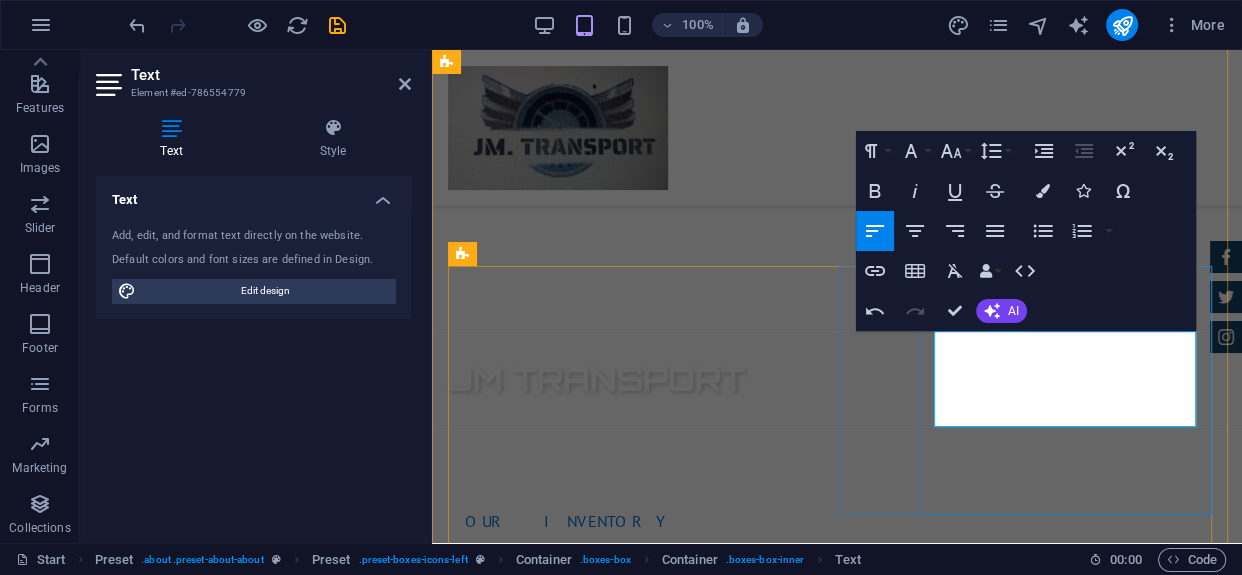click on "To deliver a service within a doable and efficient time frame. We want to be the best staff transport solution throught our region." at bounding box center (837, 1623) 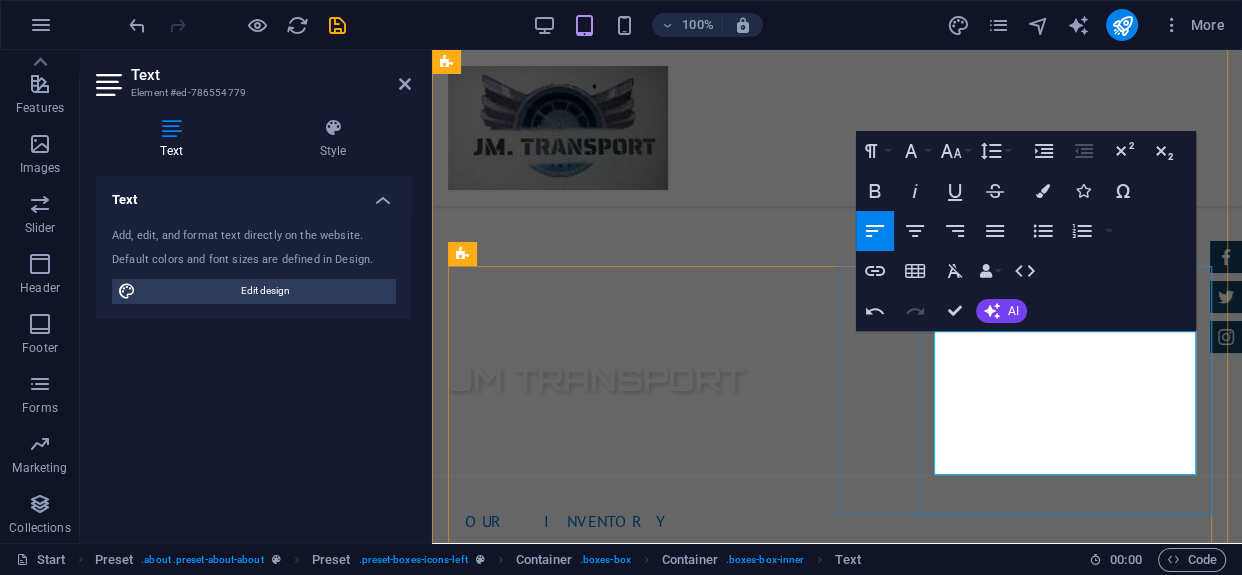 click on "To deliver a service within a doable and efficient time frame. We want to be the best staff transport solution through out our region. We aim to opperate with 100% FH business in mind" at bounding box center [837, 1647] 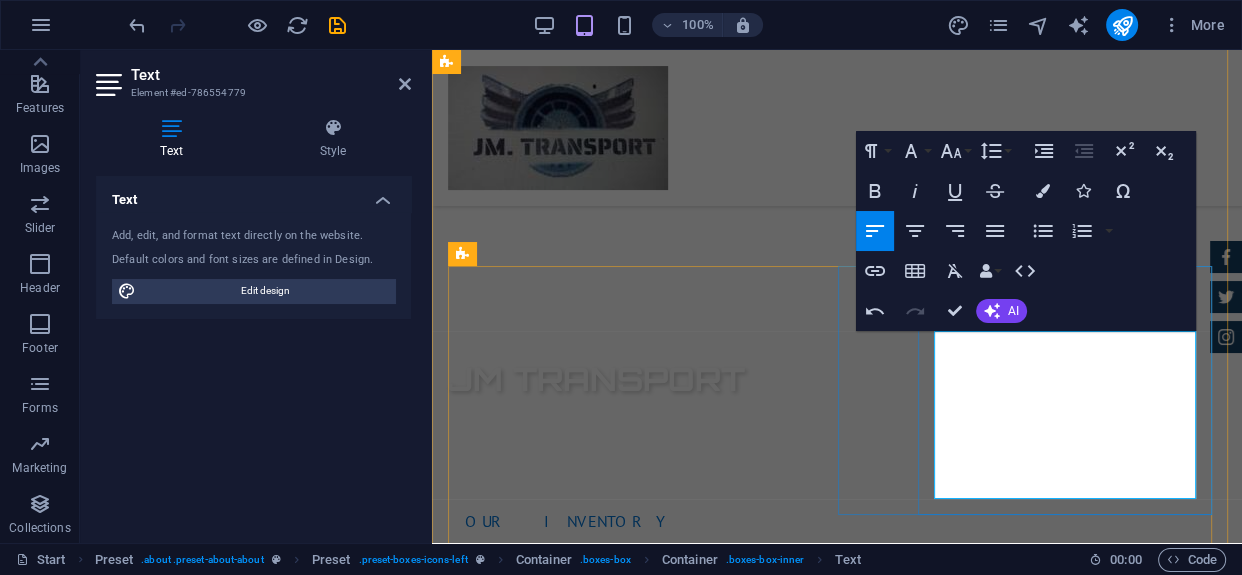 click on "To deliver a service within a doable and efficient time frame. We want to be the best staff transport solution through out our region. We aim to operate with 100% client concern, their happiness, peace of mind and a Open door plicy." at bounding box center (837, 1659) 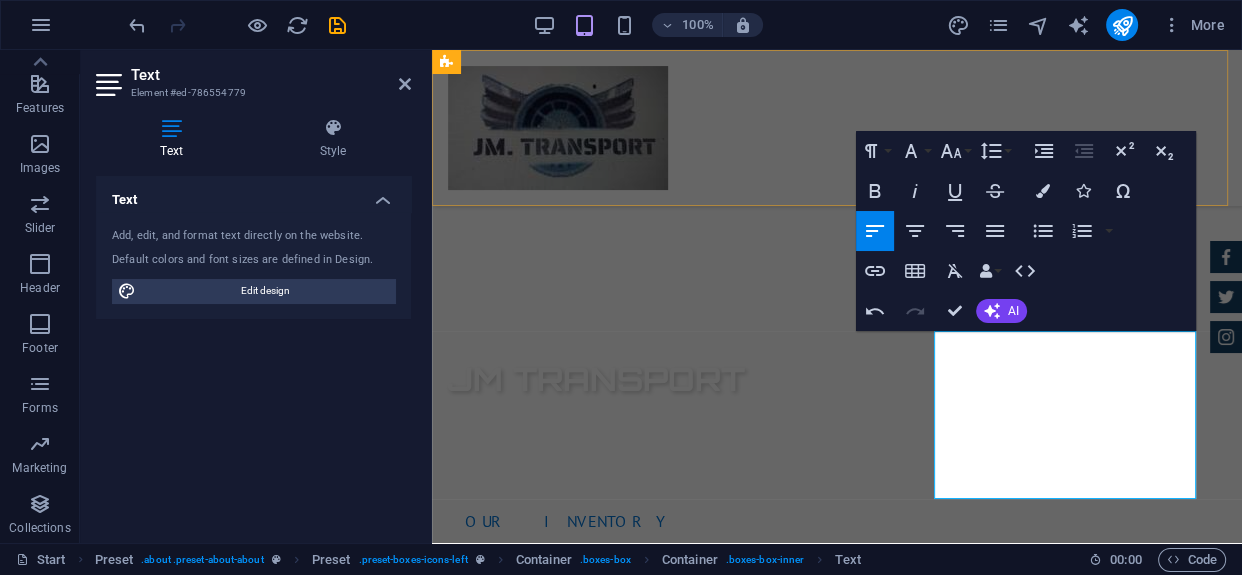 click on "Home About us Services Inventory Feedback Contact" at bounding box center (837, 128) 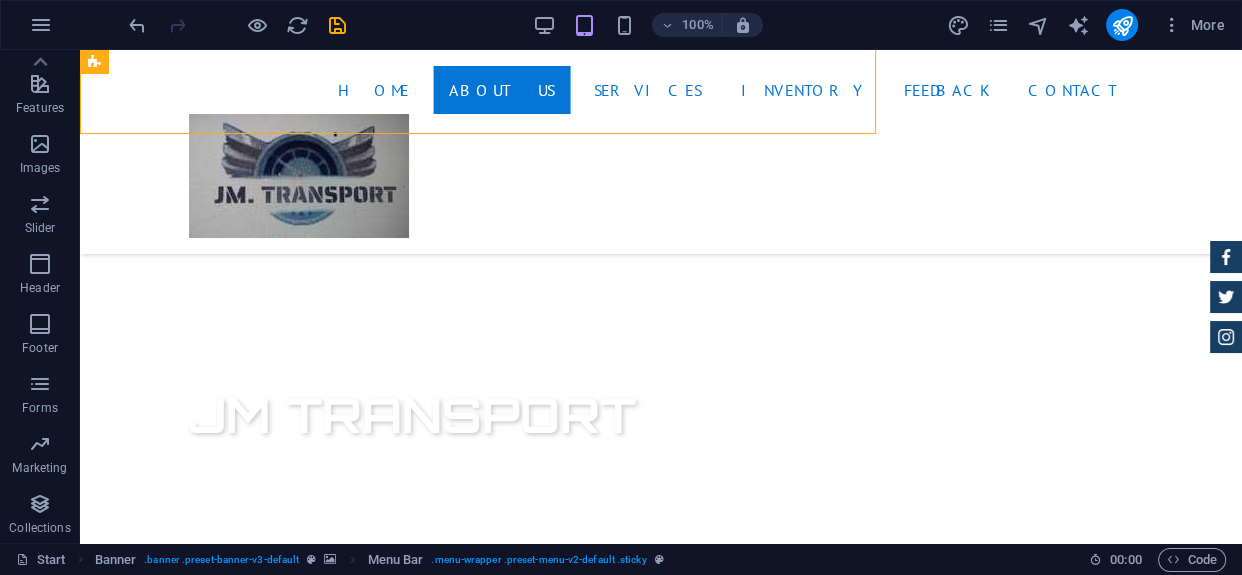 scroll, scrollTop: 754, scrollLeft: 0, axis: vertical 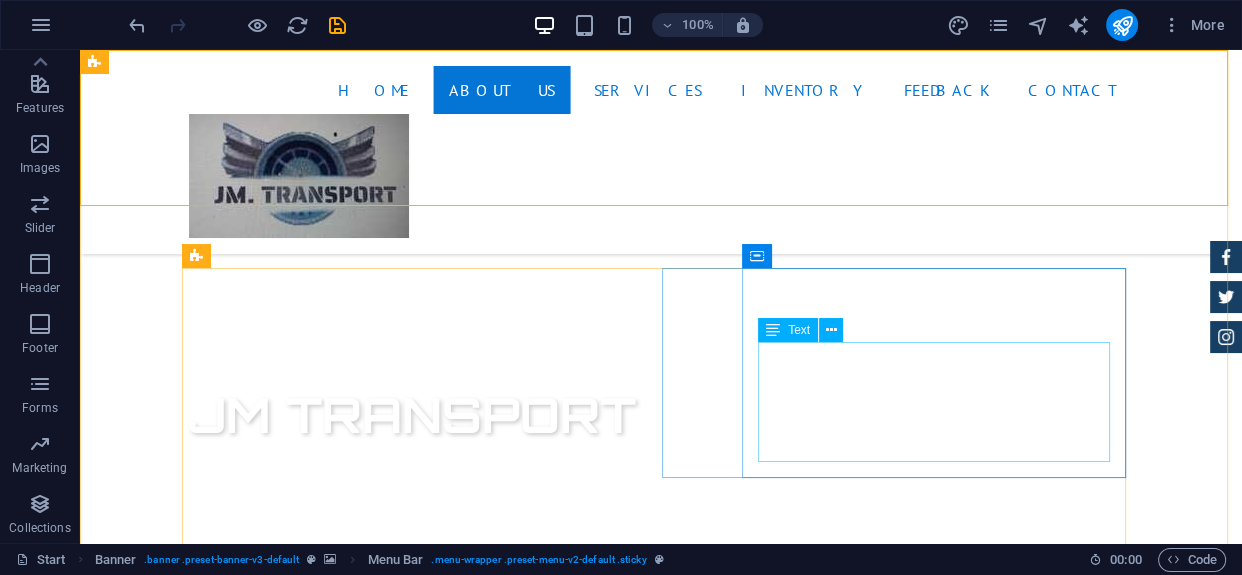 click on "To deliver a service within a doable and efficient time frame. We want to be the best staff transport solution through out our region. We aim to operate with 100% client concern, their happiness, peace of mind and a Open door policy." at bounding box center (661, 1694) 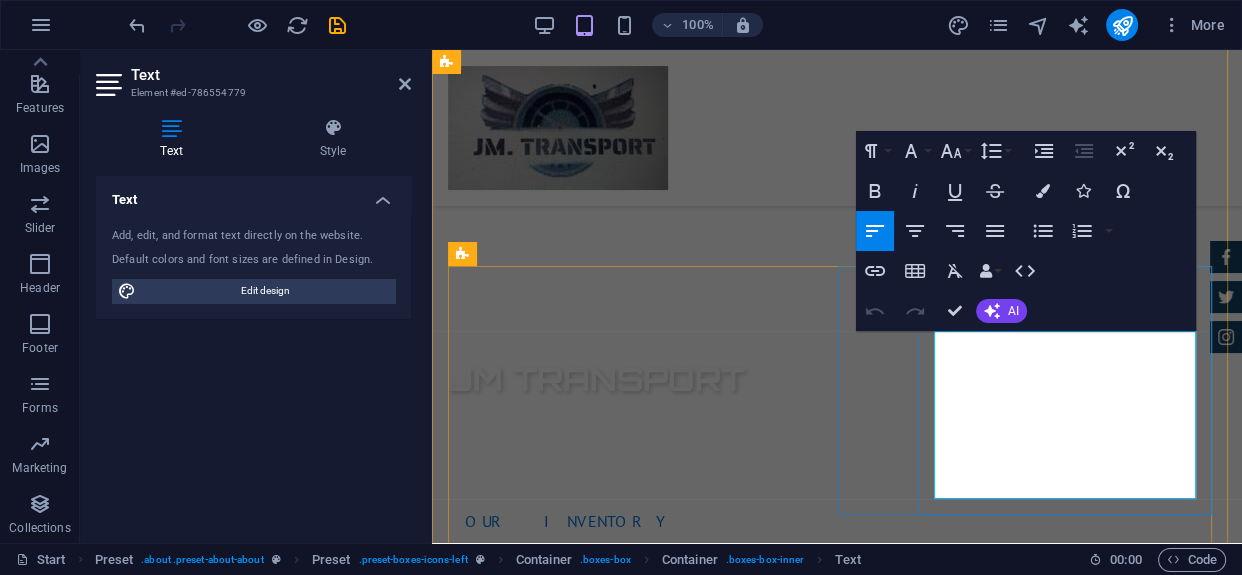 click on "To deliver a service within a doable and efficient time frame. We want to be the best staff transport solution through out our region. We aim to operate with 100% client concern, their happiness, peace of mind and a Open door policy." at bounding box center (837, 1659) 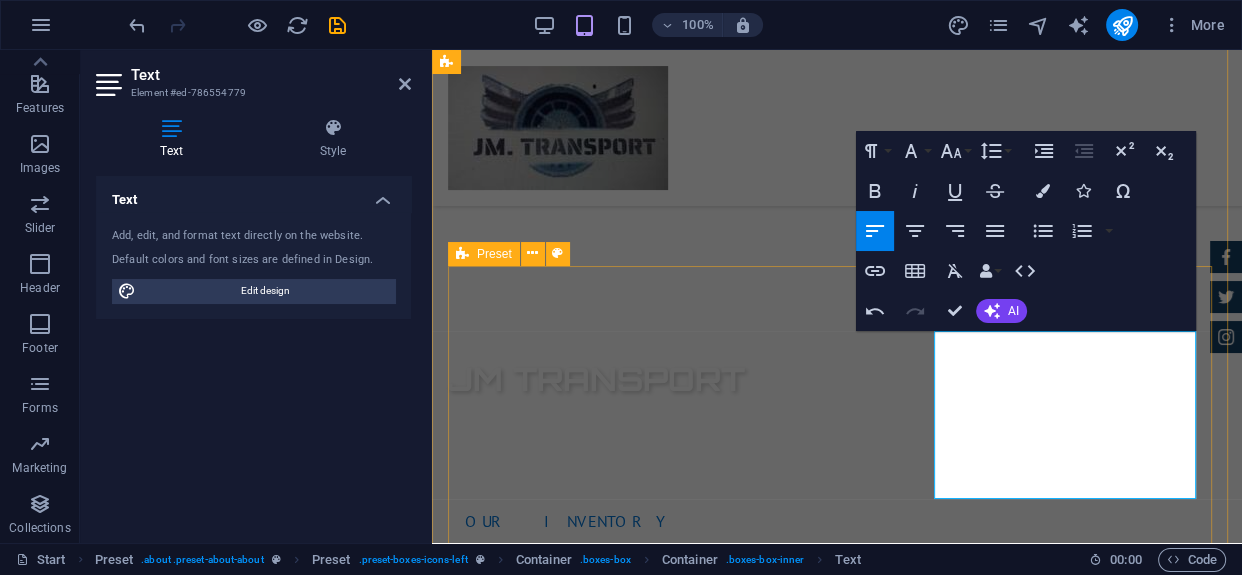 click on "Vision The vision is to take staff transporting to a level where both our CLIENT and STAFF can feel at home. We pledge to provide a service of excellence, Flexibility and of high quality standard with friendly service delivery. Our goal To deliver a service within a doable and efficient time frame. We want to be the best staff transport solution through out our region. We aim to operate with 100% client concern, their happiness, peace of mind and a Open door policy service . 24 Month Warranty Lorem ipsum dolor sit amet, consectetur adipisicing elit. Veritatis, dolorem! Financing Program Lorem ipsum dolor sit amet, consectetur adipisicing elit. Veritatis, dolorem!" at bounding box center [837, 1643] 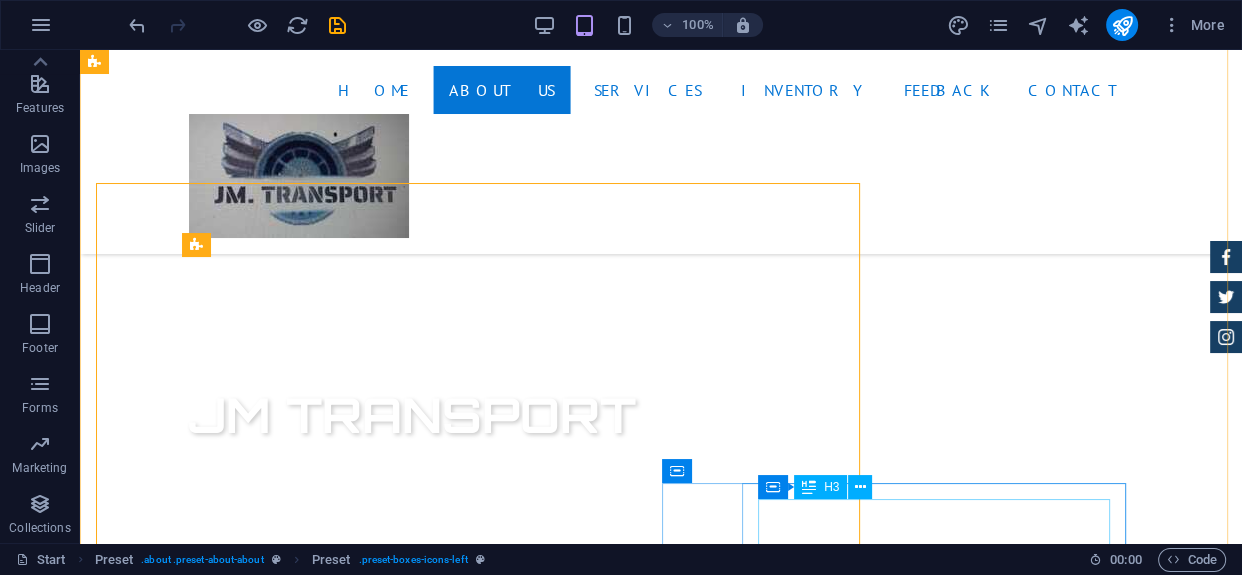 scroll, scrollTop: 765, scrollLeft: 0, axis: vertical 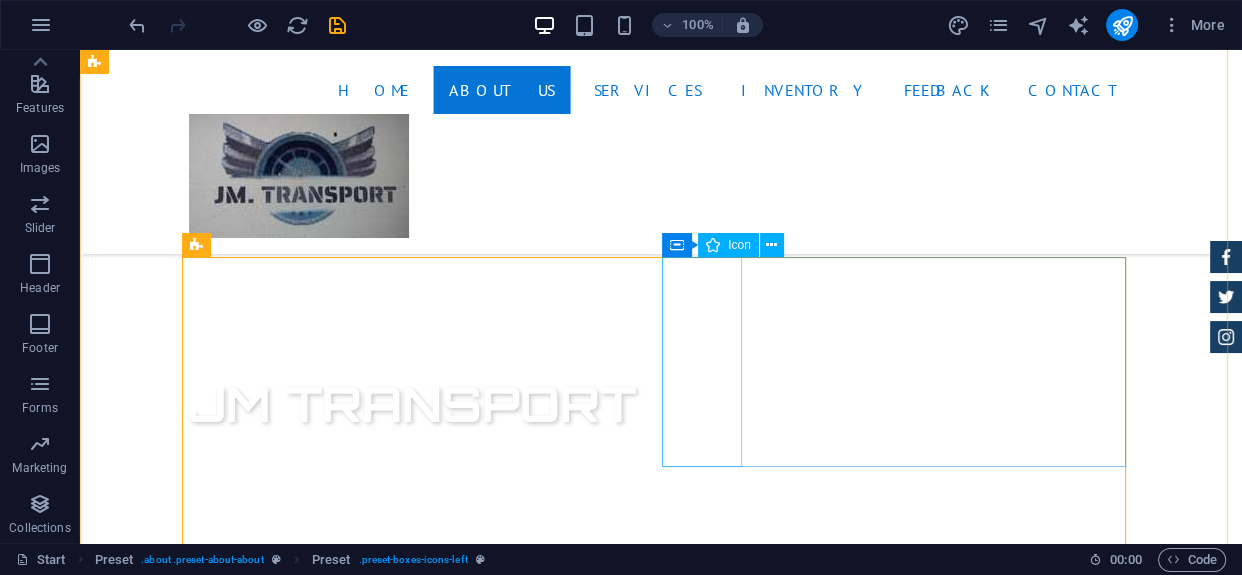 click at bounding box center (661, 1497) 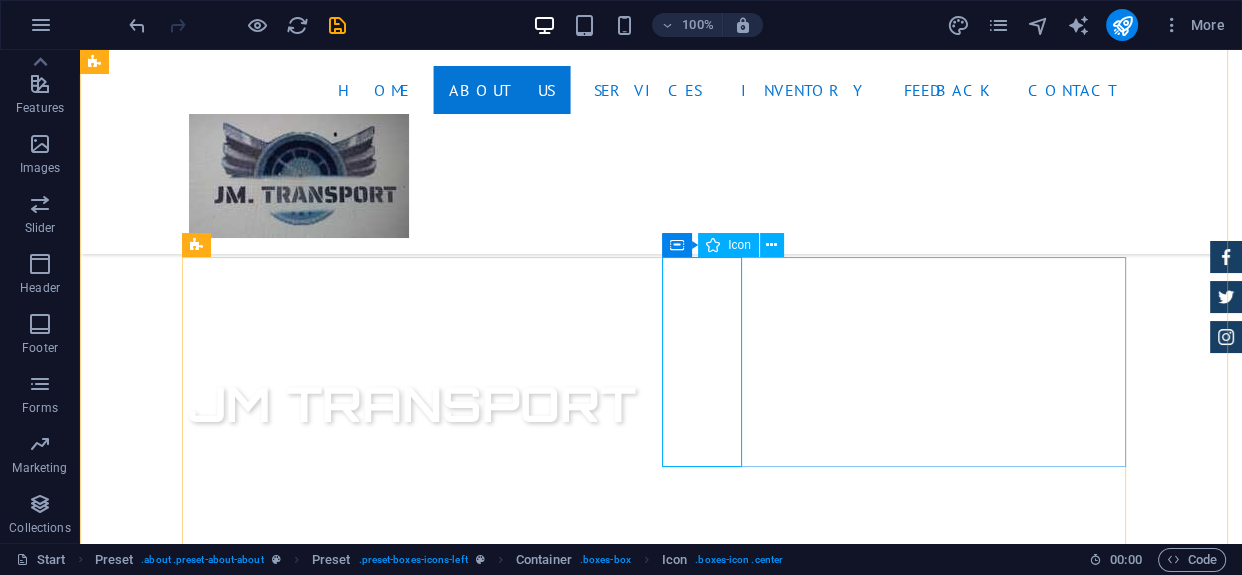 click on "Icon" at bounding box center (739, 245) 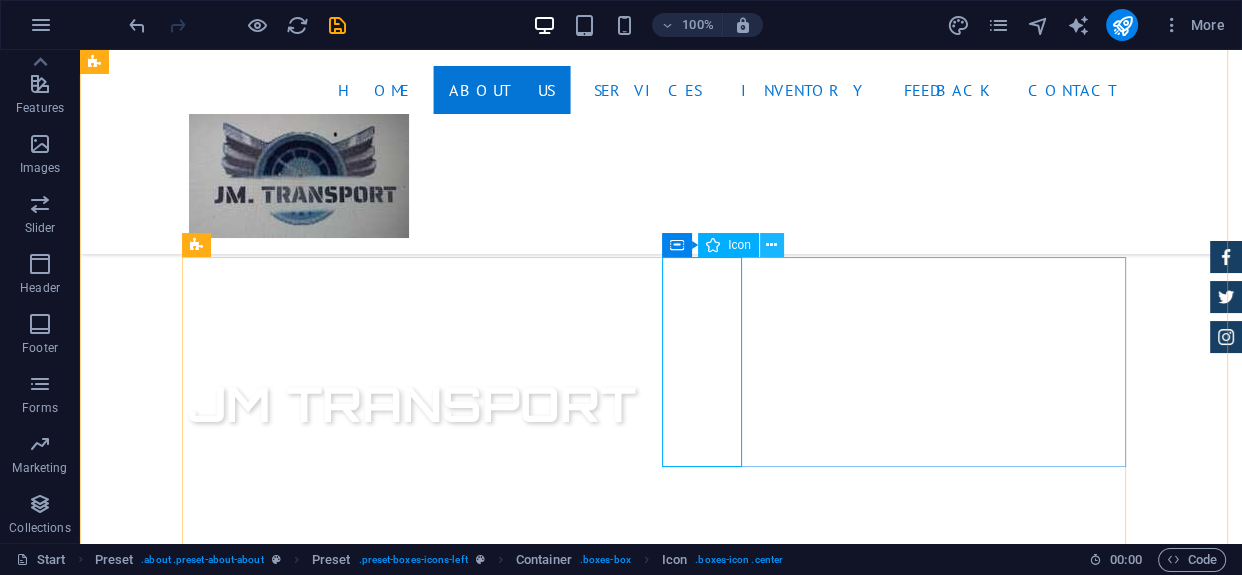 click at bounding box center (771, 245) 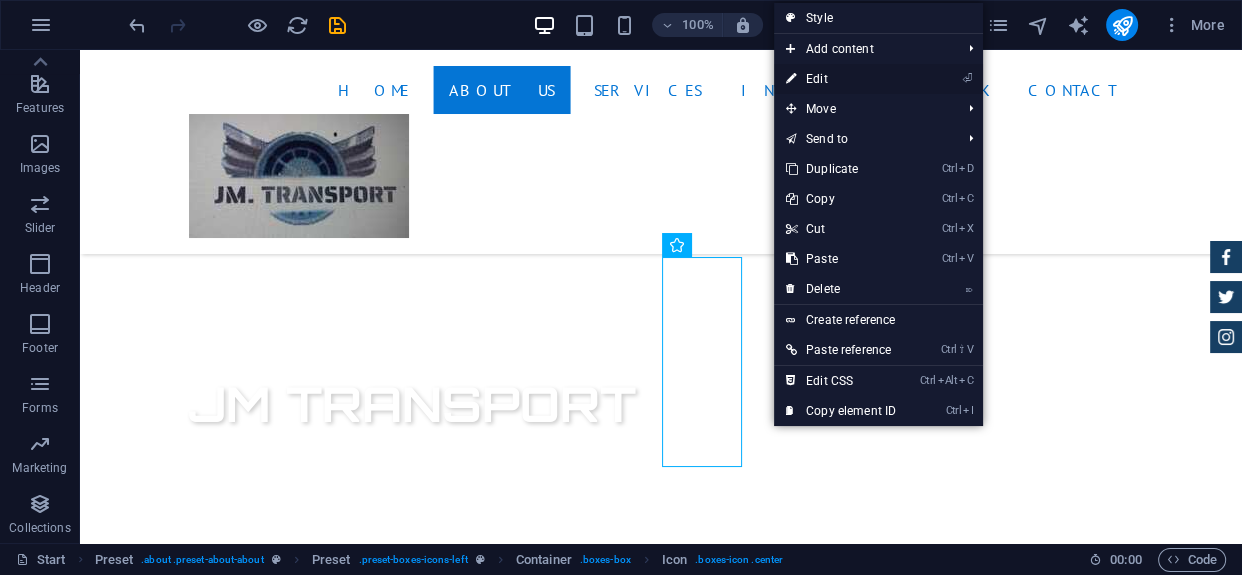 click on "⏎  Edit" at bounding box center [841, 79] 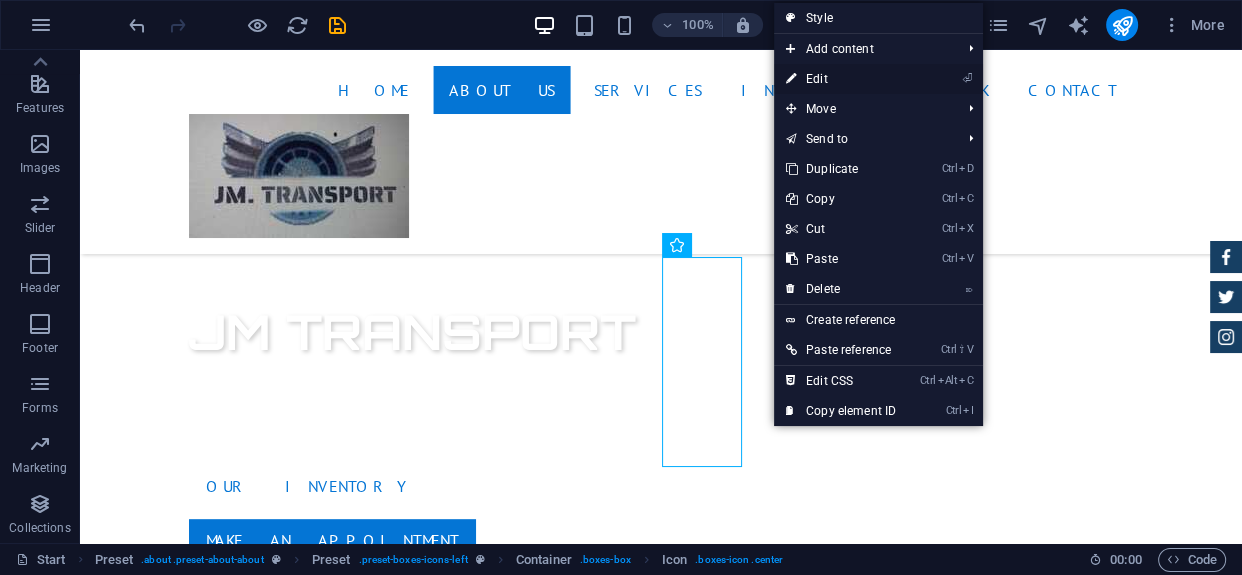 select on "xMidYMid" 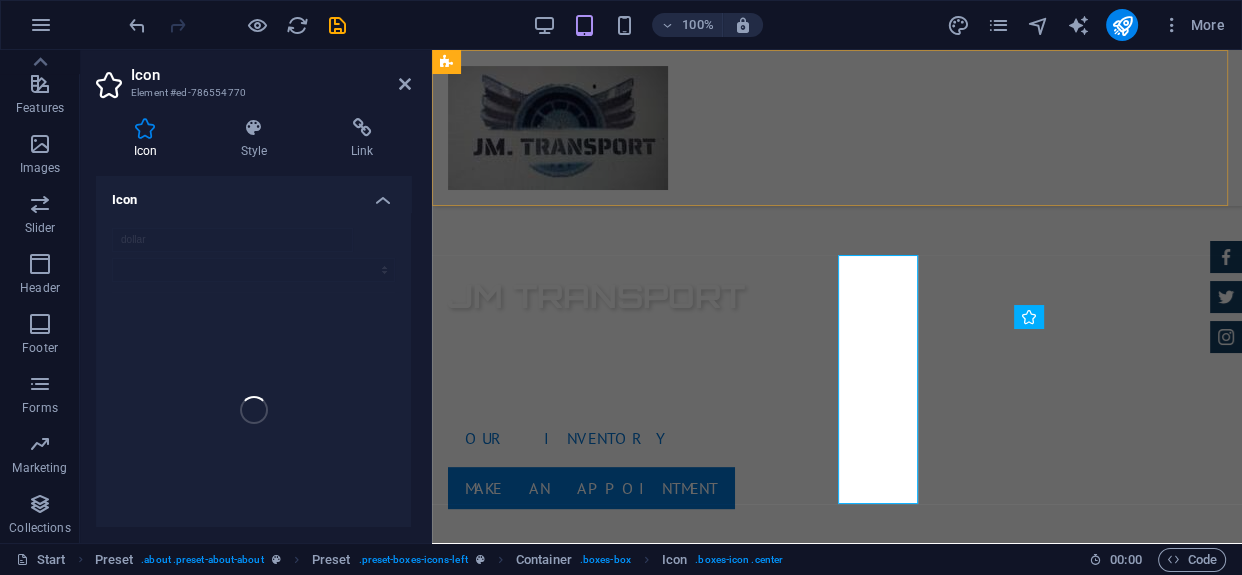 scroll, scrollTop: 693, scrollLeft: 0, axis: vertical 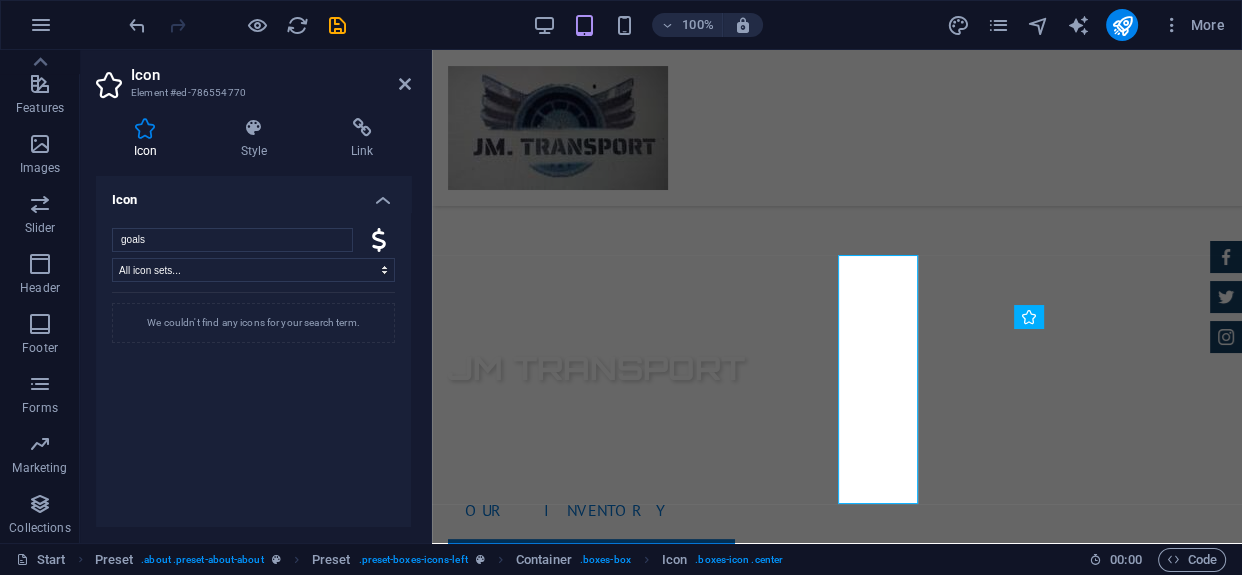 type on "goals" 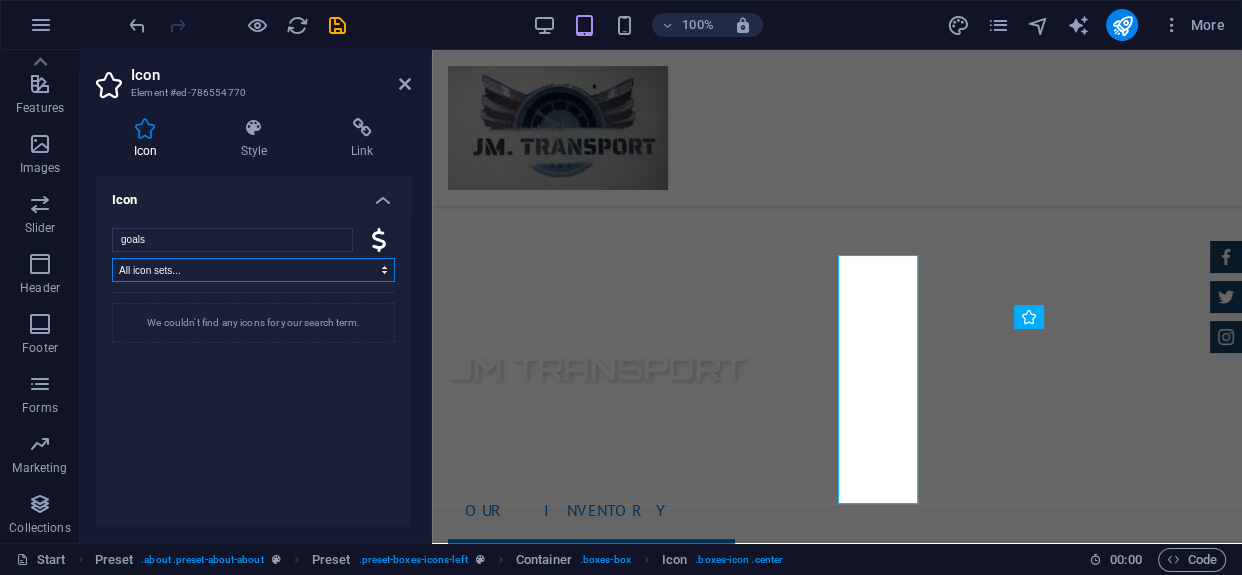 click on "All icon sets... IcoFont Ionicons FontAwesome Brands FontAwesome Duotone FontAwesome Solid FontAwesome Regular FontAwesome Light FontAwesome Thin FontAwesome Sharp Solid FontAwesome Sharp Regular FontAwesome Sharp Light FontAwesome Sharp Thin" at bounding box center [253, 270] 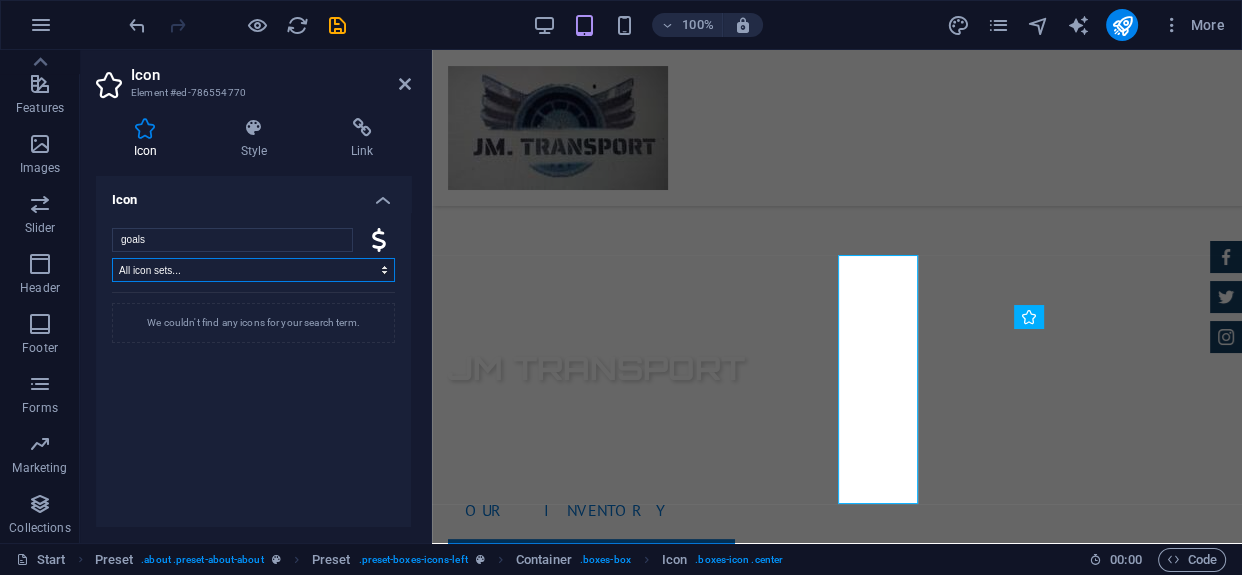 select on "font-awesome-solid" 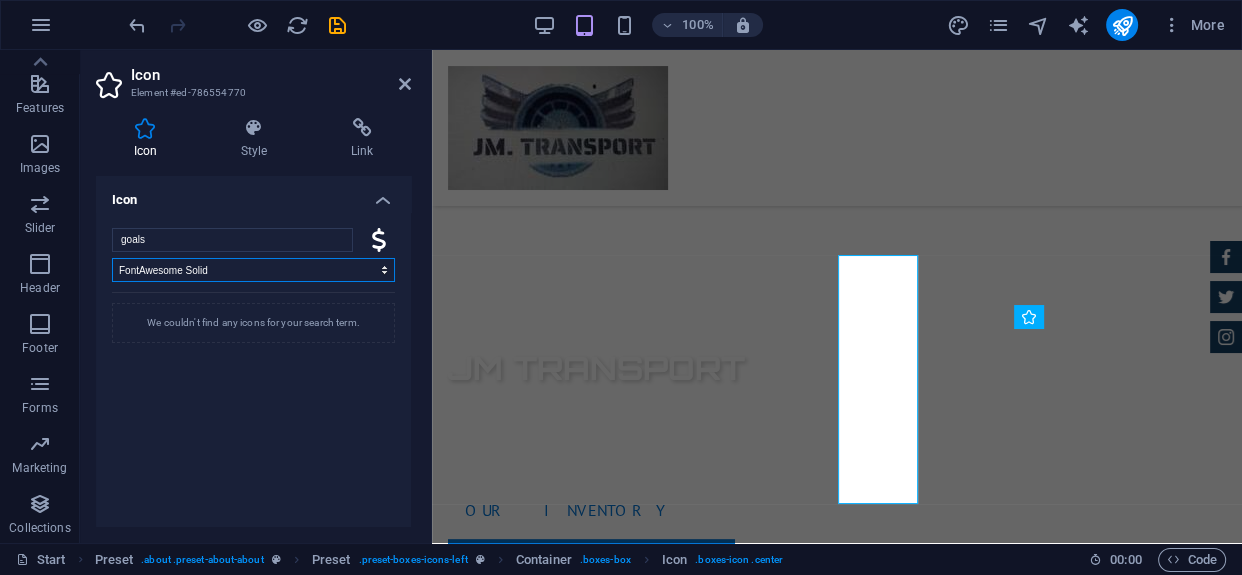 click on "All icon sets... IcoFont Ionicons FontAwesome Brands FontAwesome Duotone FontAwesome Solid FontAwesome Regular FontAwesome Light FontAwesome Thin FontAwesome Sharp Solid FontAwesome Sharp Regular FontAwesome Sharp Light FontAwesome Sharp Thin" at bounding box center (253, 270) 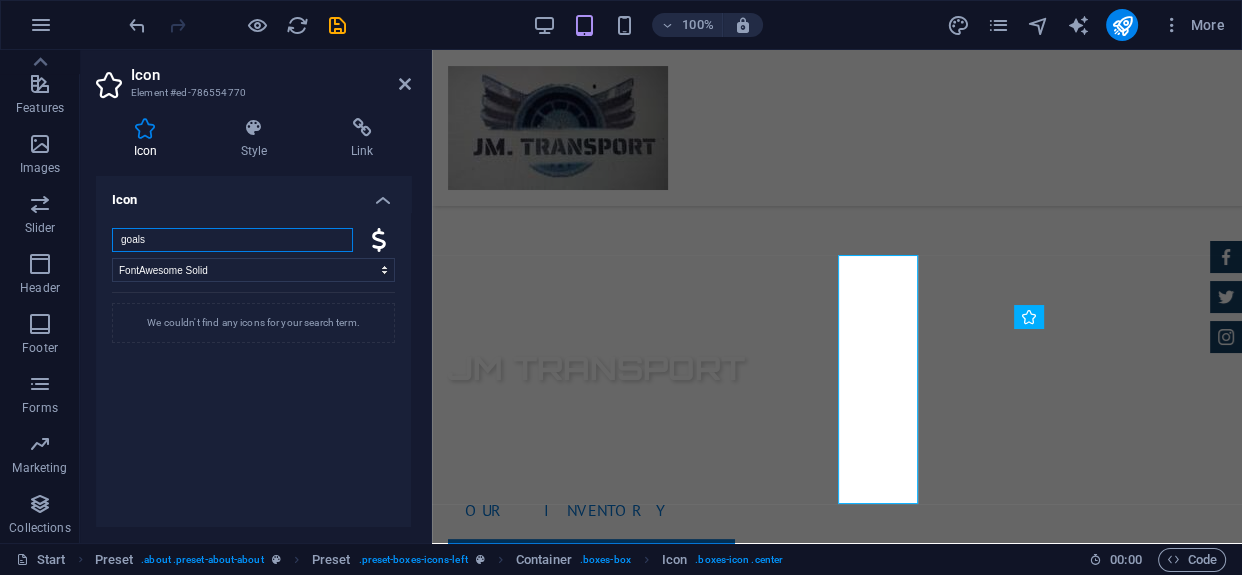 click on "goals" at bounding box center (232, 240) 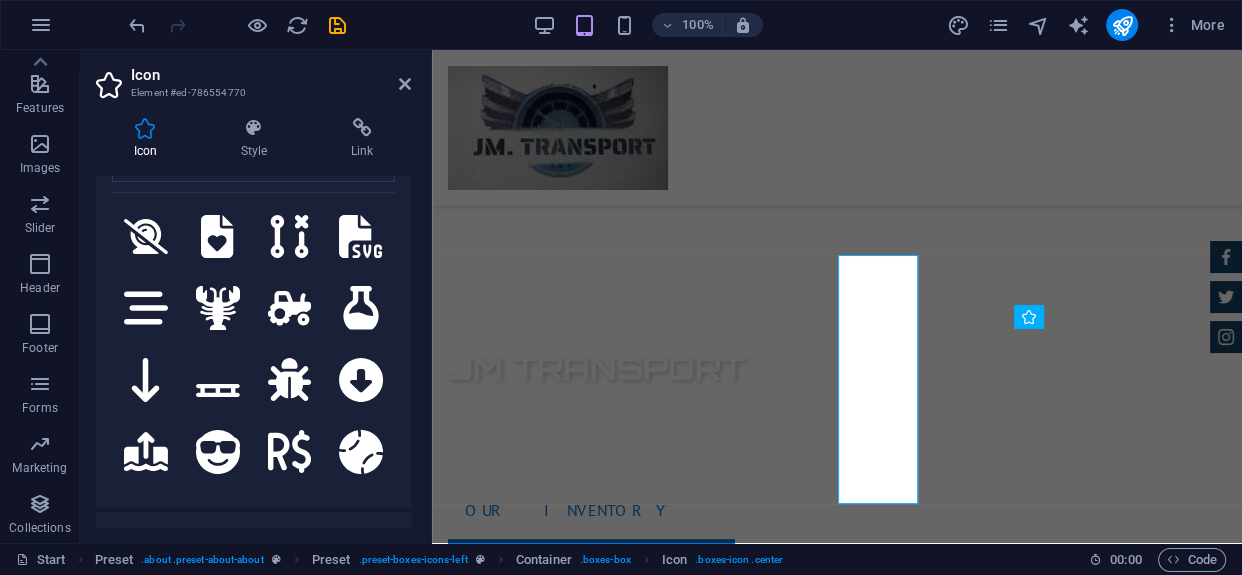scroll, scrollTop: 0, scrollLeft: 0, axis: both 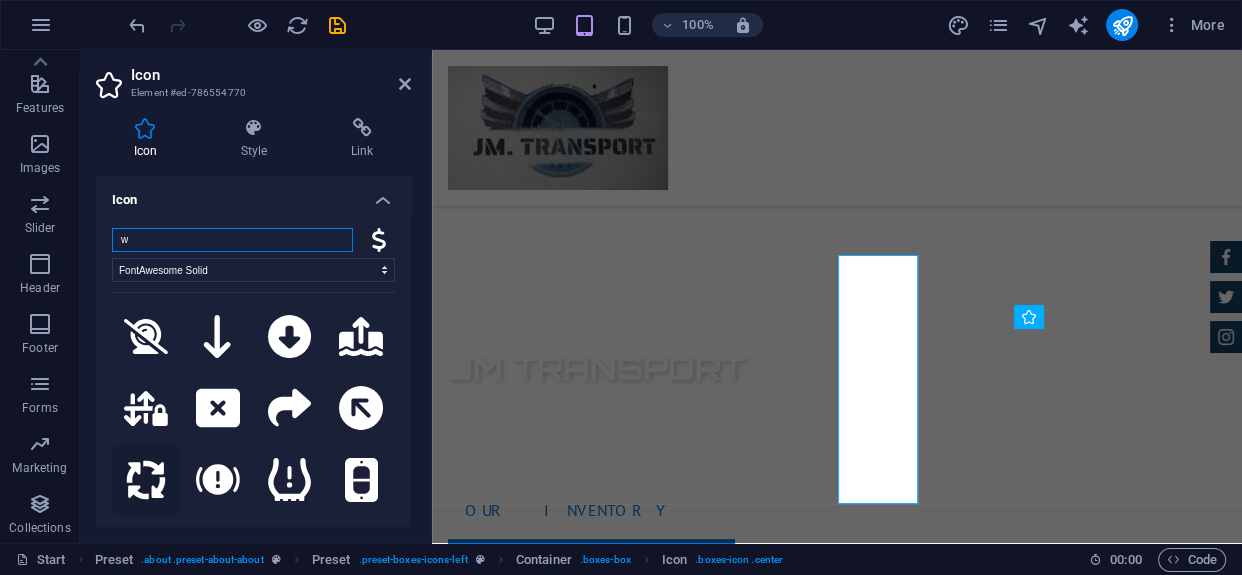 type on "w" 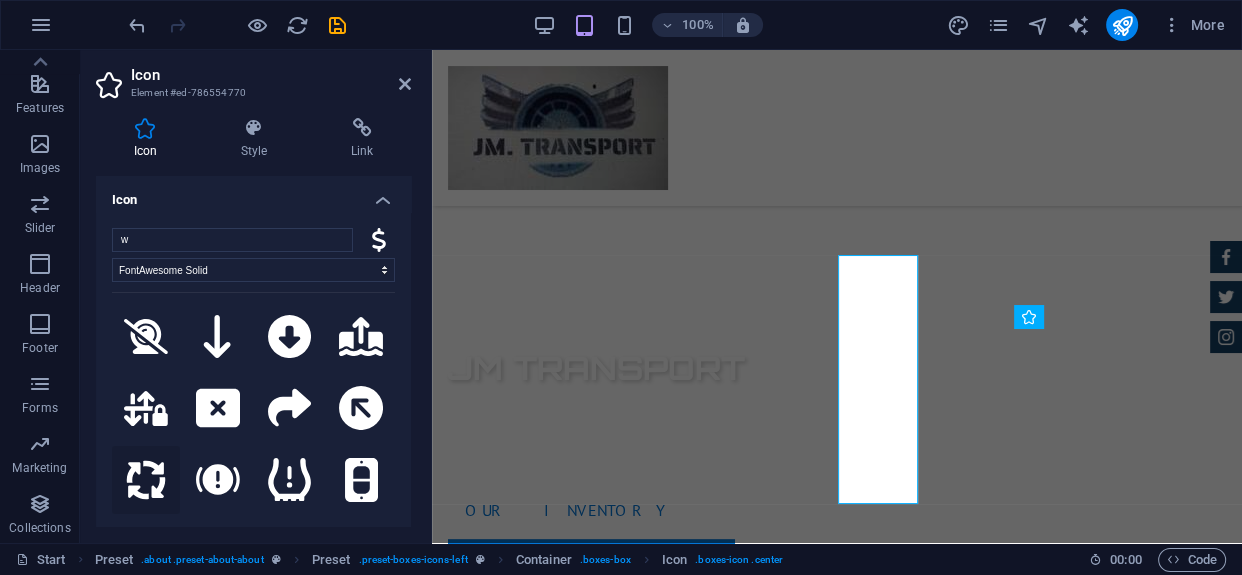 click 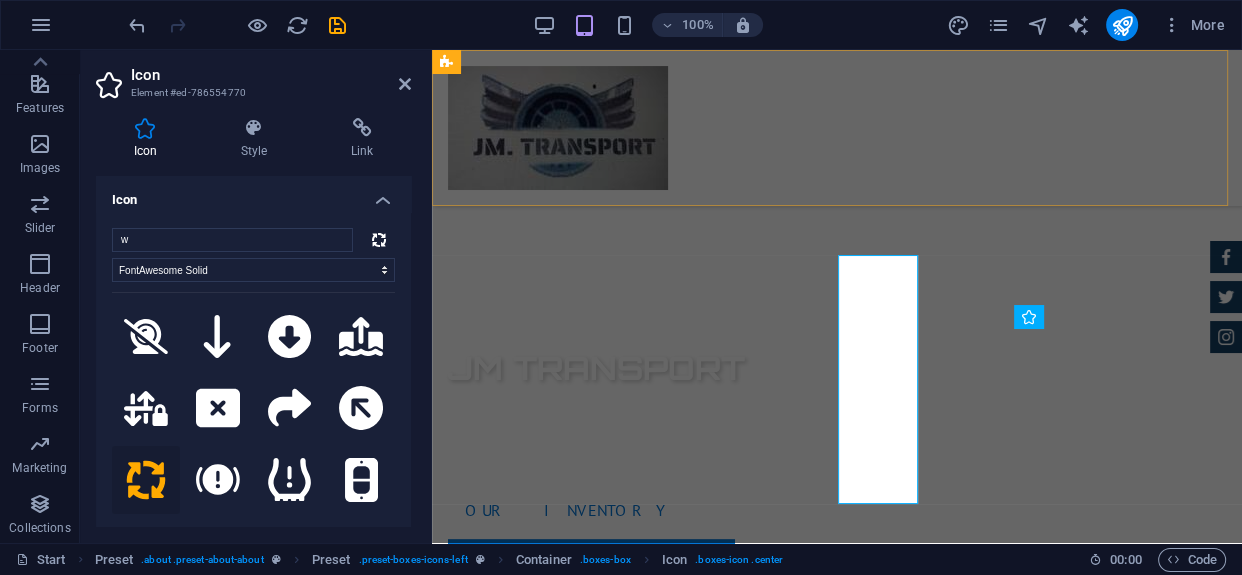 click on "Home About us Services Inventory Feedback Contact" at bounding box center (837, 128) 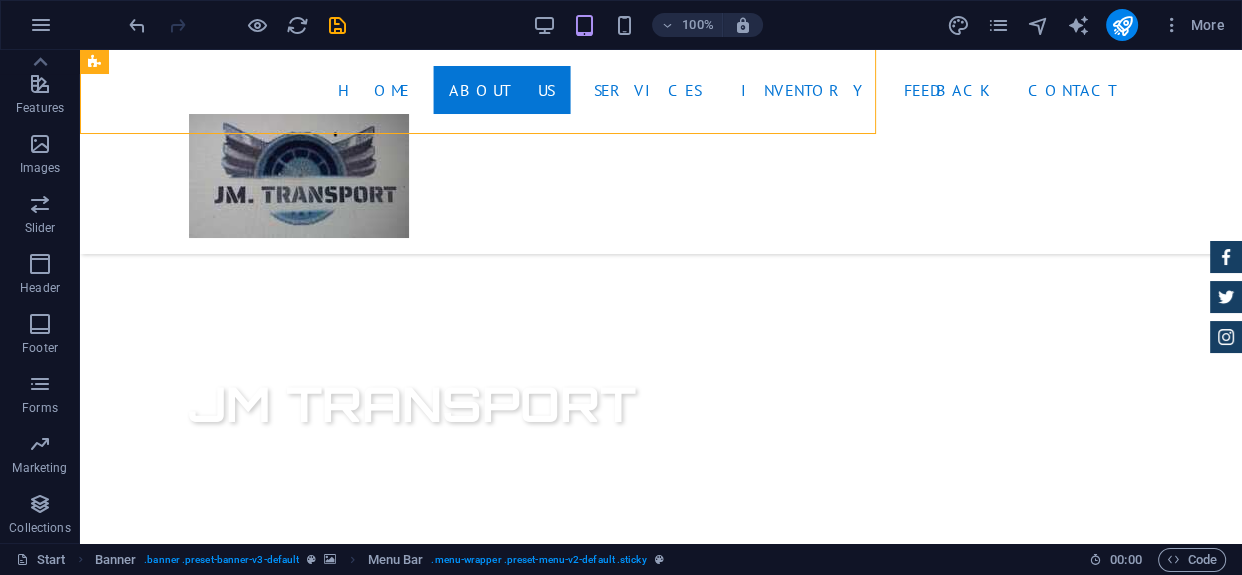 scroll, scrollTop: 765, scrollLeft: 0, axis: vertical 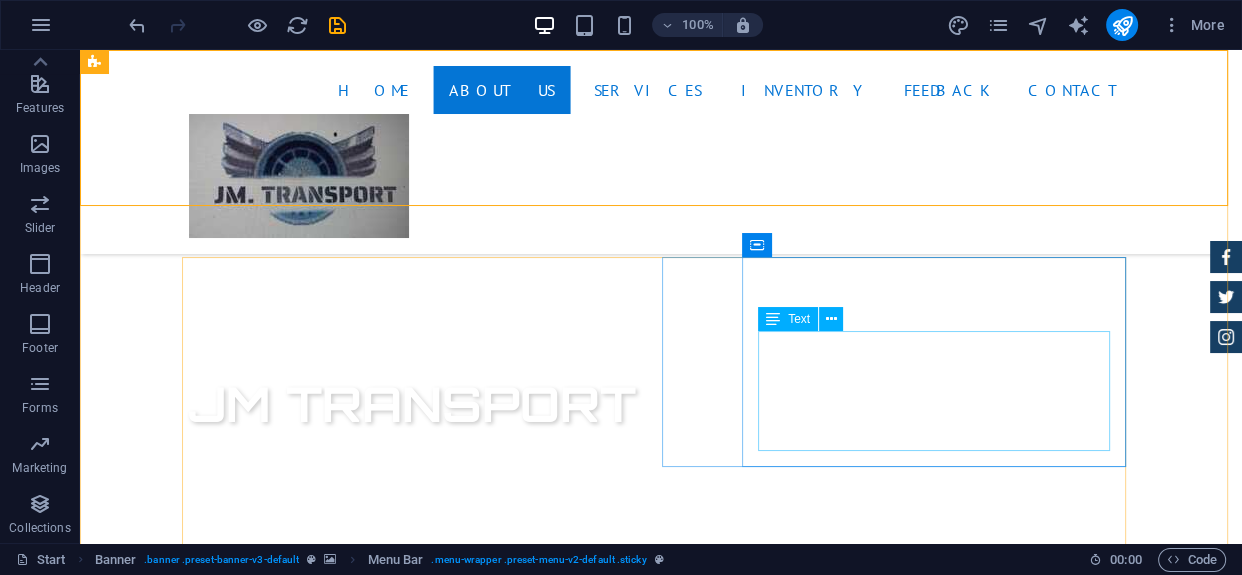 click on "To deliver a service within a doable and efficient time frame. We want to be the best staff transport solution through out our region. We aim to operate with 100% client concern, their happiness, peace of mind and a Open door policy service." at bounding box center (661, 1683) 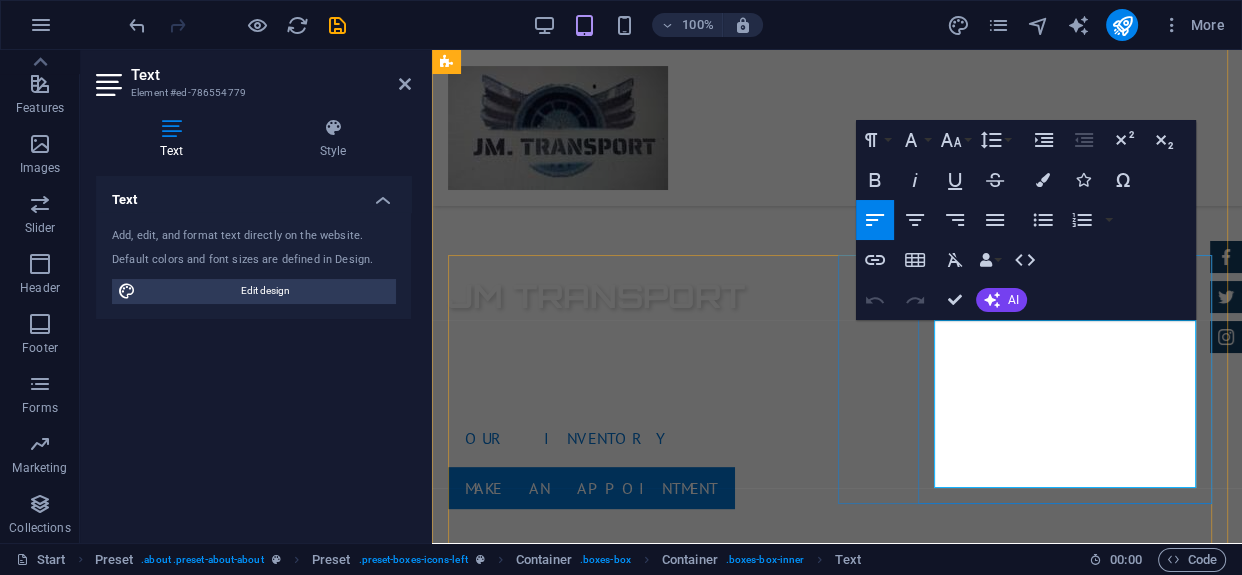 scroll, scrollTop: 693, scrollLeft: 0, axis: vertical 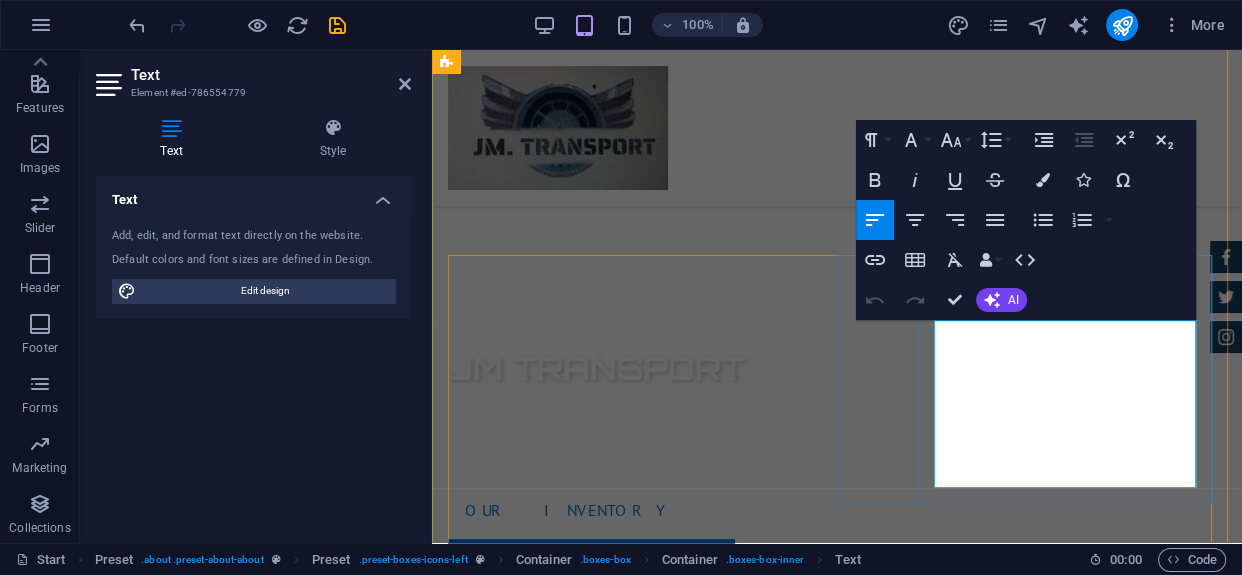 click on "To deliver a service within a doable and efficient time frame. We want to be the best staff transport solution through out our region. We aim to operate with 100% client concern, their happiness, peace of mind and a Open door policy service." at bounding box center [837, 1648] 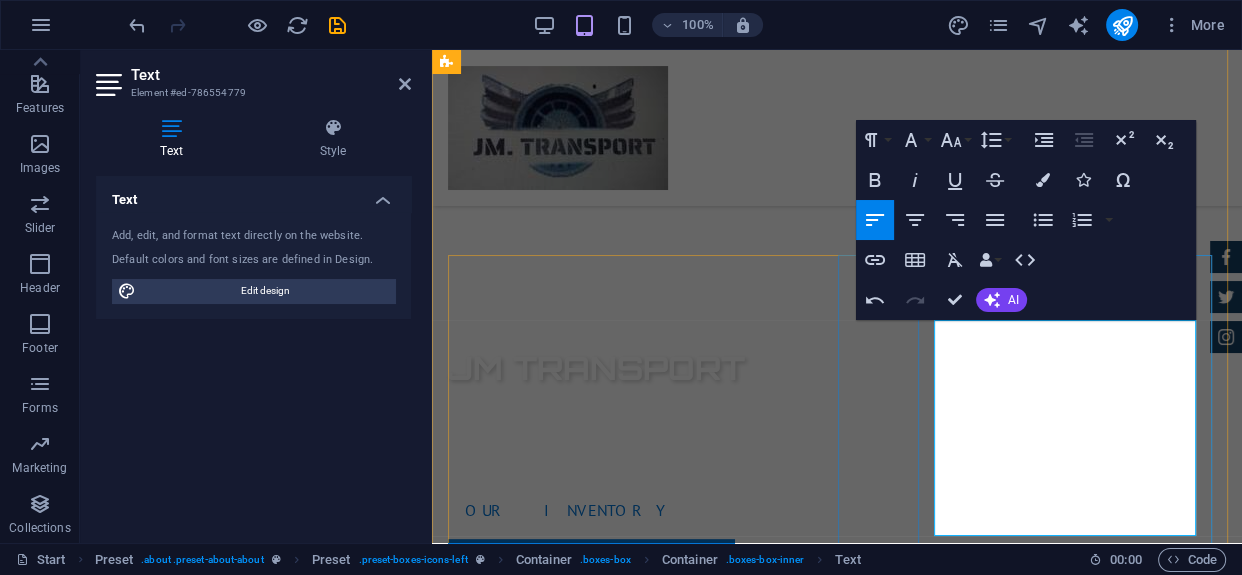 drag, startPoint x: 1133, startPoint y: 503, endPoint x: 1169, endPoint y: 505, distance: 36.05551 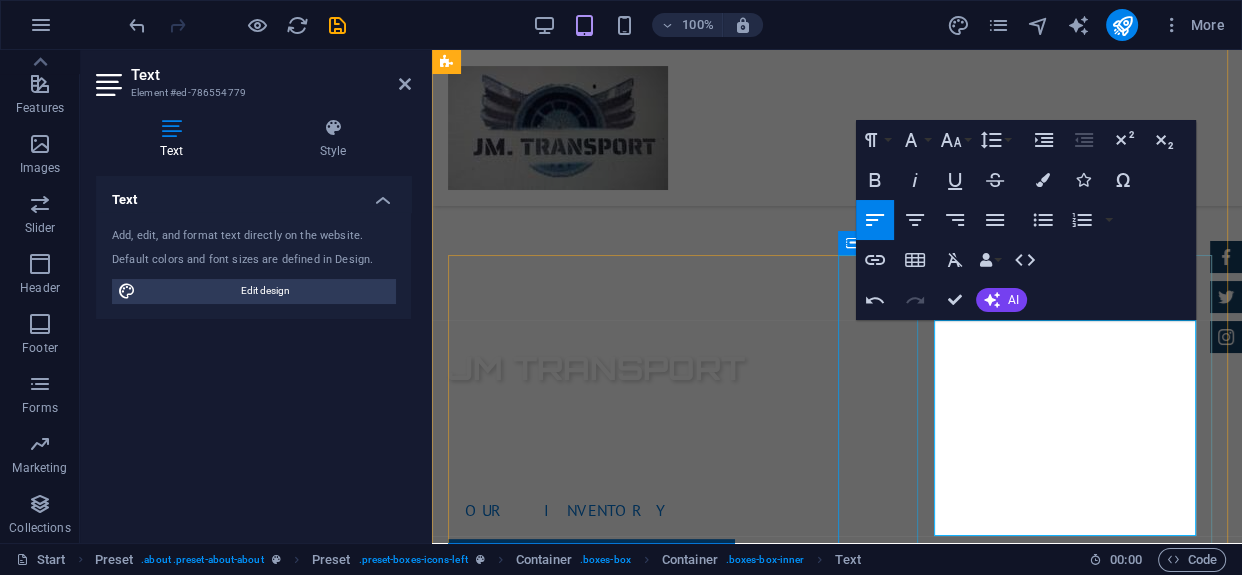 click at bounding box center (837, 1458) 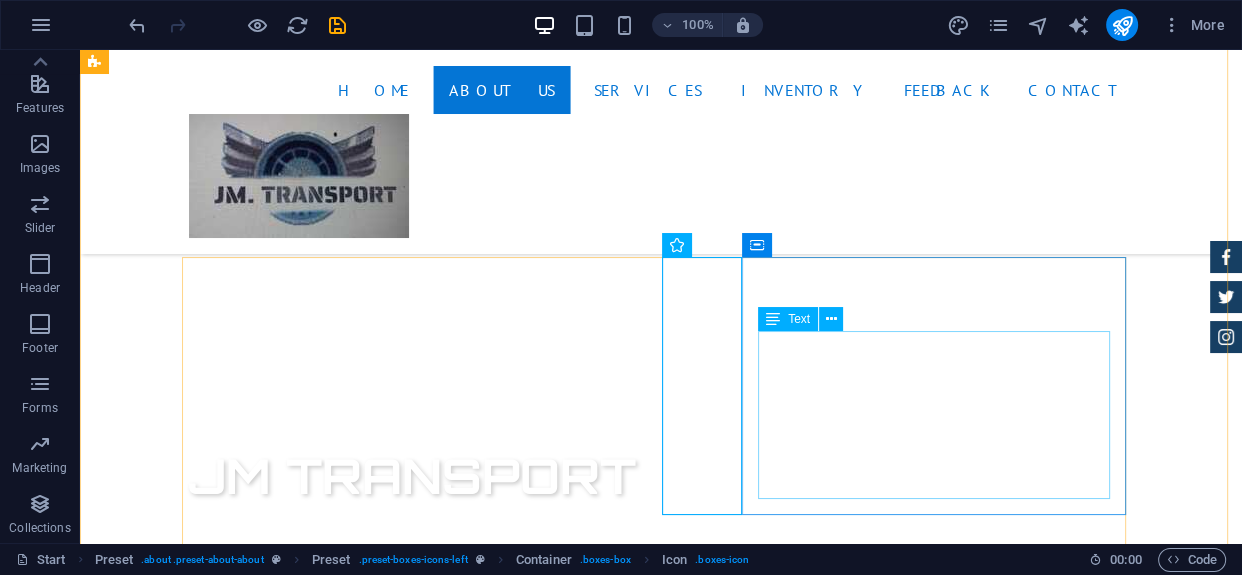 scroll, scrollTop: 765, scrollLeft: 0, axis: vertical 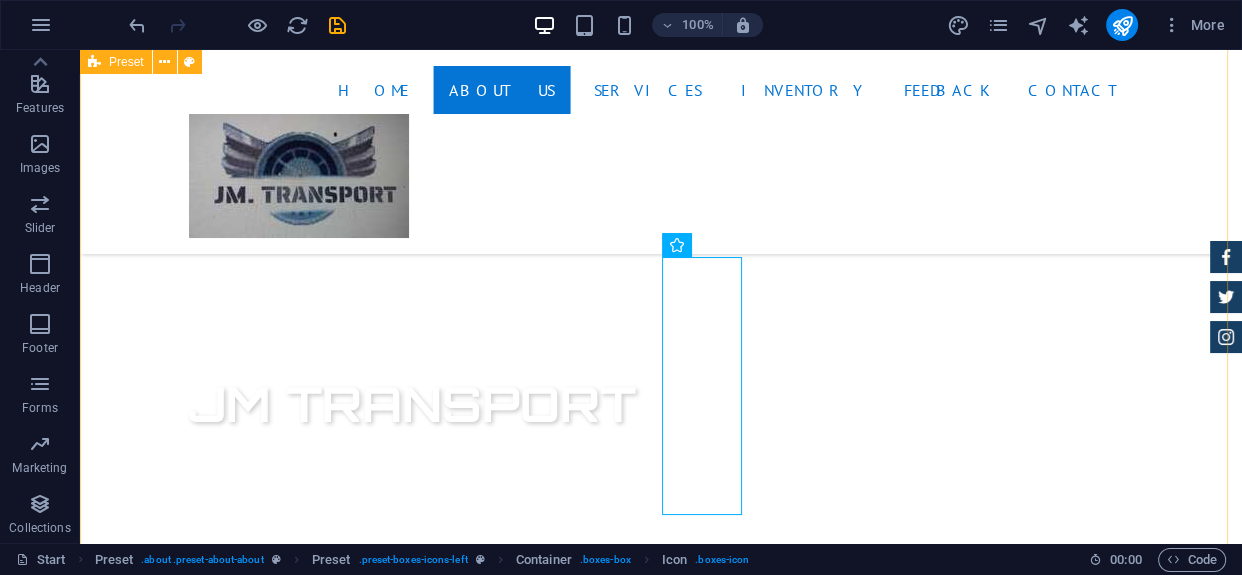 click on "About us JM transporting was created with staff safety and punctuality in mind. From well experienced drivers our dream started, from a seedling to this beautiful growing tree of efficient, reliable, confident and dependable driving force.   Vision The vision is to take staff transporting to a level where both our CLIENT and STAFF can feel at home. We pledge to provide a service of excellence, Flexibility and of high quality standard with friendly service delivery. Our goal To deliver a service within a doable and efficient time frame. We want to be the best staff transport solution through out our region. We aim to operate with 100% client concern, their happiness, peace of mind and a Open door policy service. Thus giving our business and that of our CLIENT the best value to their money. 24 Month Warranty Lorem ipsum dolor sit amet, consectetur adipisicing elit. Veritatis, dolorem! Financing Program Lorem ipsum dolor sit amet, consectetur adipisicing elit. Veritatis, dolorem!" at bounding box center (661, 1608) 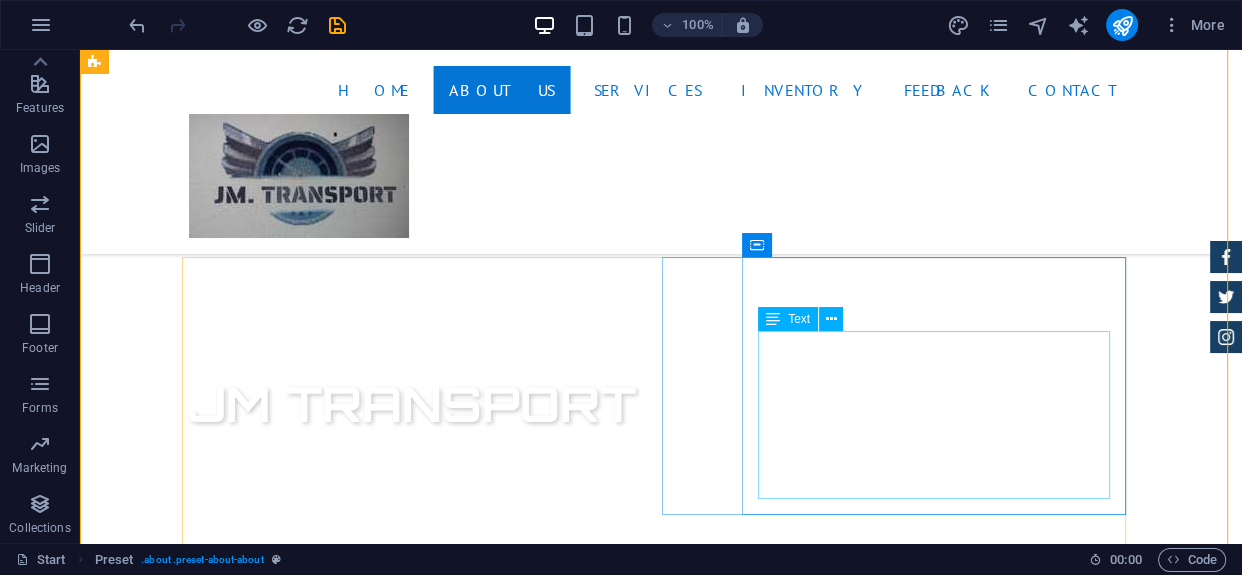 click on "To deliver a service within a doable and efficient time frame. We want to be the best staff transport solution through out our region. We aim to operate with 100% client concern, their happiness, peace of mind and a Open door policy service. Thus giving our business and that of our CLIENT the best value to their money." at bounding box center [661, 1695] 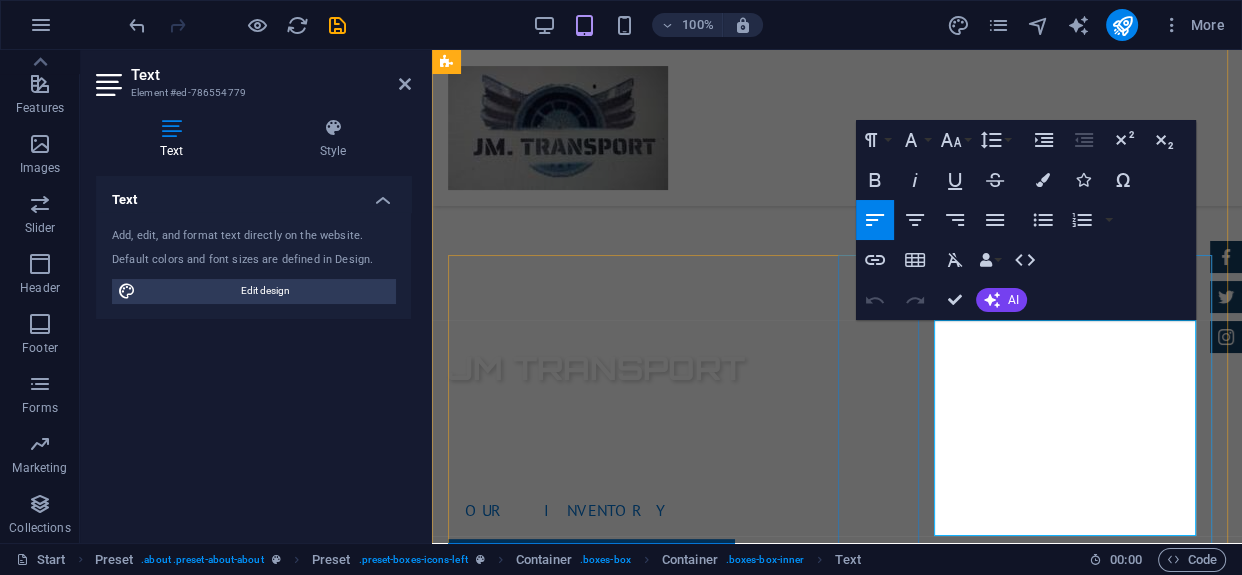 click on "To deliver a service within a doable and efficient time frame. We want to be the best staff transport solution through out our region. We aim to operate with 100% client concern, their happiness, peace of mind and a Open door policy service. Thus giving our business and that of our CLIENT the best value to their money." at bounding box center (837, 1672) 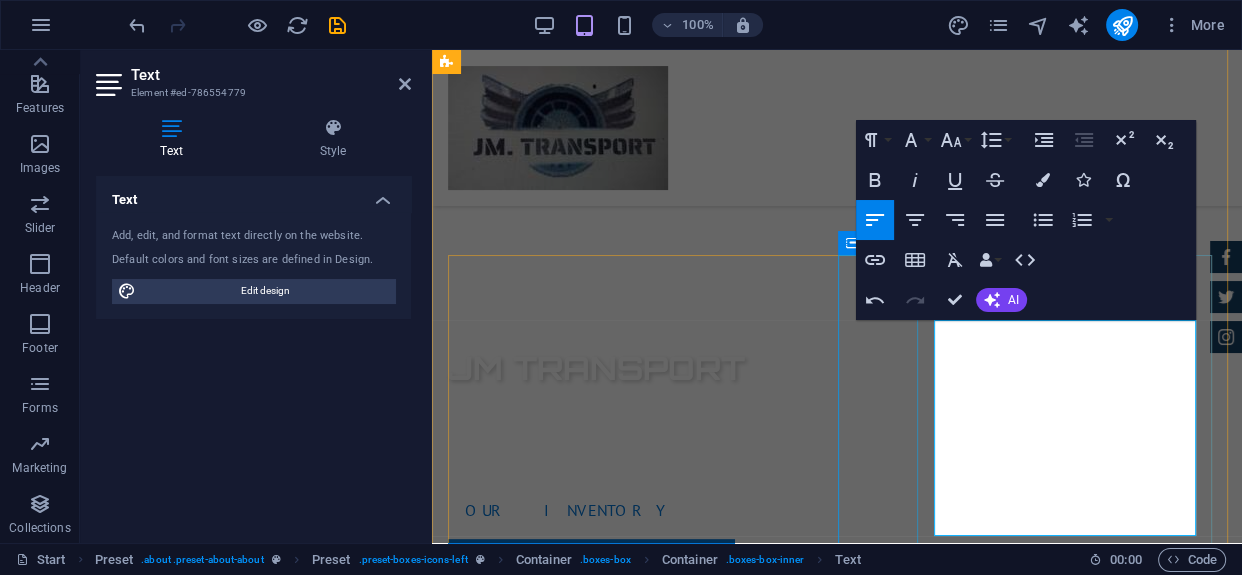 click at bounding box center [837, 1458] 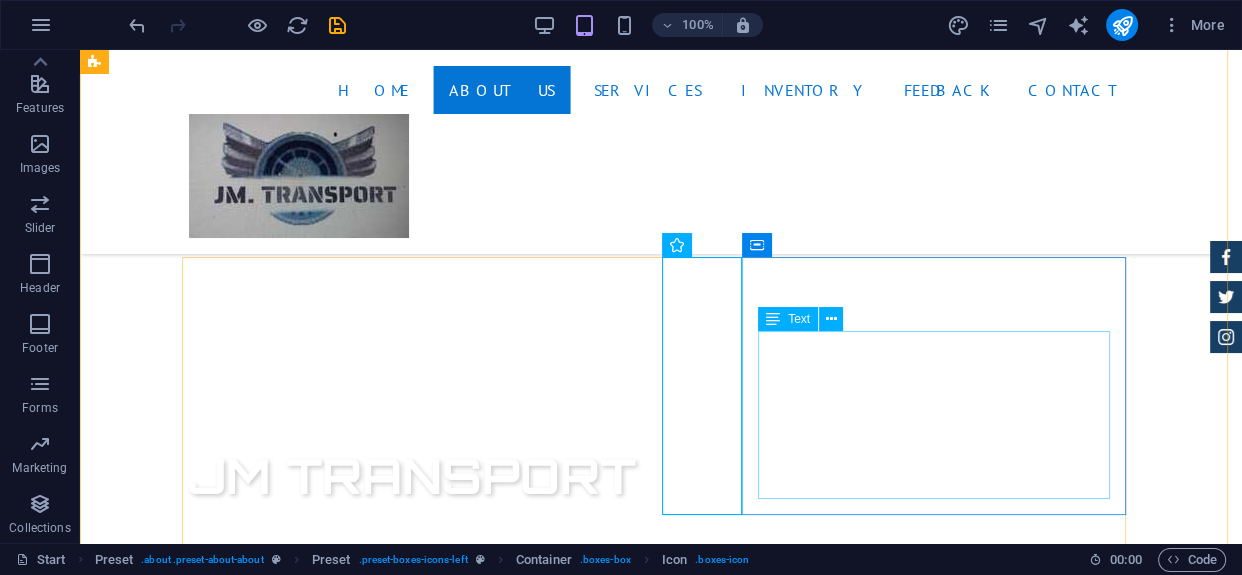 scroll, scrollTop: 765, scrollLeft: 0, axis: vertical 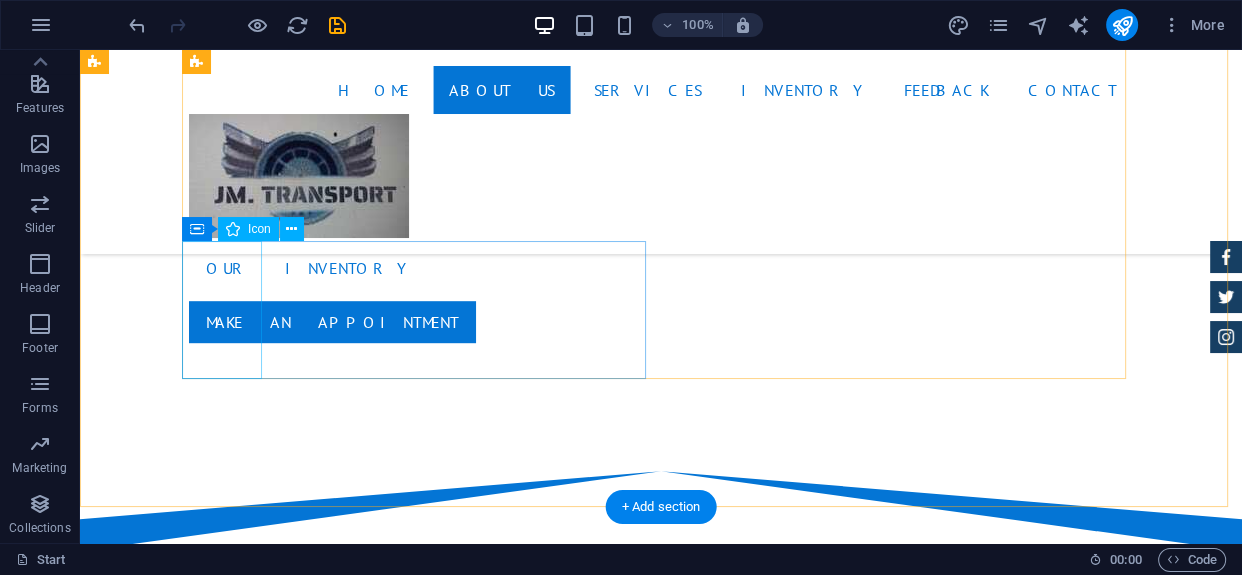 click at bounding box center (661, 1553) 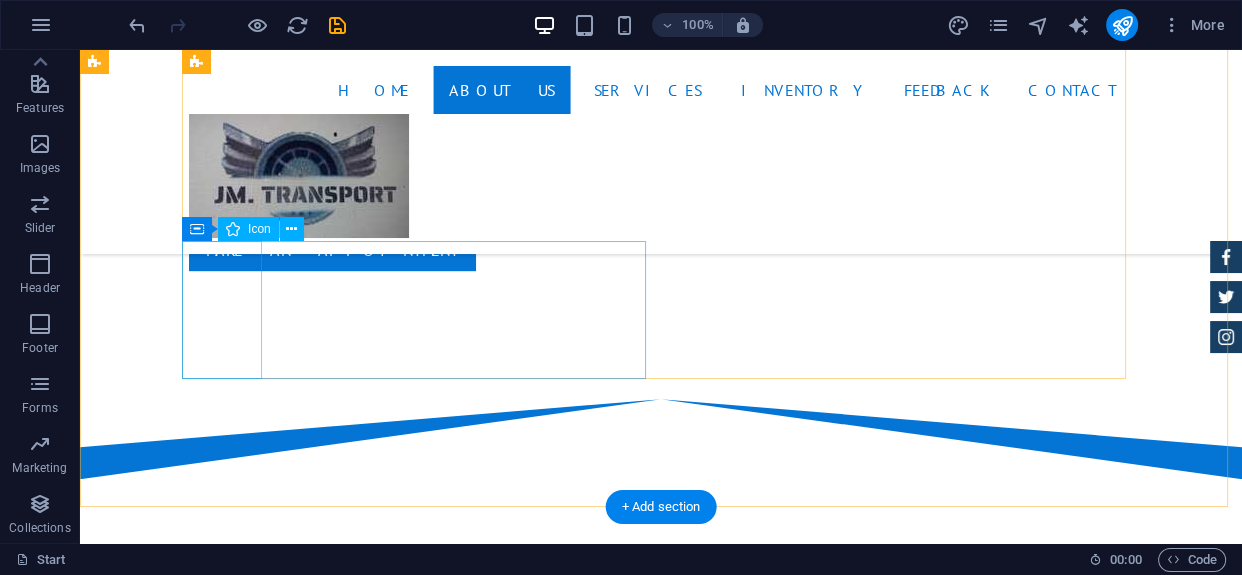 select on "xMidYMid" 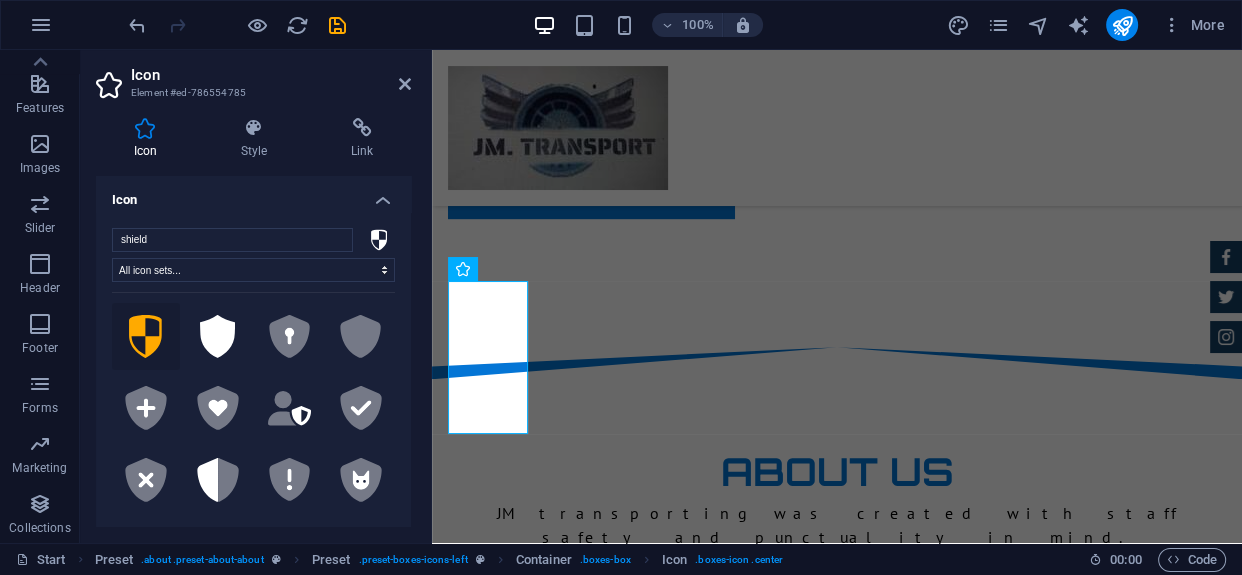 scroll, scrollTop: 980, scrollLeft: 0, axis: vertical 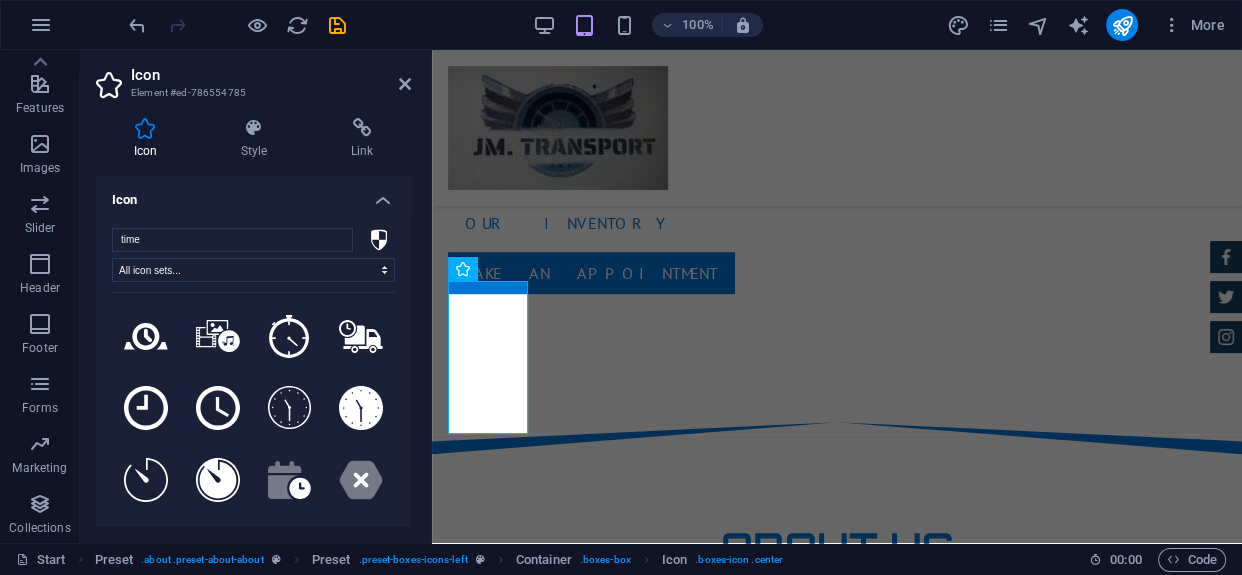 type on "time" 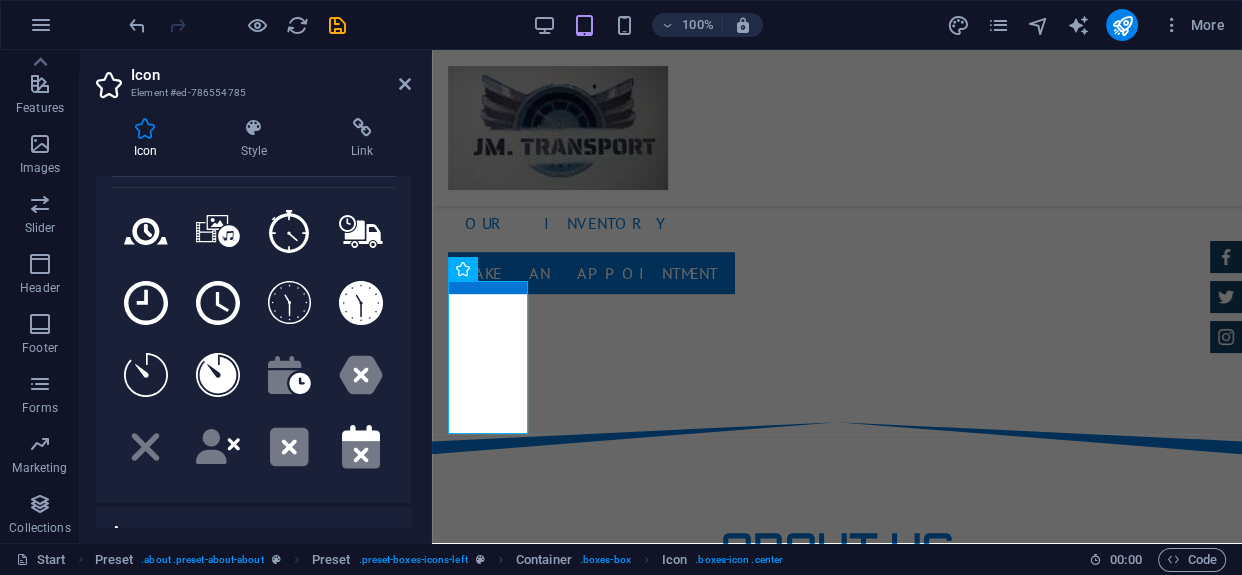 scroll, scrollTop: 100, scrollLeft: 0, axis: vertical 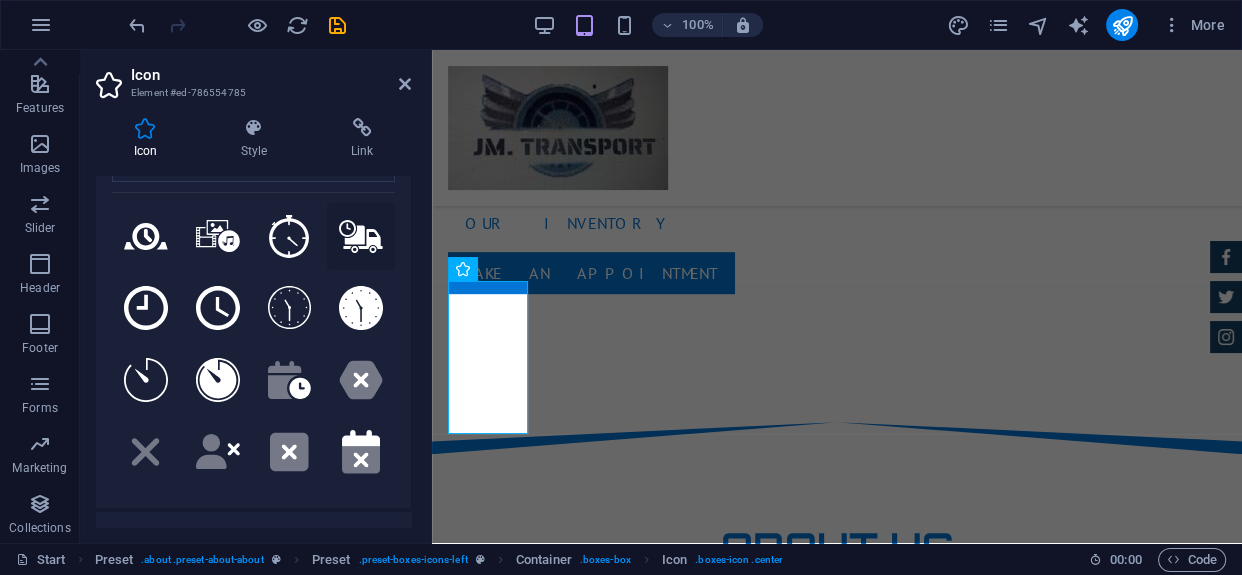 click at bounding box center [361, 237] 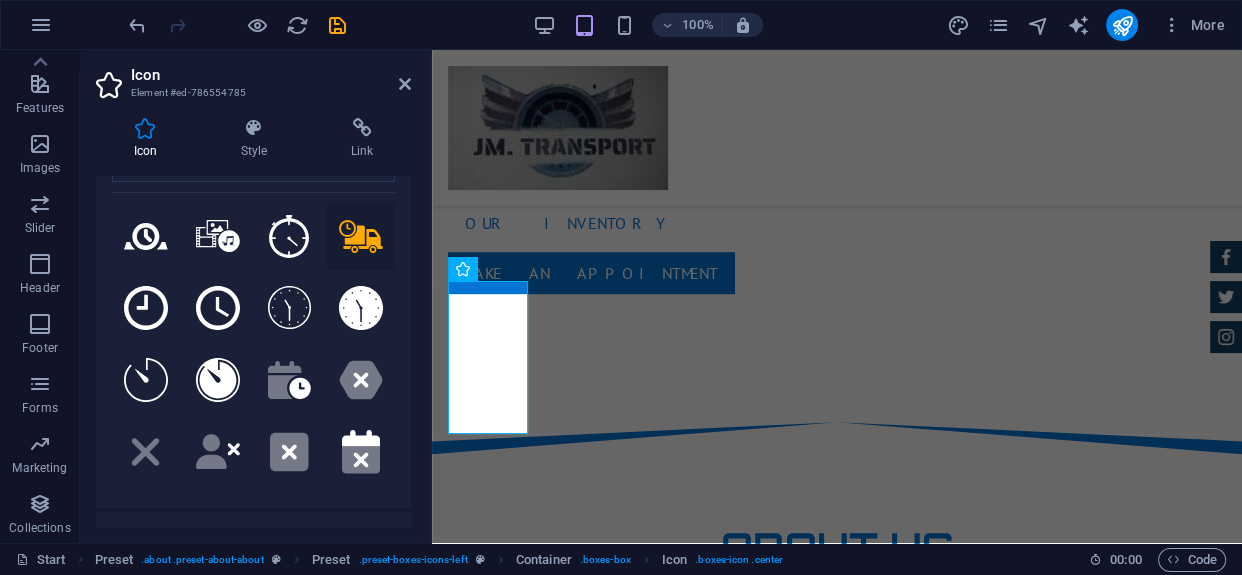click at bounding box center (361, 237) 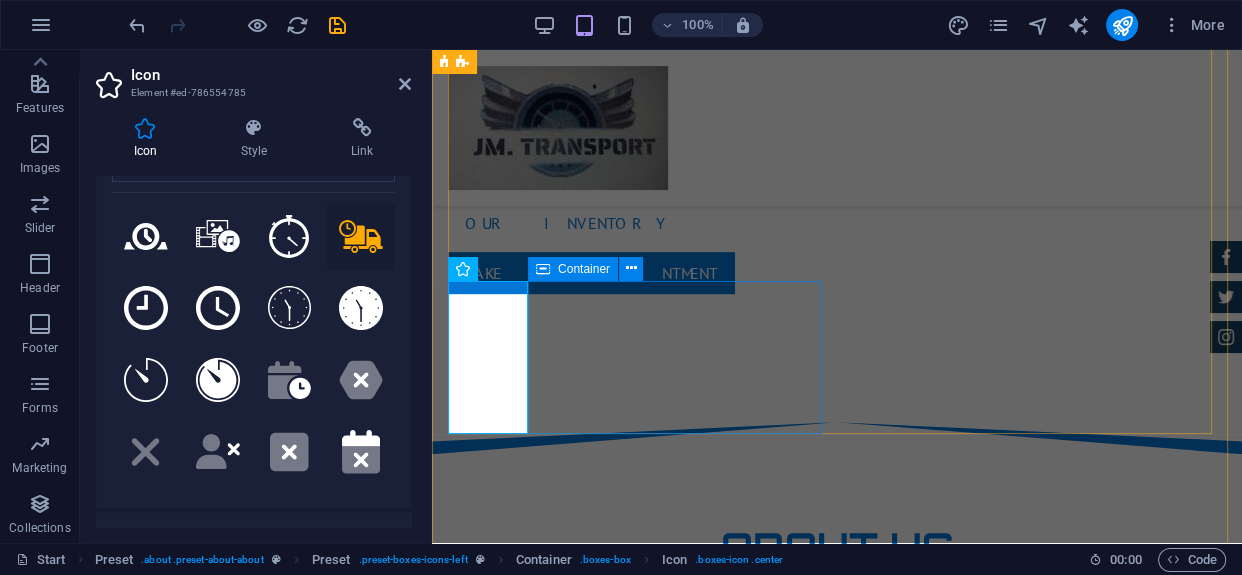 click on "24 Month Warranty Lorem ipsum dolor sit amet, consectetur adipisicing elit. Veritatis, dolorem!" at bounding box center (837, 1662) 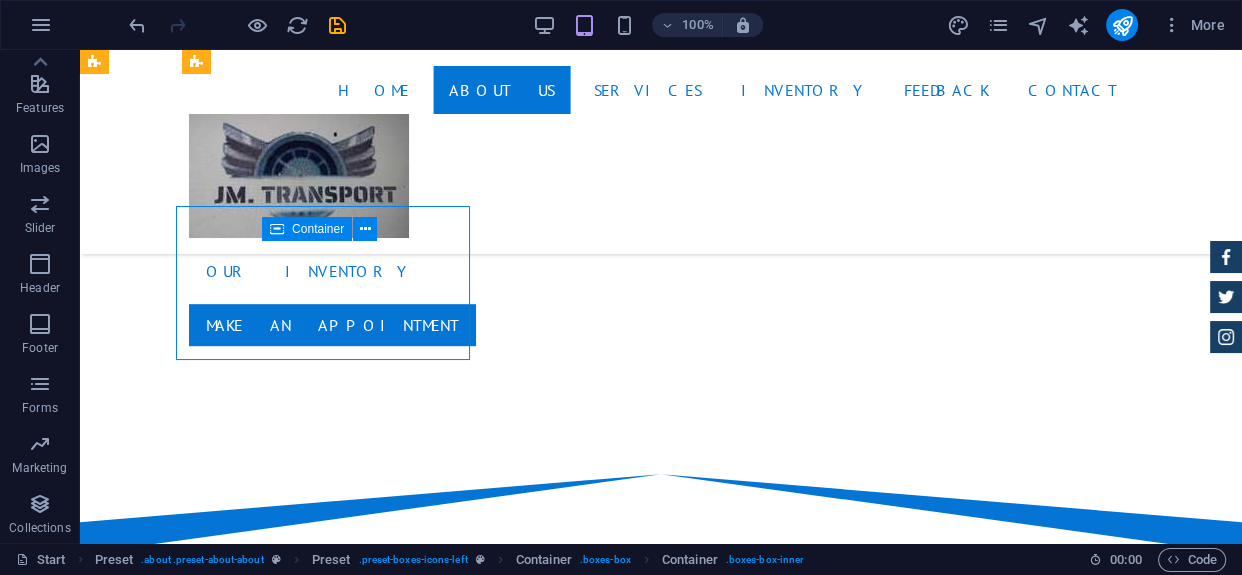 scroll, scrollTop: 1055, scrollLeft: 0, axis: vertical 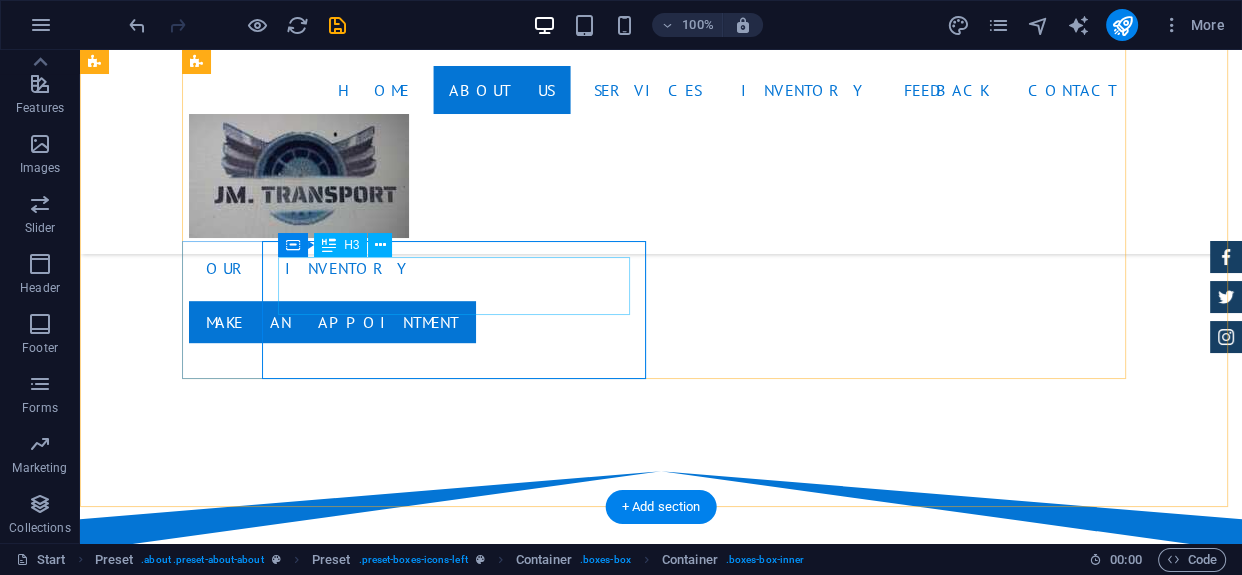 click on "24 Month Warranty" at bounding box center (661, 1638) 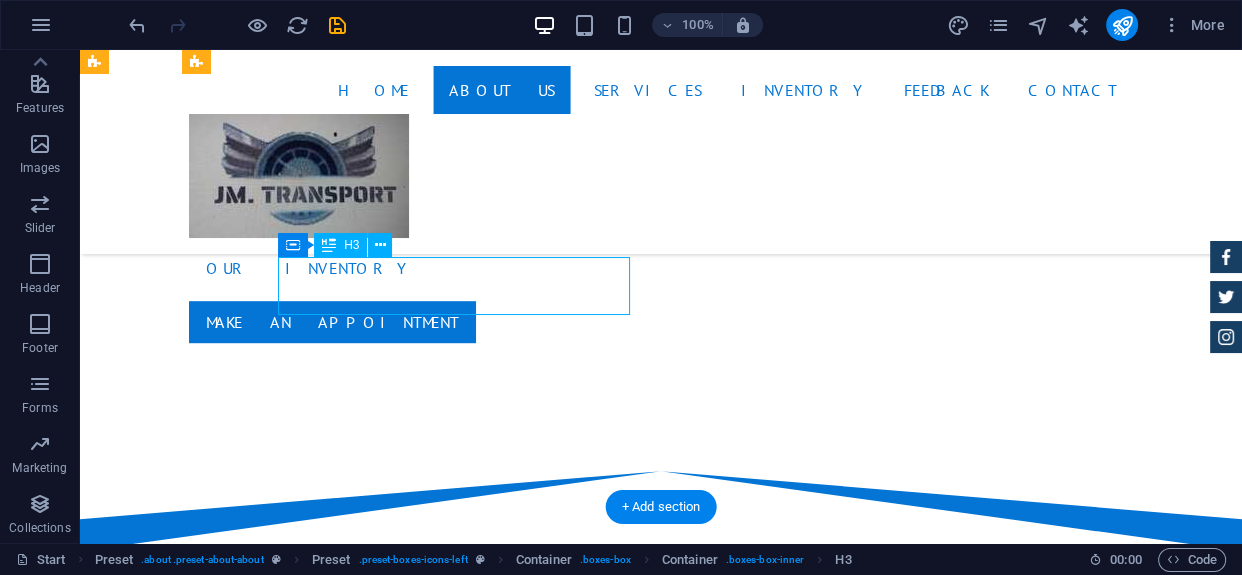 click on "24 Month Warranty" at bounding box center [661, 1638] 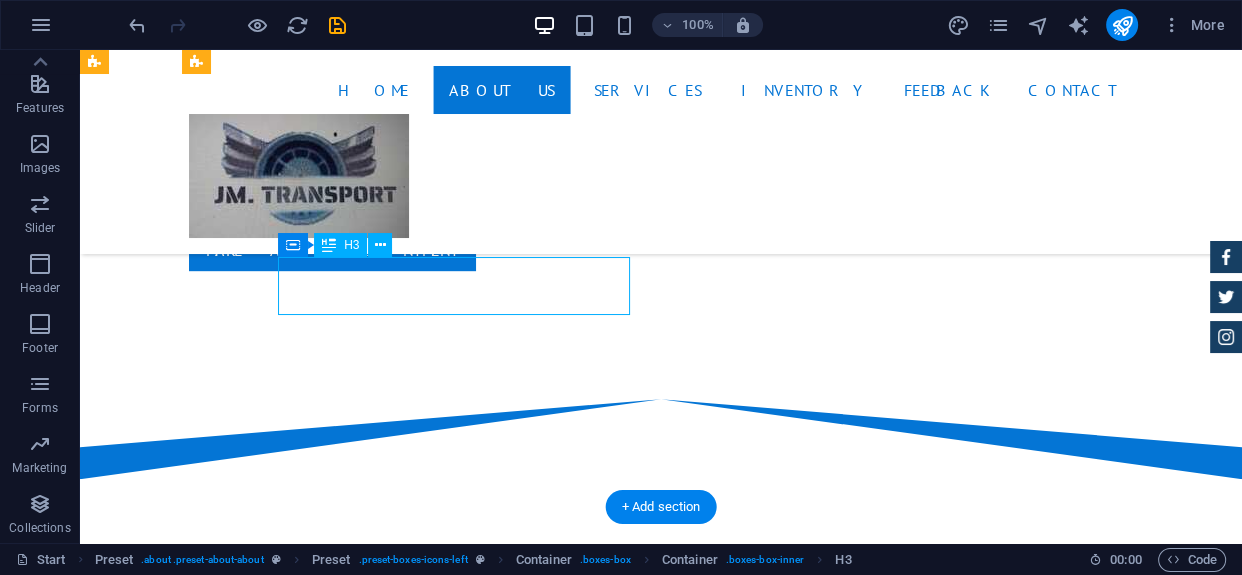 scroll, scrollTop: 980, scrollLeft: 0, axis: vertical 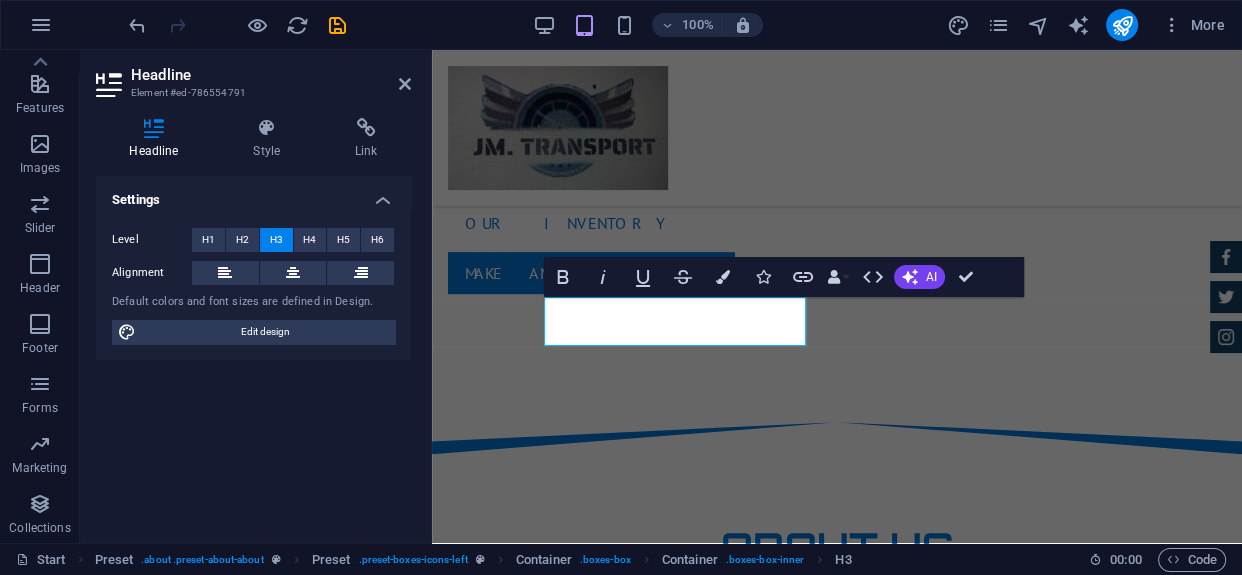 type 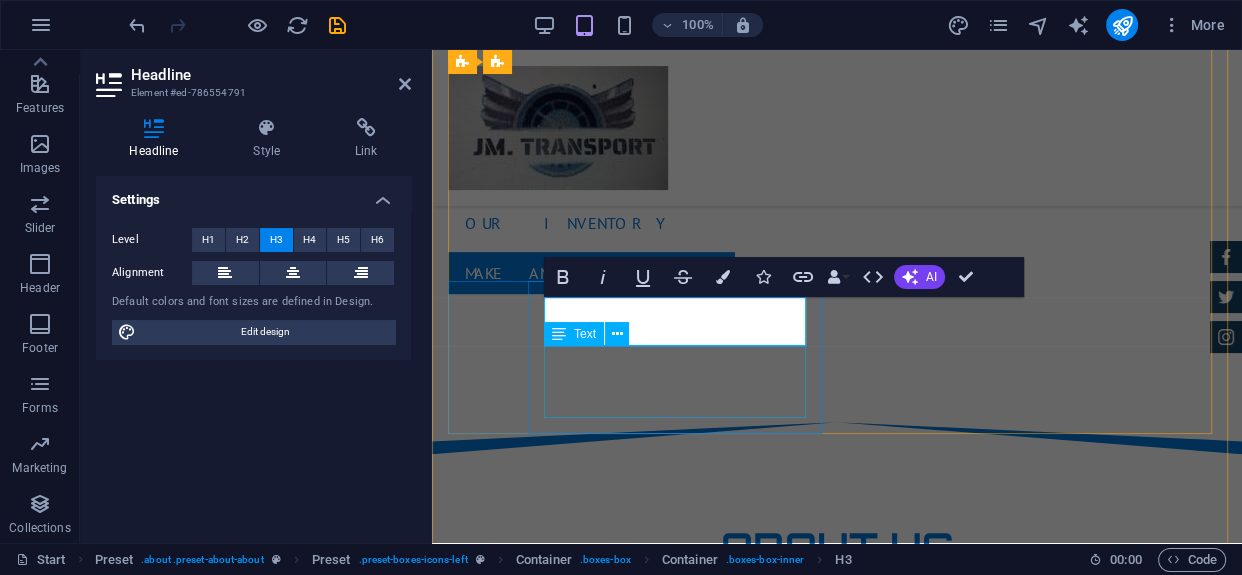 click on "Lorem ipsum dolor sit amet, consectetur adipisicing elit. Veritatis, dolorem!" at bounding box center [837, 1686] 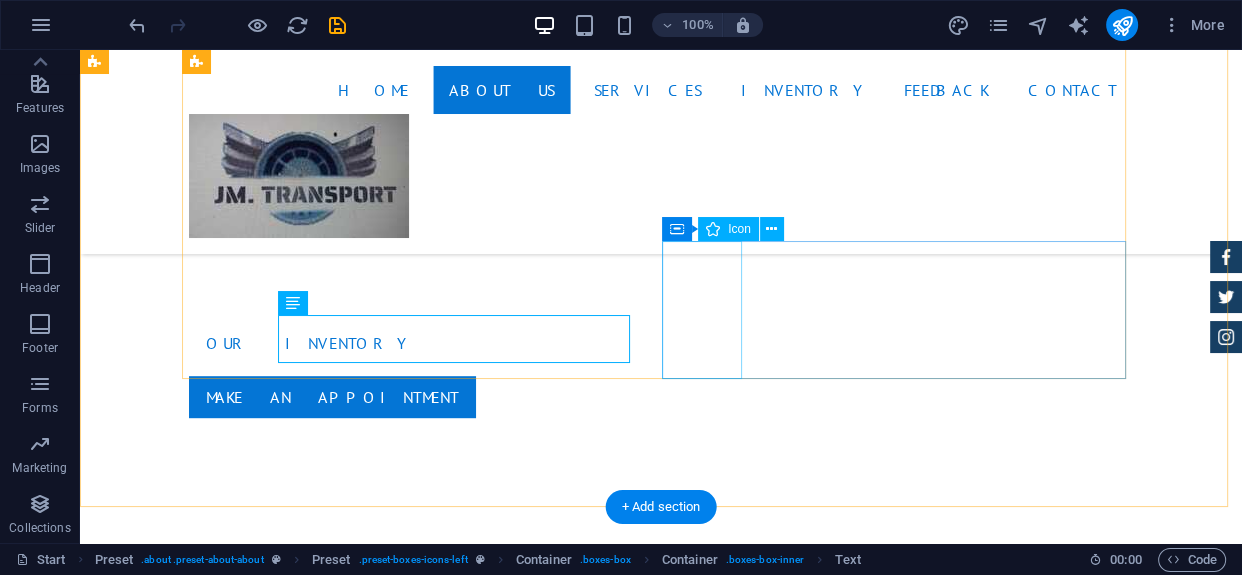 scroll, scrollTop: 1055, scrollLeft: 0, axis: vertical 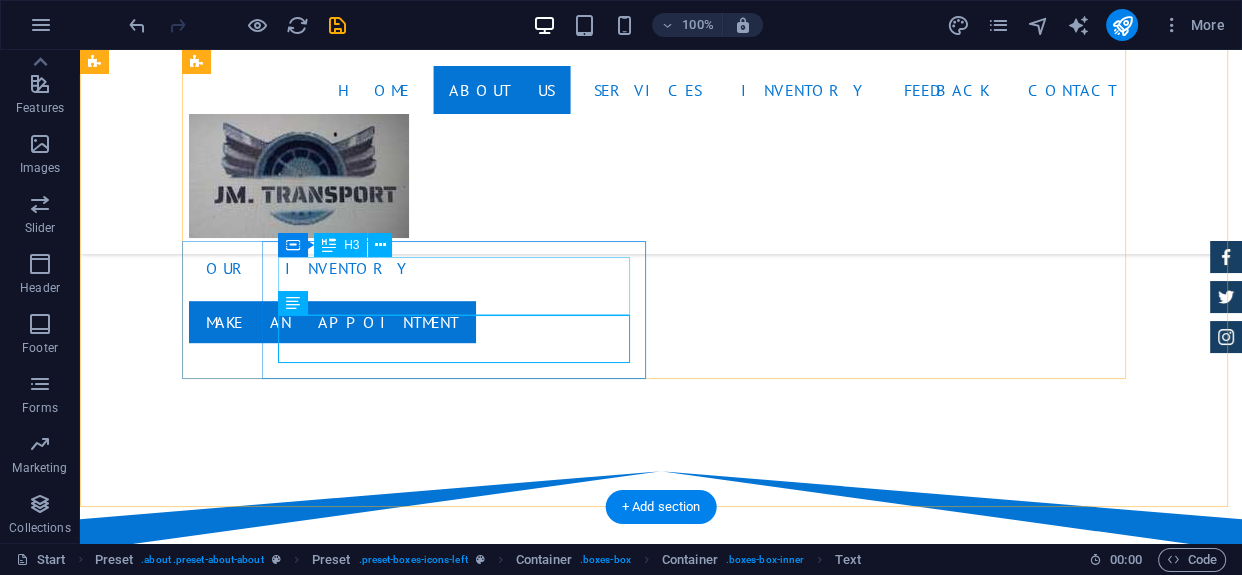 click on "Availability" at bounding box center (661, 1638) 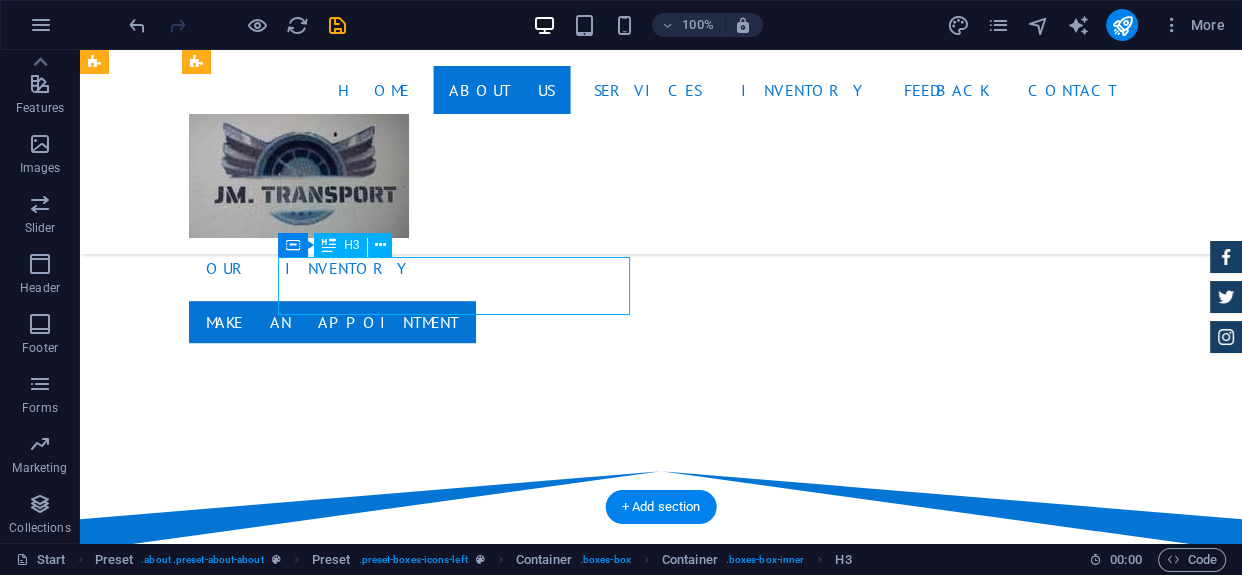 click on "Availability" at bounding box center [661, 1638] 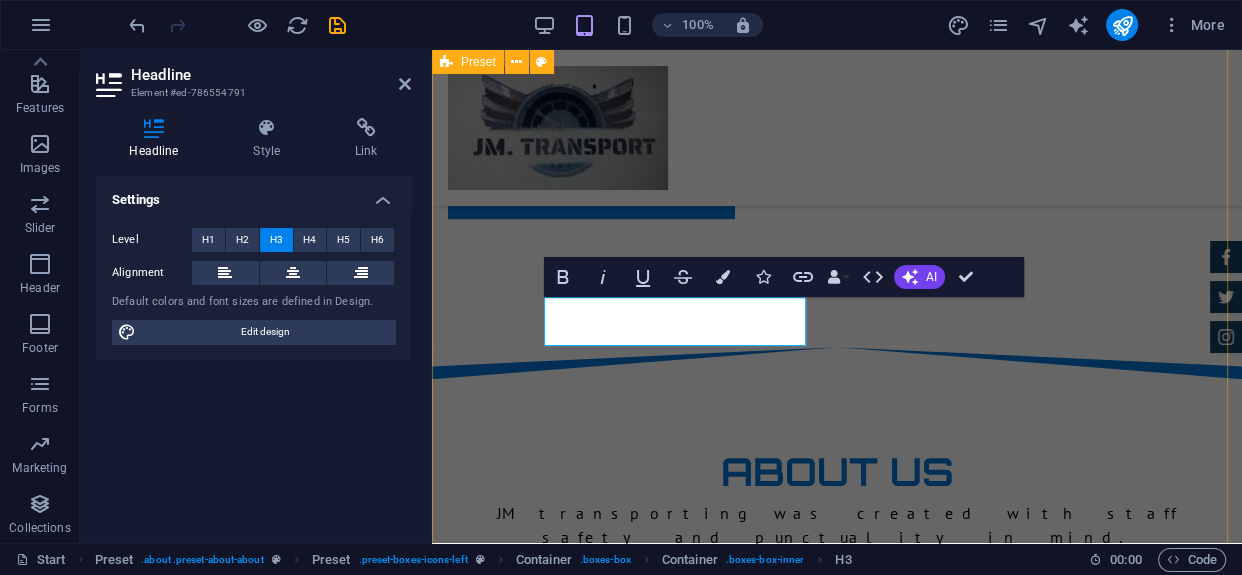 scroll, scrollTop: 980, scrollLeft: 0, axis: vertical 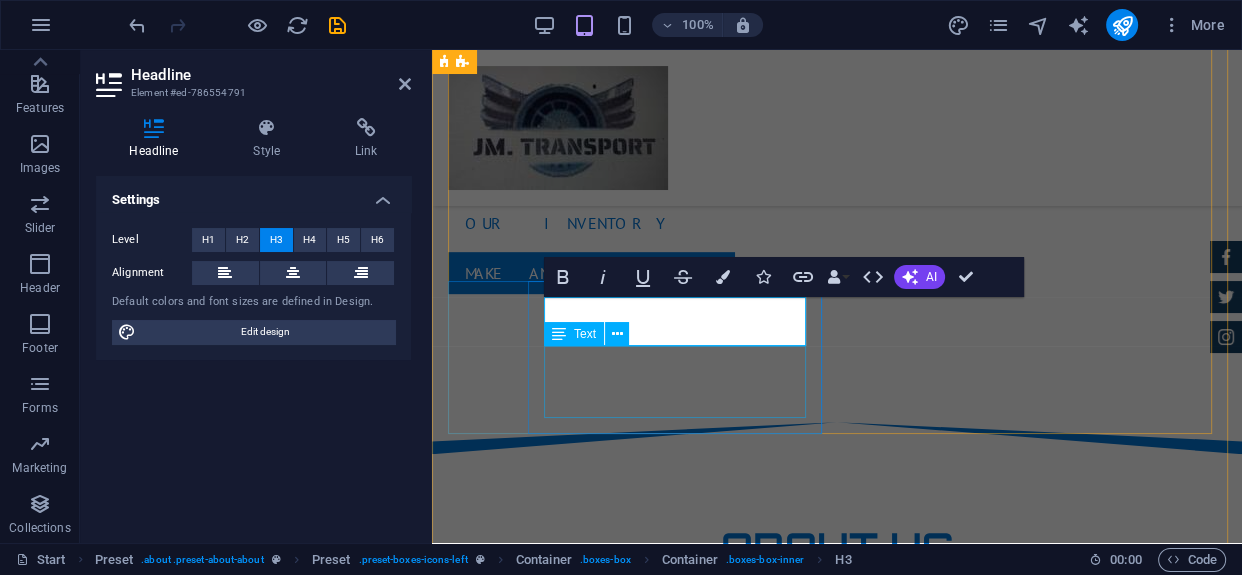 click on "Lorem ipsum dolor sit amet, consectetur adipisicing elit. Veritatis, dolorem!" at bounding box center [837, 1686] 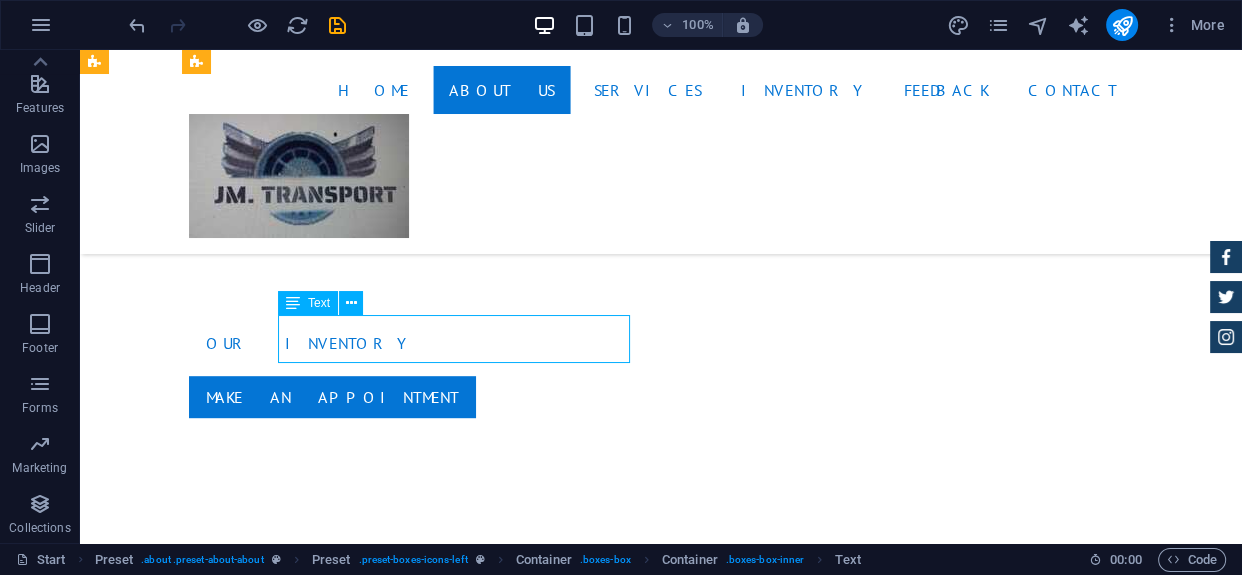 scroll, scrollTop: 1055, scrollLeft: 0, axis: vertical 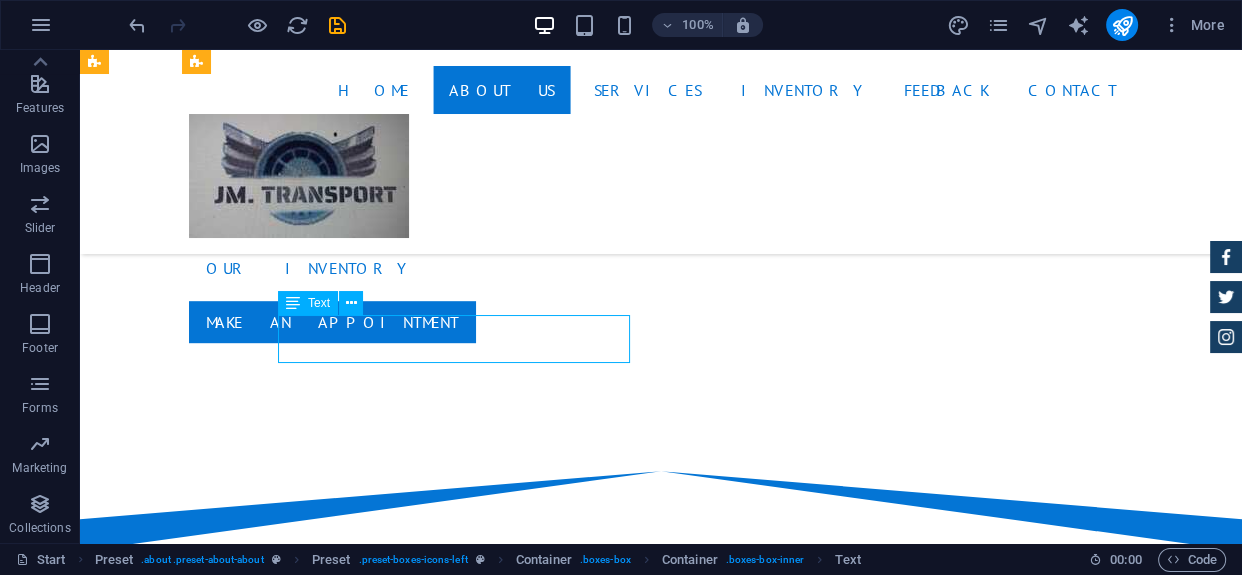 click on "Lorem ipsum dolor sit amet, consectetur adipisicing elit. Veritatis, dolorem!" at bounding box center [661, 1691] 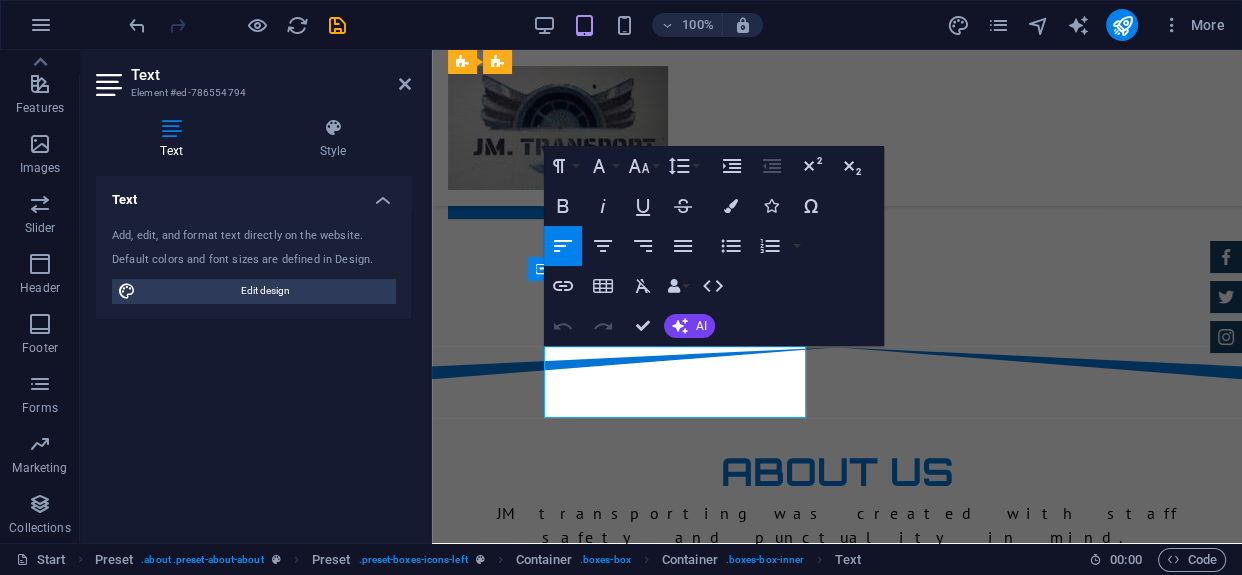 scroll, scrollTop: 980, scrollLeft: 0, axis: vertical 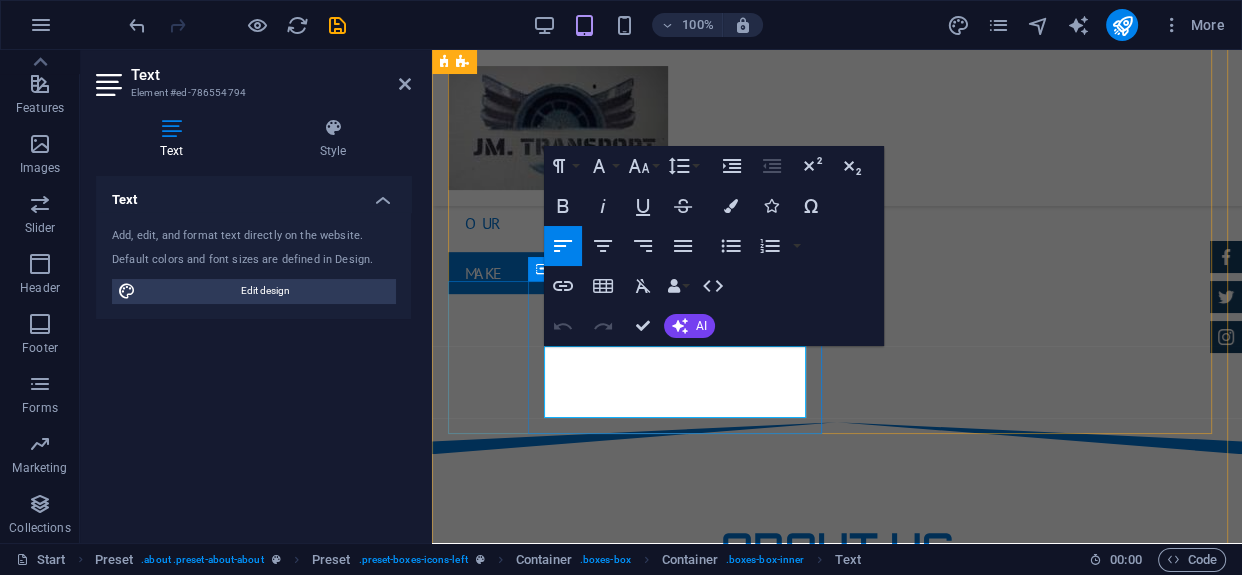 click on "Lorem ipsum dolor sit amet, consectetur adipisicing elit. Veritatis, dolorem!" at bounding box center [837, 1686] 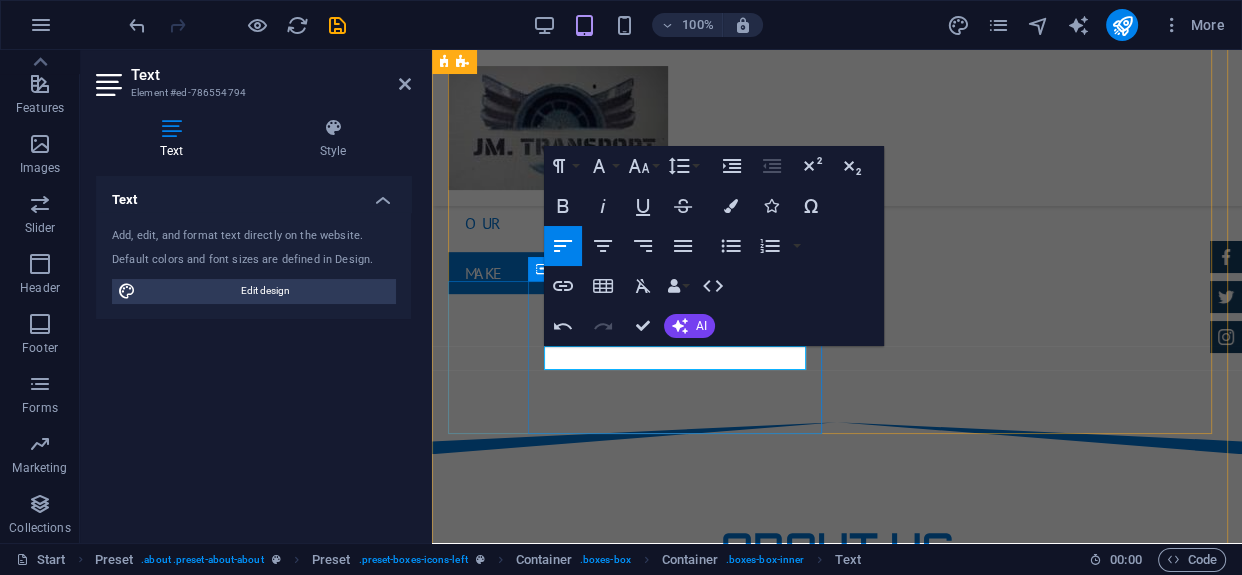 type 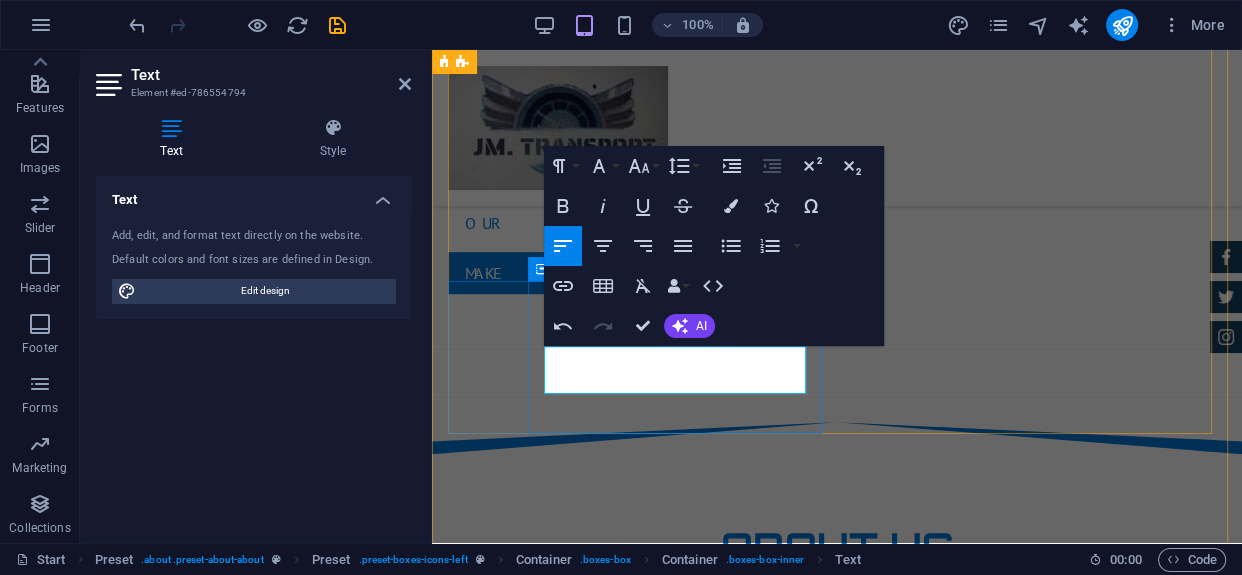 click on "To us it is imperitive to be a 24/7 service" at bounding box center (837, 1686) 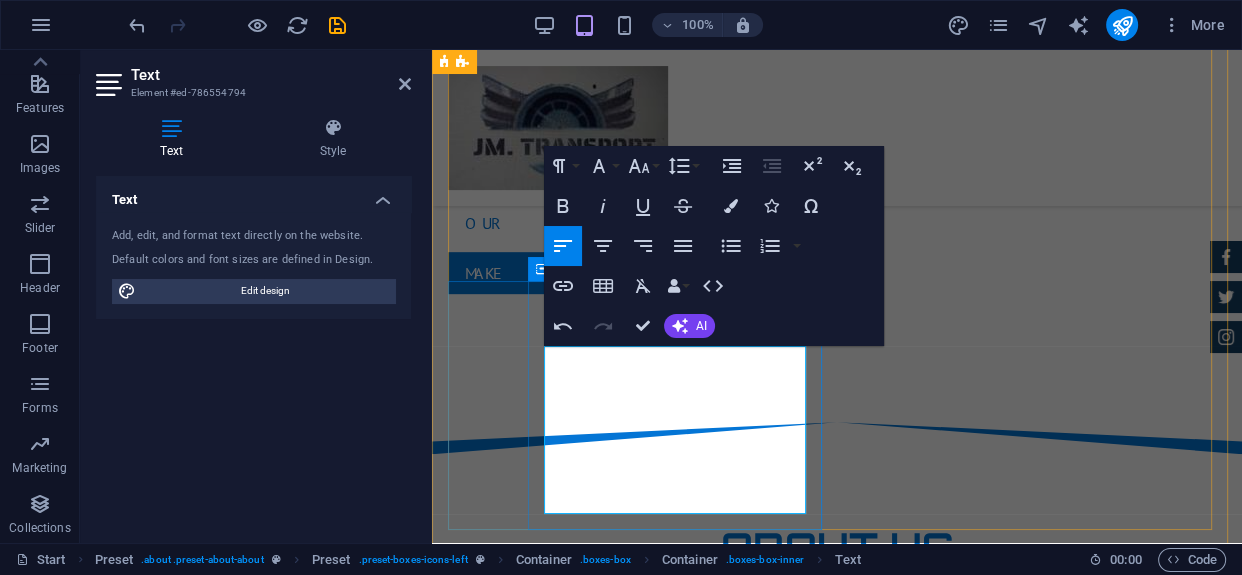 click on "To us it is imperative to be a 24/7 service to meet the needs of our client. May it be outbound or inbound staff trasporting , We have you covered, emerency trime to and fro the JM TRANSPORTING TEAM  is at your dissposal" at bounding box center (837, 1734) 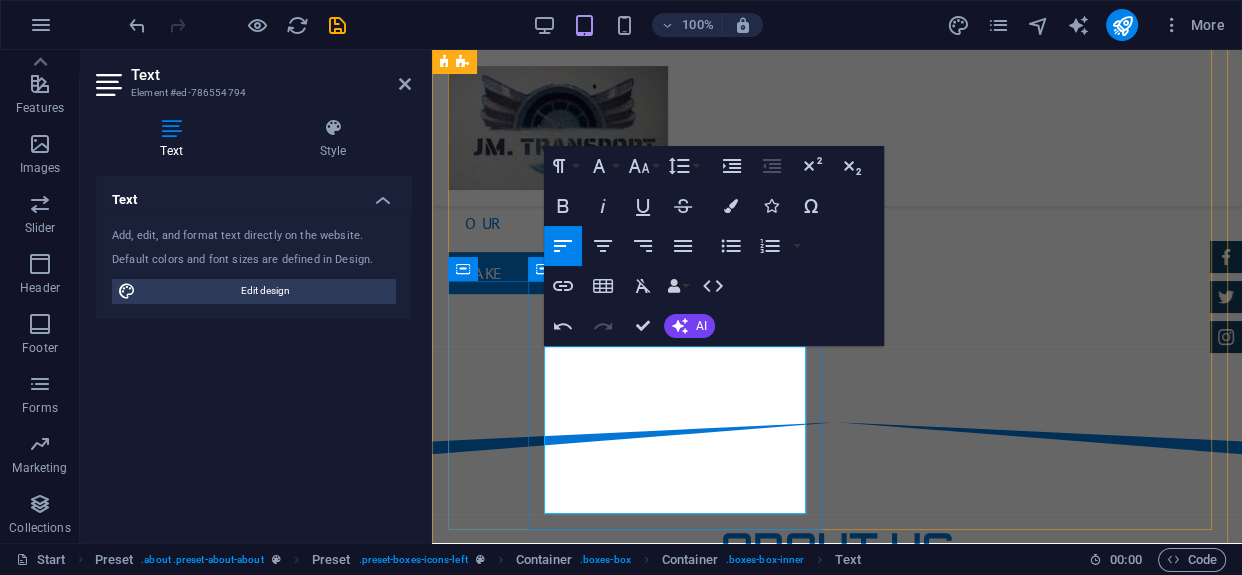 click on "To us it is imperative to be a 24/7 service to meet the needs of our client. May it be outbound or inbound staff trasporting , We have you covered, emerency trime to and fro the JM TRANSPORTING TEAM  is at your disposal" at bounding box center (837, 1734) 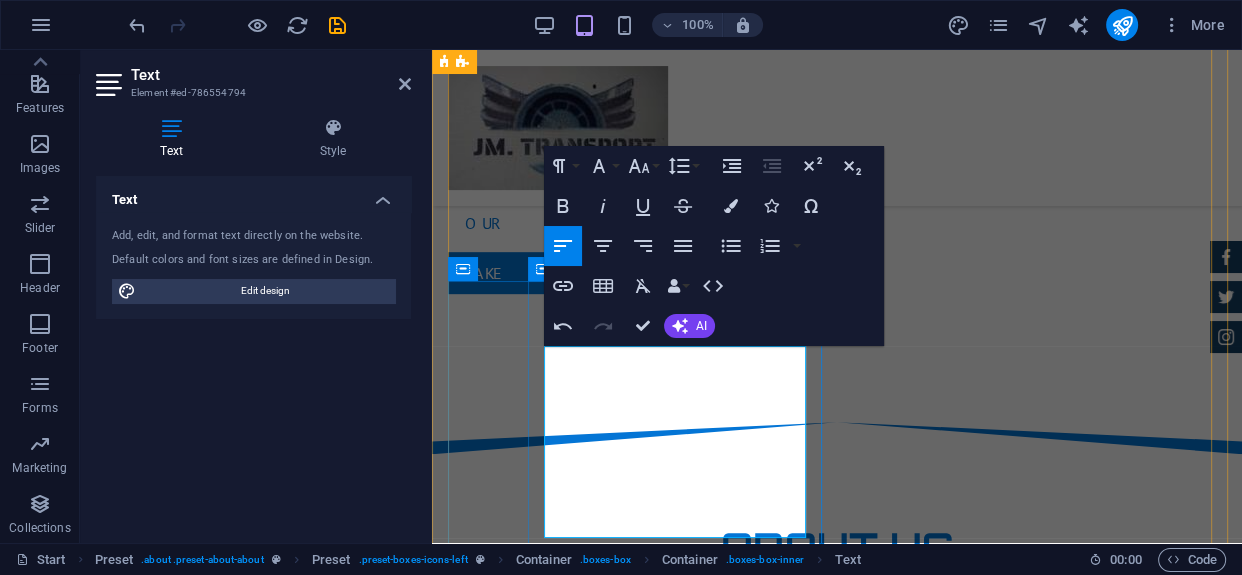scroll, scrollTop: 998, scrollLeft: 0, axis: vertical 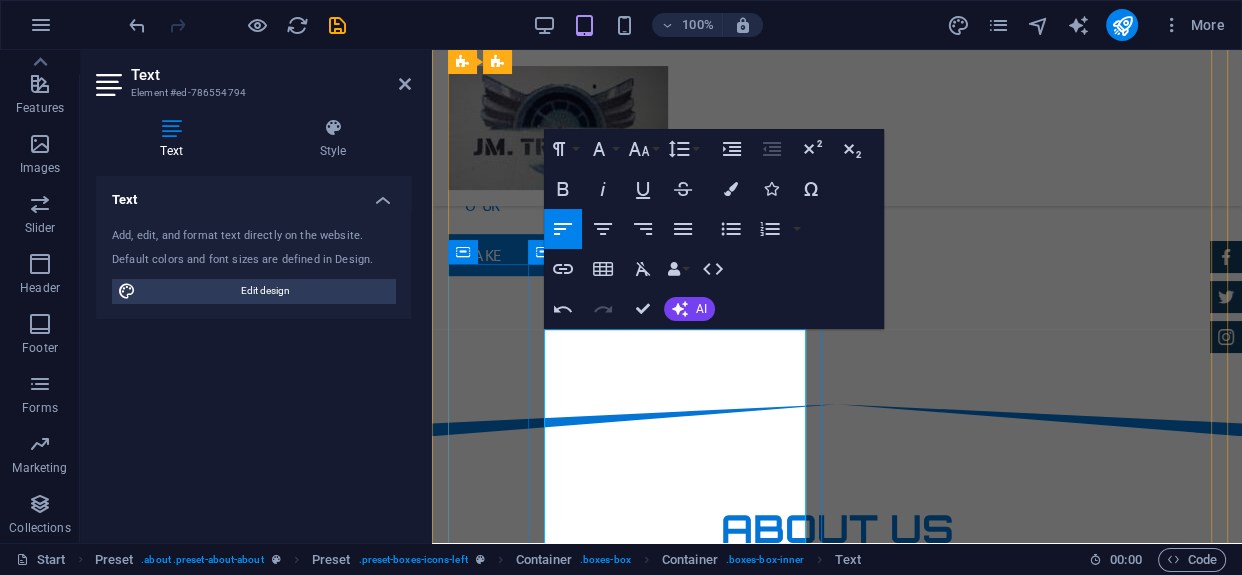 click on "To us it is imperative to be a 24/7 service to meet the needs of our client. May it be outbound or inbound staff trasporting , We have you covered, emergency to and fro the JM TRANSPORTING TEAM  is at your disposal. Our Open door policy allows for any quearies to be resolves as soon as it happens." at bounding box center [837, 1740] 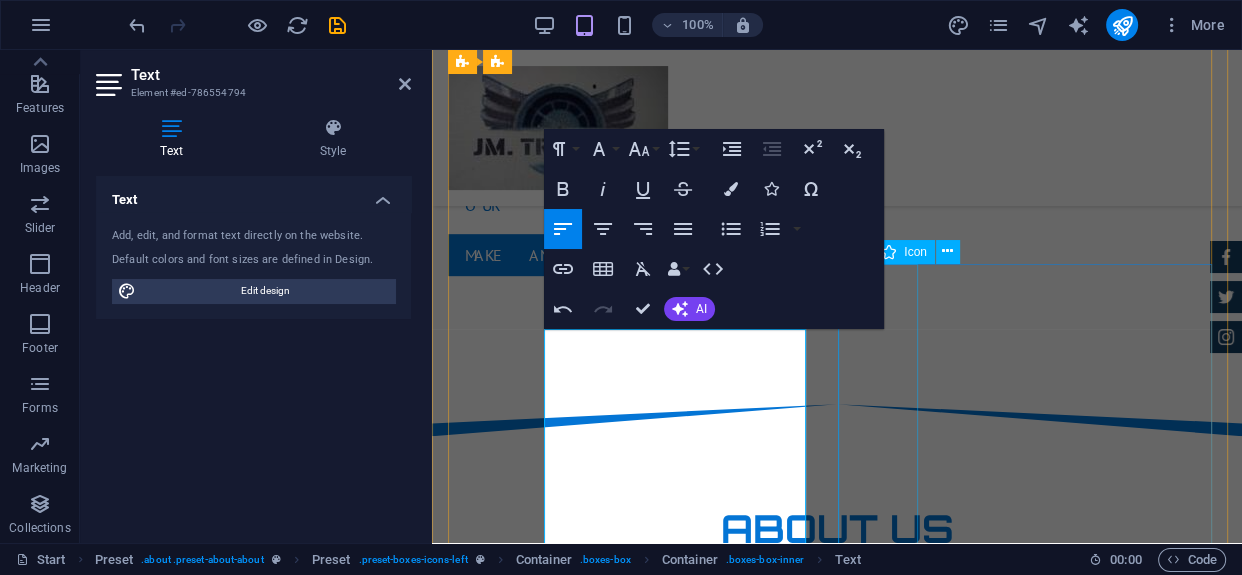 click at bounding box center (837, 1900) 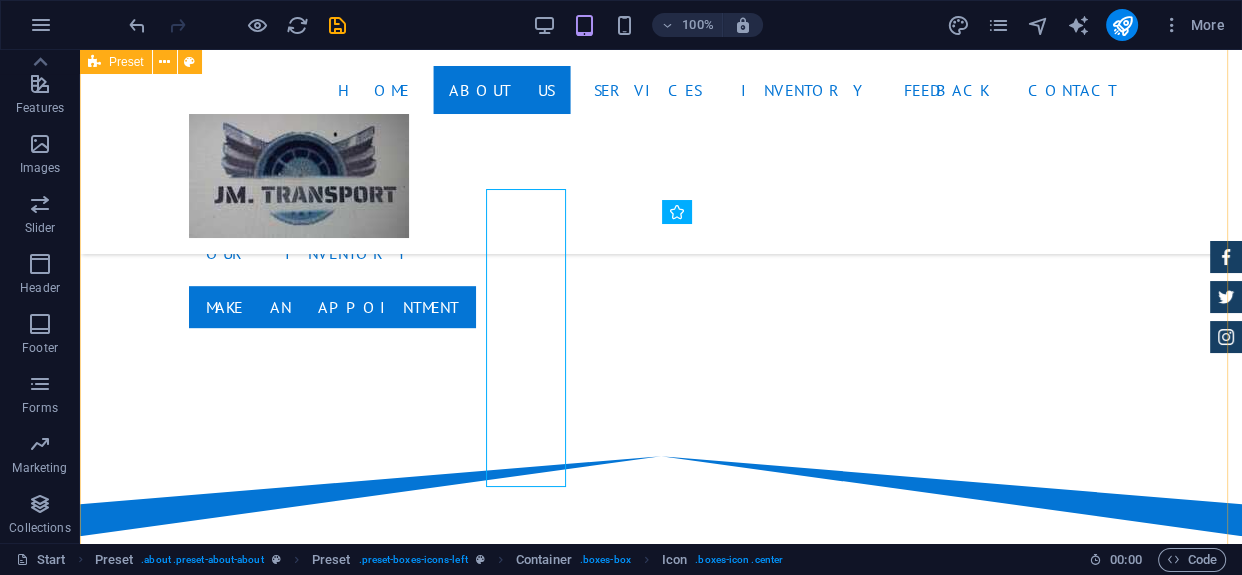 scroll, scrollTop: 1072, scrollLeft: 0, axis: vertical 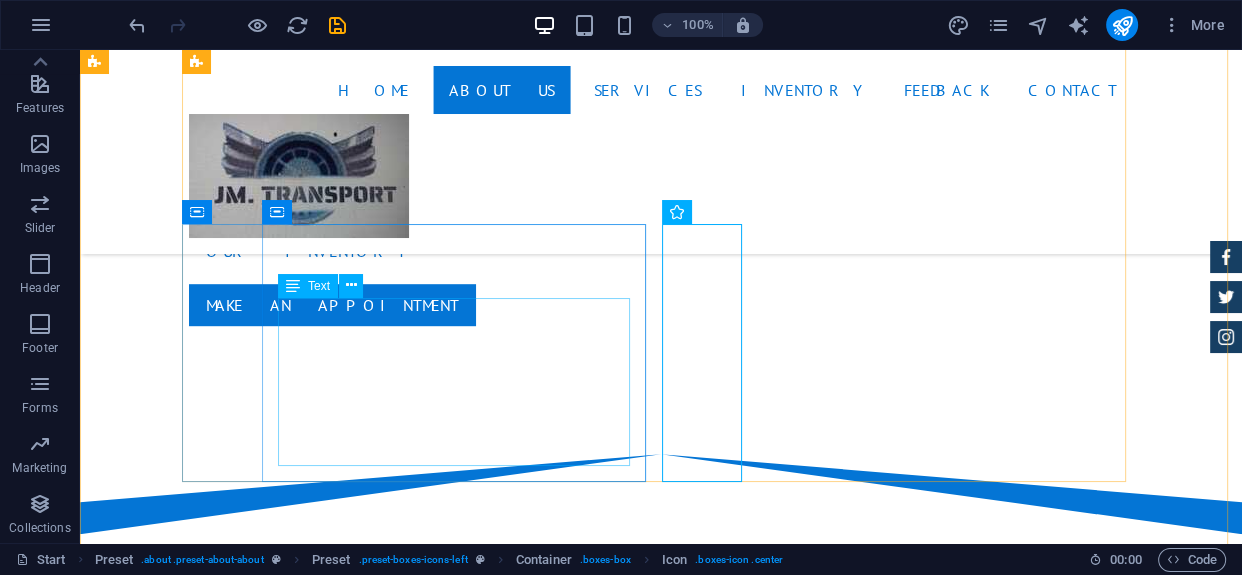click on "To us it is imperative to be a 24/7 service to meet the needs of our client. May it be outbound or inbound staff transporting , We have you covered, emergency to and from the JM TRANSPORTING TEAM  is at your disposal. Our Open door policy allows for any queries to be resolves as soon as it happens." at bounding box center (661, 1734) 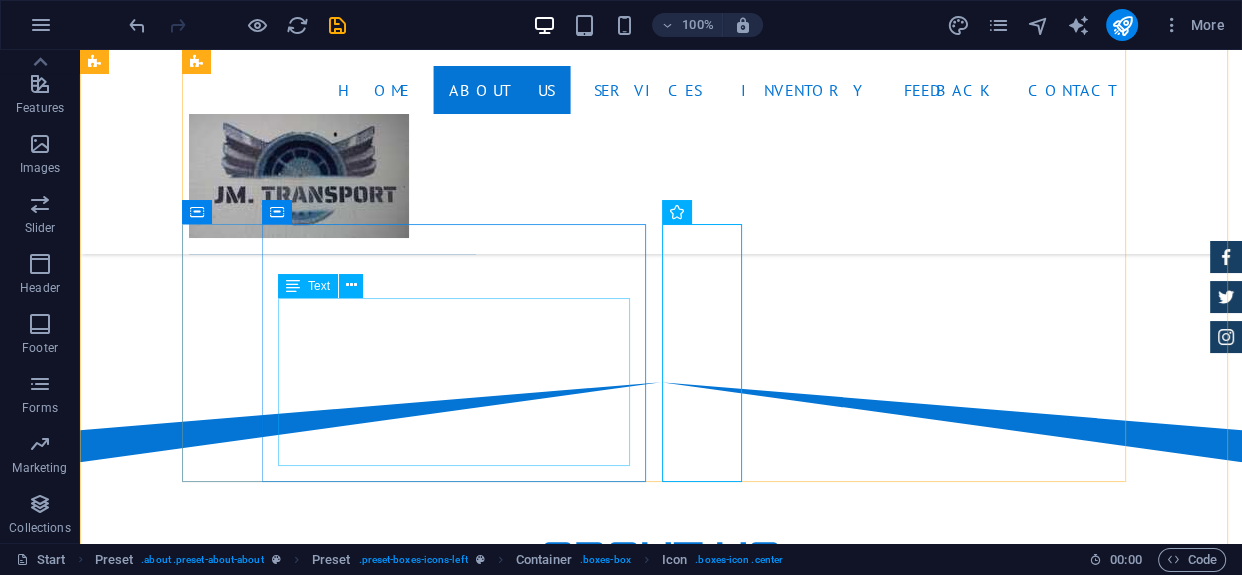 scroll, scrollTop: 998, scrollLeft: 0, axis: vertical 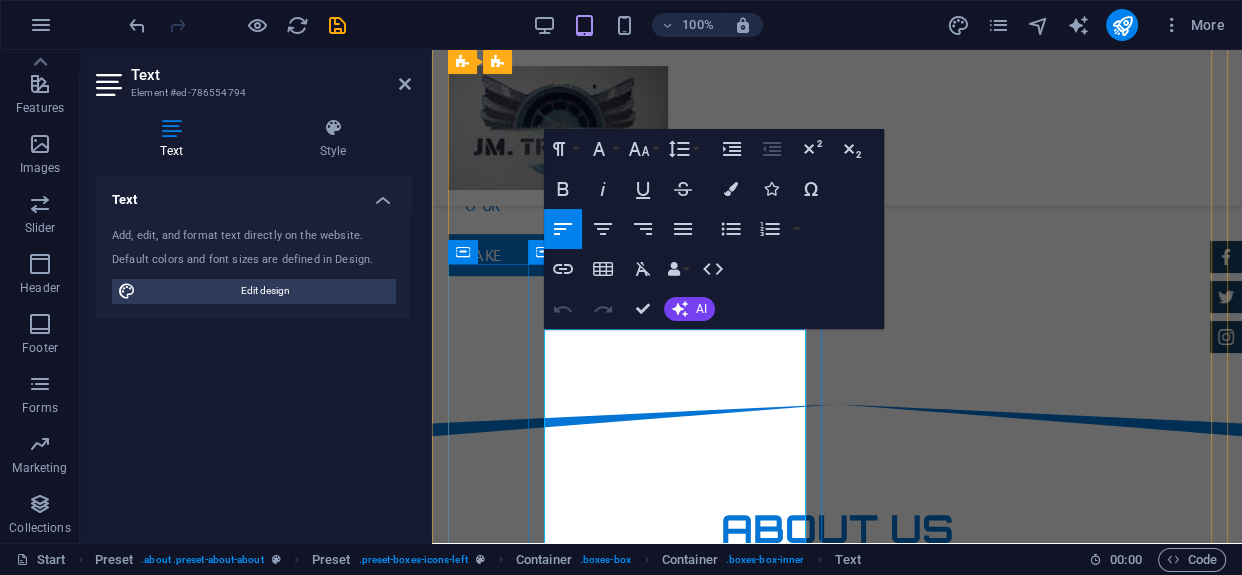 click on "To us it is imperative to be a 24/7 service to meet the needs of our client. May it be outbound or inbound staff transporting , We have you covered, emergency to and from the JM TRANSPORTING TEAM  is at your disposal. Our Open door policy allows for any queries to be resolves as soon as it happens." at bounding box center [837, 1740] 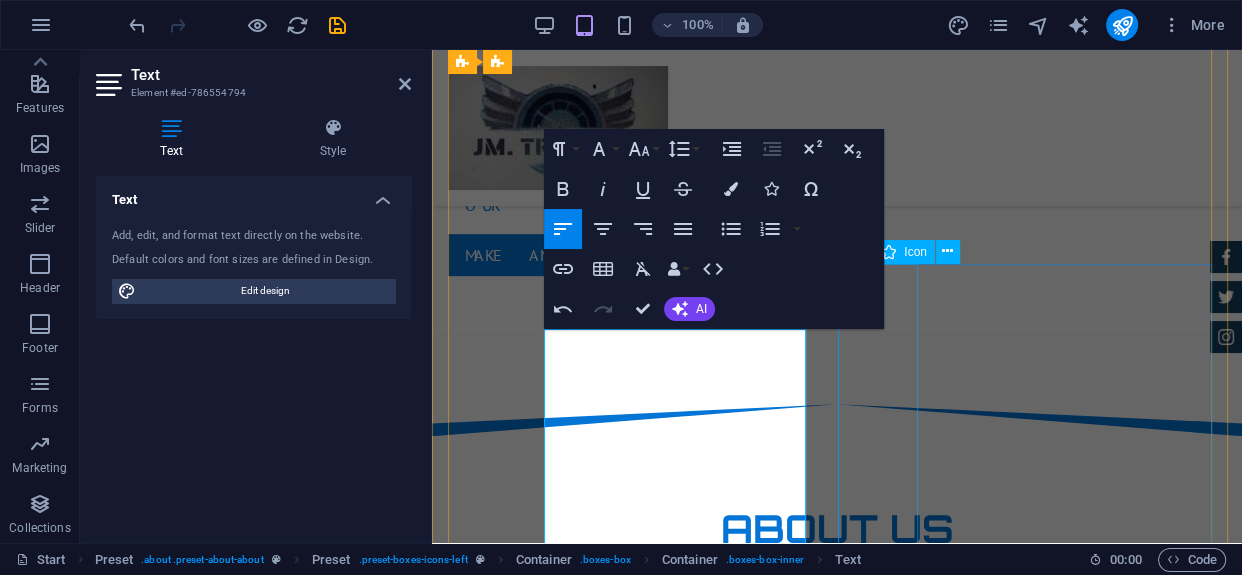 click at bounding box center [837, 1900] 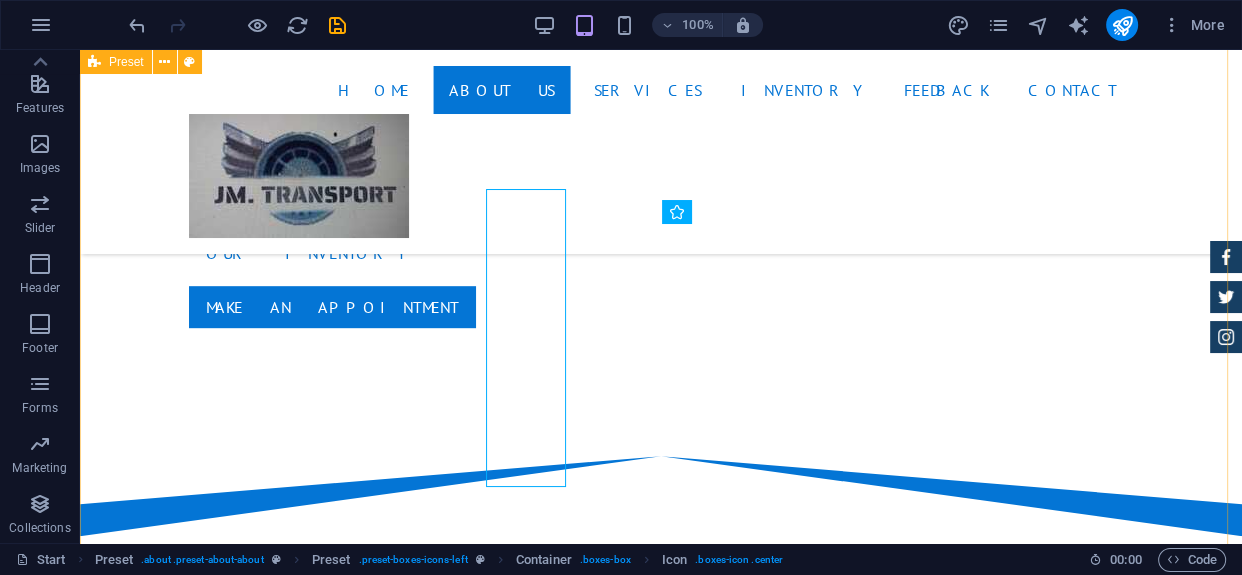 scroll, scrollTop: 1072, scrollLeft: 0, axis: vertical 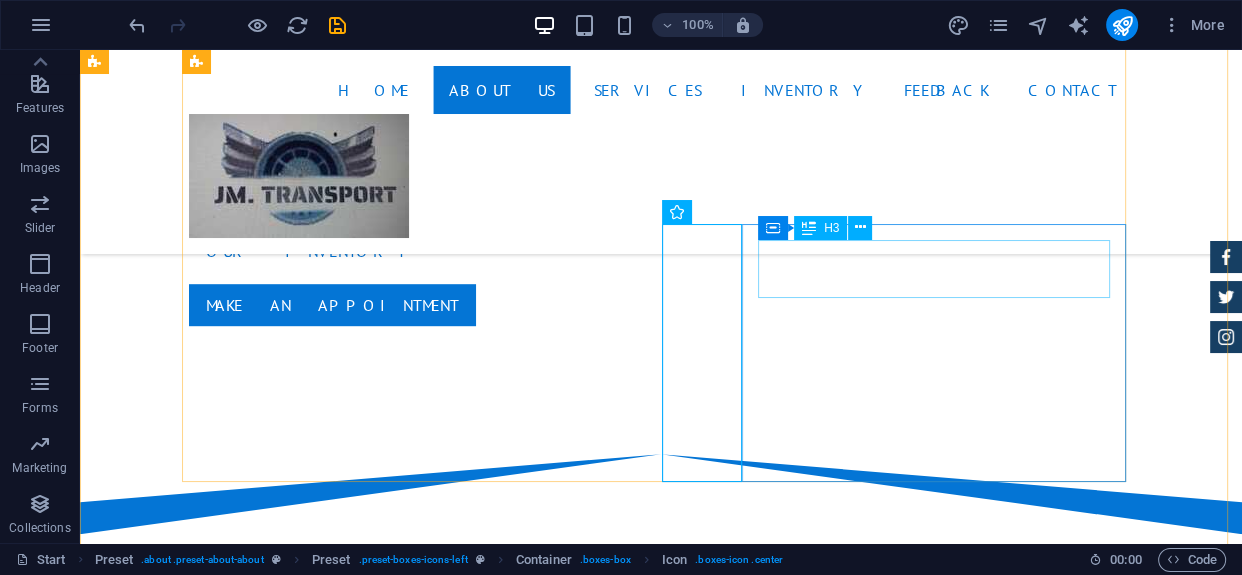 click on "Financing Program" at bounding box center [661, 1967] 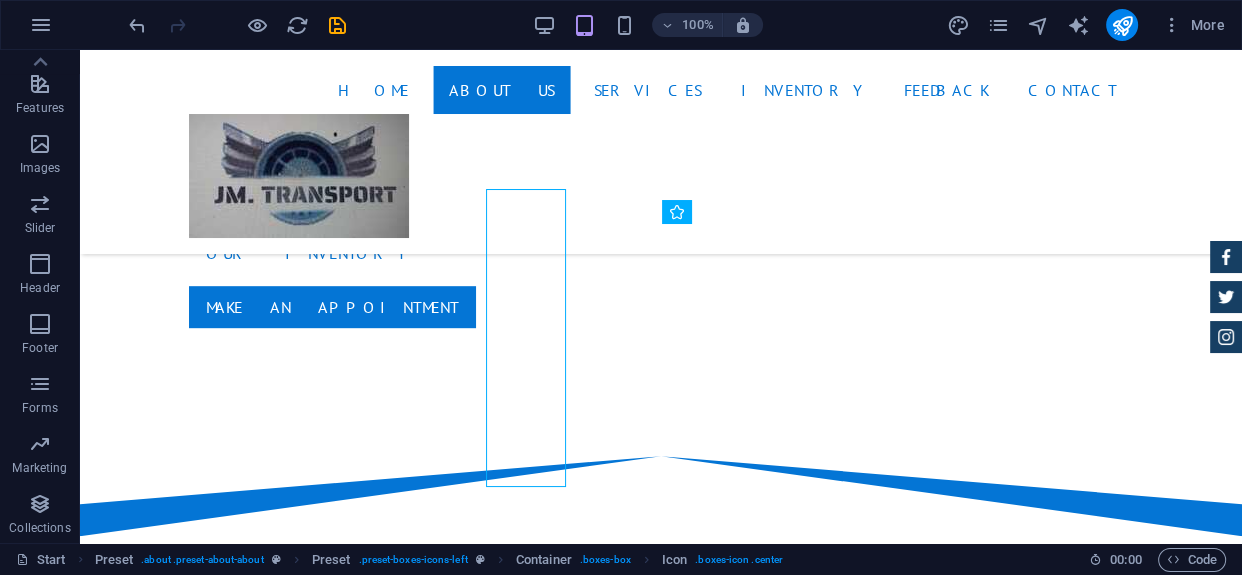 scroll, scrollTop: 1072, scrollLeft: 0, axis: vertical 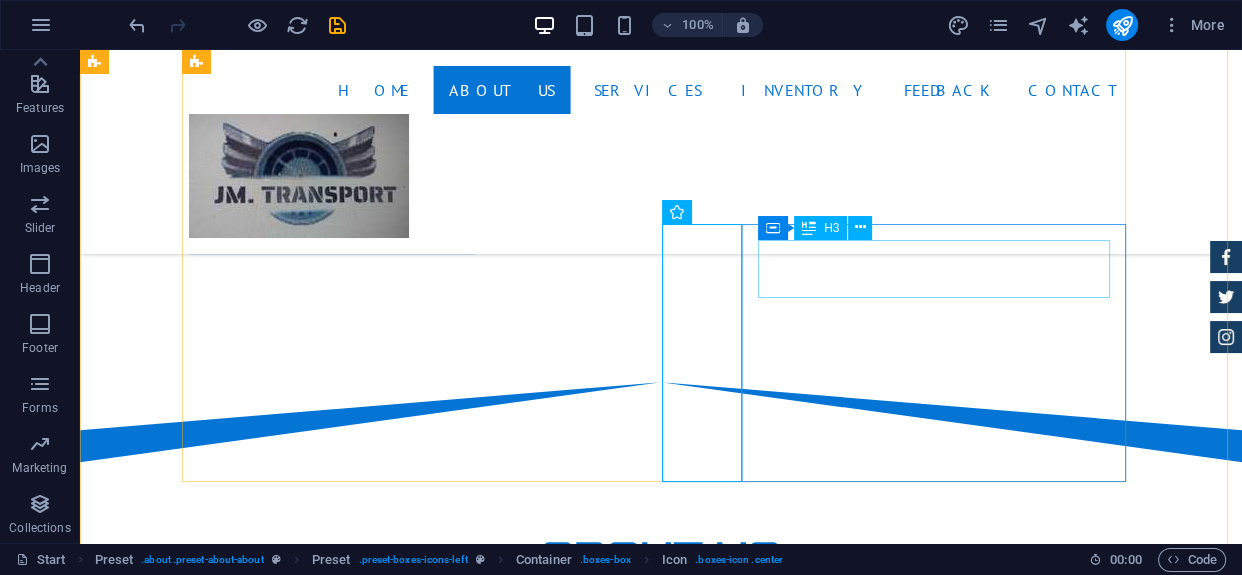 click on "Financing Program" at bounding box center (661, 1895) 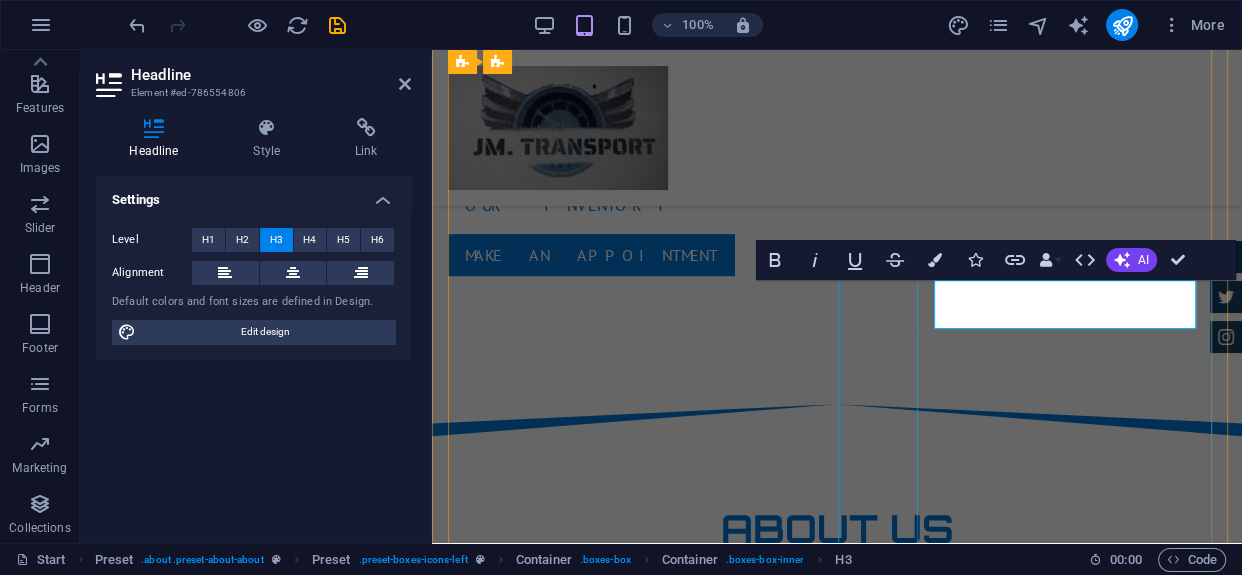click at bounding box center [837, 1900] 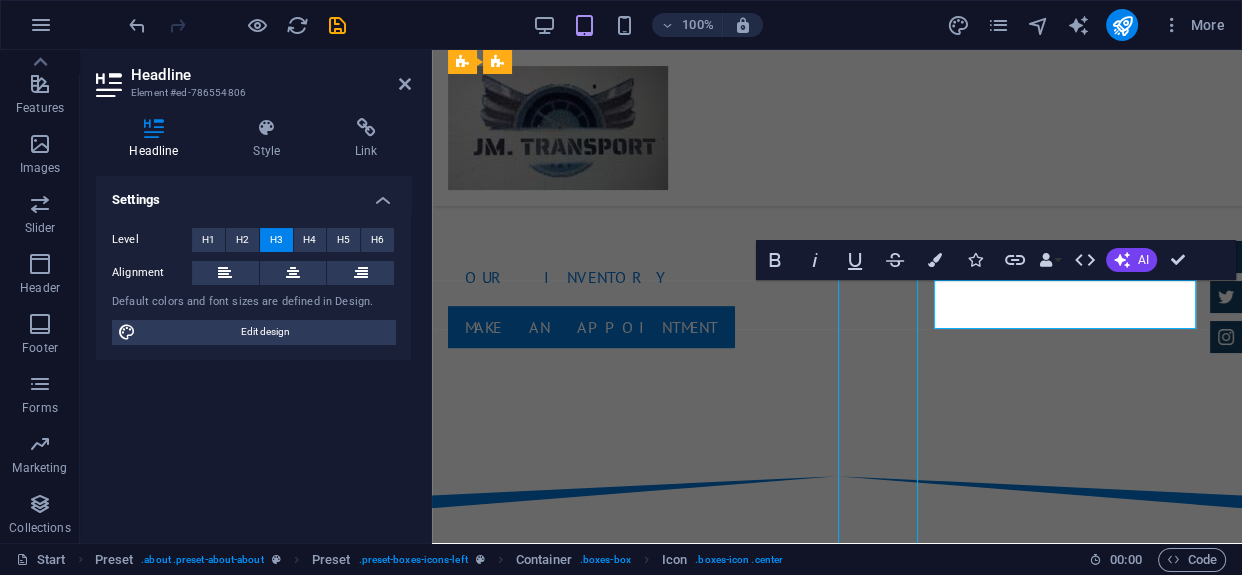 scroll, scrollTop: 1072, scrollLeft: 0, axis: vertical 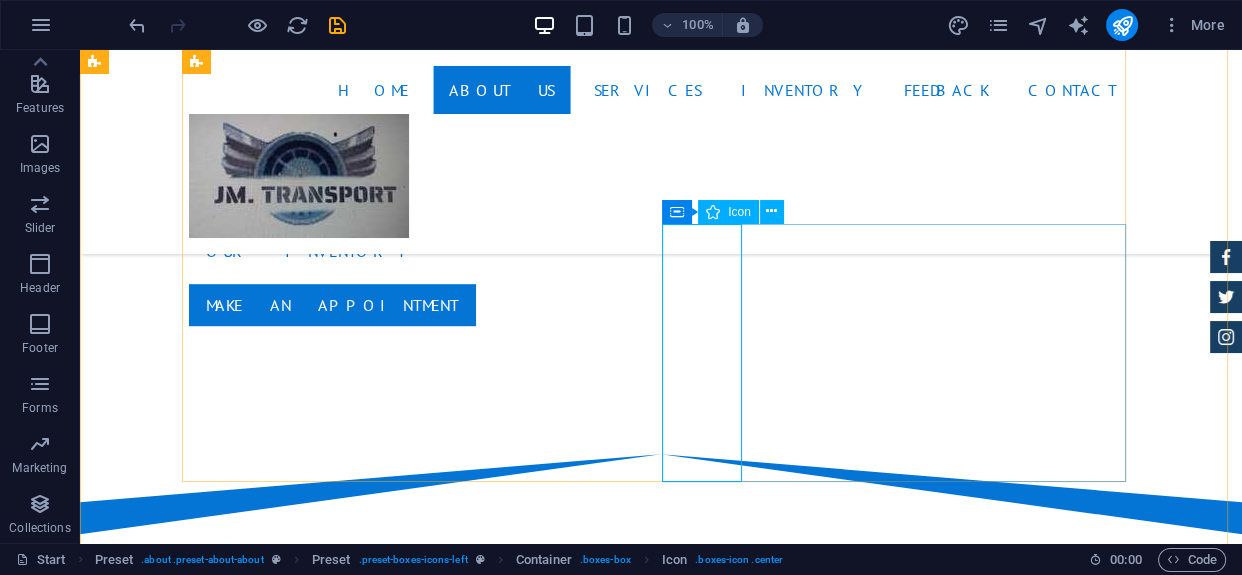 click at bounding box center (661, 1882) 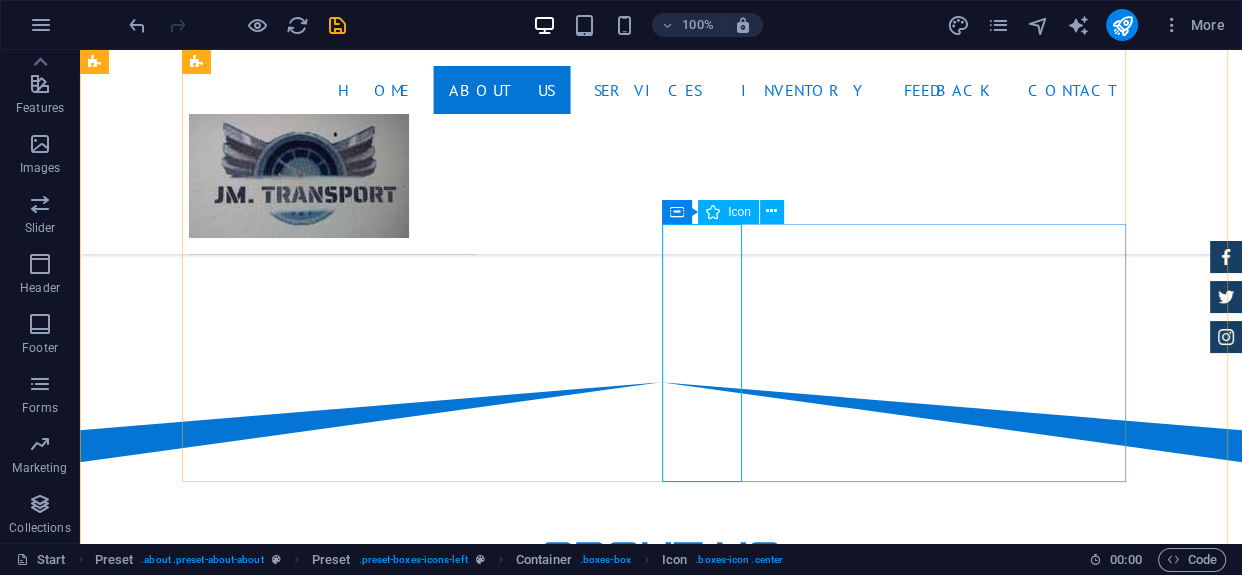 select on "xMidYMid" 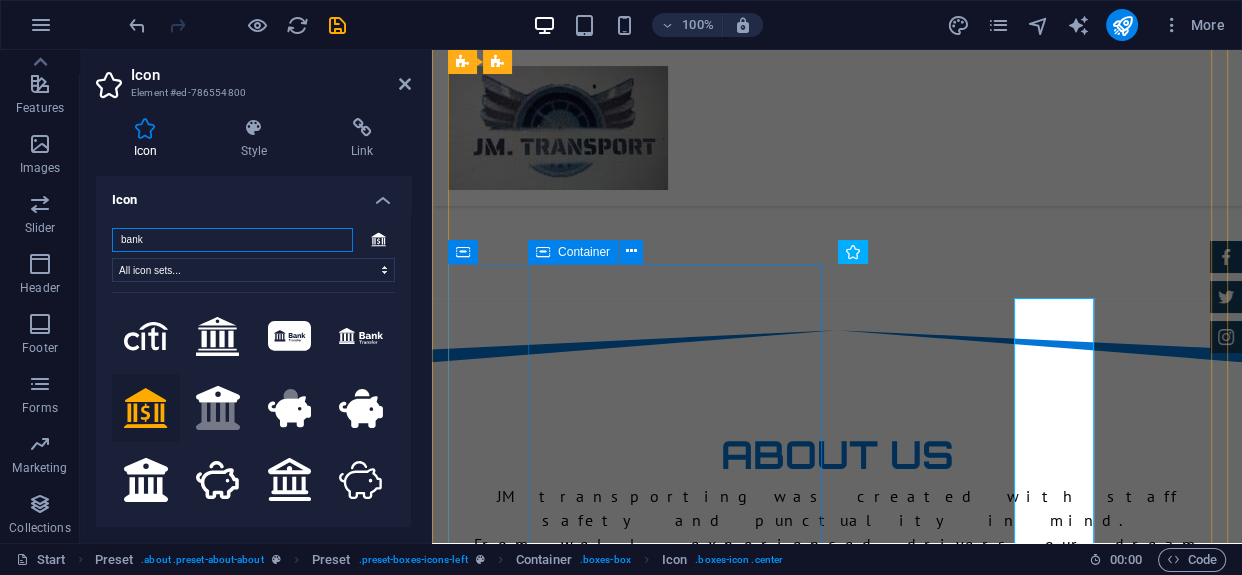 scroll, scrollTop: 998, scrollLeft: 0, axis: vertical 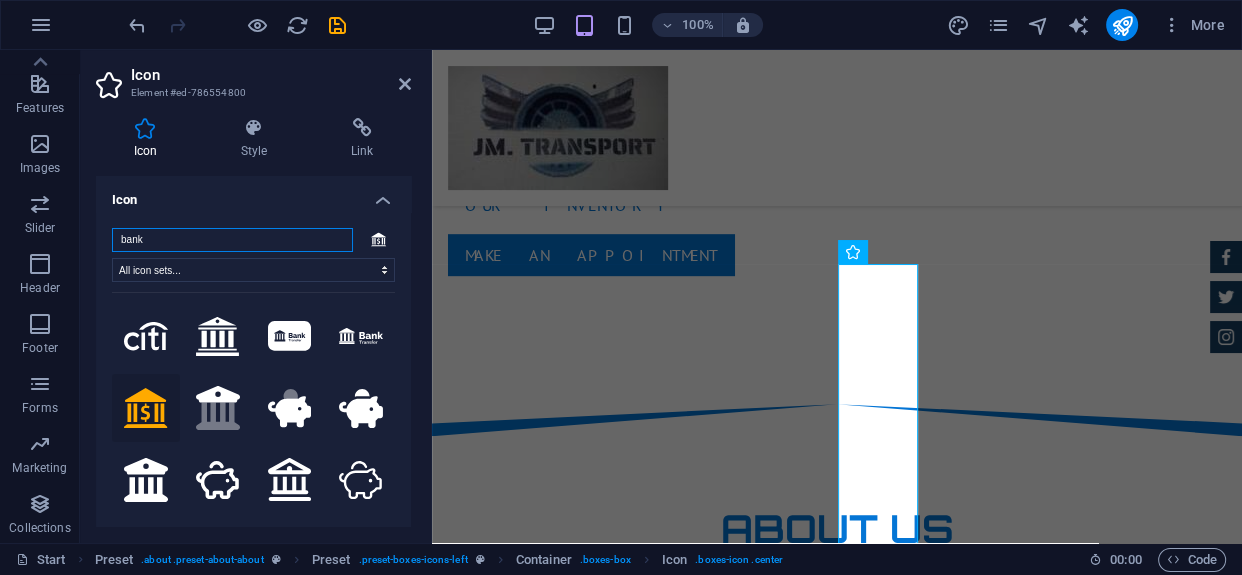 click on "bank" at bounding box center (232, 240) 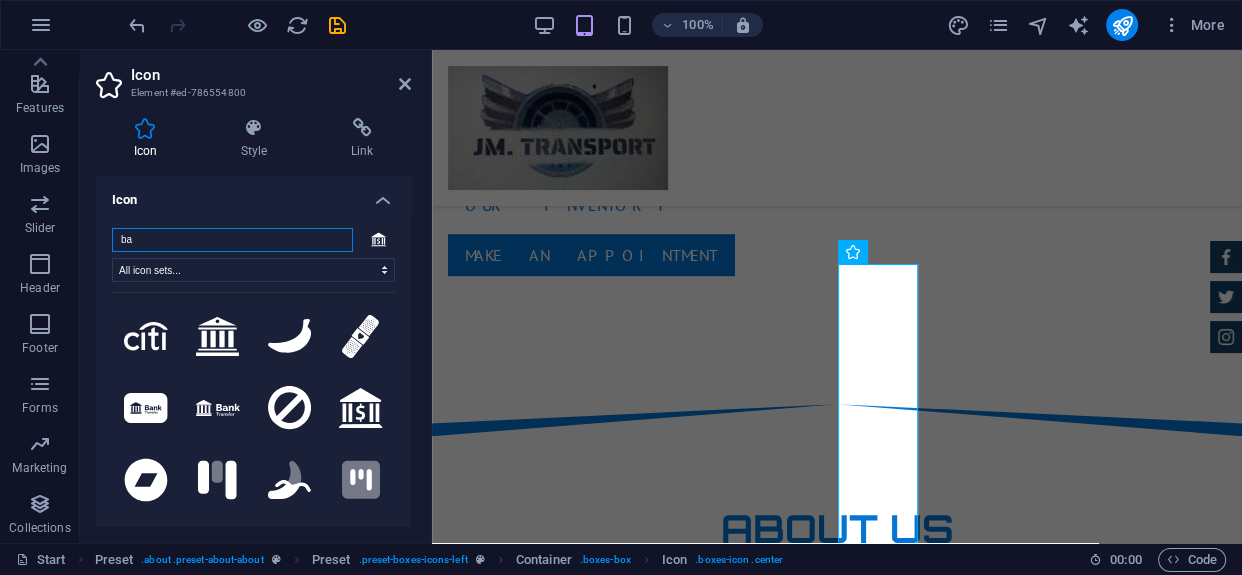 type on "b" 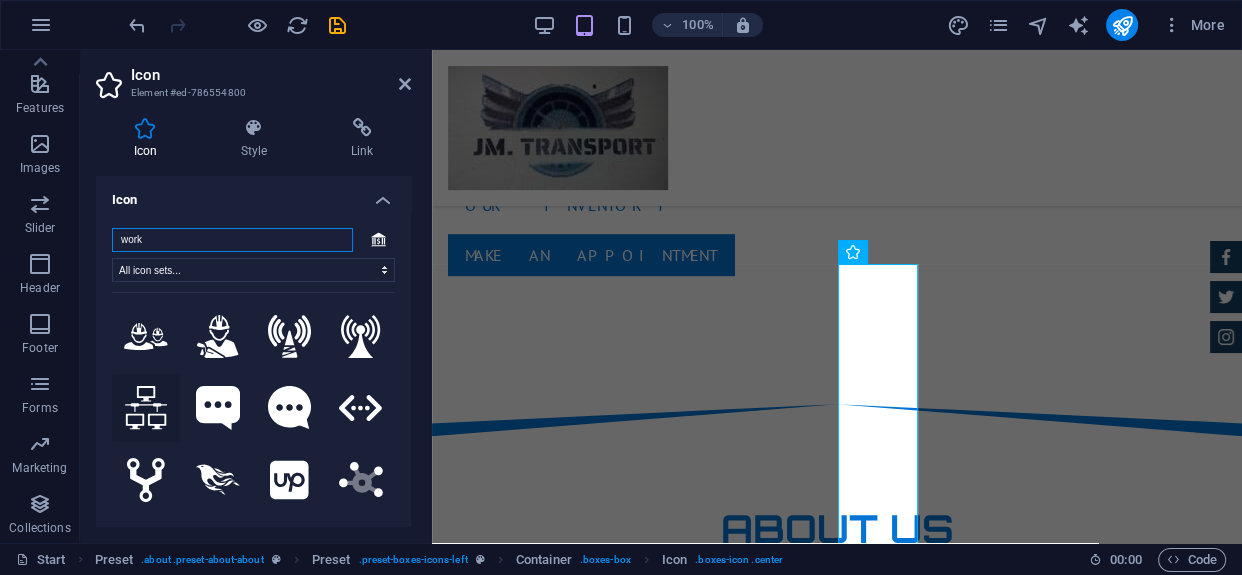 type on "work" 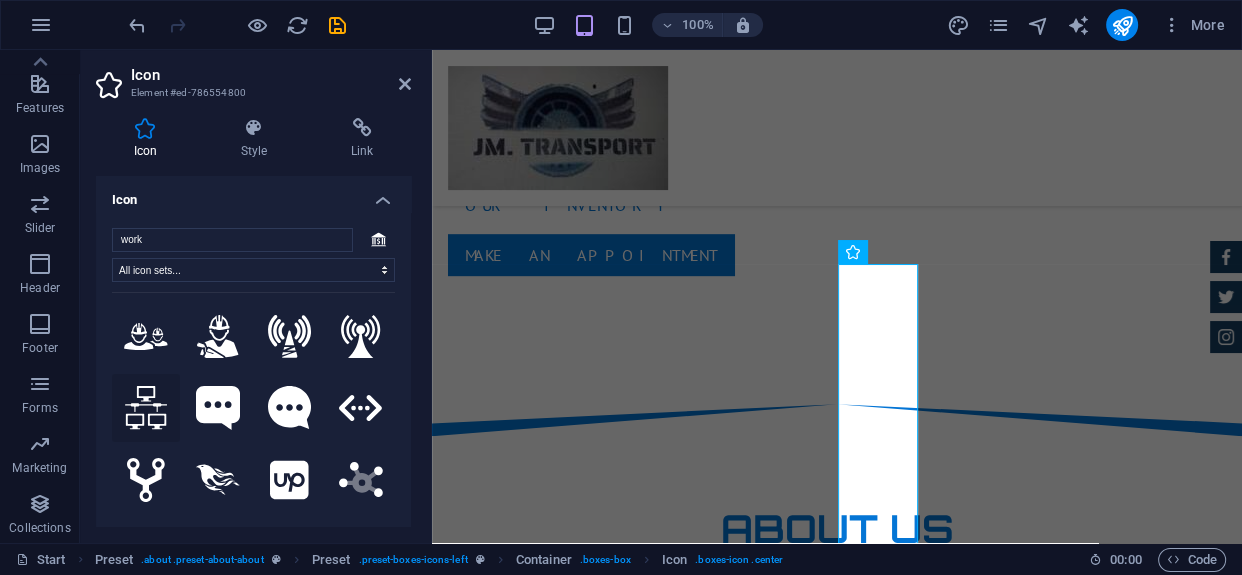 click 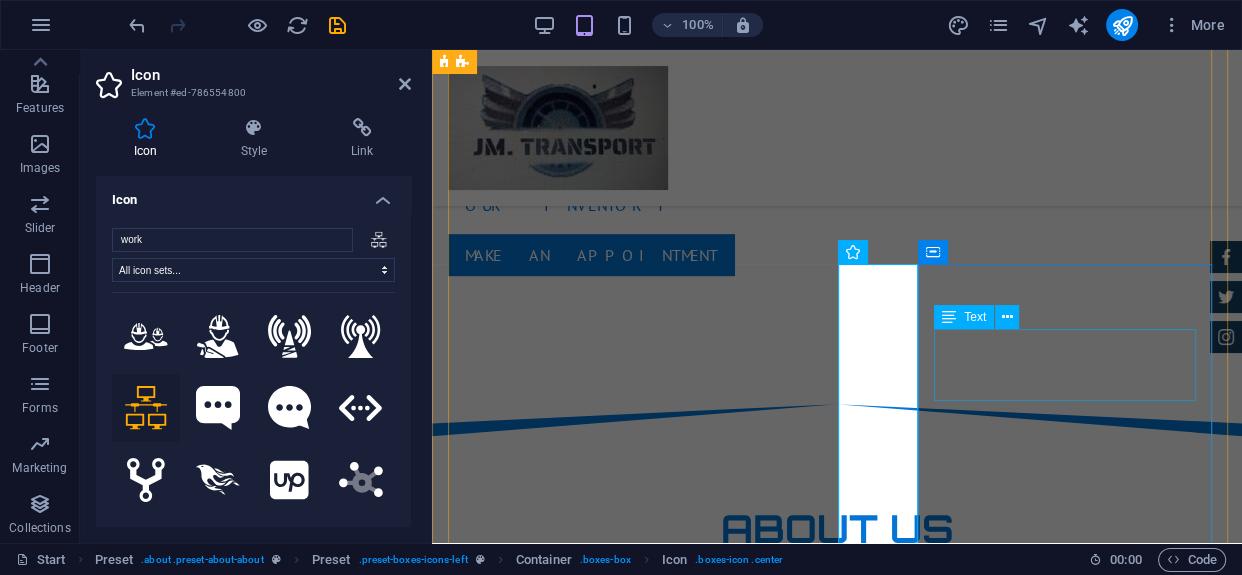 click on "Lorem ipsum dolor sit amet, consectetur adipisicing elit. Veritatis, dolorem!" at bounding box center [837, 2030] 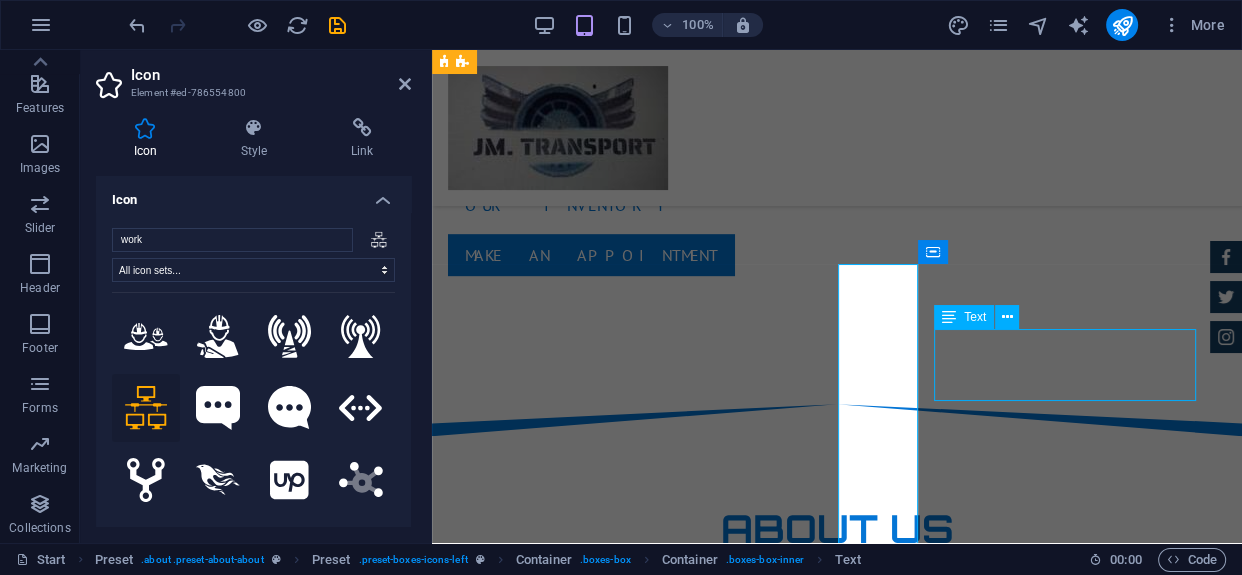 click on "Execution Strategy Lorem ipsum dolor sit amet, consectetur adipisicing elit. Veritatis, dolorem!" at bounding box center [837, 2005] 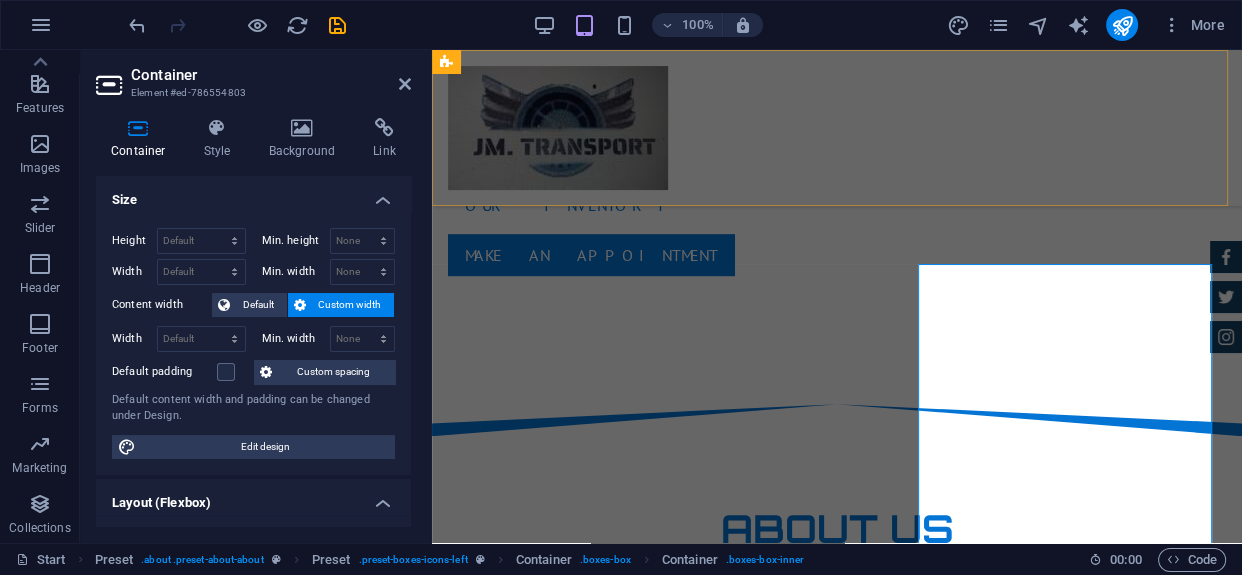 click on "Home About us Services Inventory Feedback Contact" at bounding box center (837, 128) 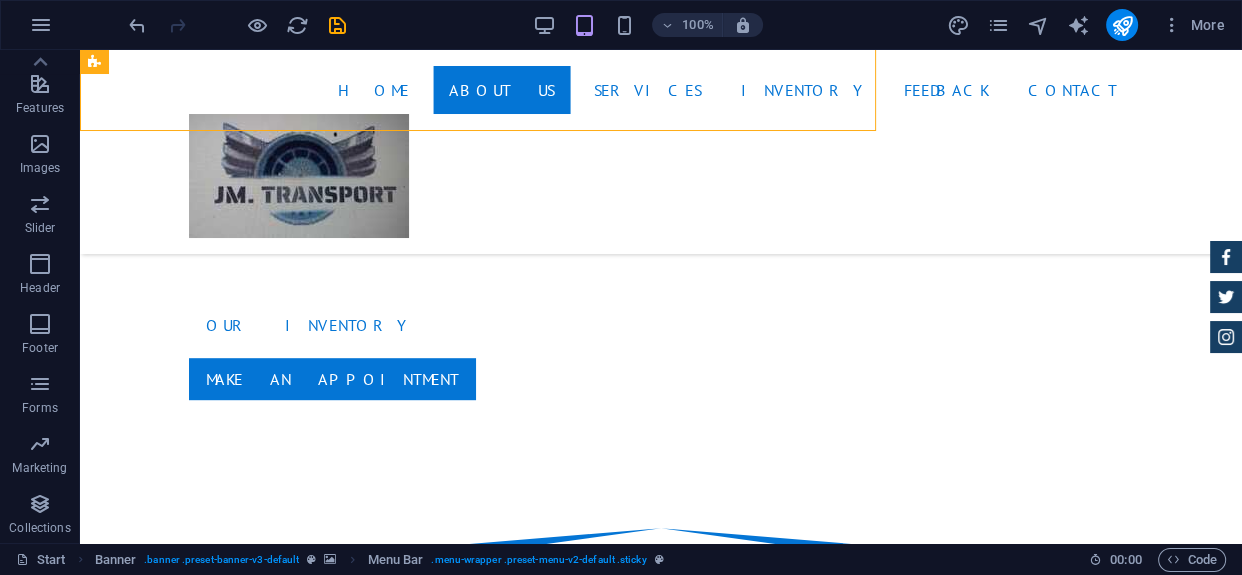 scroll, scrollTop: 1072, scrollLeft: 0, axis: vertical 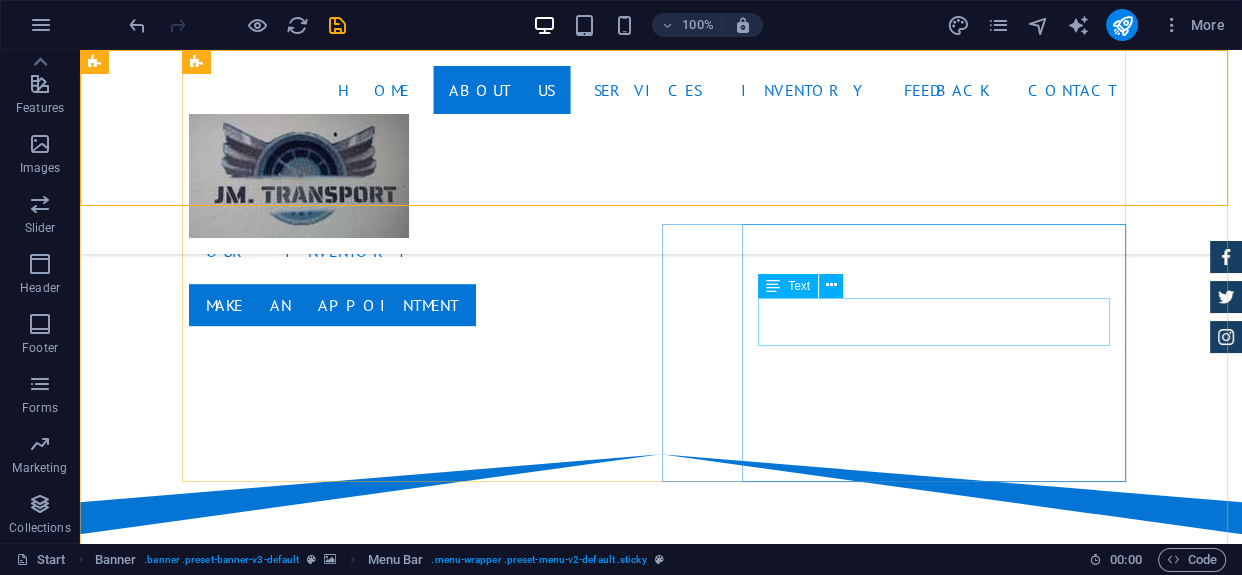 click on "Lorem ipsum dolor sit amet, consectetur adipisicing elit. Veritatis, dolorem!" at bounding box center (661, 2020) 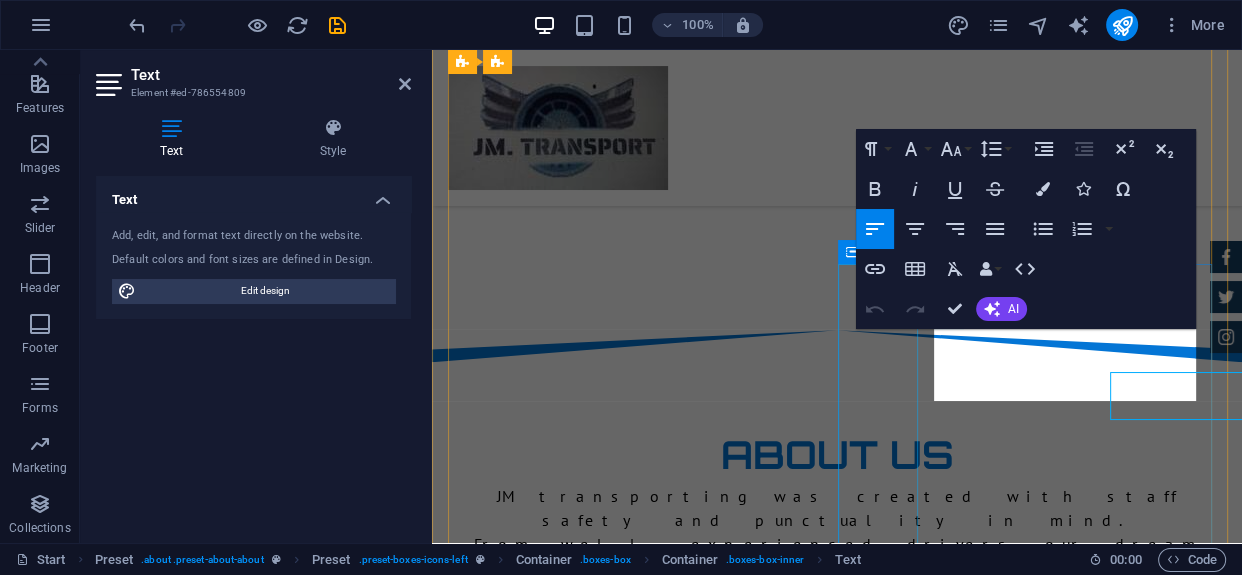 scroll, scrollTop: 998, scrollLeft: 0, axis: vertical 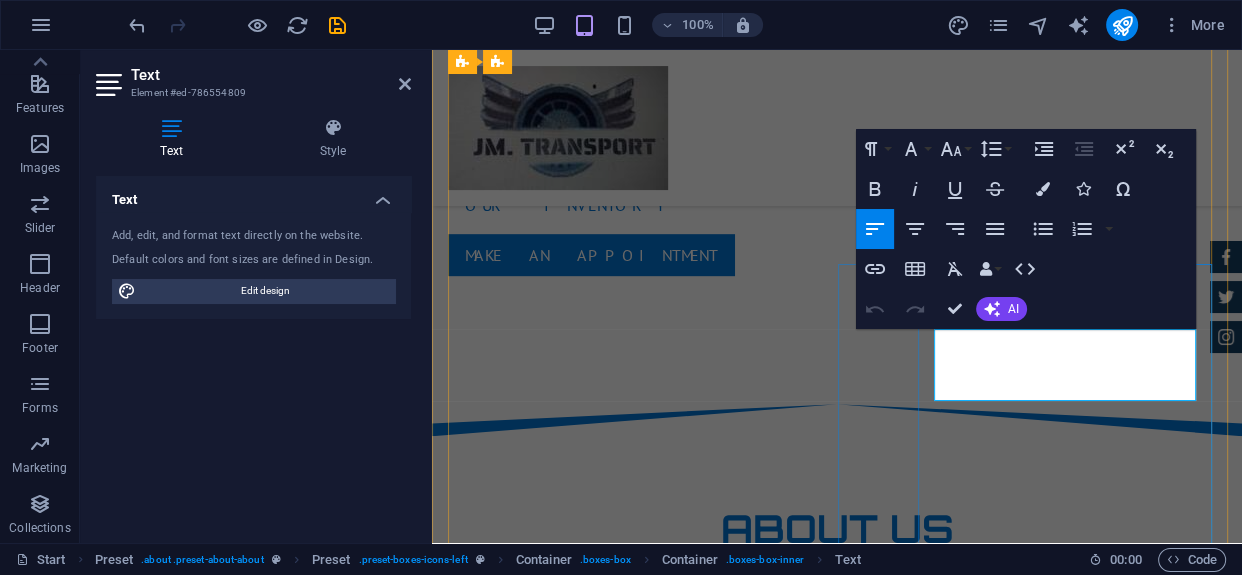 drag, startPoint x: 1004, startPoint y: 390, endPoint x: 930, endPoint y: 344, distance: 87.13208 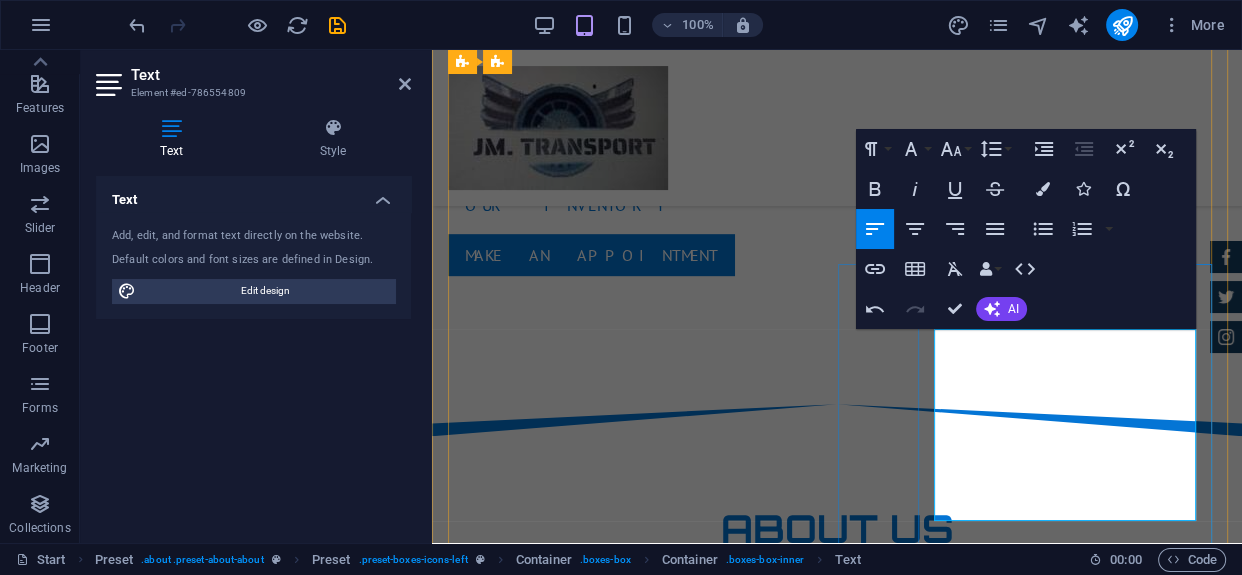 click on "Our execution strategy incorporates proven methodologies, extremely qualified personnel, and  a highly responsive approach to managing dispatching of vehicles.   #1: day-2-day layout pan.  #2: Vehicle availability  #3: Standby driver   #4: Emergency vehicle on site." at bounding box center [837, 2090] 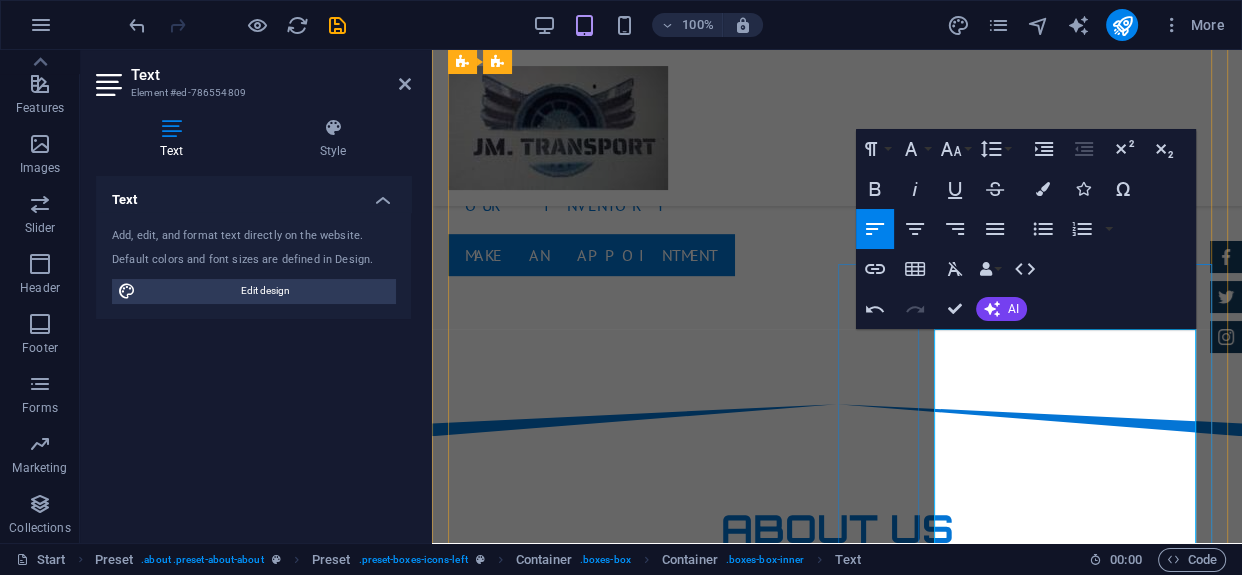 click on "Standby driver   #4: Emergency vehicle on site." at bounding box center [837, 2198] 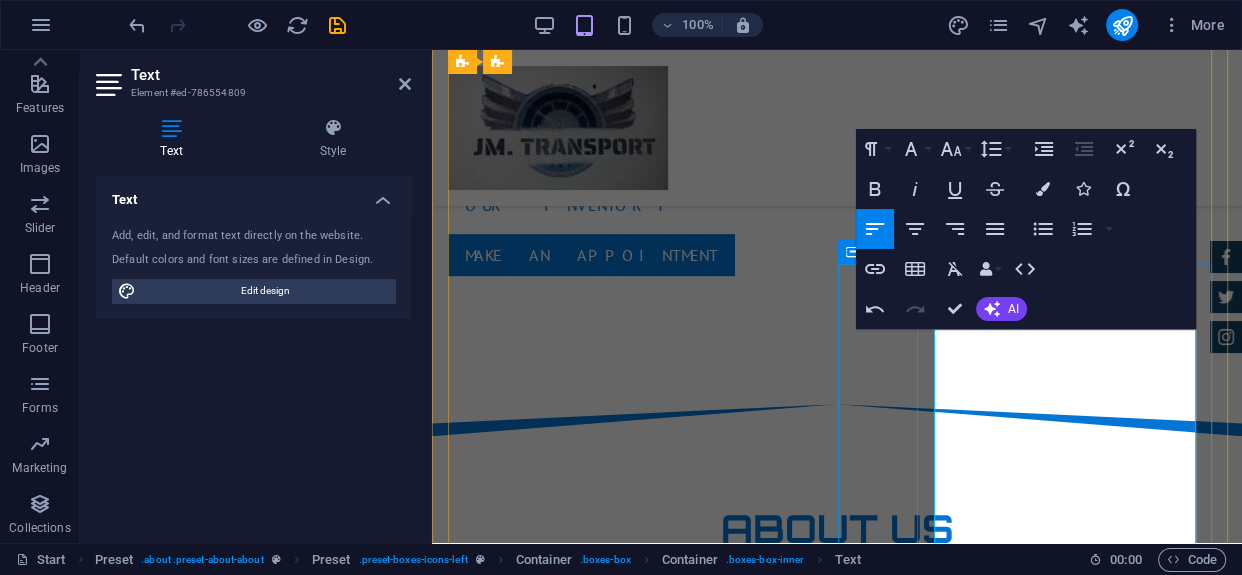 click at bounding box center [837, 1900] 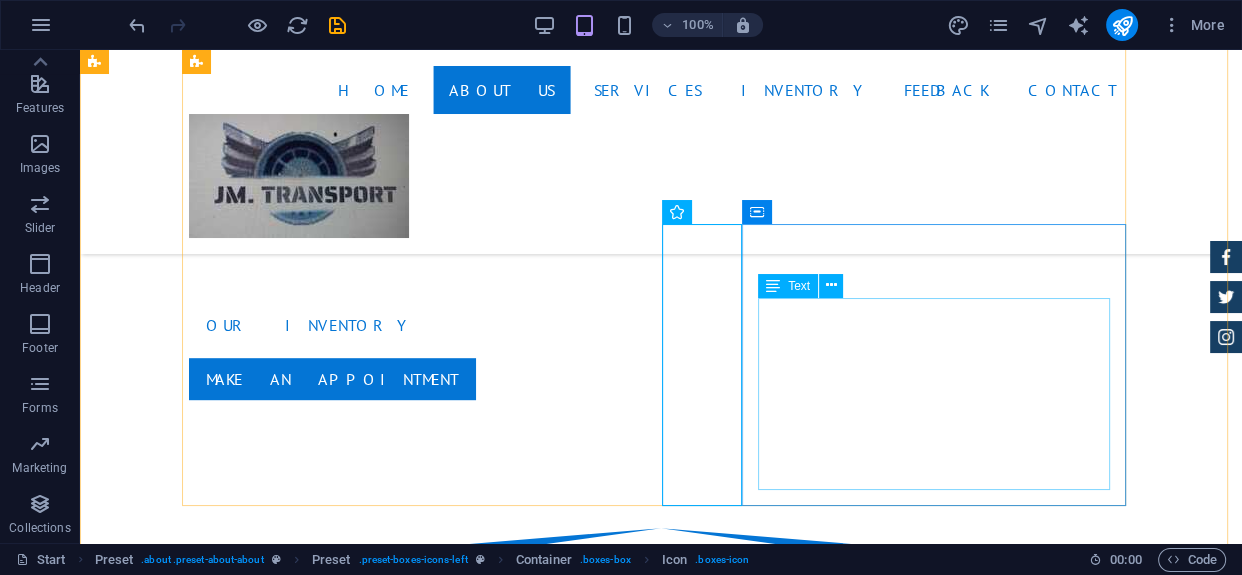 scroll, scrollTop: 1072, scrollLeft: 0, axis: vertical 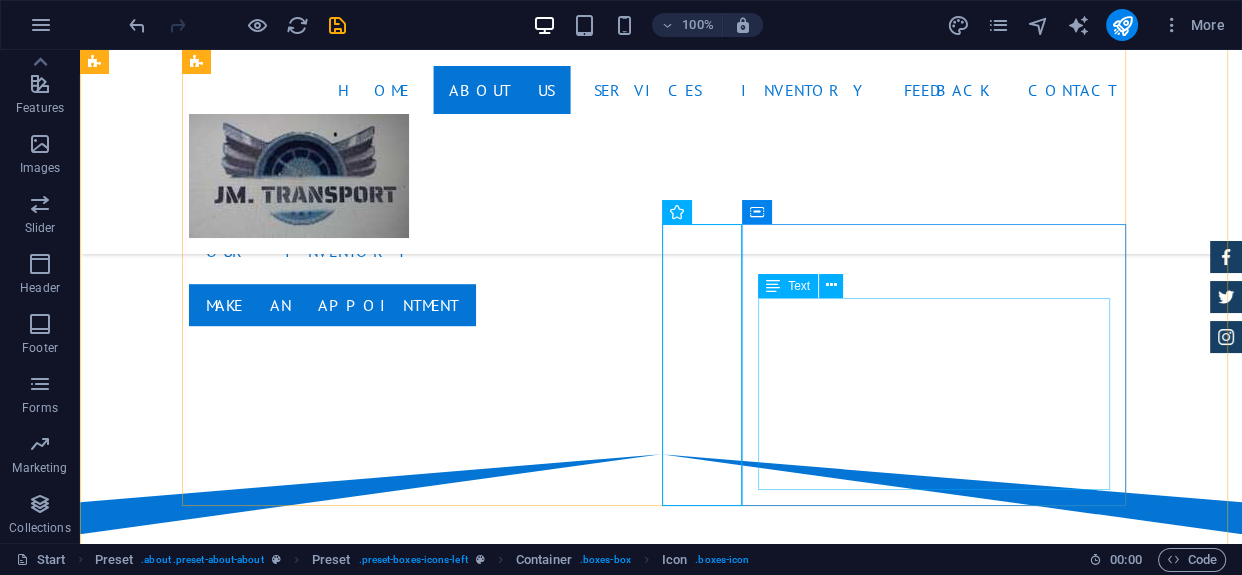 click on "Our execution strategy incorporates proven methodologies, extremely qualified personnel, and  a highly responsive approach to managing dispatching of vehicles.    day-2-day layout pan.   Vehicle availability  Standby driver  Emergency vehicle on site." at bounding box center (661, 2092) 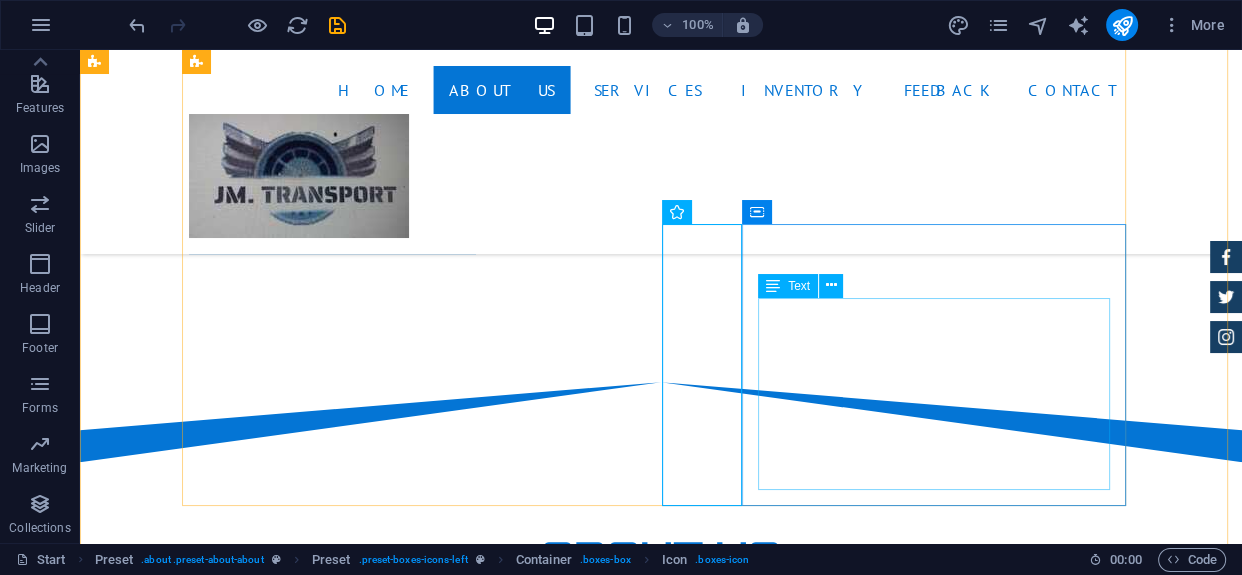 scroll, scrollTop: 998, scrollLeft: 0, axis: vertical 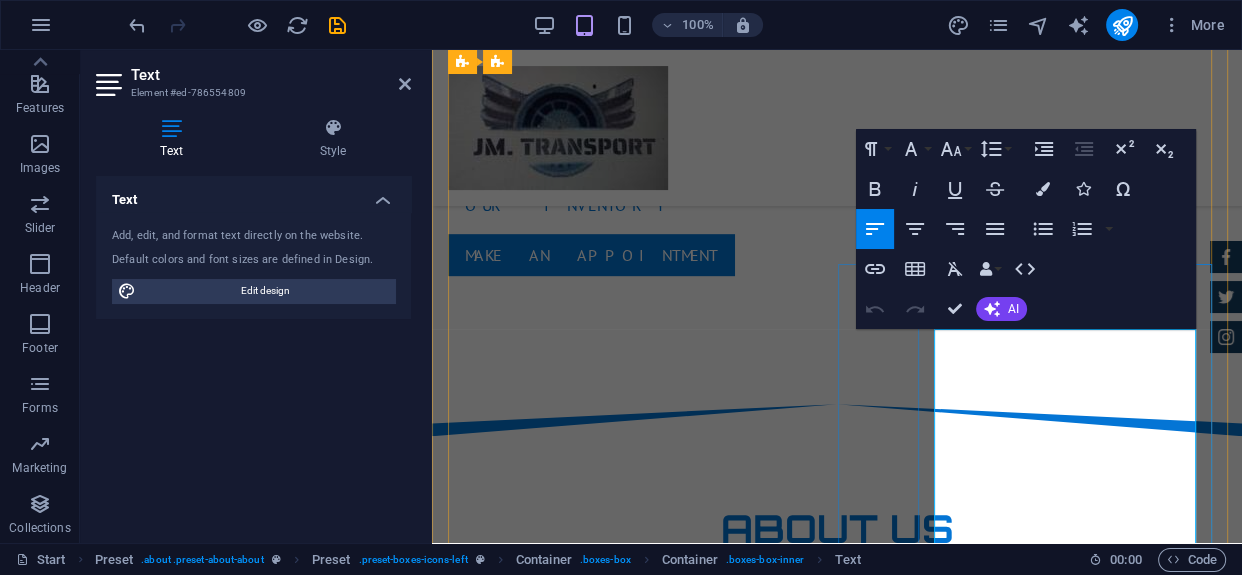 click on "day-2-day layout pan." at bounding box center (837, 2138) 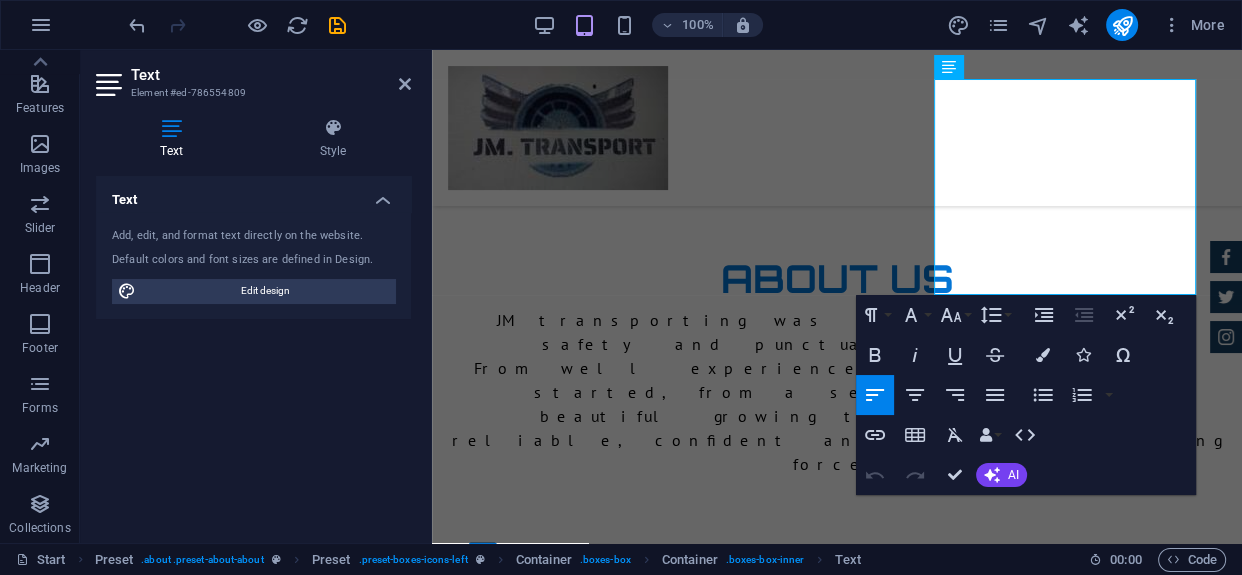 scroll, scrollTop: 1307, scrollLeft: 0, axis: vertical 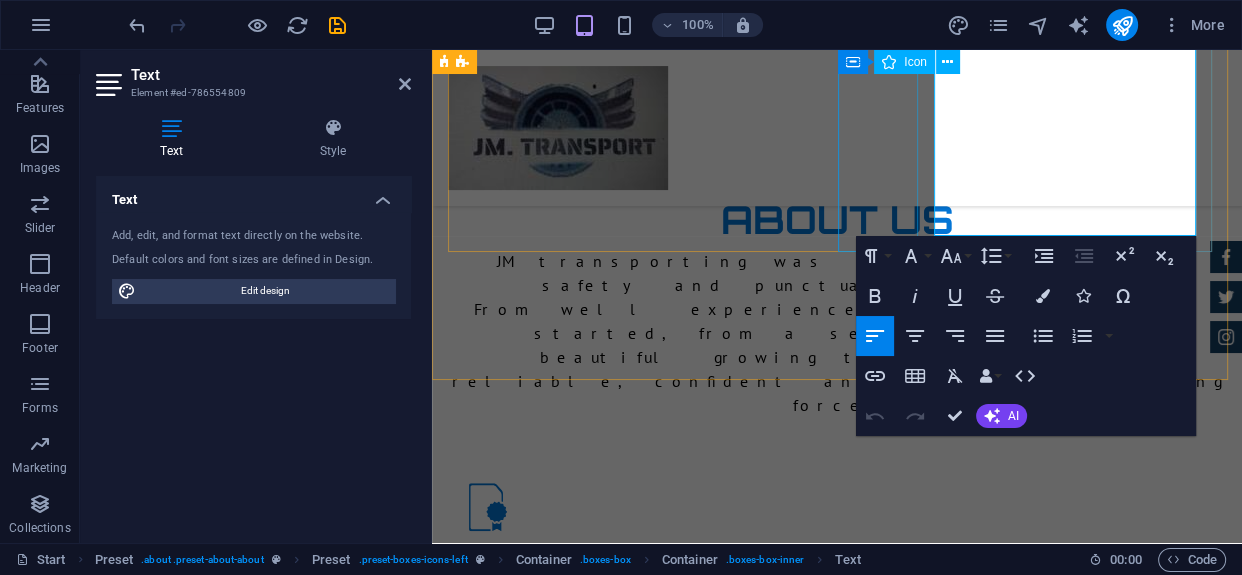 drag, startPoint x: 936, startPoint y: 462, endPoint x: 856, endPoint y: 213, distance: 261.53586 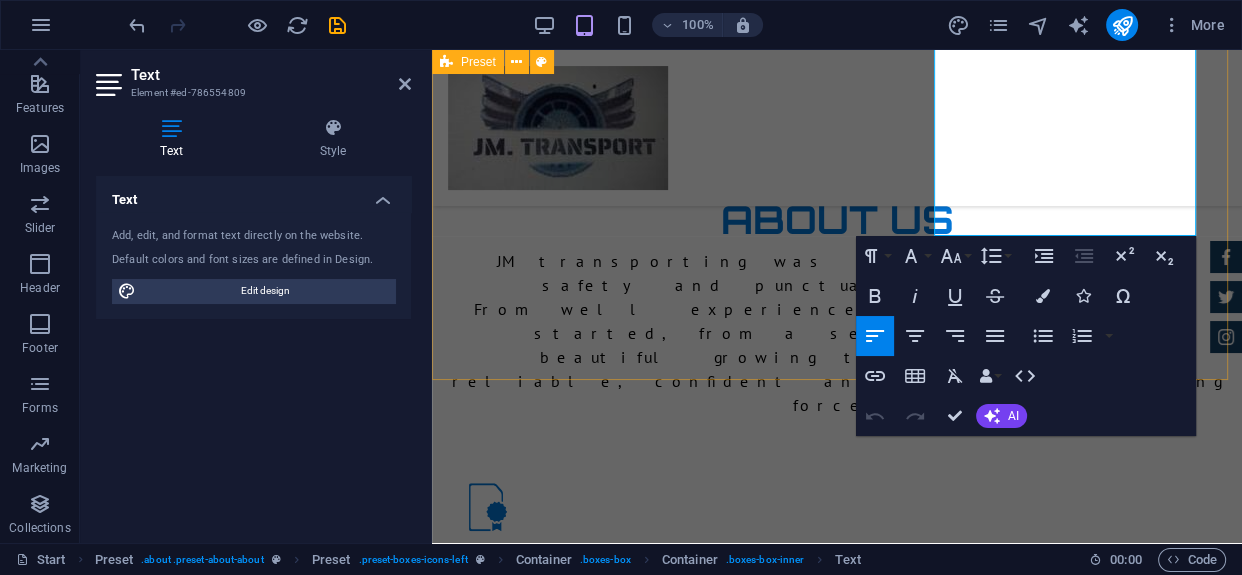 click on "About us JM transporting was created with staff safety and punctuality in mind. From well experienced drivers our dream started, from a seedling to this beautiful growing tree of efficient, reliable, confident and dependable driving force.   Vision The vision is to take staff transporting to a level where both our CLIENT and STAFF can feel at home. We pledge to provide a service of excellence, Flexibility and of high quality standard with friendly service delivery. Our goal To deliver a service within a doable and efficient time frame. We want to be the best staff transport solution through out our region. We aim to operate with 100% client concern, their happiness, peace of mind and a Open door policy service. Thus giving our business and that of our CLIENT the best value for their money. Availability Execution Strategy Our execution strategy incorporates proven methodologies, extremely qualified personnel, and  a highly responsive approach to managing dispatching of vehicles.    day-2-day layout pan." at bounding box center (837, 1092) 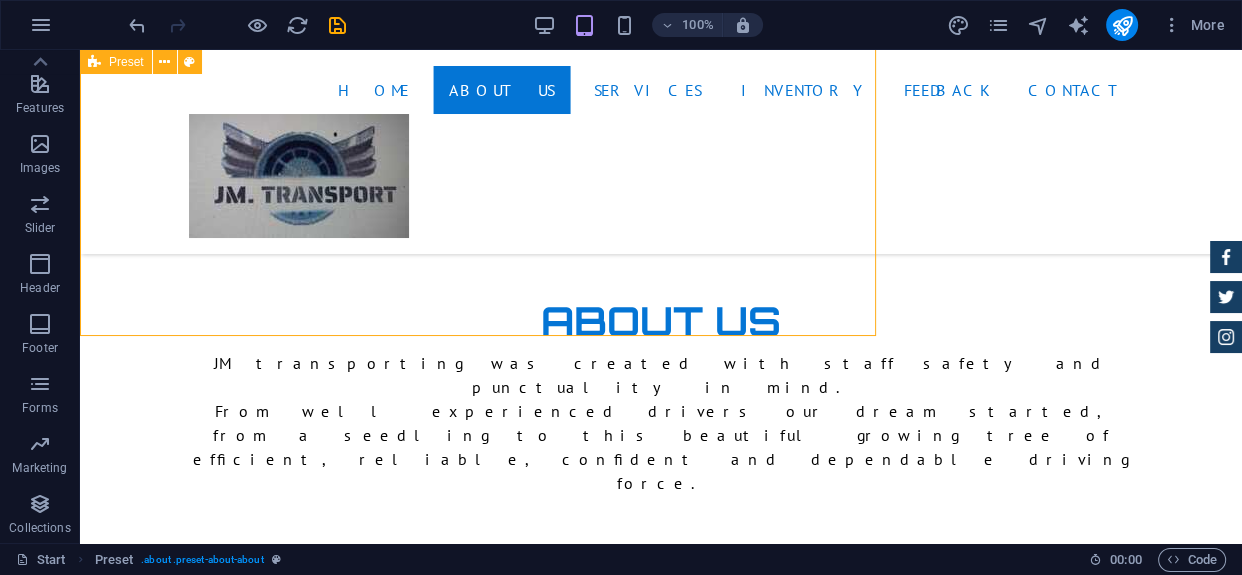 scroll, scrollTop: 1350, scrollLeft: 0, axis: vertical 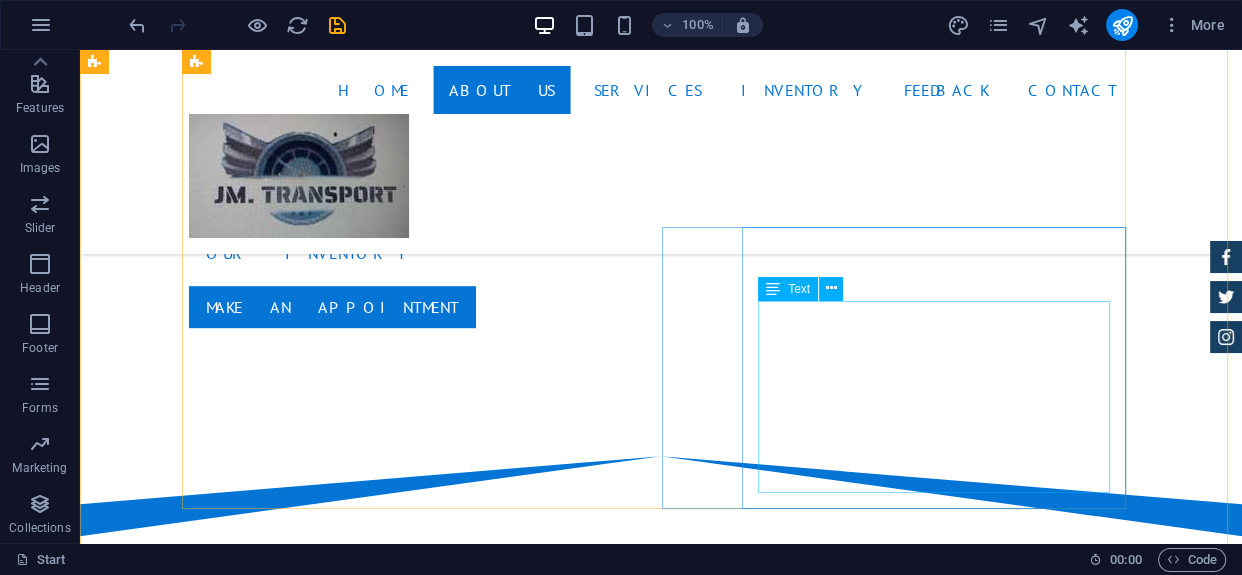 click on "Our execution strategy incorporates proven methodologies, extremely qualified personnel, and  a highly responsive approach to managing dispatching of vehicles.    day-2-day layout pan.   Vehicle availability  Standby driver  Emergency vehicle on site." at bounding box center [661, 2094] 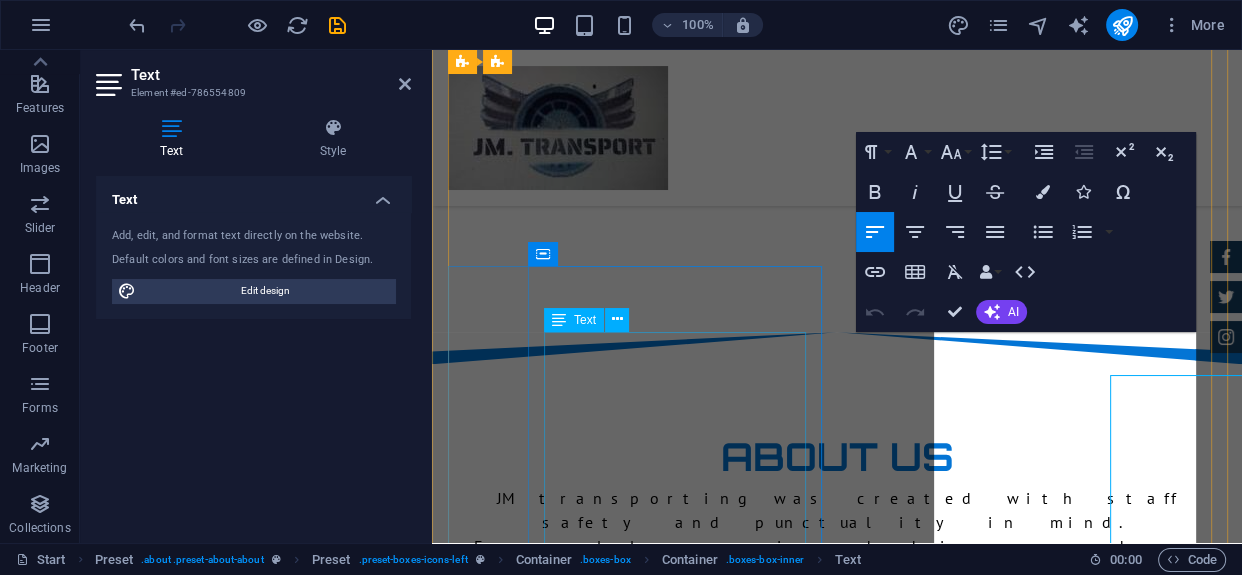 scroll, scrollTop: 995, scrollLeft: 0, axis: vertical 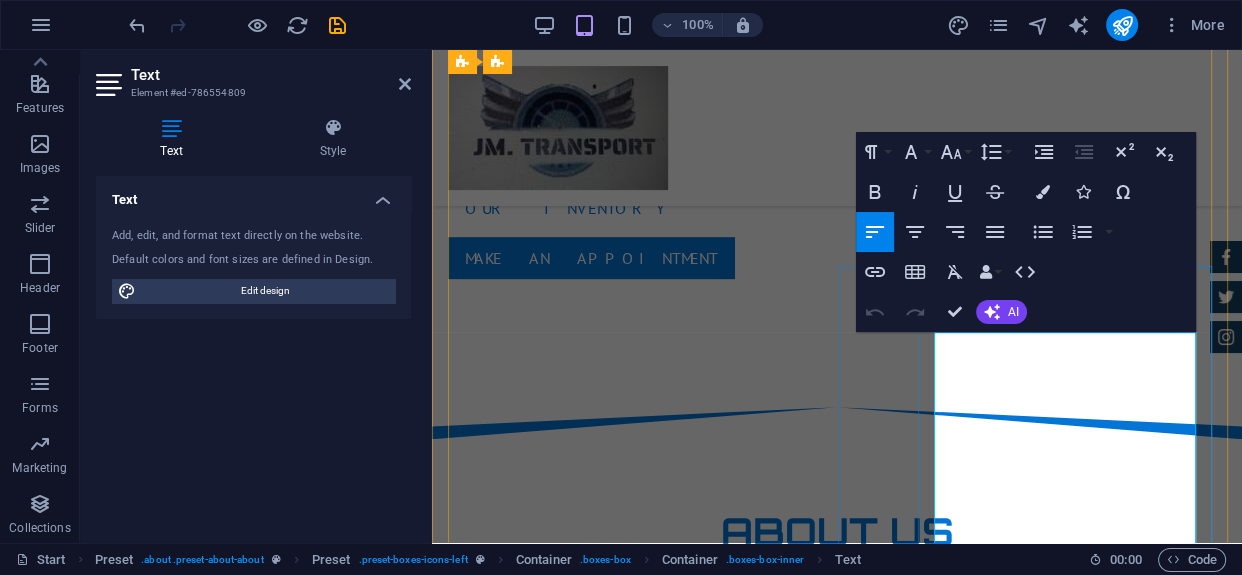 click on "Vehicle availability" at bounding box center [837, 2165] 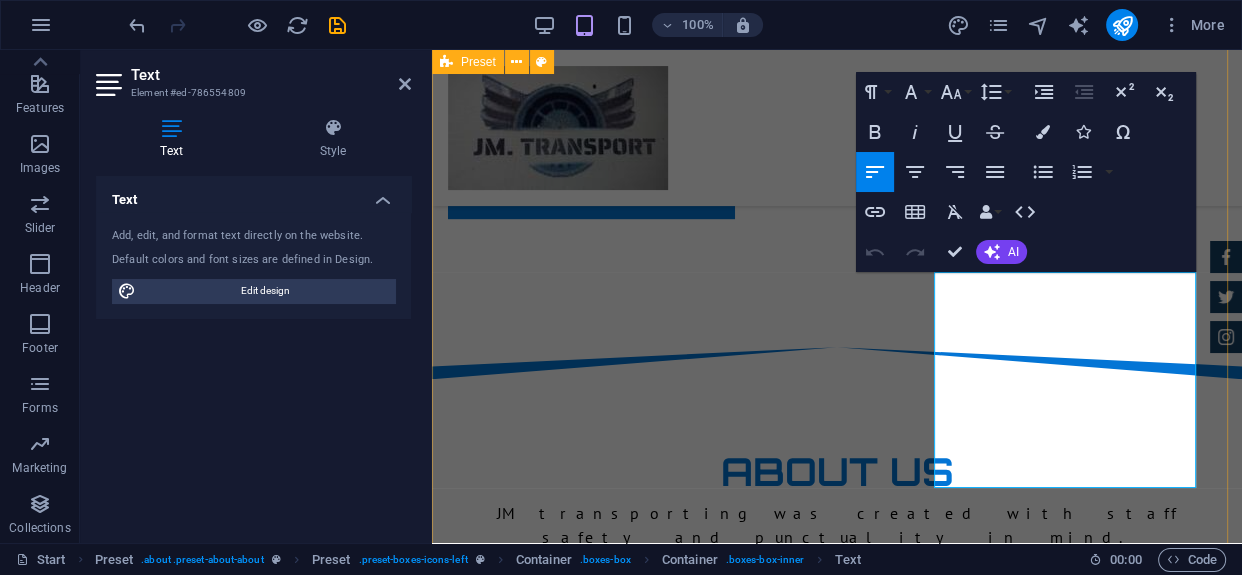 scroll, scrollTop: 1058, scrollLeft: 0, axis: vertical 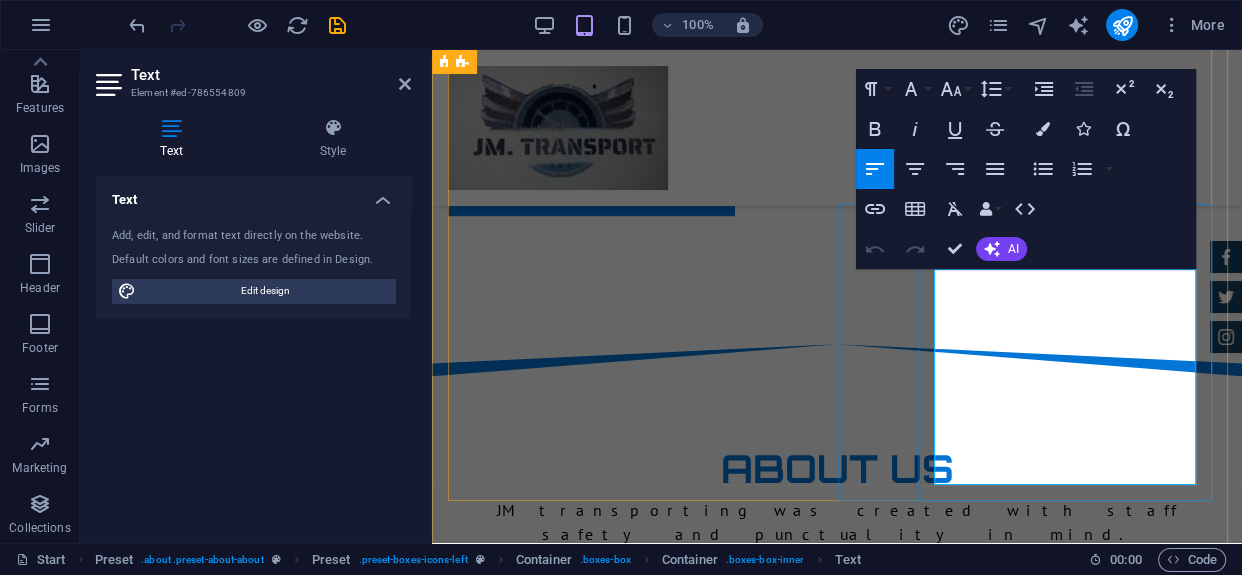drag, startPoint x: 937, startPoint y: 463, endPoint x: 1120, endPoint y: 472, distance: 183.22118 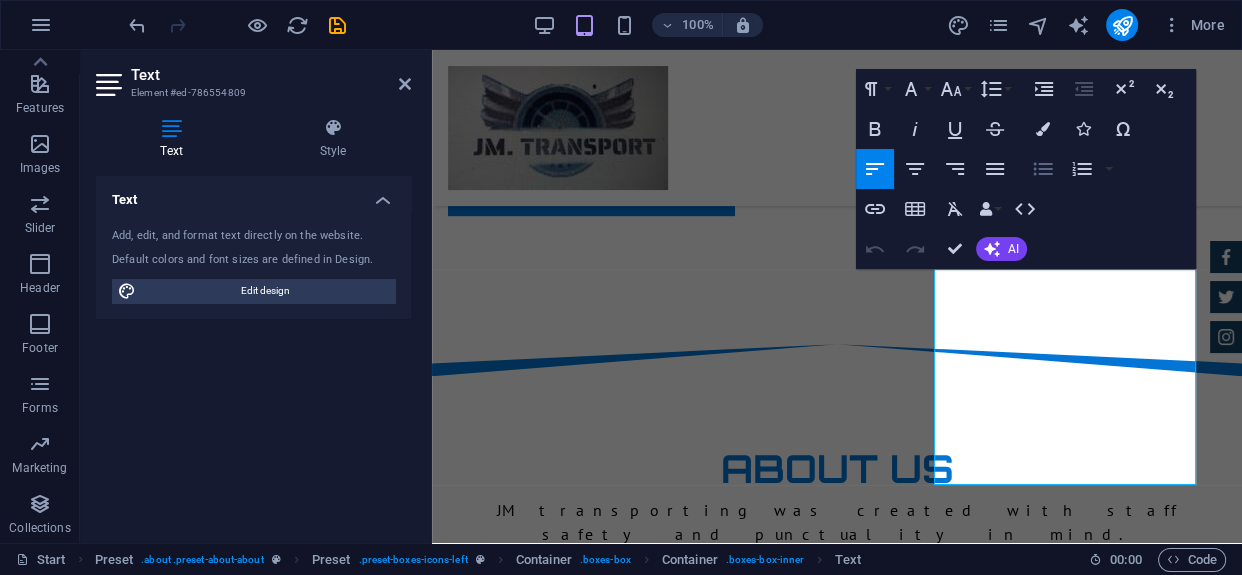 click 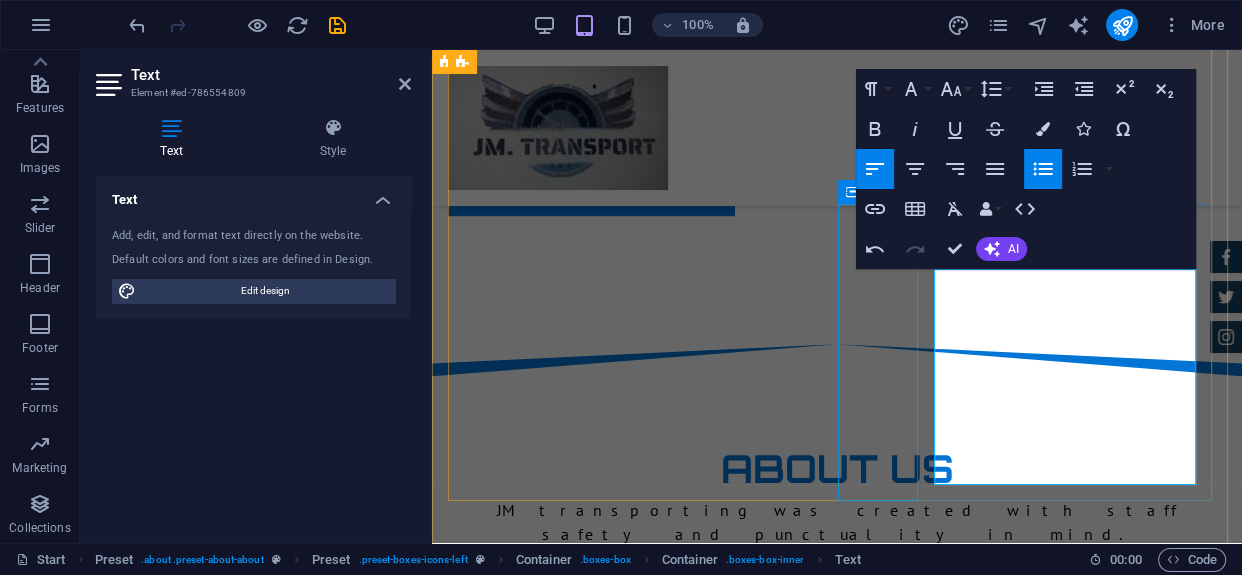 click at bounding box center (837, 1840) 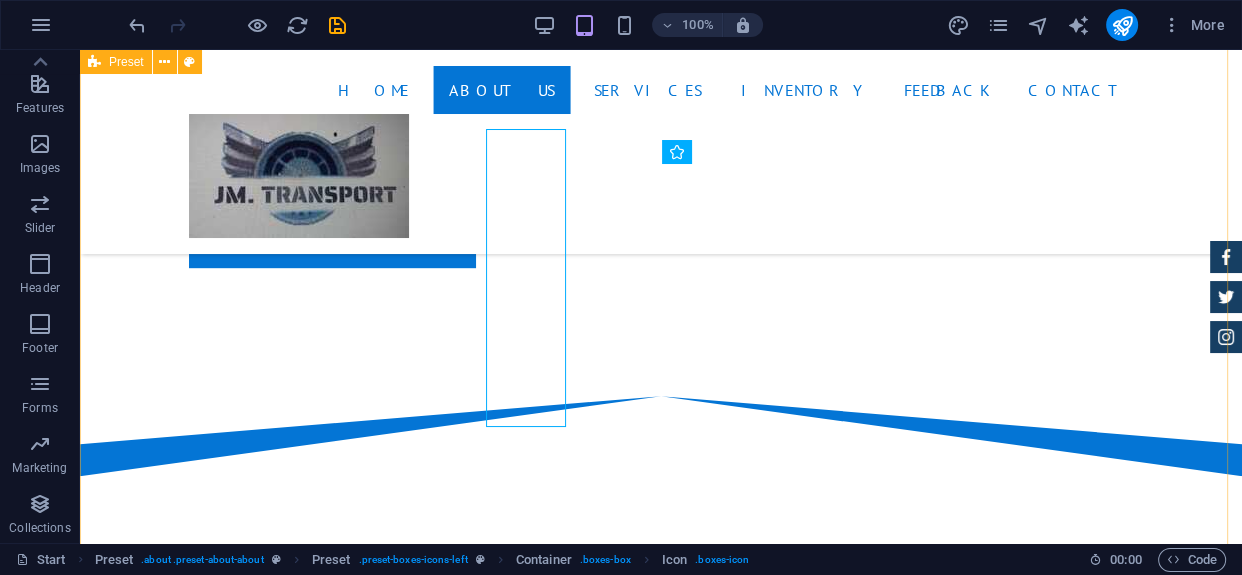 scroll, scrollTop: 1132, scrollLeft: 0, axis: vertical 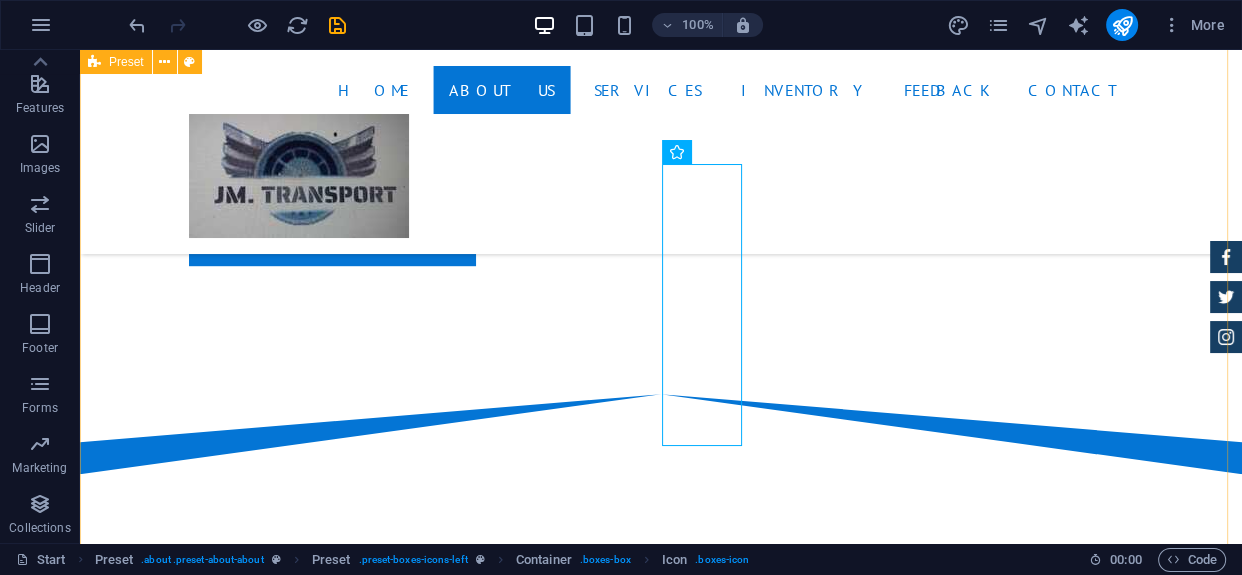 click on "About us JM transporting was created with staff safety and punctuality in mind. From well experienced drivers our dream started, from a seedling to this beautiful growing tree of efficient, reliable, confident and dependable driving force.   Vision The vision is to take staff transporting to a level where both our CLIENT and STAFF can feel at home. We pledge to provide a service of excellence, Flexibility and of high quality standard with friendly service delivery. Our goal To deliver a service within a doable and efficient time frame. We want to be the best staff transport solution through out our region. We aim to operate with 100% client concern, their happiness, peace of mind and a Open door policy service. Thus giving our business and that of our CLIENT the best value for their money. Availability Execution Strategy Our execution strategy incorporates proven methodologies, extremely qualified personnel, and  a highly responsive approach to managing dispatching of vehicles.    day-2-day layout pan." at bounding box center [661, 1375] 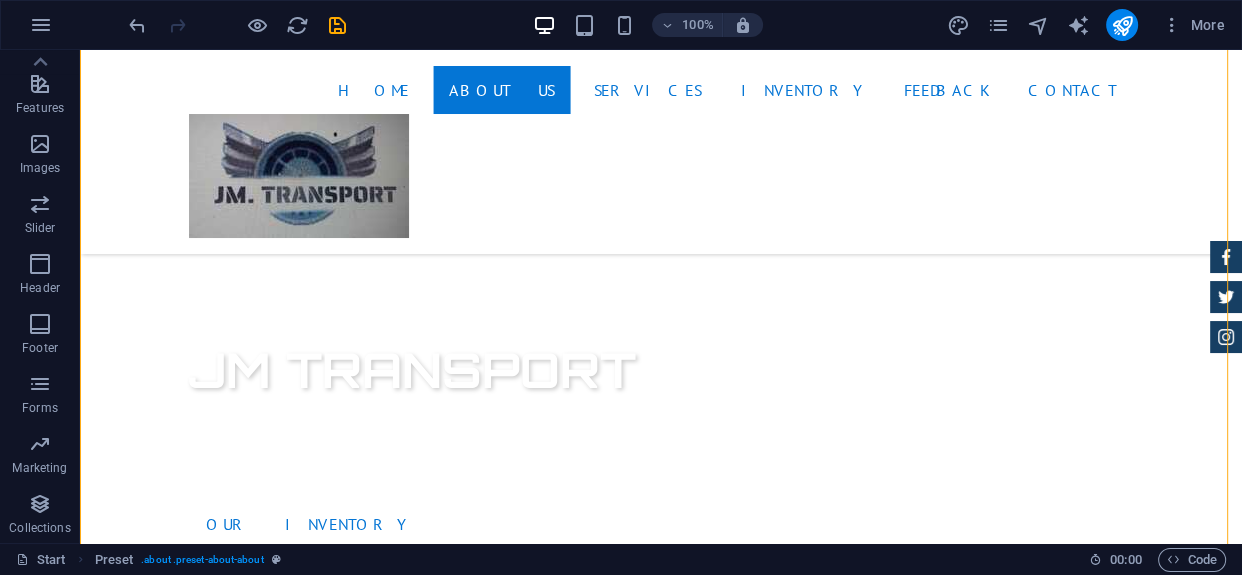 scroll, scrollTop: 746, scrollLeft: 0, axis: vertical 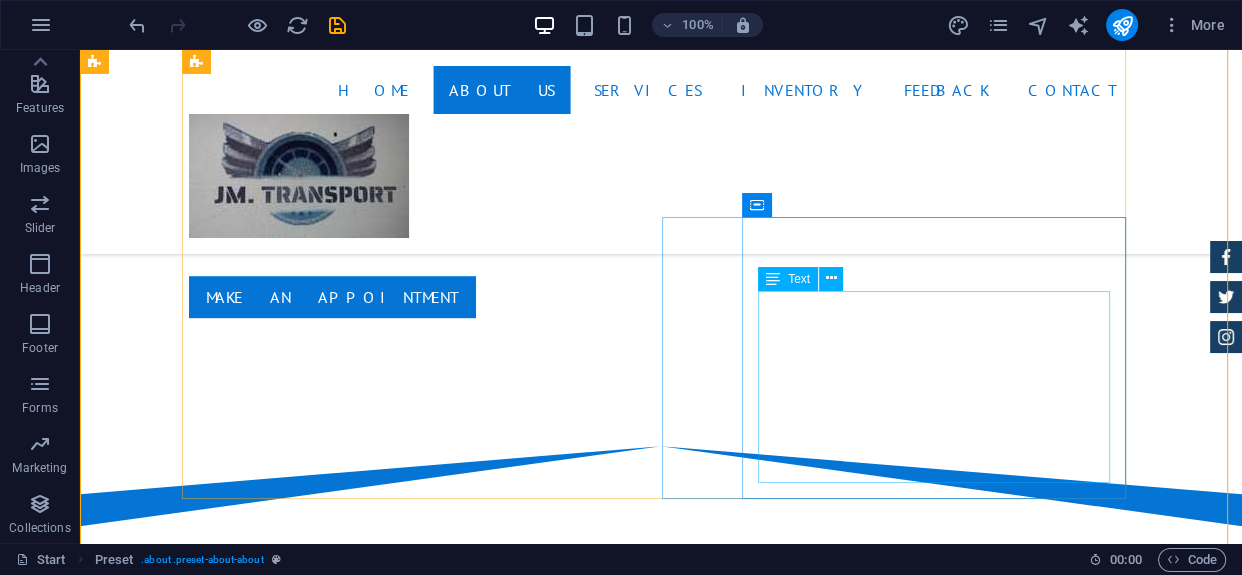 click on "Our execution strategy incorporates proven methodologies, extremely qualified personnel, and  a highly responsive approach to managing dispatching of vehicles.    day-2-day layout pan.   Vehicle availability  Standby driver  Emergency vehicle on site." at bounding box center [661, 2086] 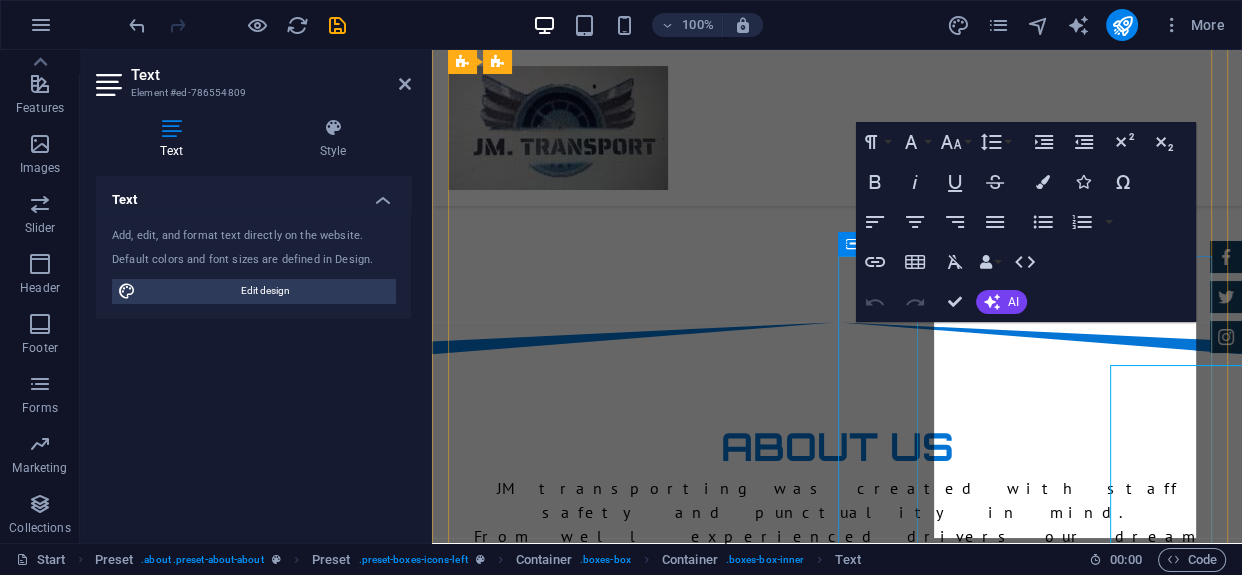 scroll, scrollTop: 1005, scrollLeft: 0, axis: vertical 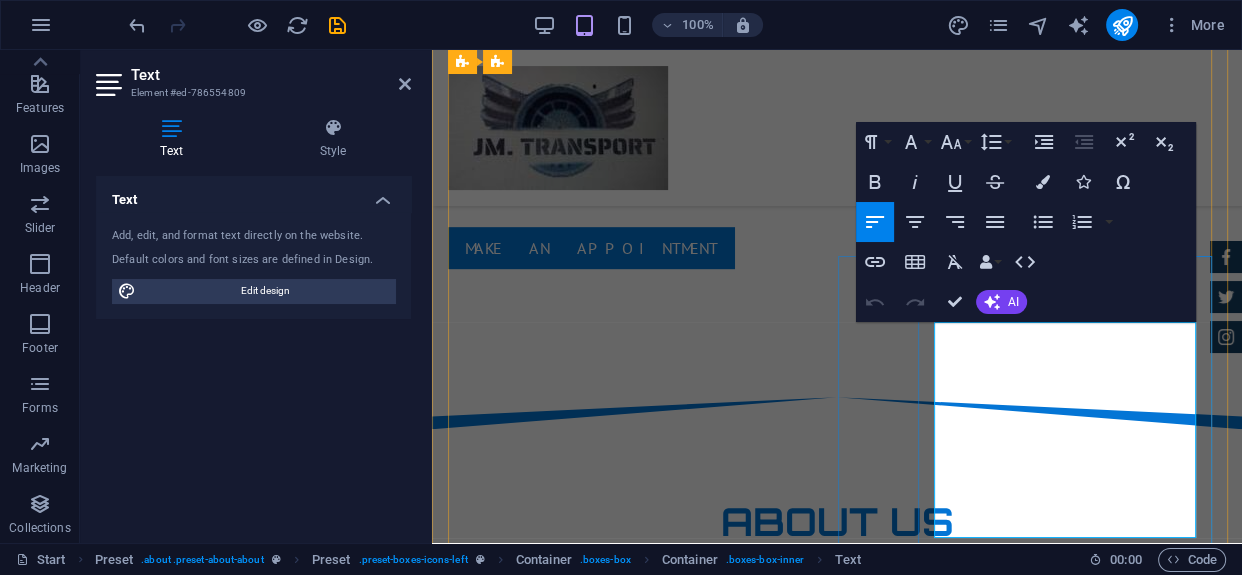 click on "Standby driver" at bounding box center (845, 2181) 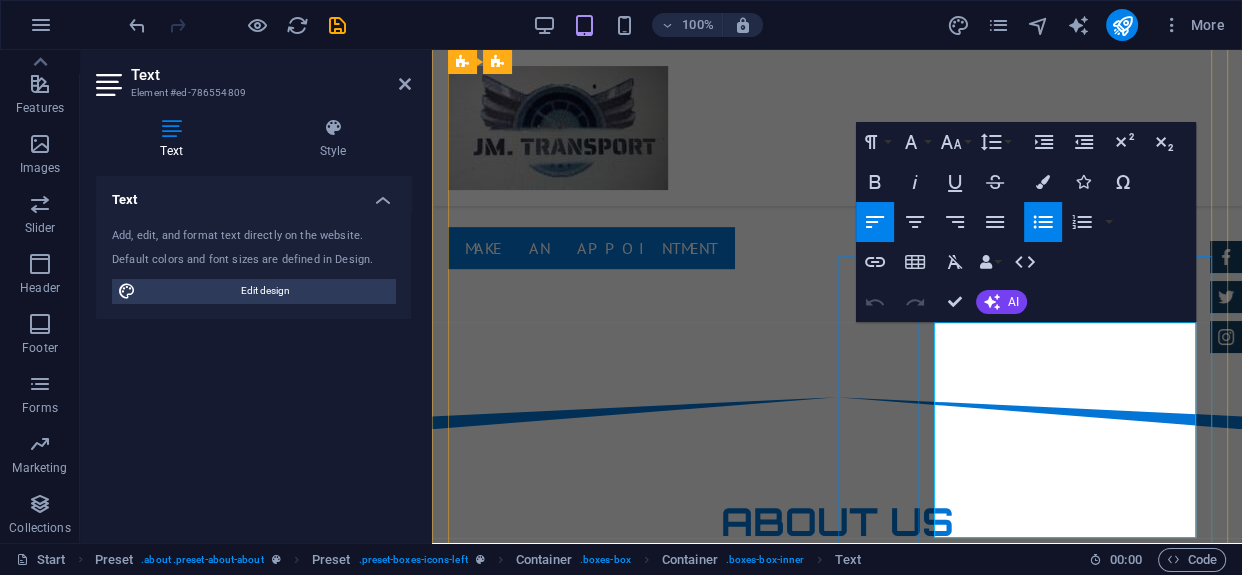type 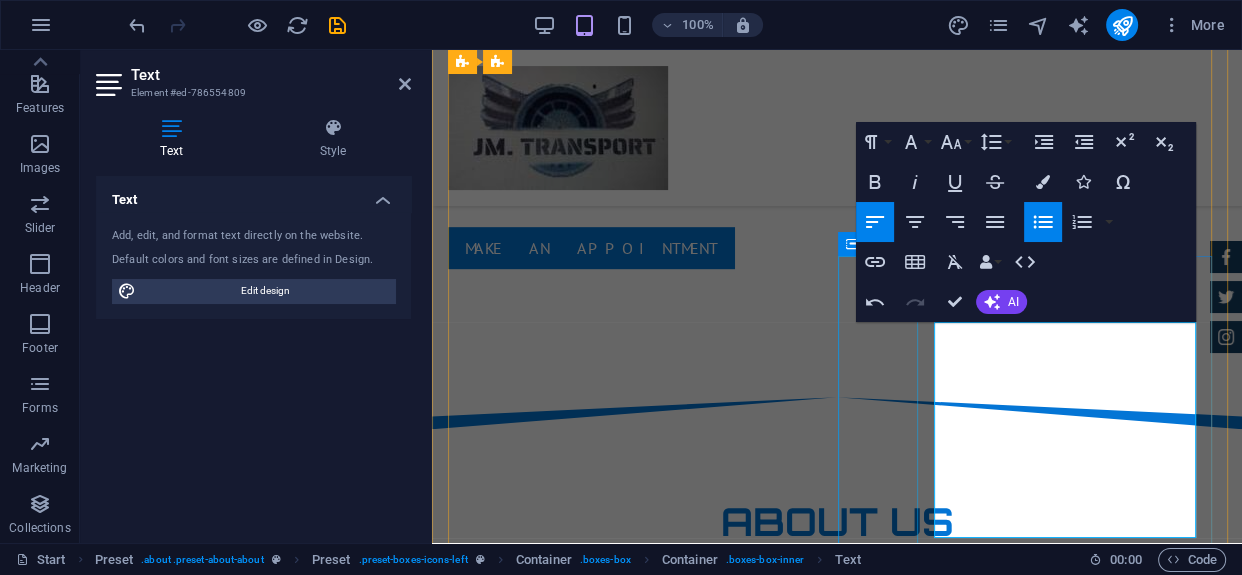 click at bounding box center [837, 1893] 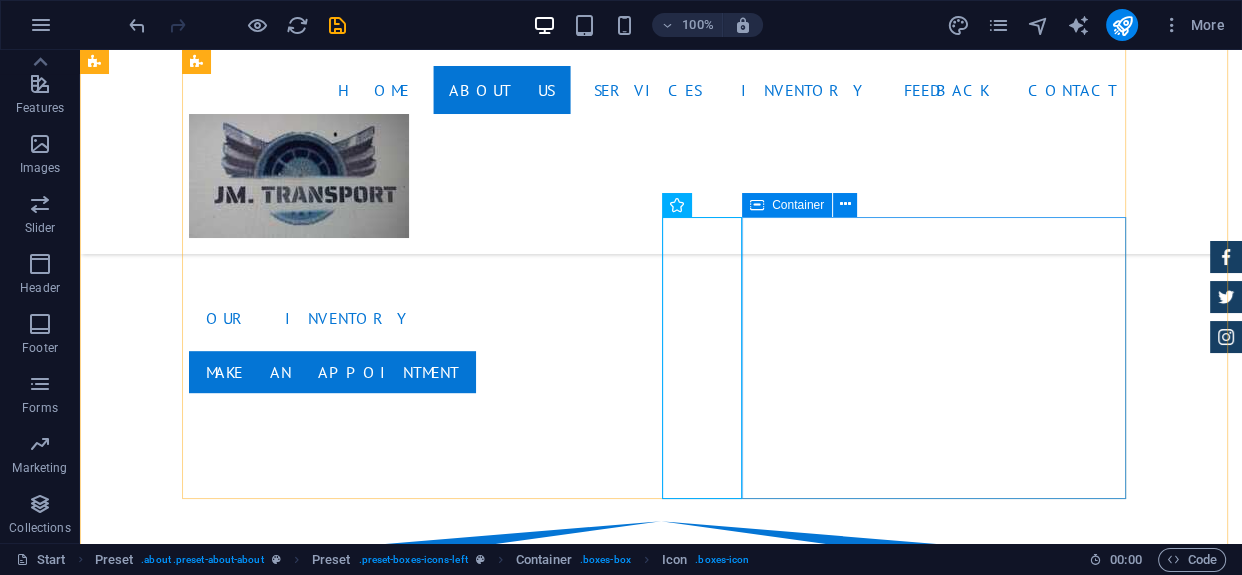 scroll, scrollTop: 1080, scrollLeft: 0, axis: vertical 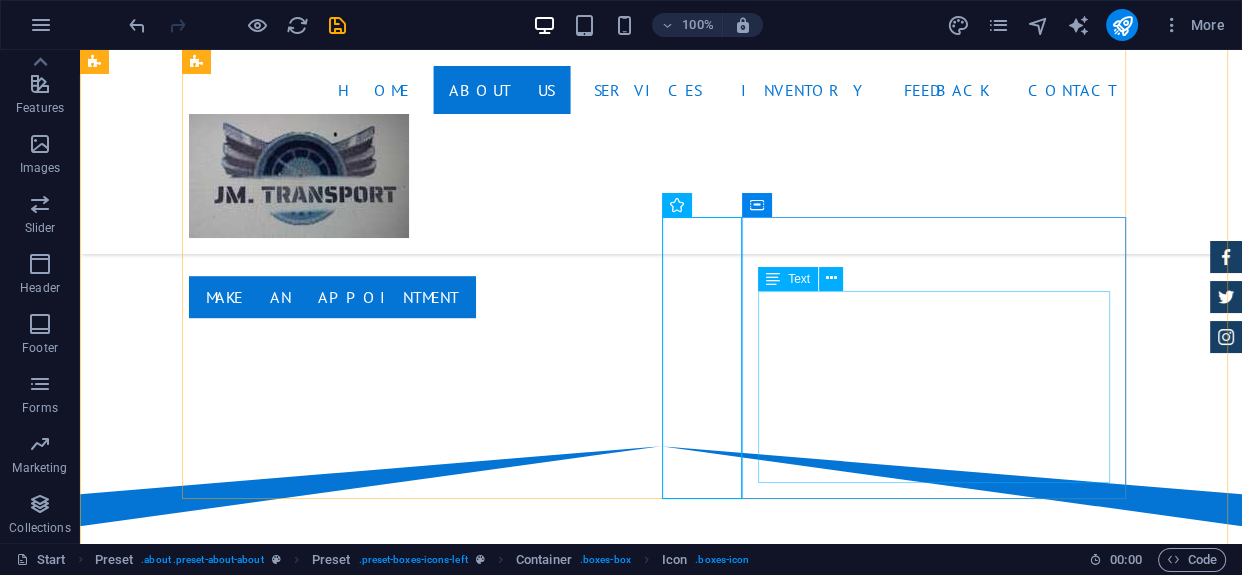 click on "Our execution strategy incorporates proven methodologies, extremely qualified personnel, and  a highly responsive approach to managing dispatching of vehicles.    day-2-day layout pan.   Vehicle availability  Standby drivers Emergency vehicle on site." at bounding box center (661, 2086) 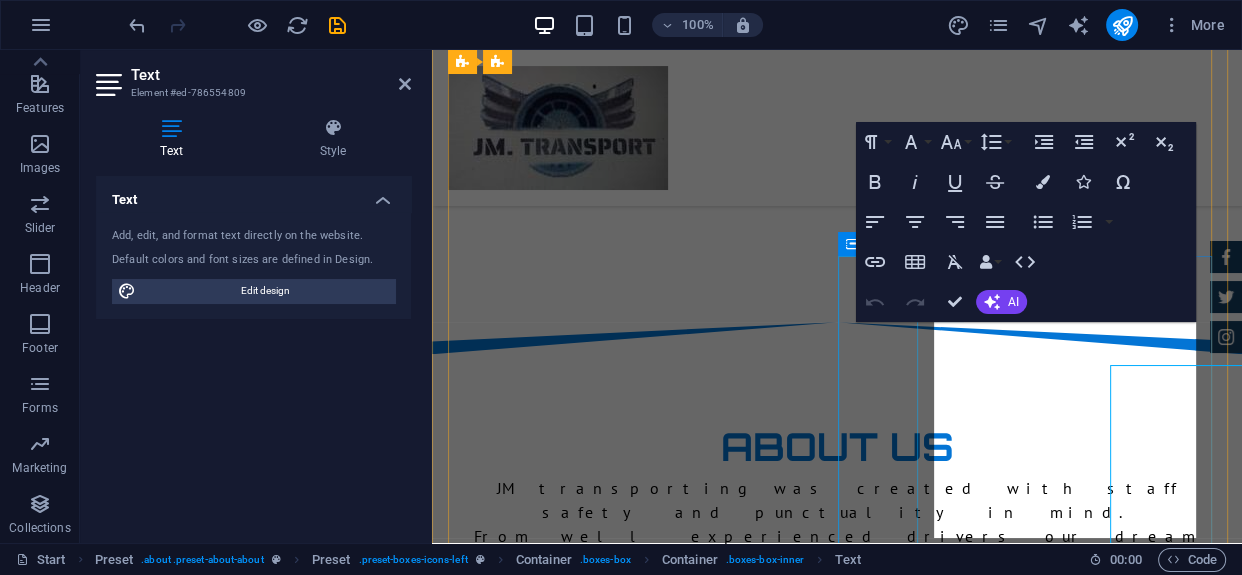 scroll, scrollTop: 1005, scrollLeft: 0, axis: vertical 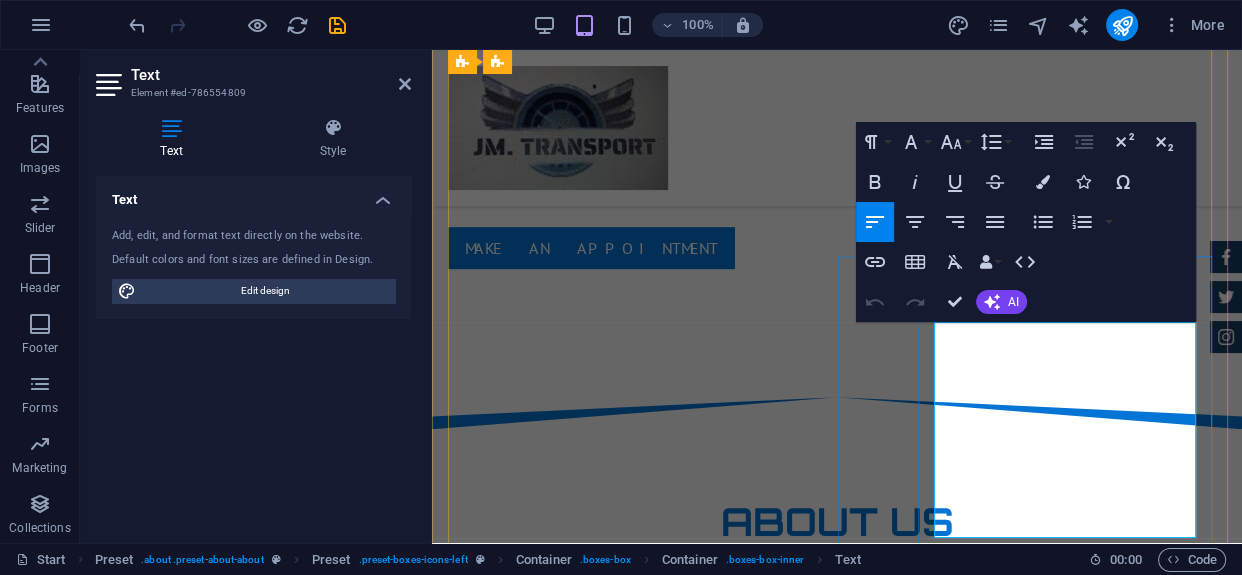 click on "Emergency vehicle on site." at bounding box center (845, 2206) 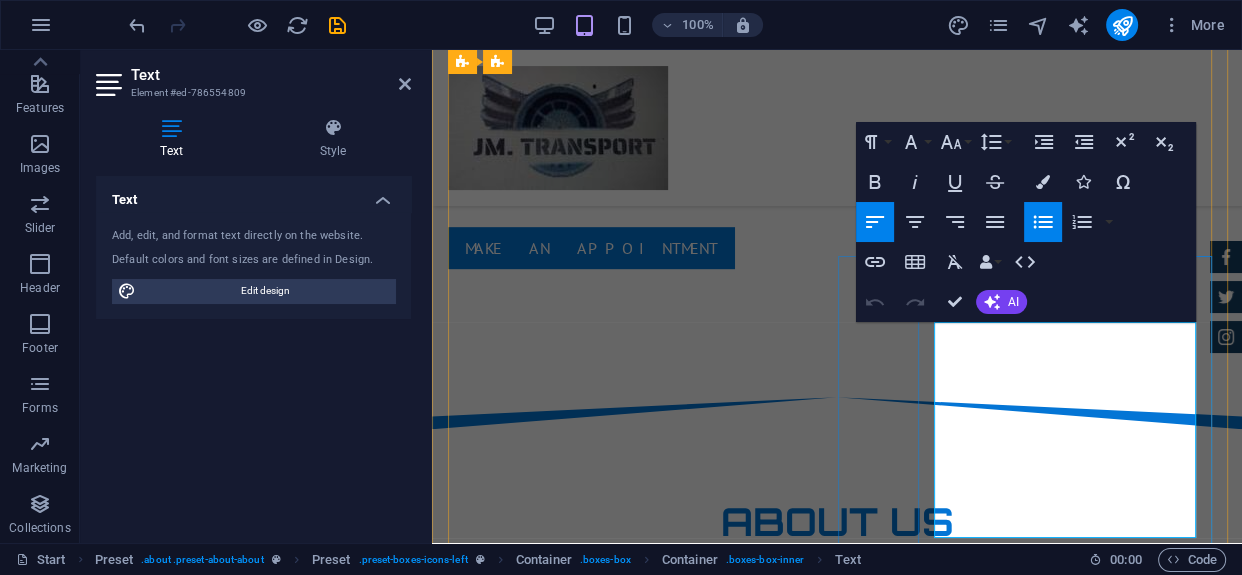 type 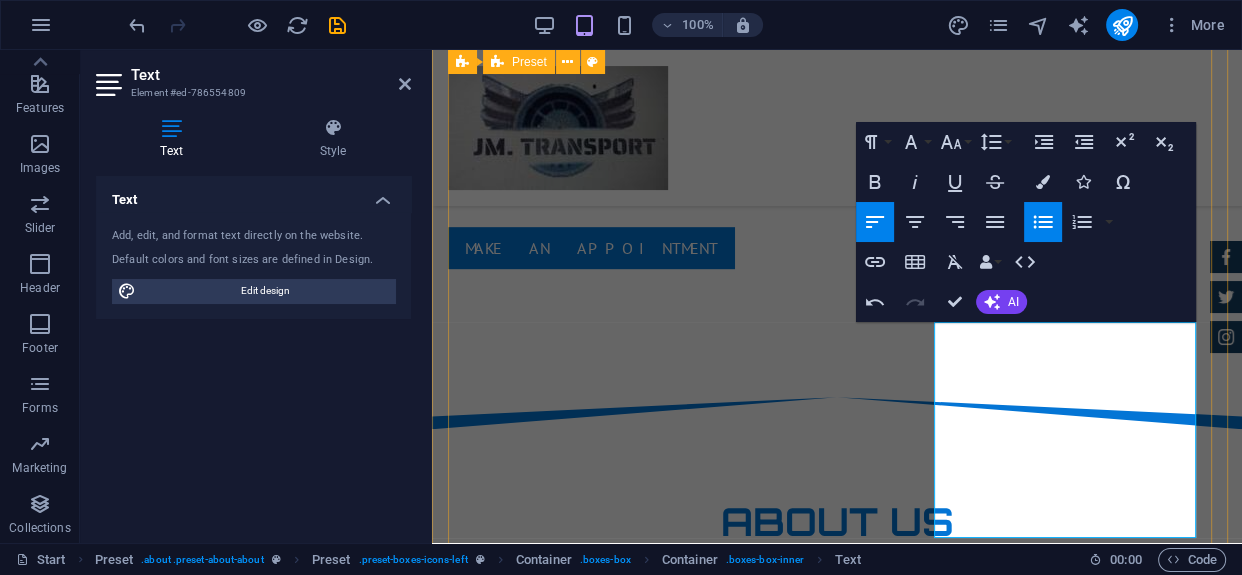 click on "Vision The vision is to take staff transporting to a level where both our CLIENT and STAFF can feel at home. We pledge to provide a service of excellence, Flexibility and of high quality standard with friendly service delivery. Our goal To deliver a service within a doable and efficient time frame. We want to be the best staff transport solution through out our region. We aim to operate with 100% client concern, their happiness, peace of mind and a Open door policy service. Thus giving our business and that of our CLIENT the best value for their money. Availability To us it is imperative to be a 24/7 service to meet the needs of our client. May it be outbound or inbound staff transporting , We have you covered, Emergency to and from the JM TRANSPORTING TEAM  is at your disposal. Our Open door policy allows for any queries to be resolves as soon as it happens. Execution Strategy day-2-day layout pan.   Vehicle availability  Standby drivers Emergency vehicles on site." at bounding box center [837, 1502] 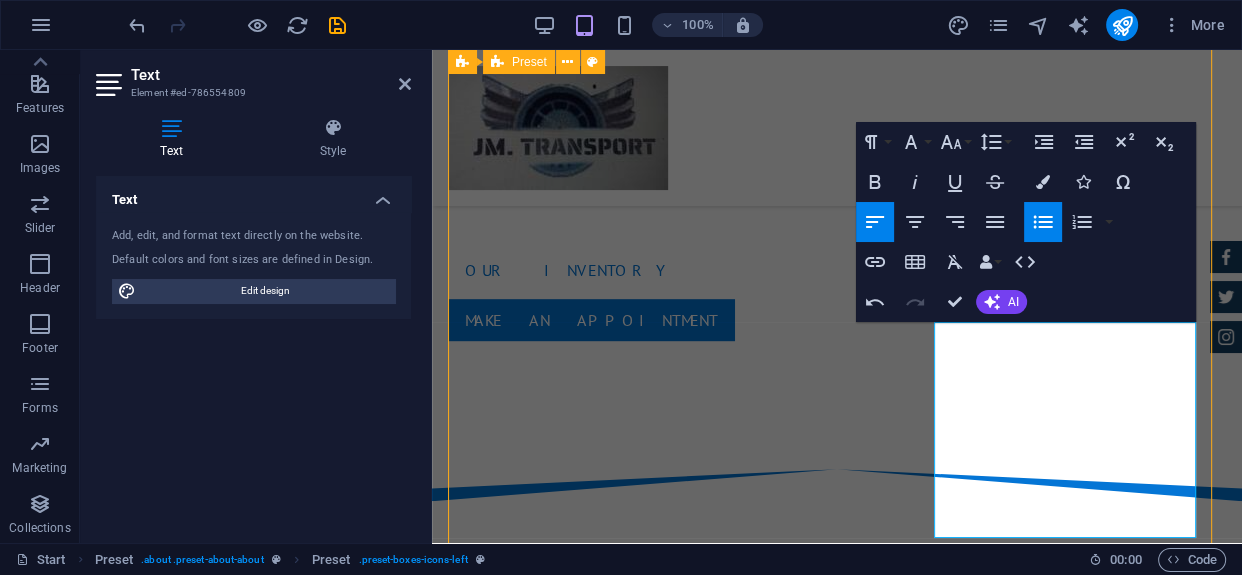 scroll, scrollTop: 1049, scrollLeft: 0, axis: vertical 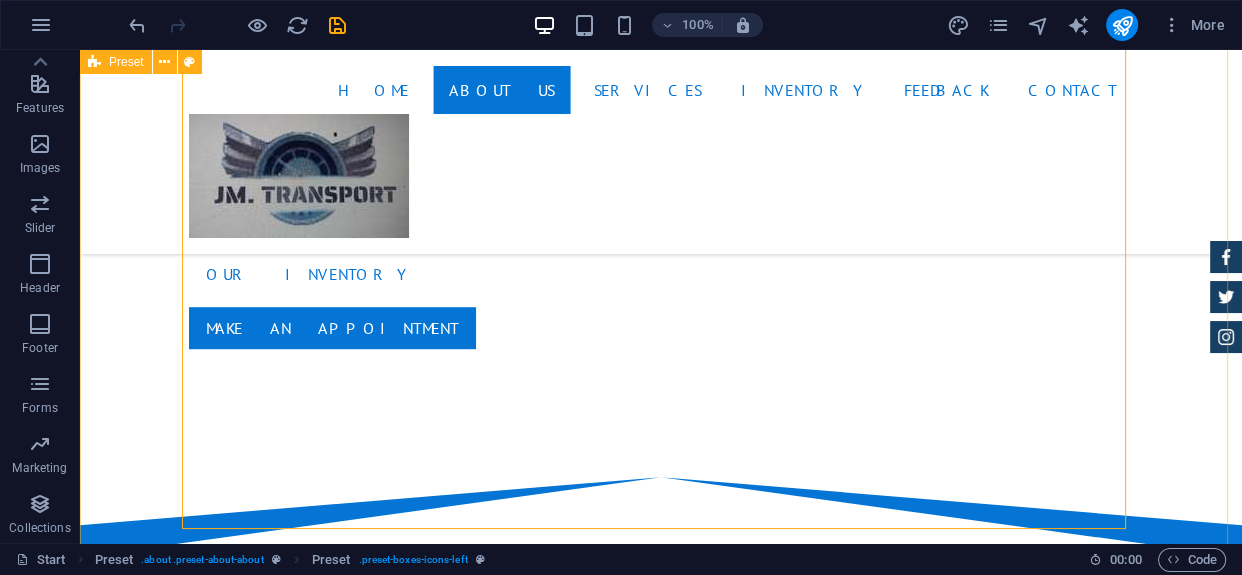 click on "About us JM transporting was created with staff safety and punctuality in mind. From well experienced drivers our dream started, from a seedling to this beautiful growing tree of efficient, reliable, confident and dependable driving force.   Vision The vision is to take staff transporting to a level where both our CLIENT and STAFF can feel at home. We pledge to provide a service of excellence, Flexibility and of high quality standard with friendly service delivery. Our goal To deliver a service within a doable and efficient time frame. We want to be the best staff transport solution through out our region. We aim to operate with 100% client concern, their happiness, peace of mind and a Open door policy service. Thus giving our business and that of our CLIENT the best value for their money. Availability Execution Strategy Our execution strategy incorporates proven methodologies, extremely qualified personnel, and  a highly responsive approach to managing dispatching of vehicles.    day-2-day layout pan." at bounding box center (661, 1458) 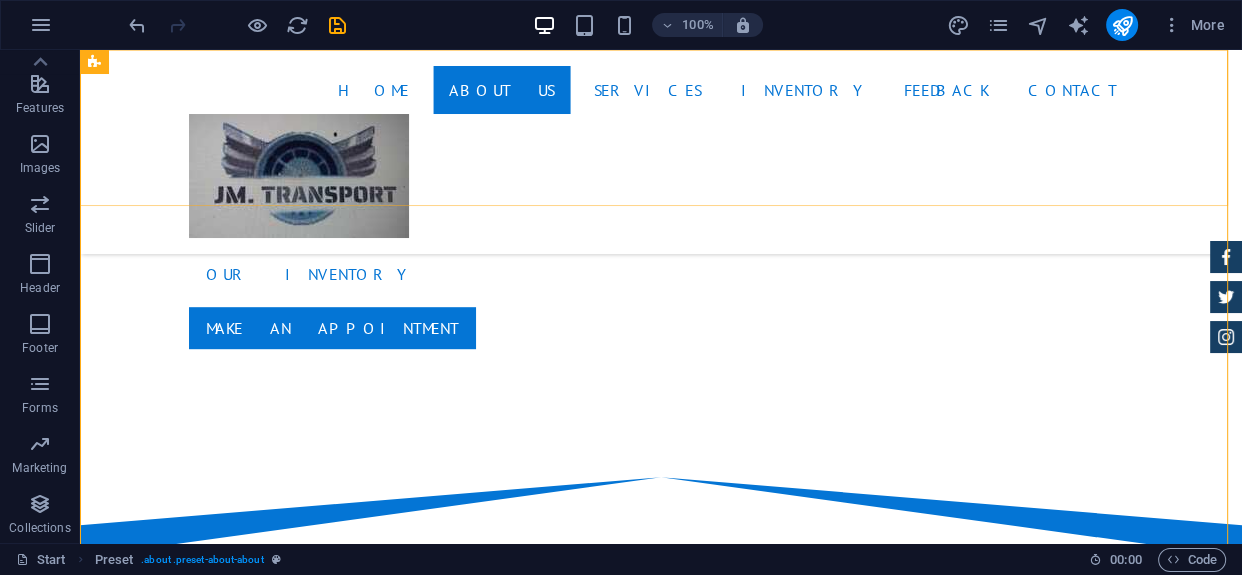 click on "Home About us Services Inventory Feedback Contact" at bounding box center [661, 152] 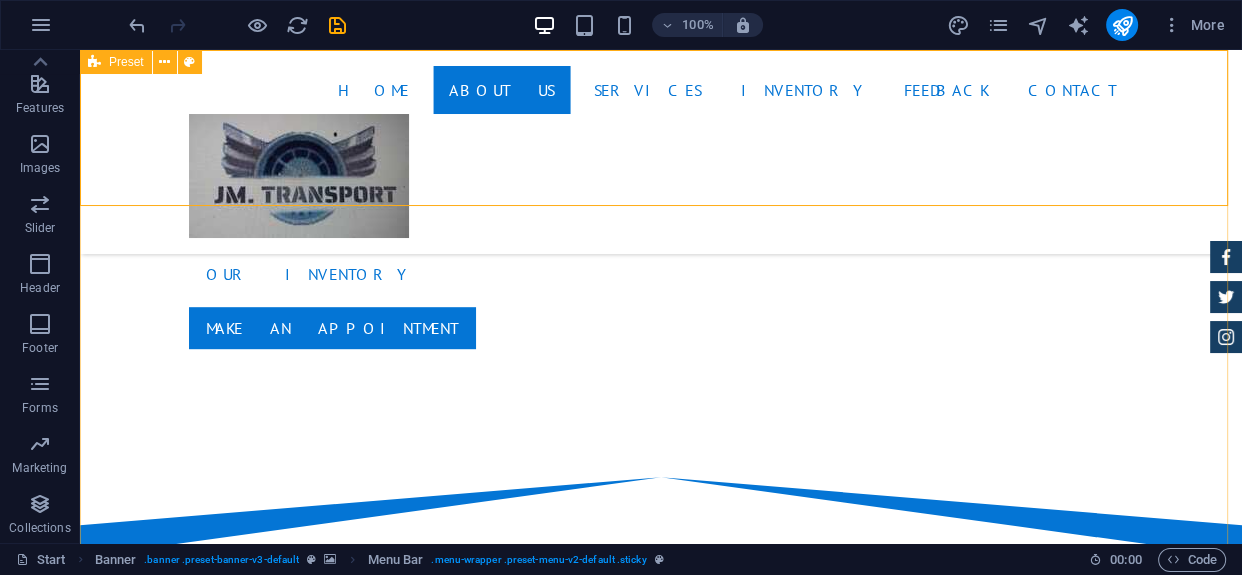 click on "About us JM transporting was created with staff safety and punctuality in mind. From well experienced drivers our dream started, from a seedling to this beautiful growing tree of efficient, reliable, confident and dependable driving force.   Vision The vision is to take staff transporting to a level where both our CLIENT and STAFF can feel at home. We pledge to provide a service of excellence, Flexibility and of high quality standard with friendly service delivery. Our goal To deliver a service within a doable and efficient time frame. We want to be the best staff transport solution through out our region. We aim to operate with 100% client concern, their happiness, peace of mind and a Open door policy service. Thus giving our business and that of our CLIENT the best value for their money. Availability Execution Strategy Our execution strategy incorporates proven methodologies, extremely qualified personnel, and  a highly responsive approach to managing dispatching of vehicles.    day-2-day layout pan." at bounding box center (661, 1458) 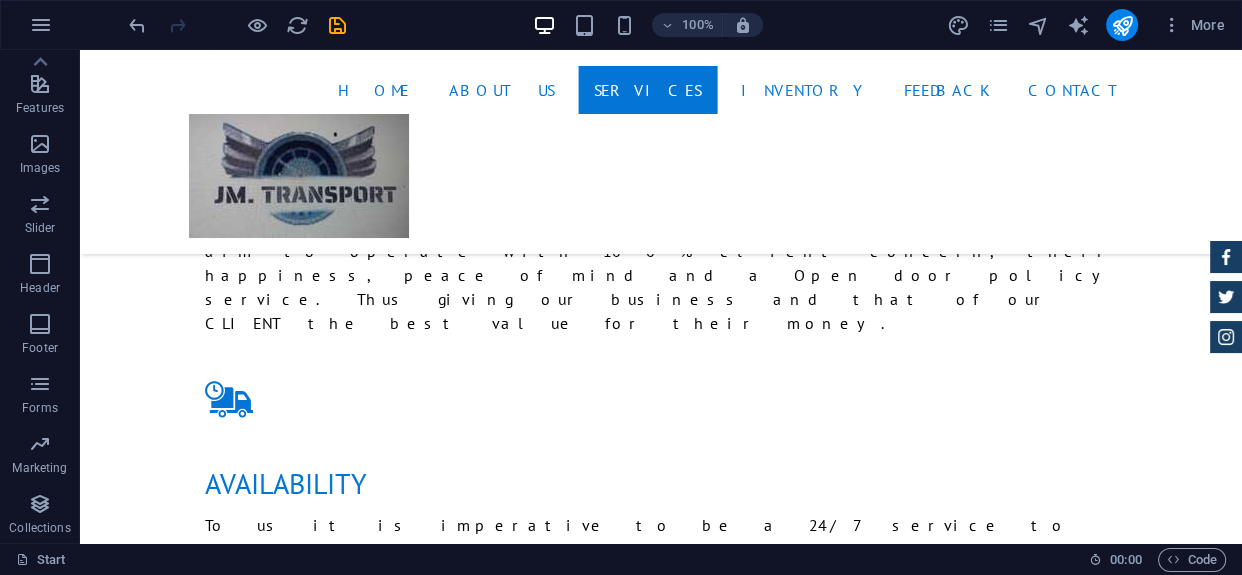 scroll, scrollTop: 2296, scrollLeft: 0, axis: vertical 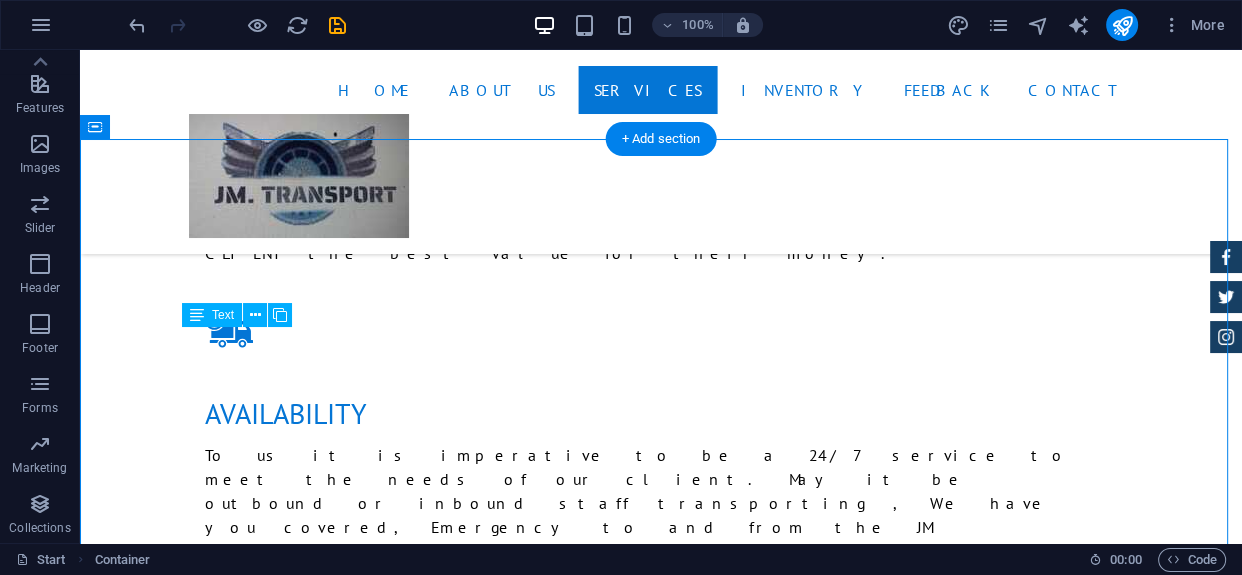 click on "Lorem ipsum dolor sit amet, consectetur adipisicing elit. Libero, assumenda, dolore, cum vel modi asperiores consequatur suscipit quidem ducimus eveniet iure expedita consectetur odio voluptatum similique fugit voluptates rem accusamus quae quas dolorem tenetur facere tempora maiores adipisci reiciendis accusantium voluptatibus id voluptate tempore dolor harum nisi amet! Nobis, eaque." at bounding box center (661, 2161) 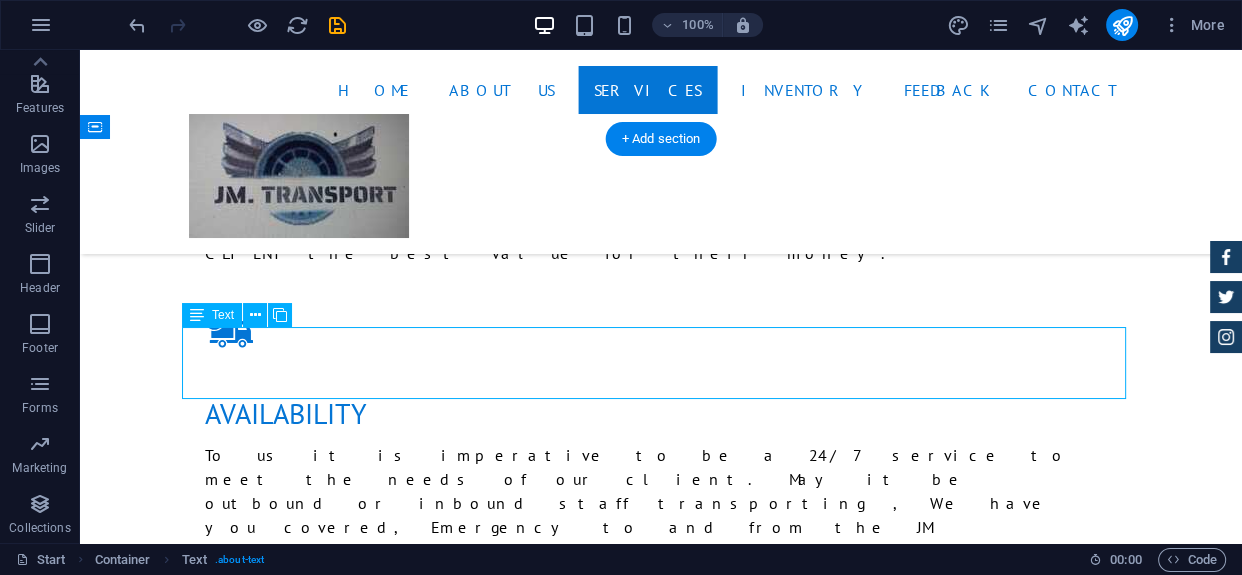 drag, startPoint x: 186, startPoint y: 331, endPoint x: 467, endPoint y: 380, distance: 285.24023 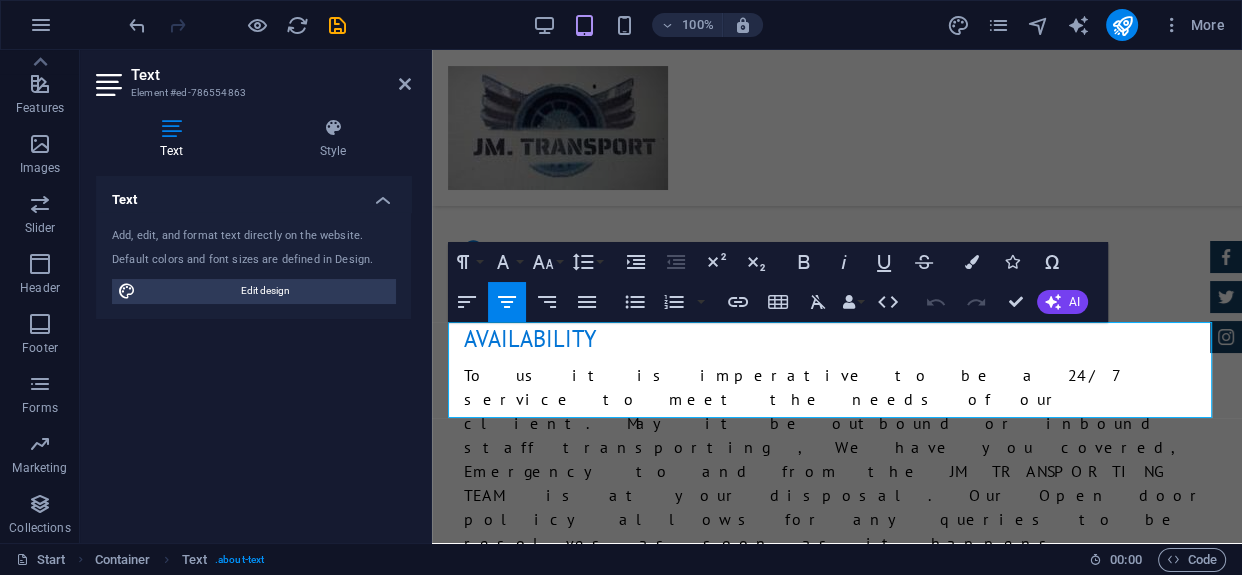 scroll, scrollTop: 2260, scrollLeft: 0, axis: vertical 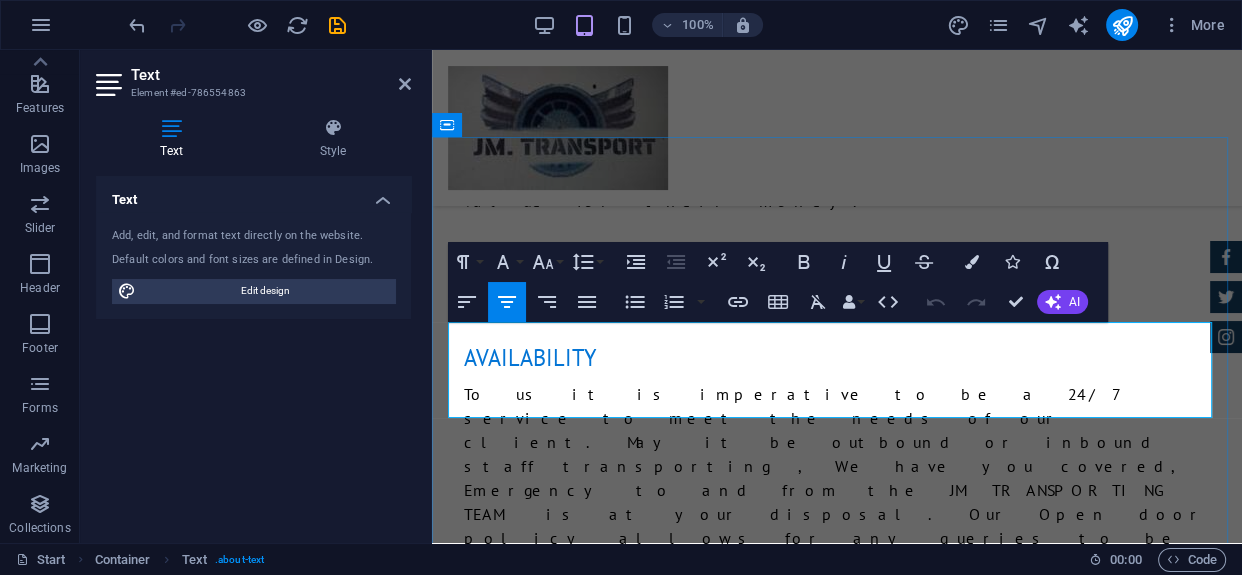 drag, startPoint x: 460, startPoint y: 335, endPoint x: 679, endPoint y: 372, distance: 222.10358 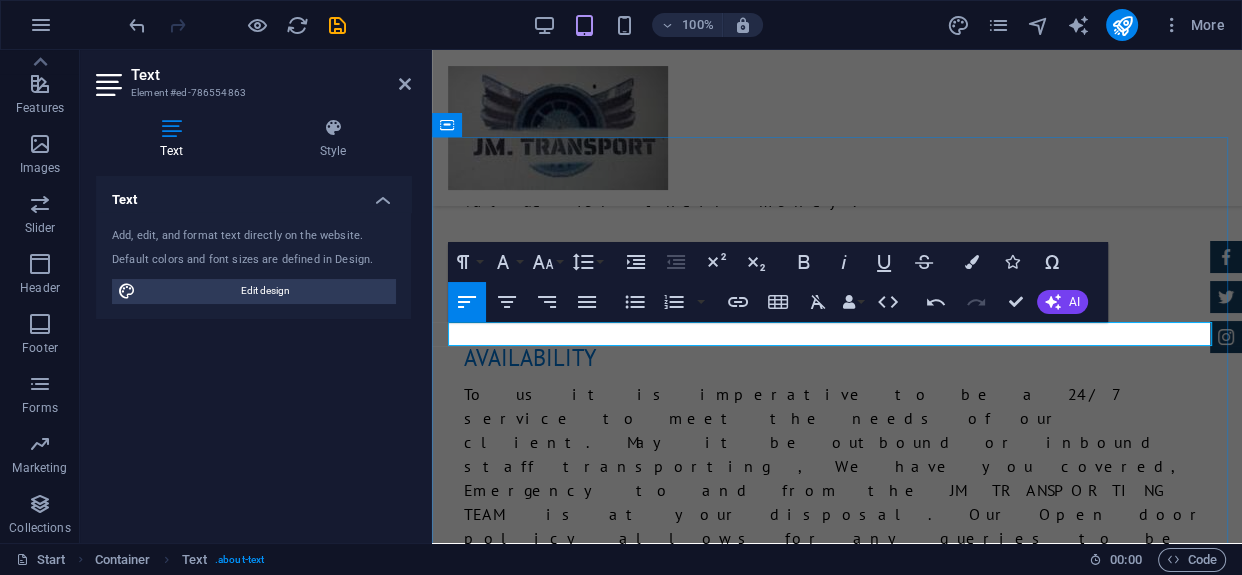 click on "Vichle flexibility" at bounding box center (837, 2075) 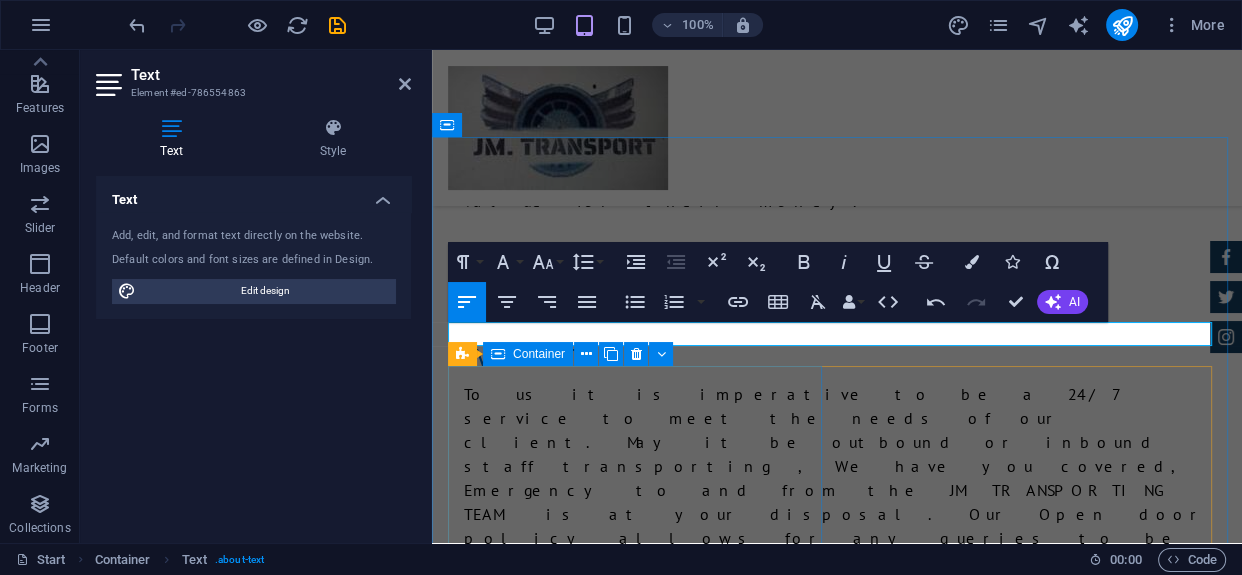 drag, startPoint x: 517, startPoint y: 331, endPoint x: 500, endPoint y: 367, distance: 39.812057 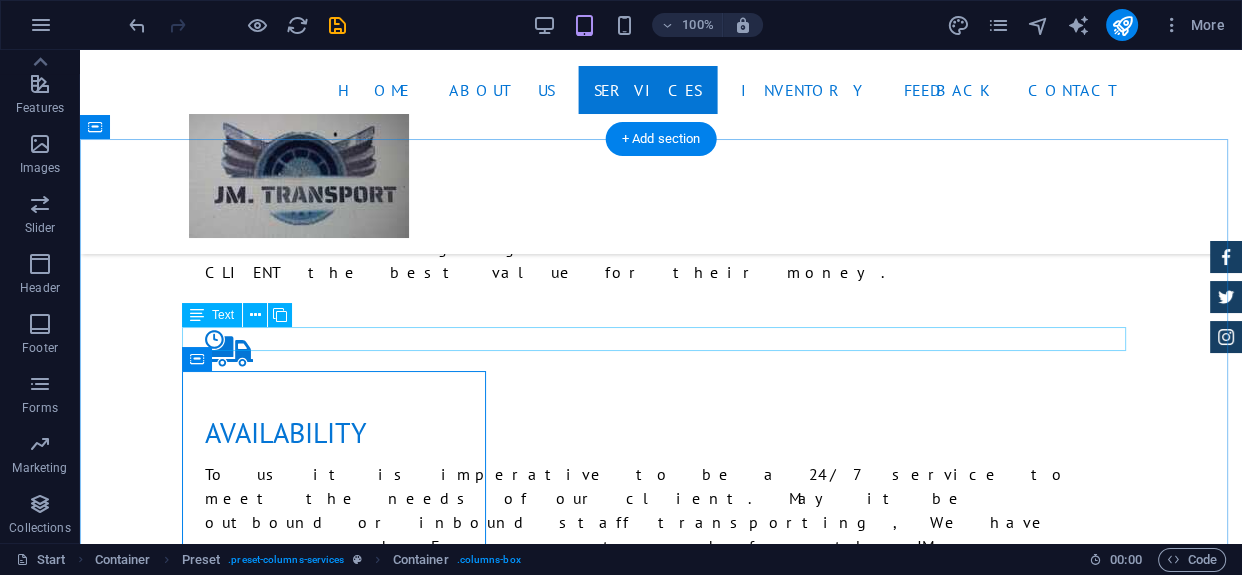 scroll, scrollTop: 2279, scrollLeft: 0, axis: vertical 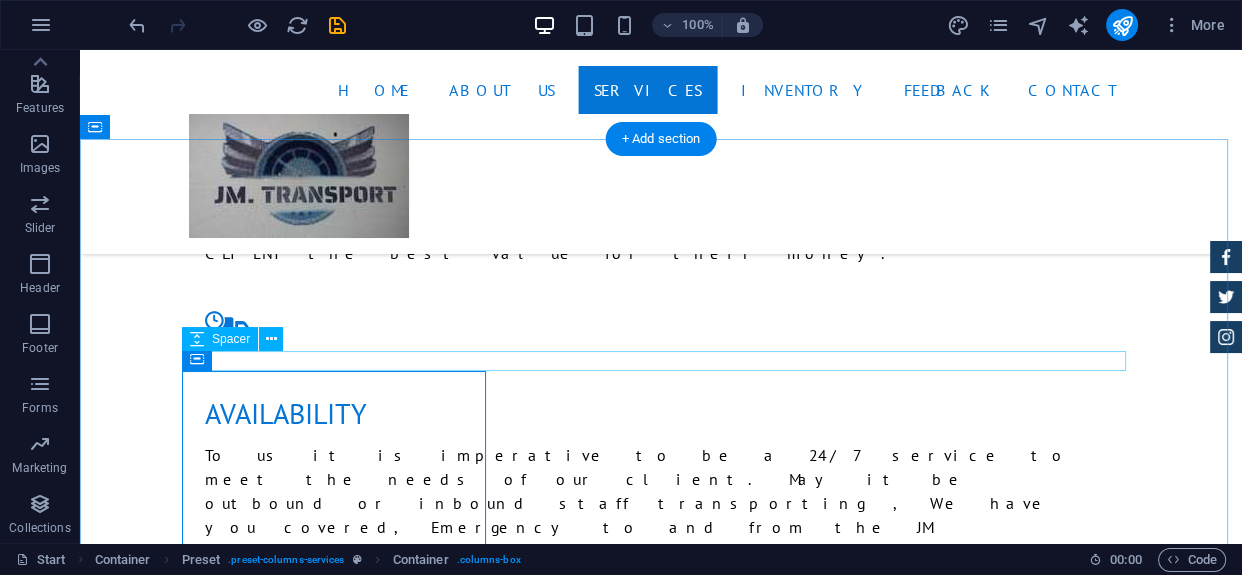 click at bounding box center (661, 2099) 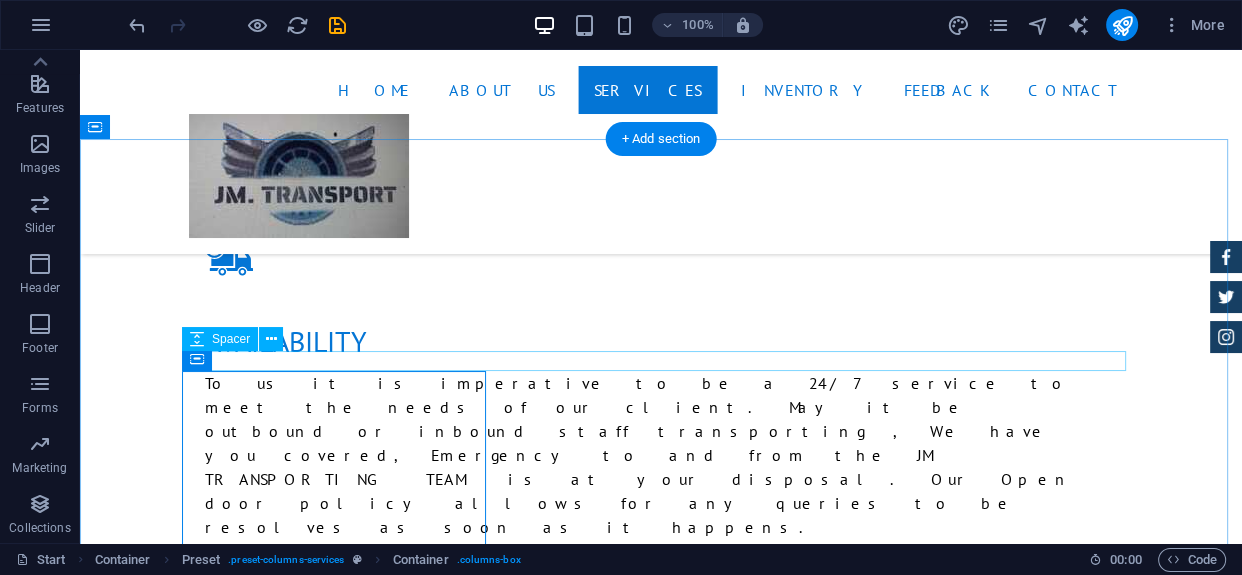 scroll, scrollTop: 2260, scrollLeft: 0, axis: vertical 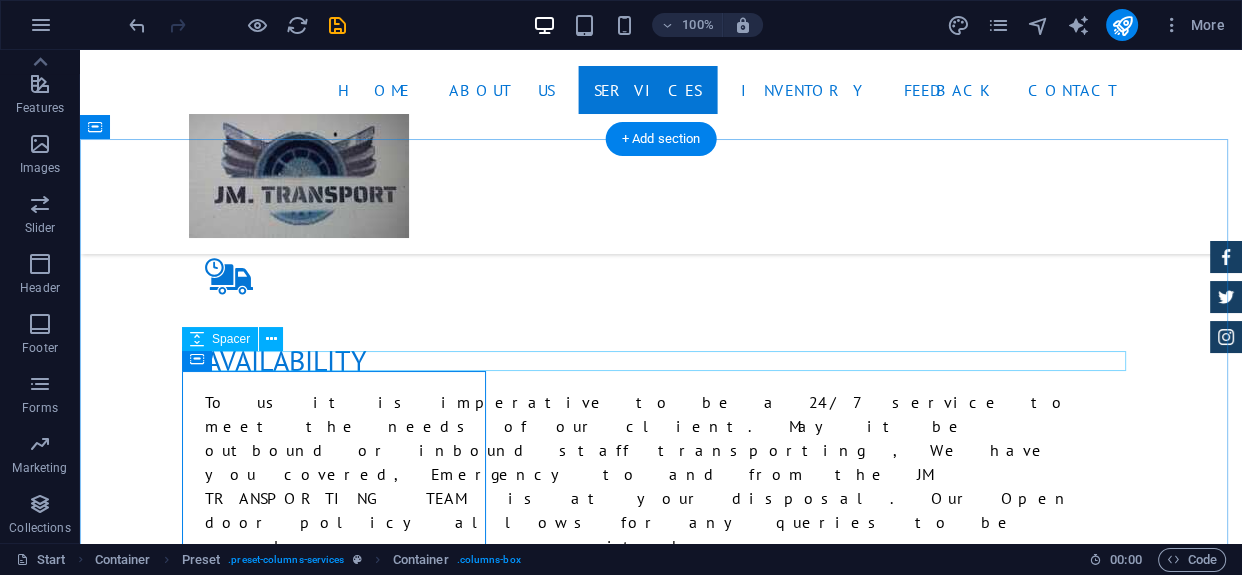 select on "px" 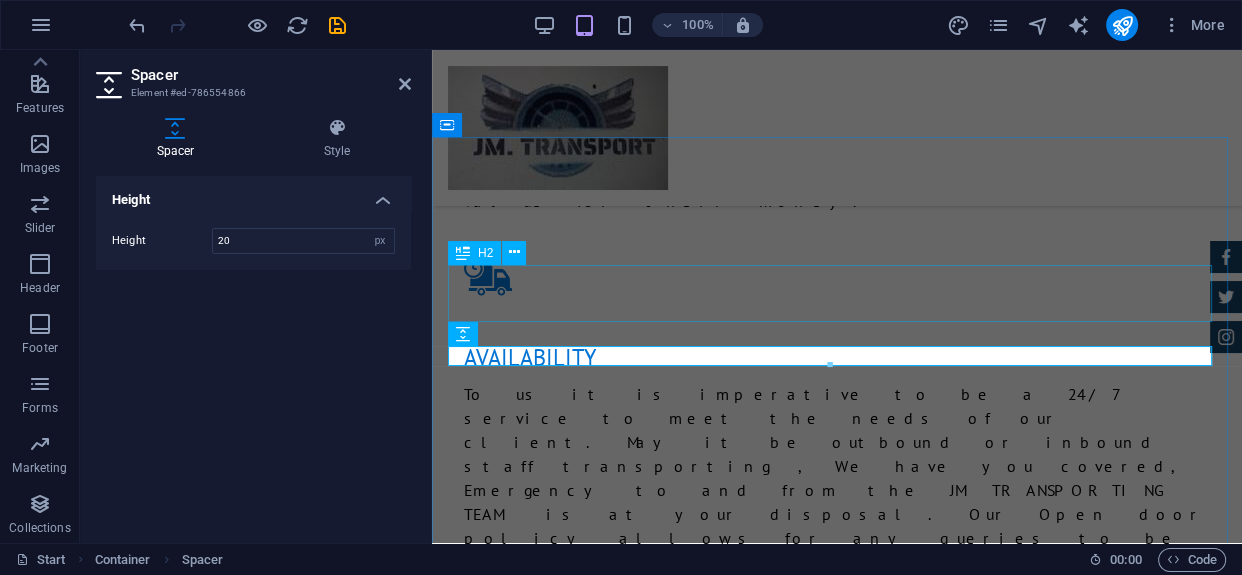 click on "Services" at bounding box center (837, 2035) 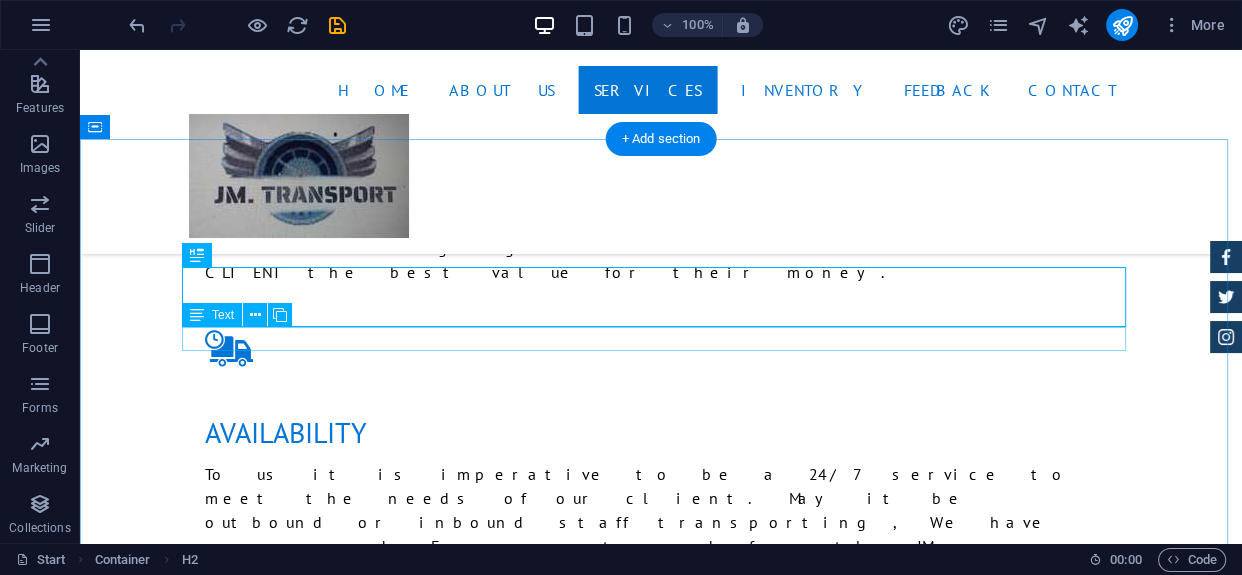 scroll, scrollTop: 2279, scrollLeft: 0, axis: vertical 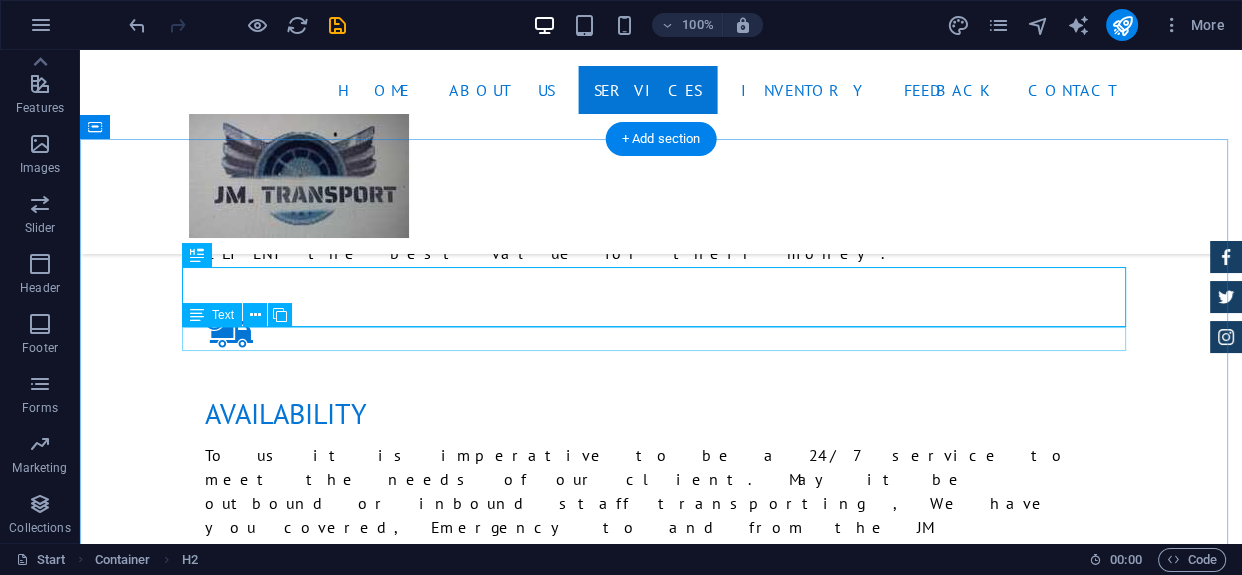 click on "Driver& Vichle flexibility" at bounding box center [661, 2077] 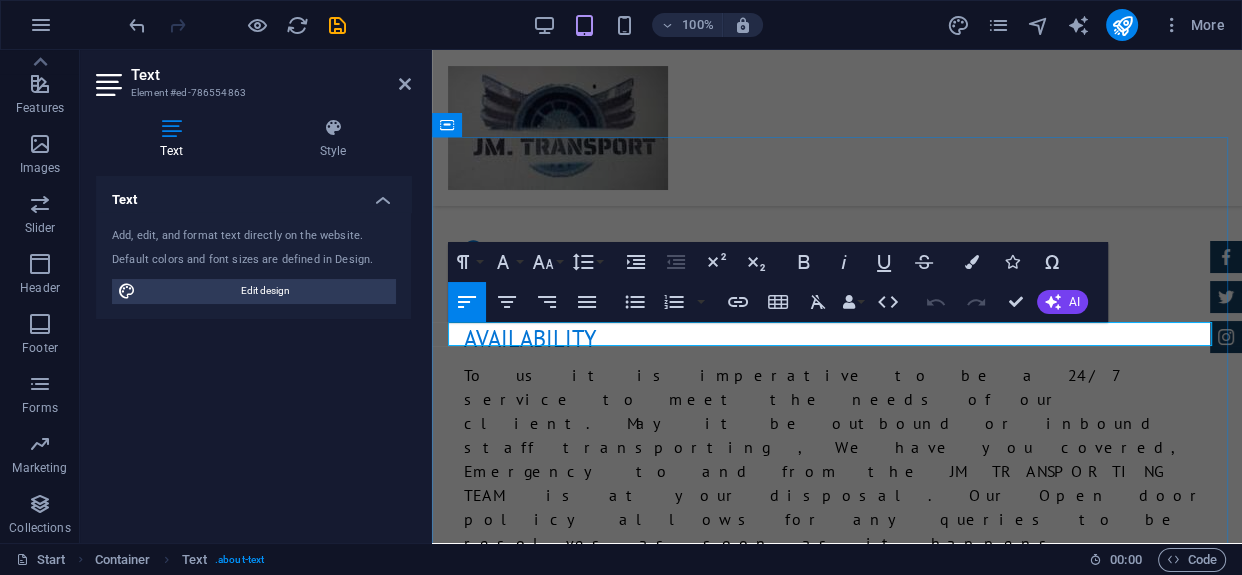 scroll, scrollTop: 2260, scrollLeft: 0, axis: vertical 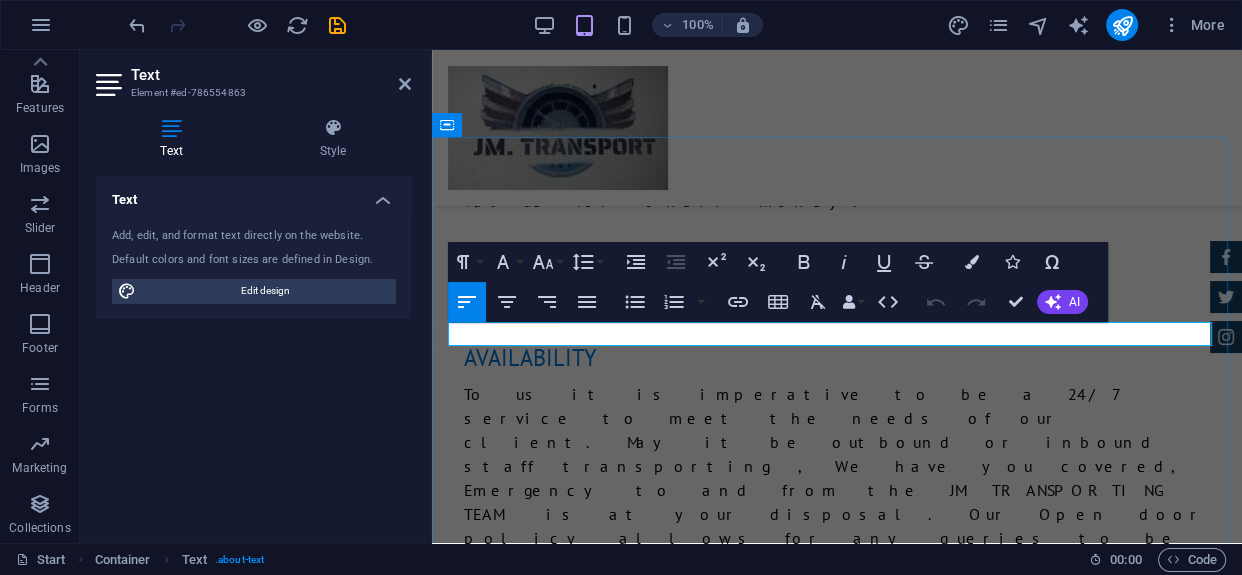 click on "Driver& Vichle flexibility" at bounding box center [837, 2075] 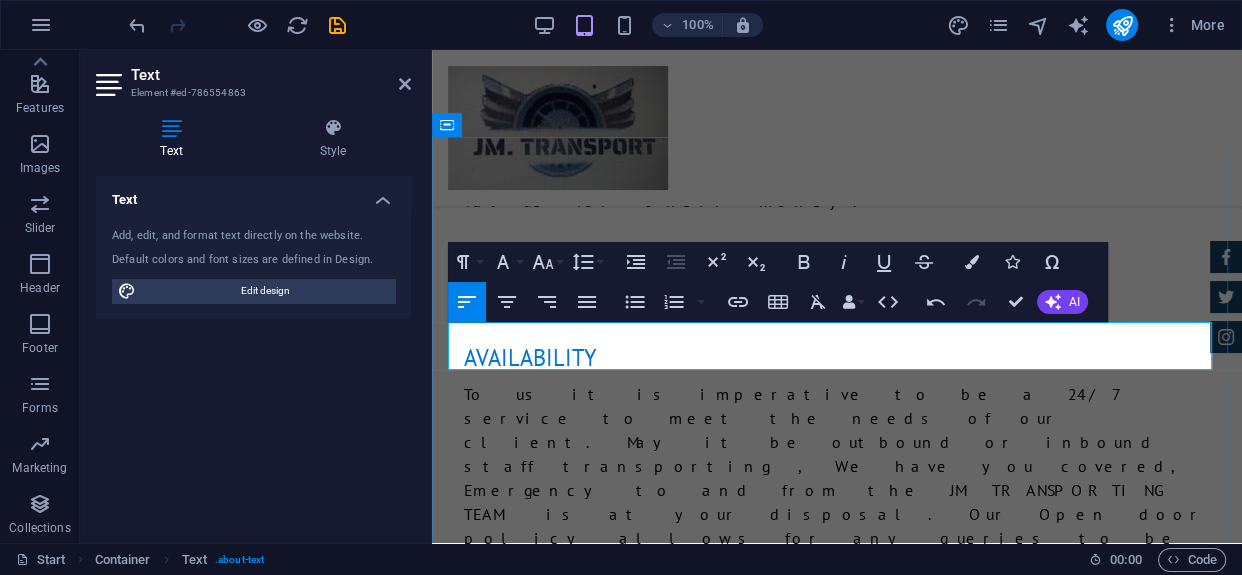 type 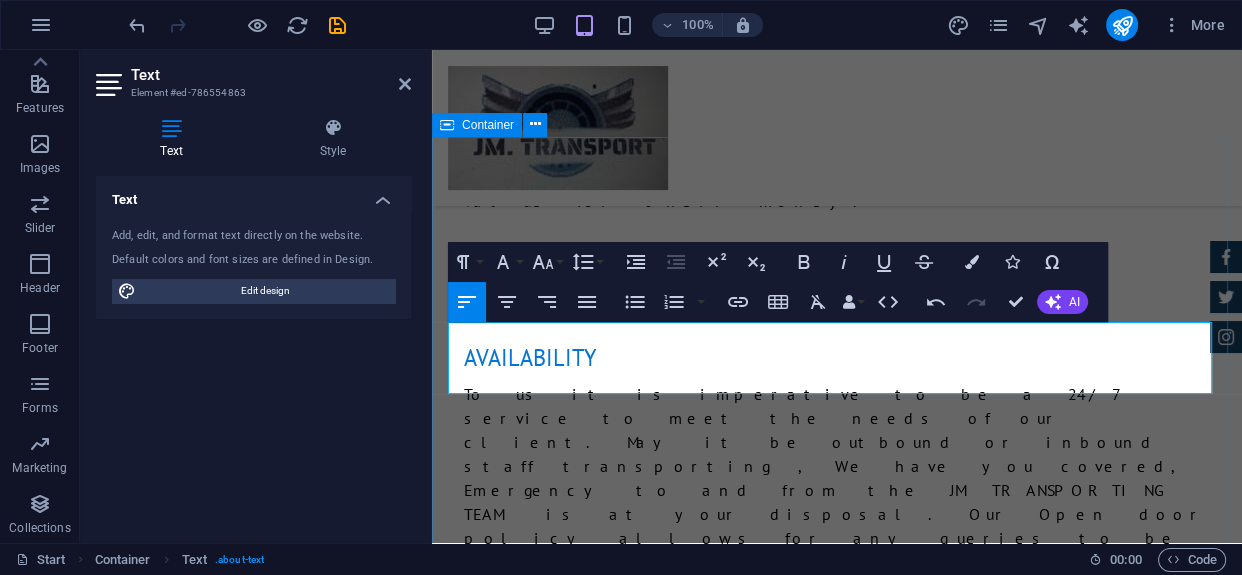 click on "Services Driver& Vichle flexibility Commitment to company rules ​Friendly sober minded Drivers  CAR  CHECK Lorum ipsum At vero eos et  Stet clita kasd  Ut wisi enim from $ 119 Insurance cover Lorum ipsum At vero eos et Stet clita kasd  Ut wisi enim from $ 259 Tire  Change Lorum ipsum At vero eos et  Stet clita kasd  Ut wisi enim from $ 49 System upgrade Lorum ipsum At vero eos et  Stet clita kasd  Ut wisi enim from $ 99 Oil Change Lorum ipsum At vero eos et  Stet clita kasd  Ut wisi enim from $ 19 Car Cleanup Lorum ipsum At vero eos et  Stet clita kasd  Ut wisi enim from $ 39" at bounding box center (837, 2765) 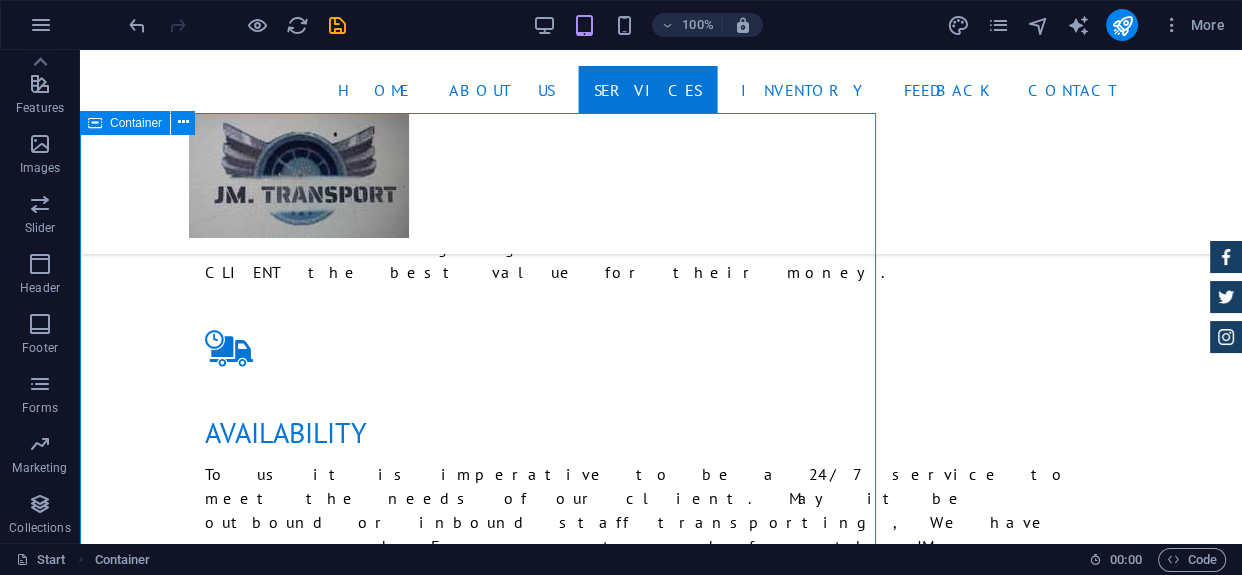 scroll, scrollTop: 2283, scrollLeft: 0, axis: vertical 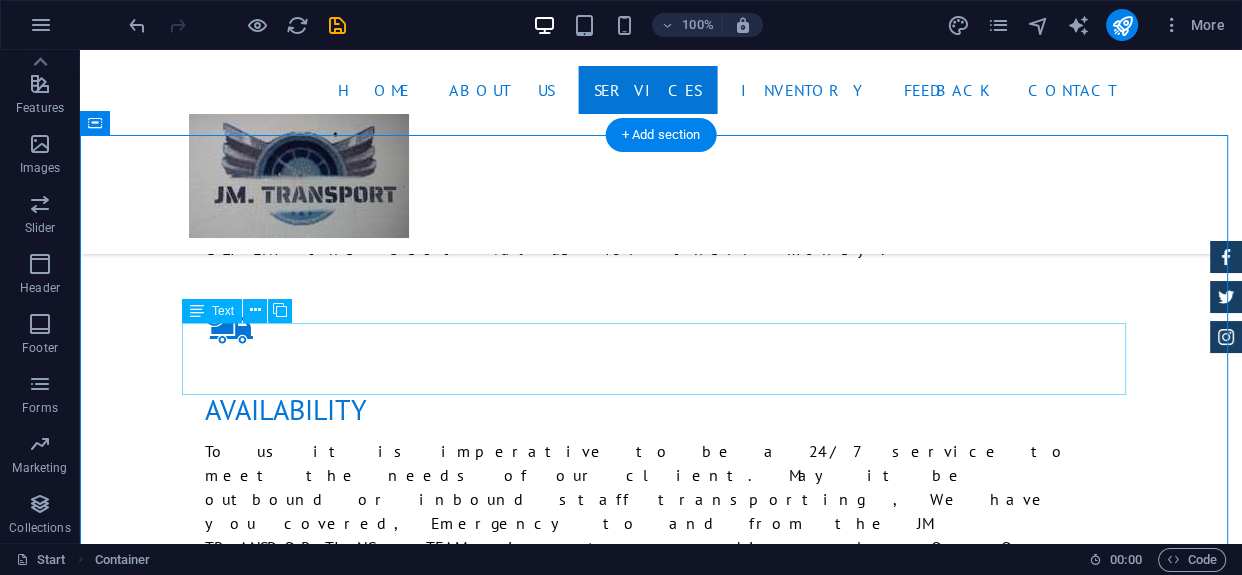 click on "Driver& Vichle flexibility Commitment to company rules Friendly sober minded Drivers" at bounding box center [661, 2097] 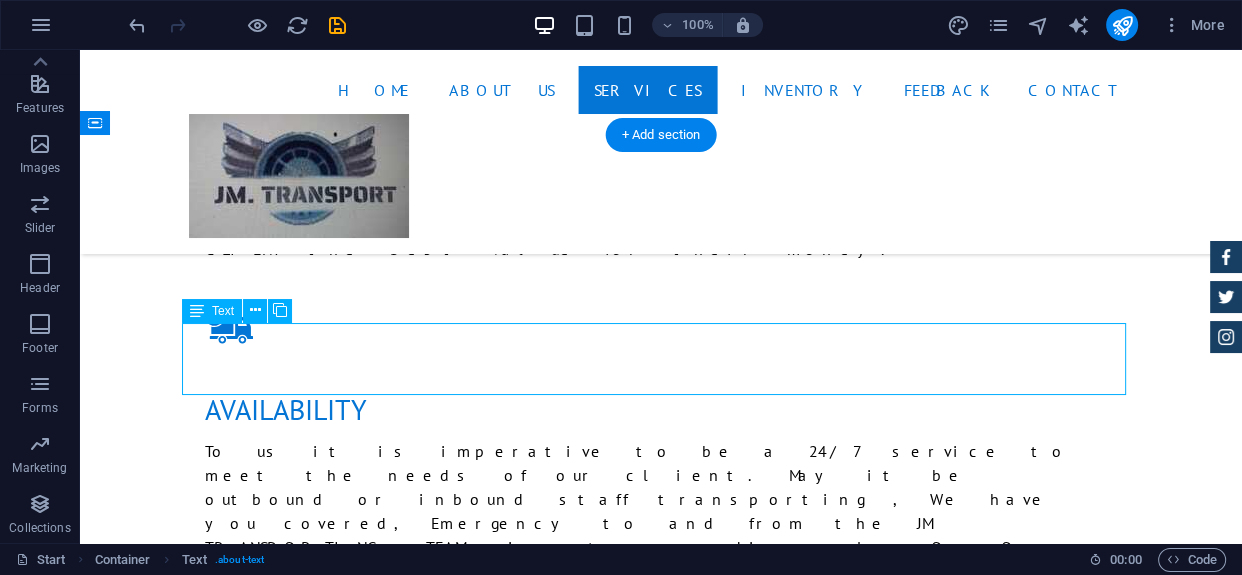 click on "Driver& Vichle flexibility Commitment to company rules Friendly sober minded Drivers" at bounding box center [661, 2097] 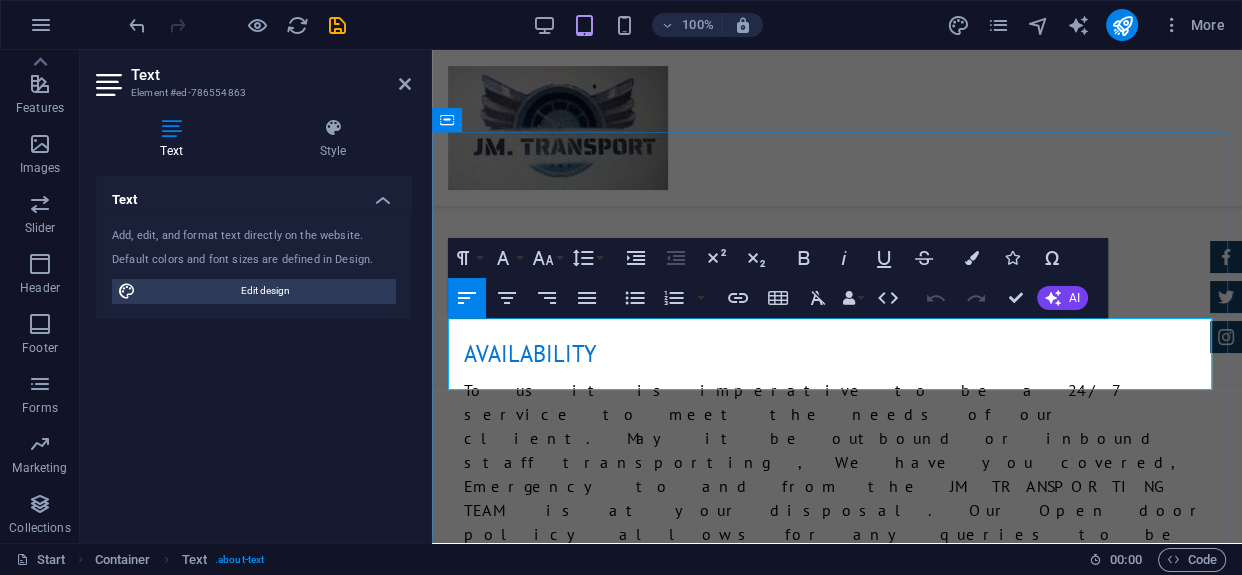 click on "Driver& Vichle flexibility" at bounding box center [837, 2071] 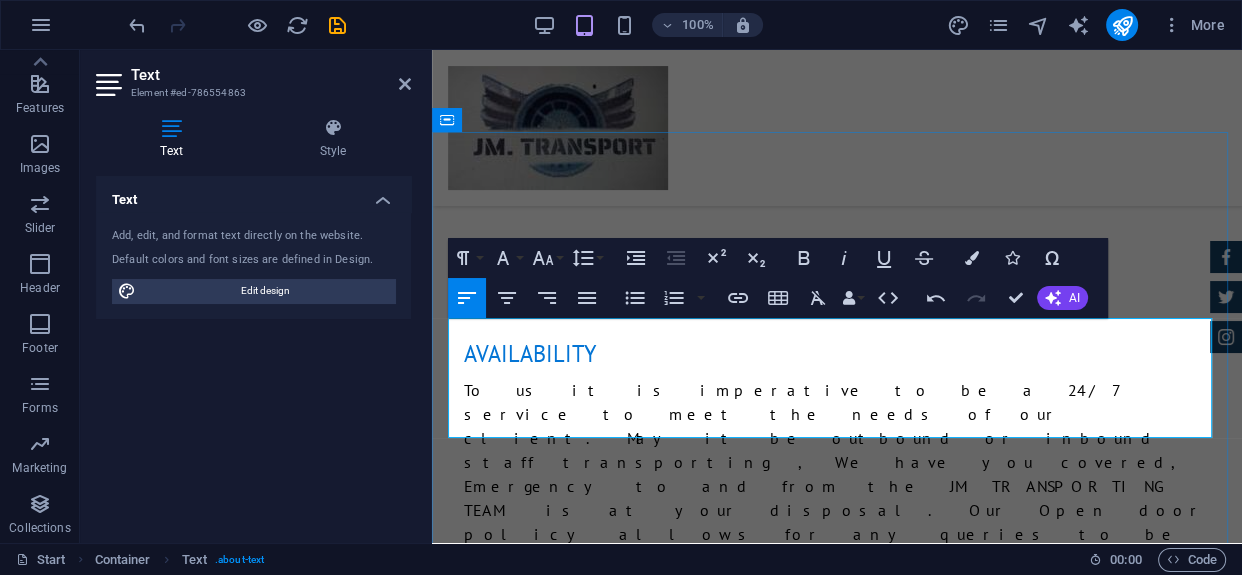 click on "• Goal #1: We commit ourselves to drop staff 30min prior to shift   • Goal #2: We are designed to be in alignment with our Client, the staff and our driver.  • Goal #3: Open communication system that provides smooth sailing pickups and drop oDriver& Vichle flexibility" at bounding box center (837, 2143) 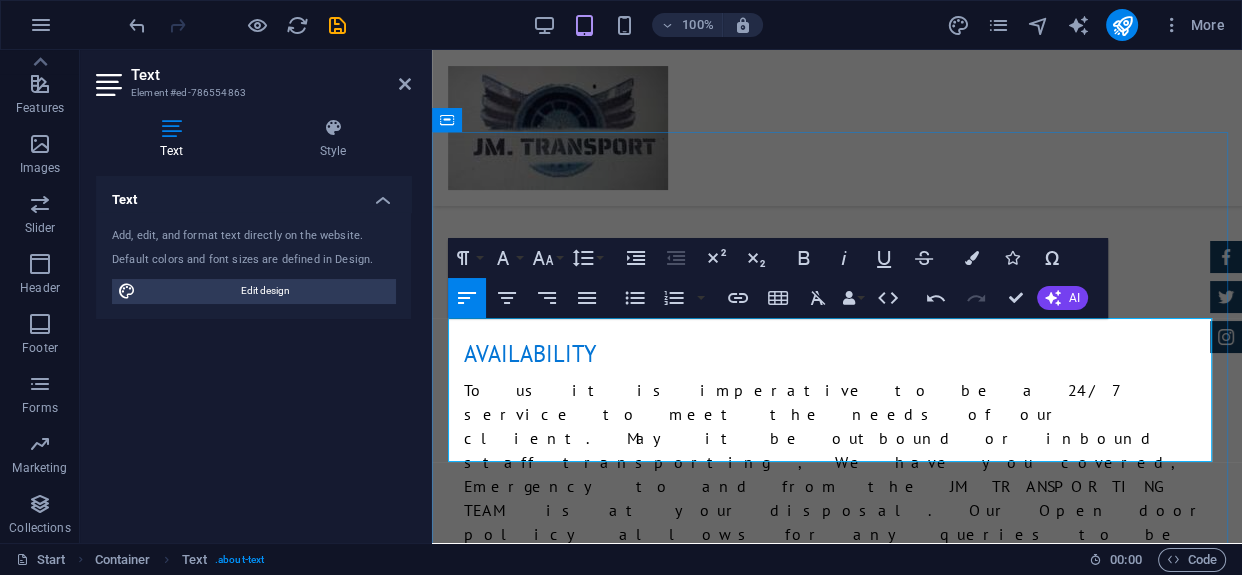 drag, startPoint x: 452, startPoint y: 398, endPoint x: 680, endPoint y: 443, distance: 232.39836 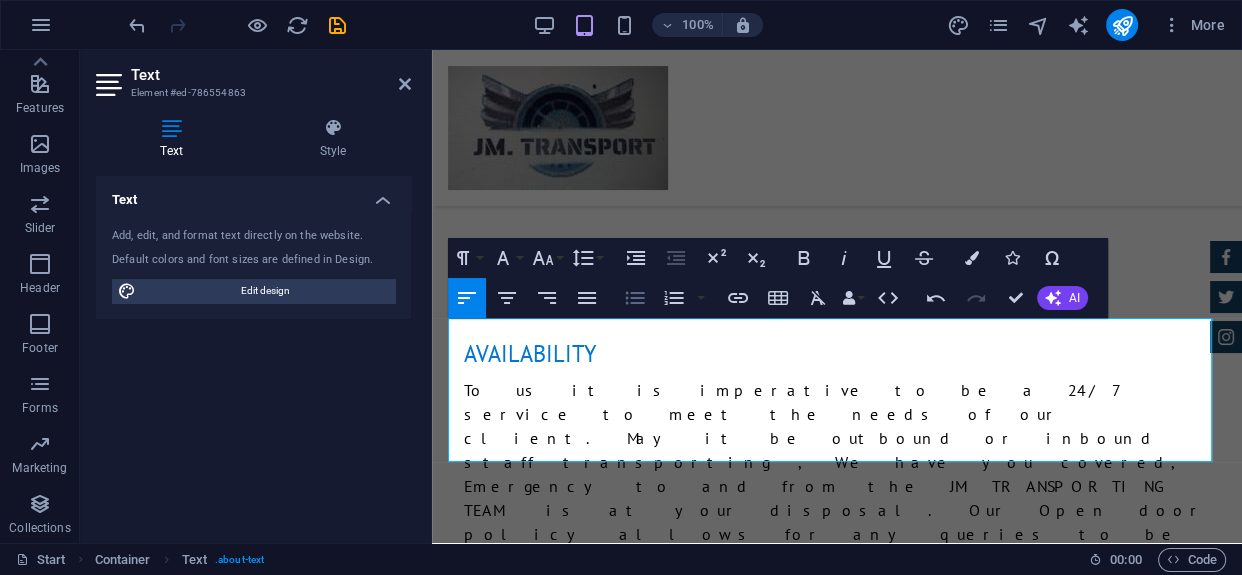 click 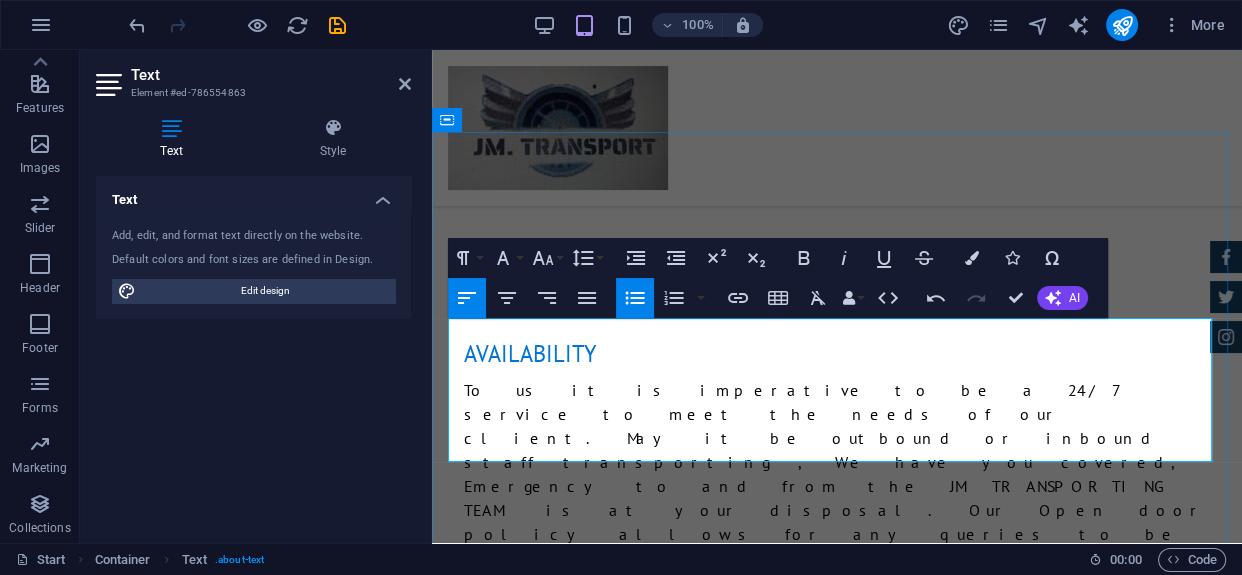 drag, startPoint x: 448, startPoint y: 332, endPoint x: 653, endPoint y: 374, distance: 209.25821 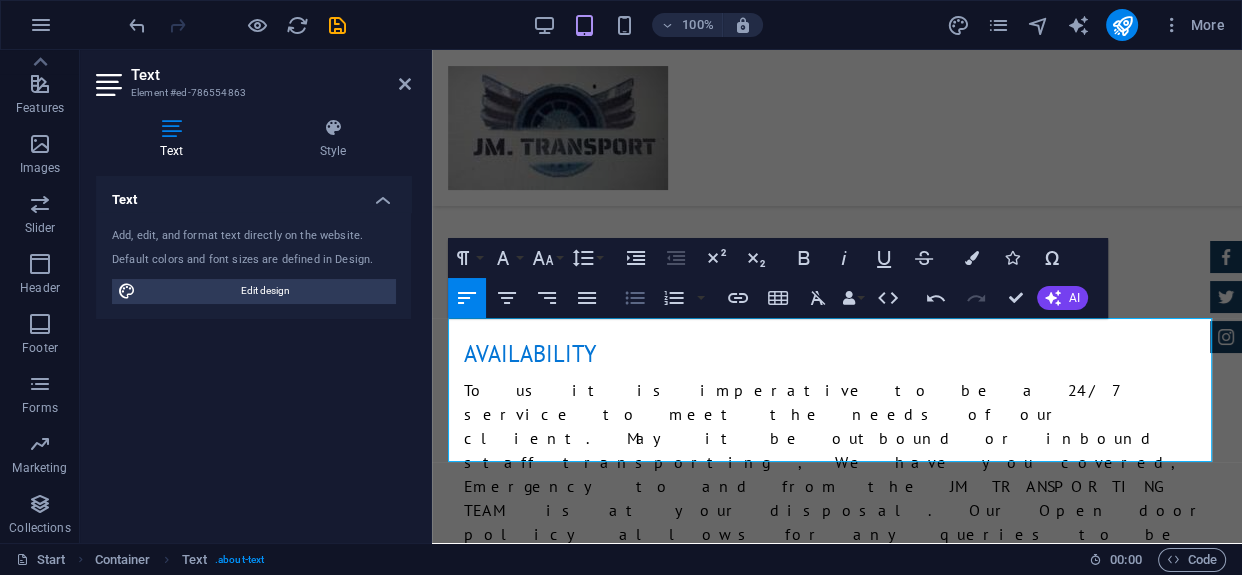 click 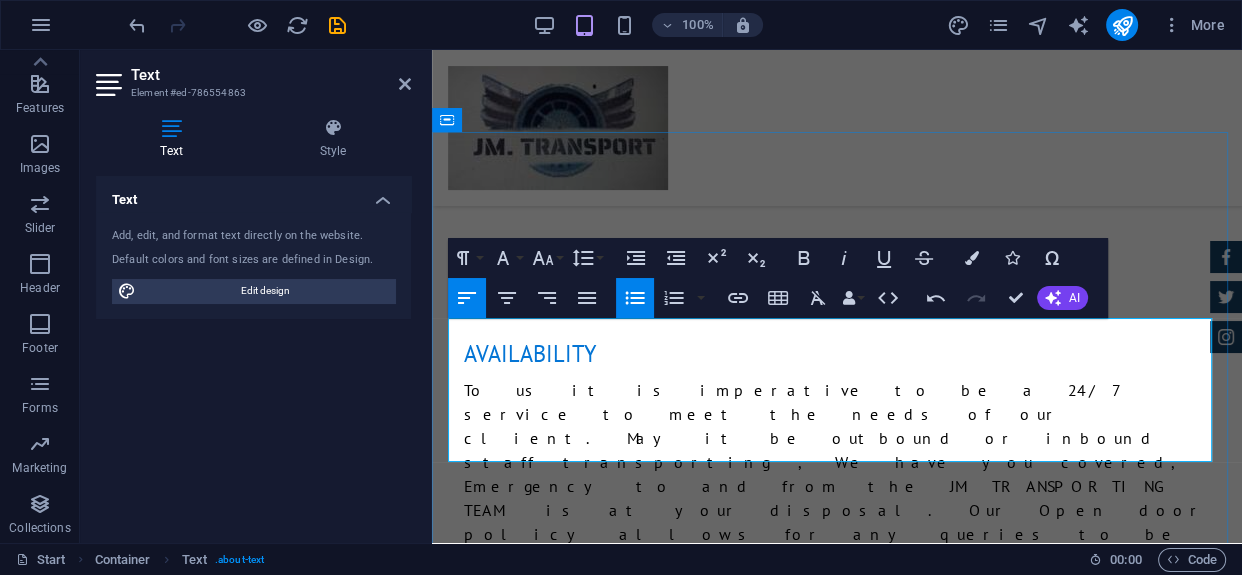 click on "Driver& Vichle flexibility" at bounding box center [845, 2242] 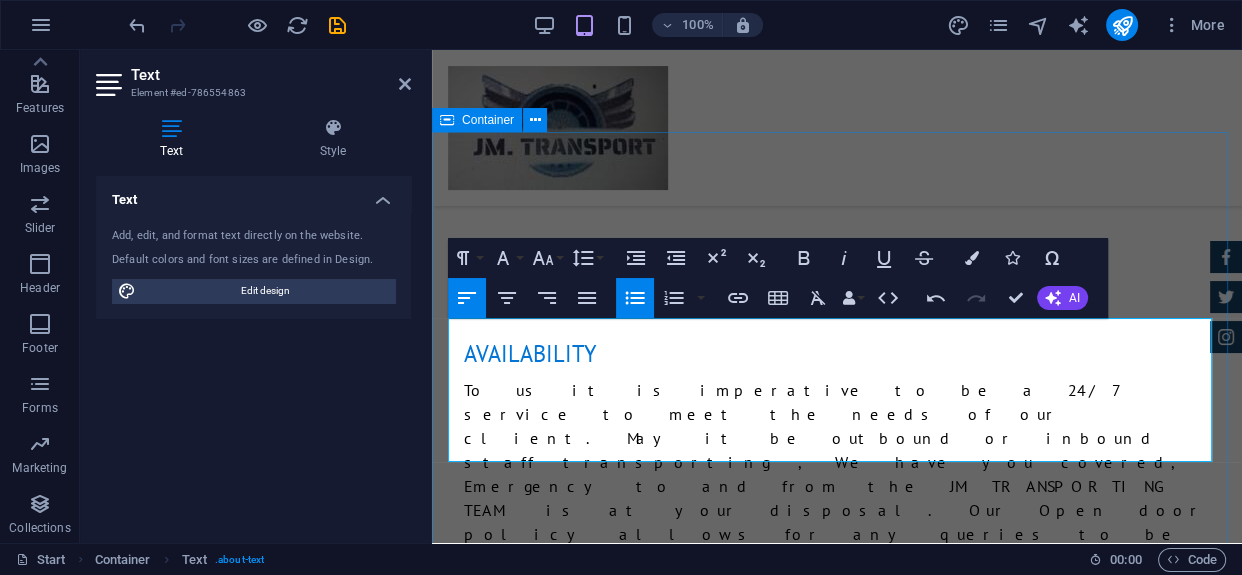 click on "Services • We commit ourselves to drop staff 30min prior to shift    • We are designed to be in alignment with our Client, the staff and our driver.   •  Open communication system that provides smooth sailing pickups and drop  Driver& Vichle flexibility Commitment to company rules Friendly sober minded Drivers  CAR  CHECK Lorum ipsum At vero eos et  Stet clita kasd  Ut wisi enim from $ 119 Insurance cover Lorum ipsum At vero eos et Stet clita kasd  Ut wisi enim from $ 259 Tire  Change Lorum ipsum At vero eos et  Stet clita kasd  Ut wisi enim from $ 49 System upgrade Lorum ipsum At vero eos et  Stet clita kasd  Ut wisi enim from $ 99 Oil Change Lorum ipsum At vero eos et  Stet clita kasd  Ut wisi enim from $ 19 Car Cleanup Lorum ipsum At vero eos et  Stet clita kasd  Ut wisi enim from $ 39" at bounding box center (837, 2848) 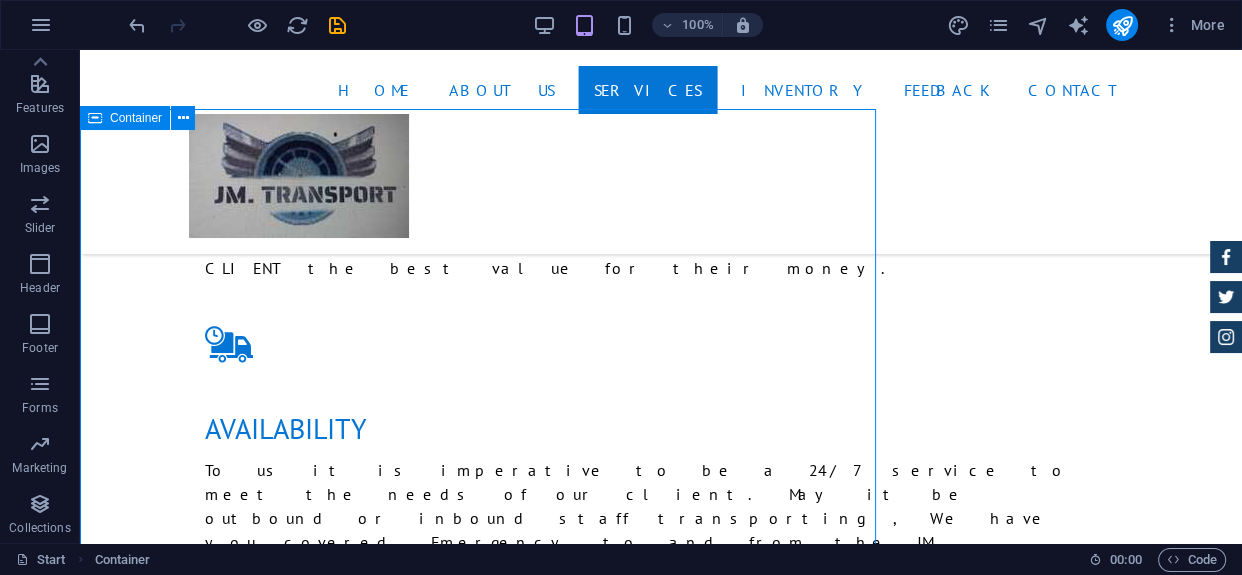 scroll, scrollTop: 2288, scrollLeft: 0, axis: vertical 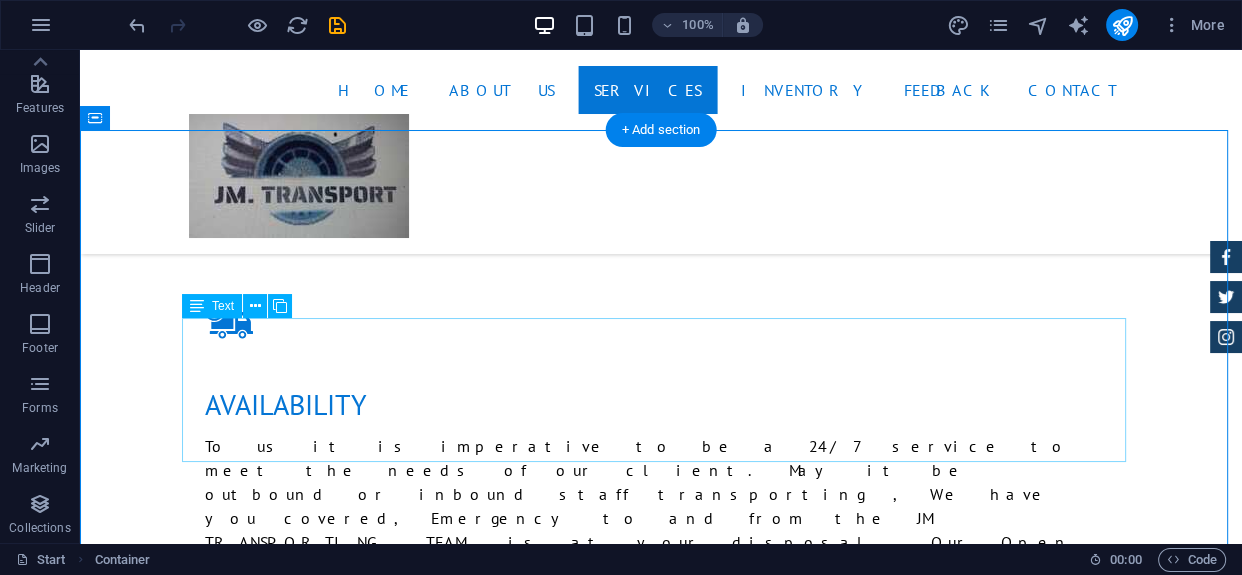 click on "• We commit ourselves to drop staff 30min prior to shift    • We are designed to be in alignment with our Client, the staff and our driver.   •  Open communication system that provides smooth sailing pickups and drop  Driver& Vichle flexibility Commitment to company rules Friendly sober minded Drivers" at bounding box center (661, 2167) 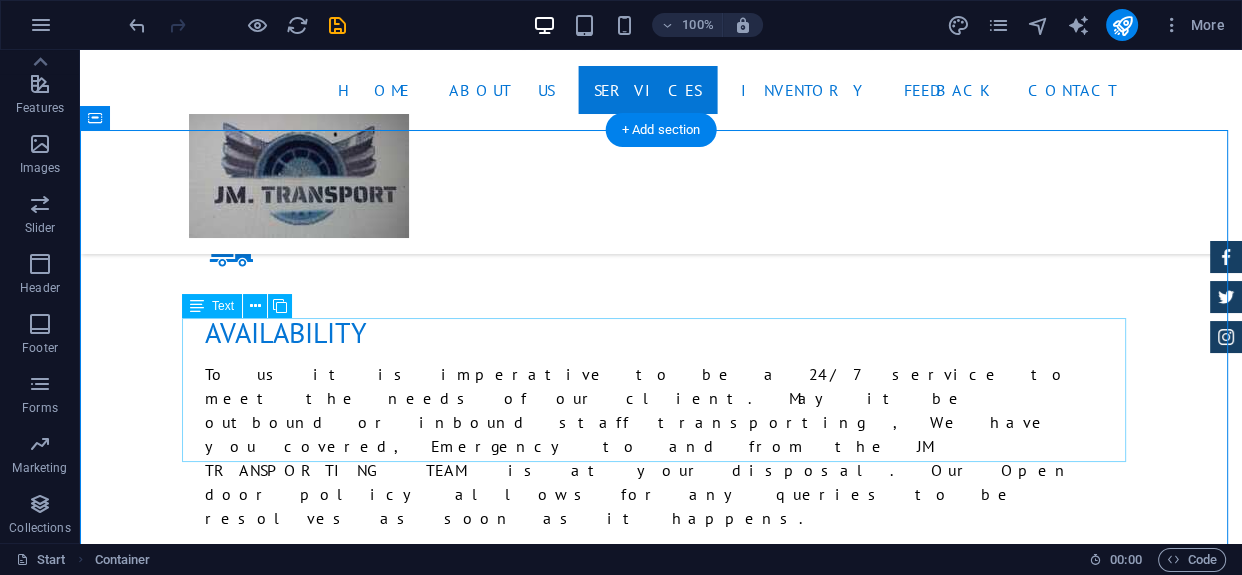 scroll, scrollTop: 2269, scrollLeft: 0, axis: vertical 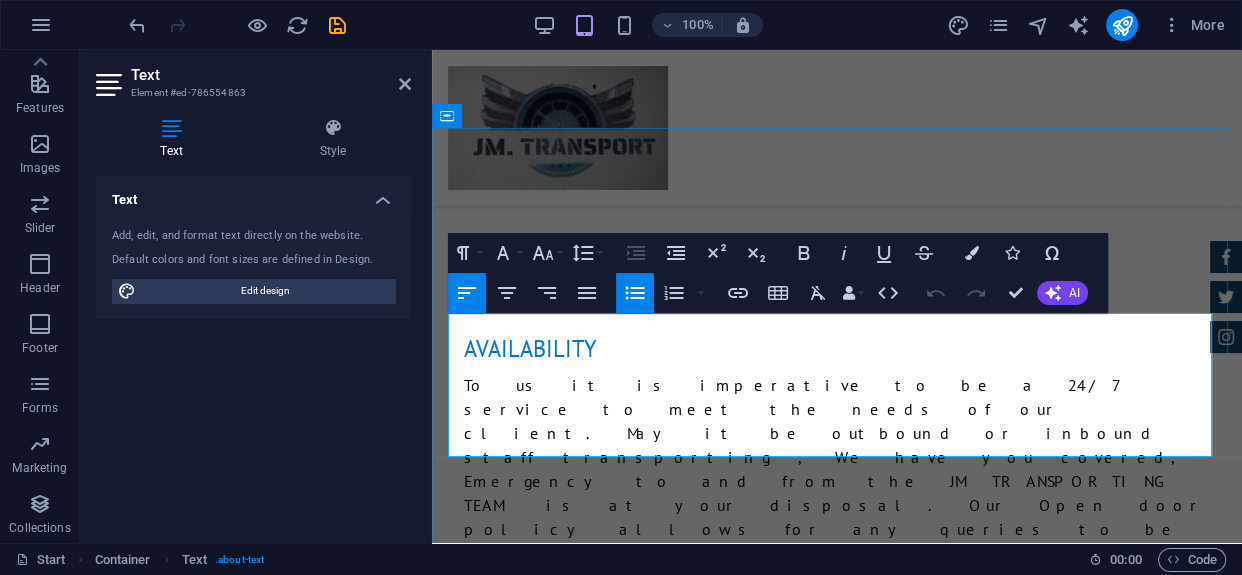 click on "• We commit ourselves to drop staff 30min prior to shift" at bounding box center (845, 2078) 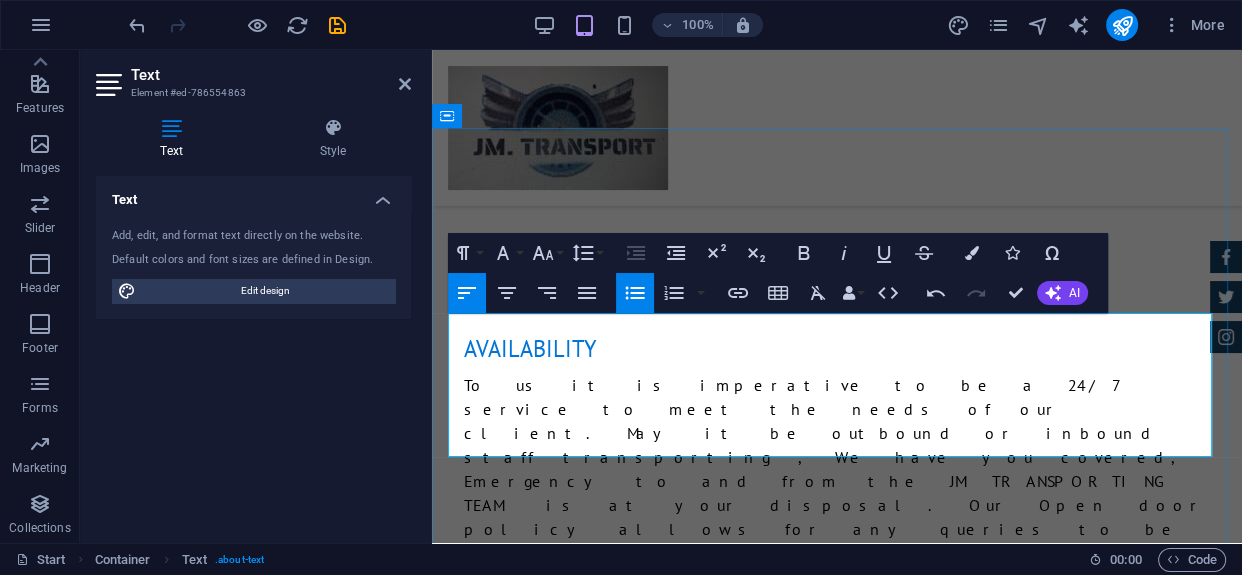 click on "• We are designed to be in alignment with our Client, the staff and our driver." at bounding box center [845, 2139] 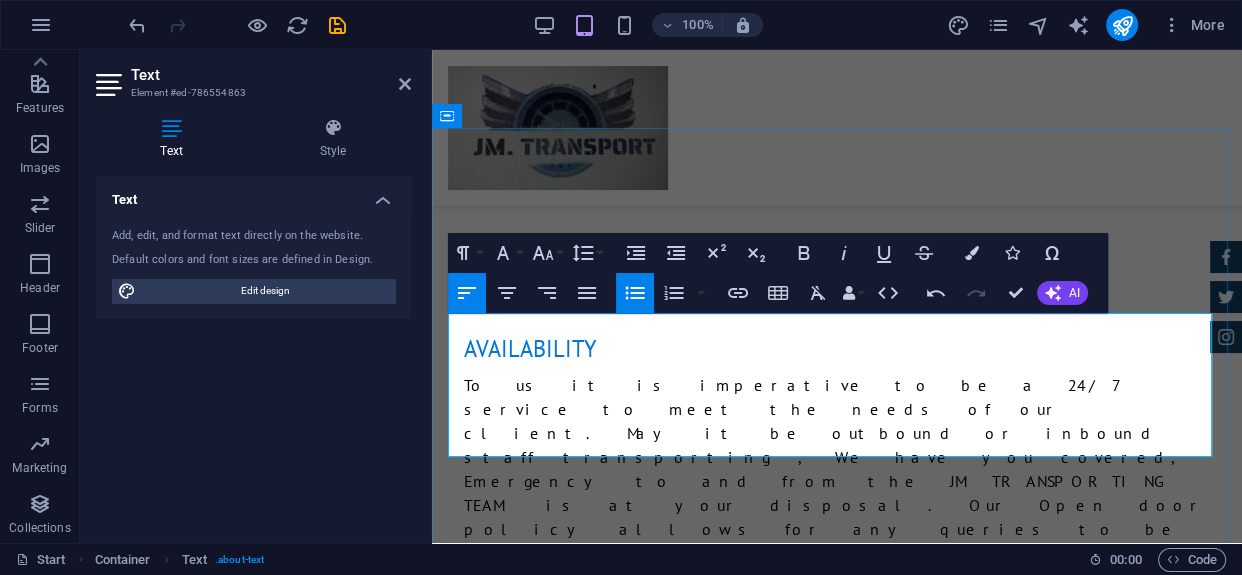 click on "•  Open communication system that provides smooth sailing pickups and drop" at bounding box center [845, 2176] 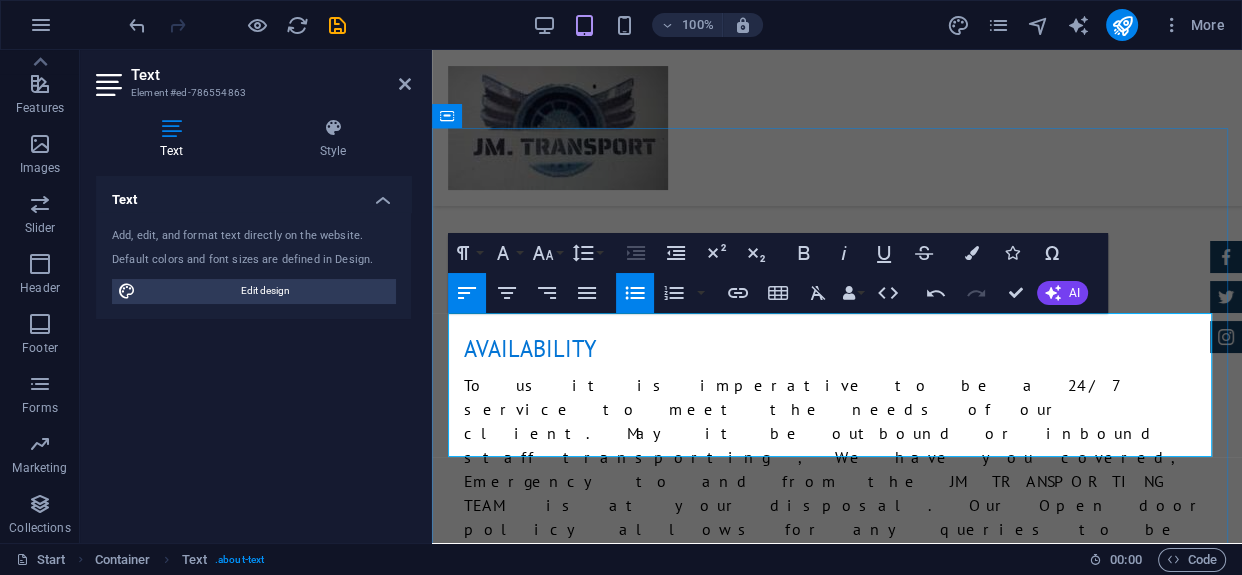 click on "We are designed to be in alignment with our Client, the staff and our driver." at bounding box center (845, 2103) 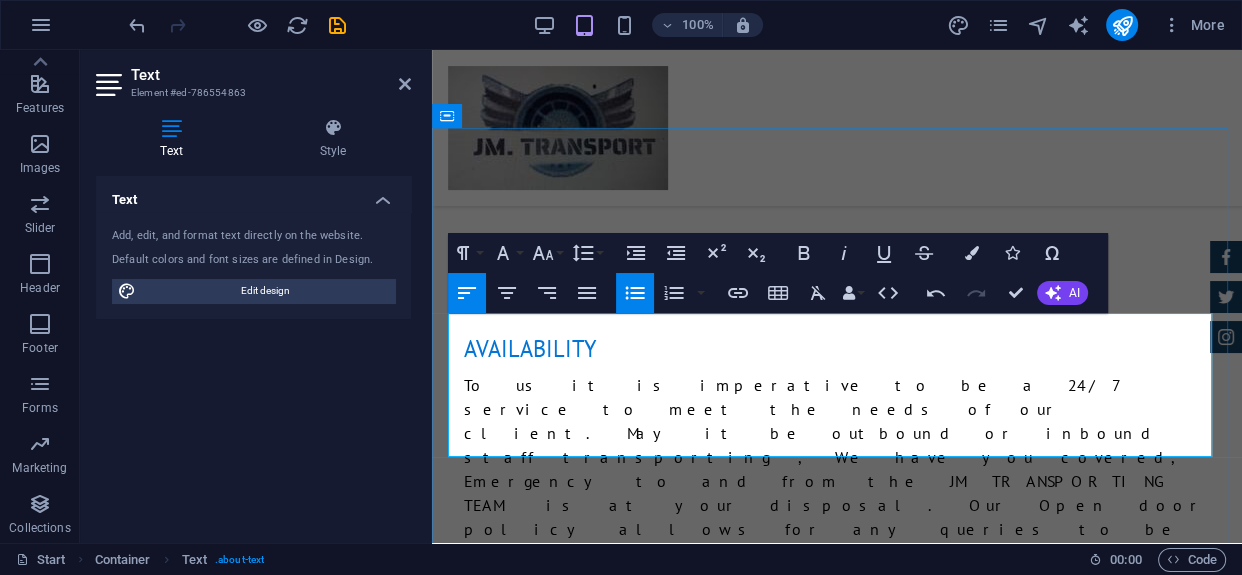 click on "Driver& Vichle flexibility" at bounding box center (845, 2189) 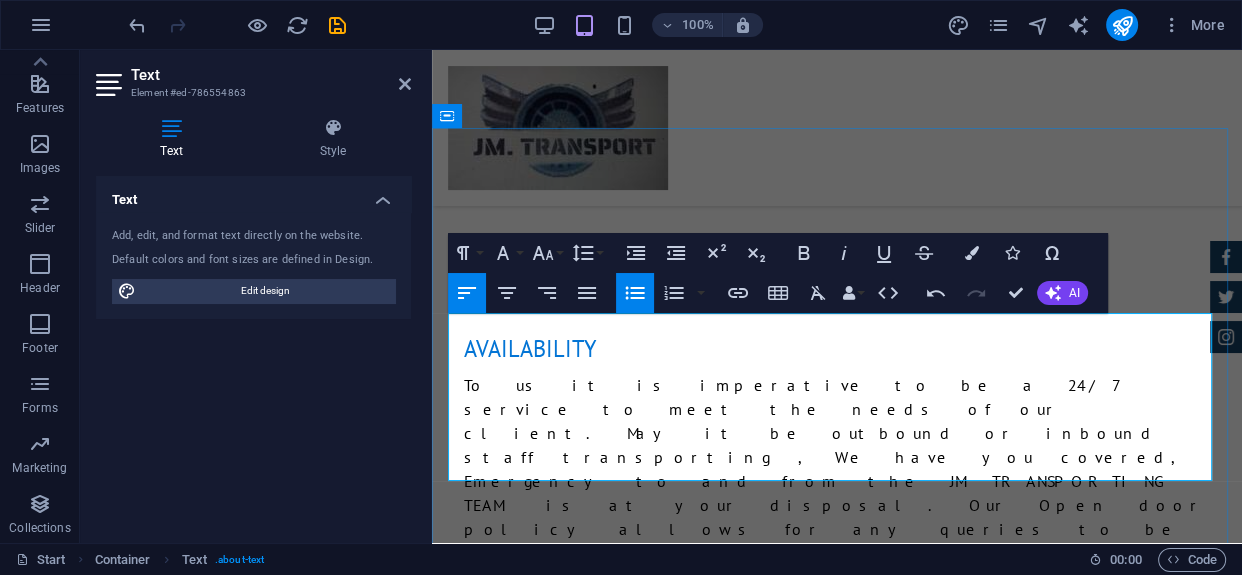 click at bounding box center (845, 2264) 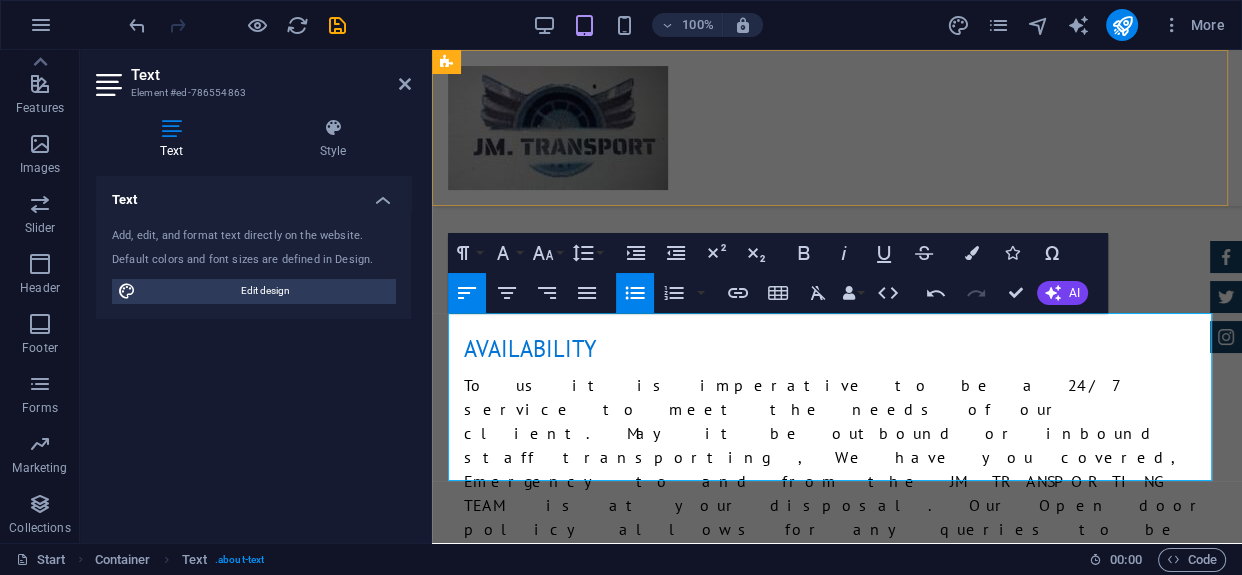 drag, startPoint x: 560, startPoint y: 393, endPoint x: 1010, endPoint y: 102, distance: 535.8927 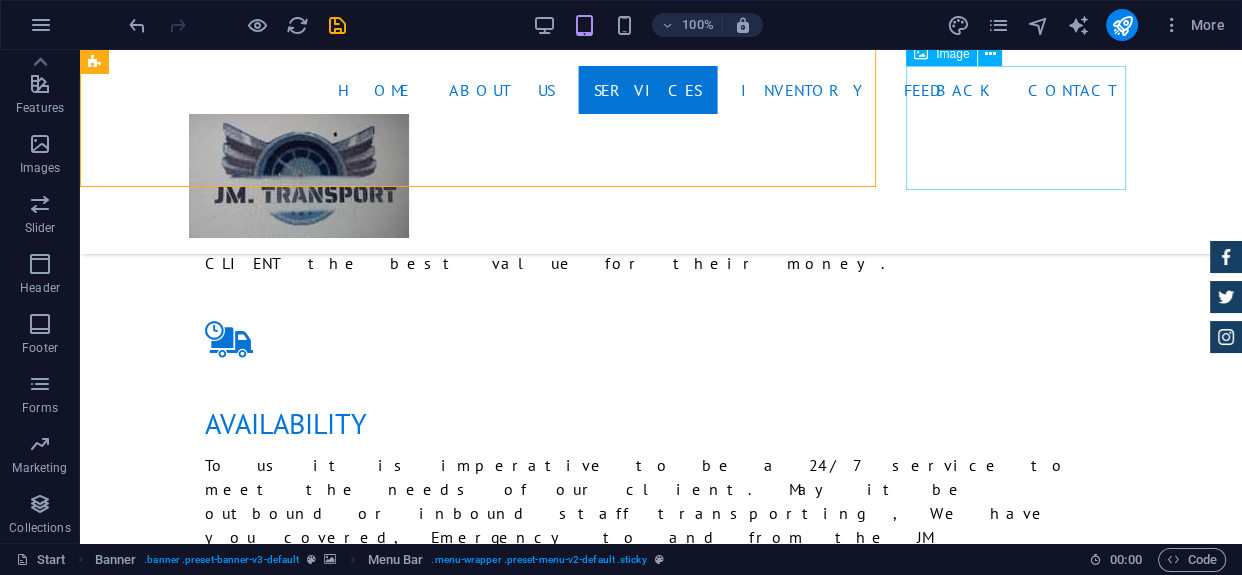 scroll, scrollTop: 2288, scrollLeft: 0, axis: vertical 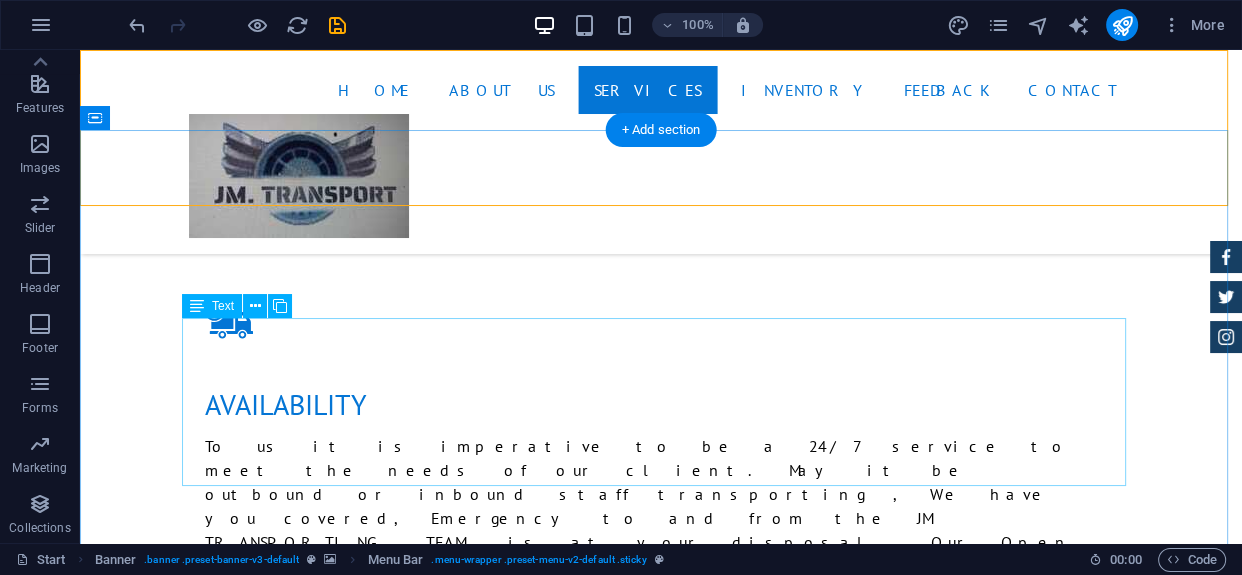 click on "drop staff 30min prior to shift     be in alignment with our Client, the staff and our driver.   Open communication system that provides smooth sailing pickups and drop  Driver& Vichles flexibility Commitment to company rules Friendly sober minded Drivers  Shuttling service Airport, door to door and private shuttling service" at bounding box center [661, 2179] 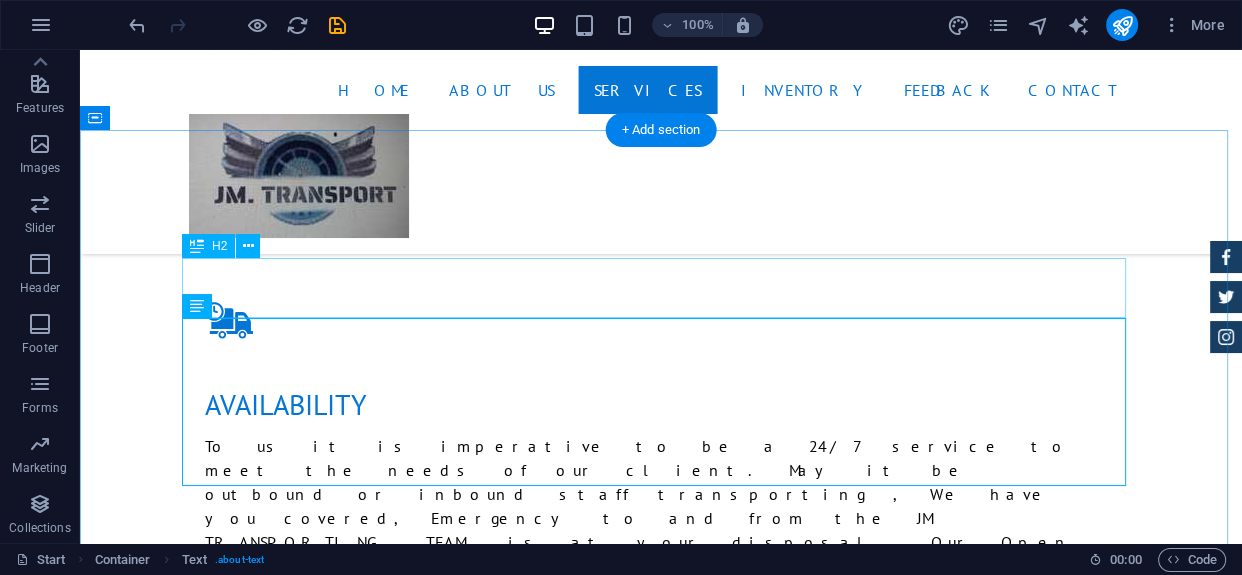 click on "Services" at bounding box center [661, 2026] 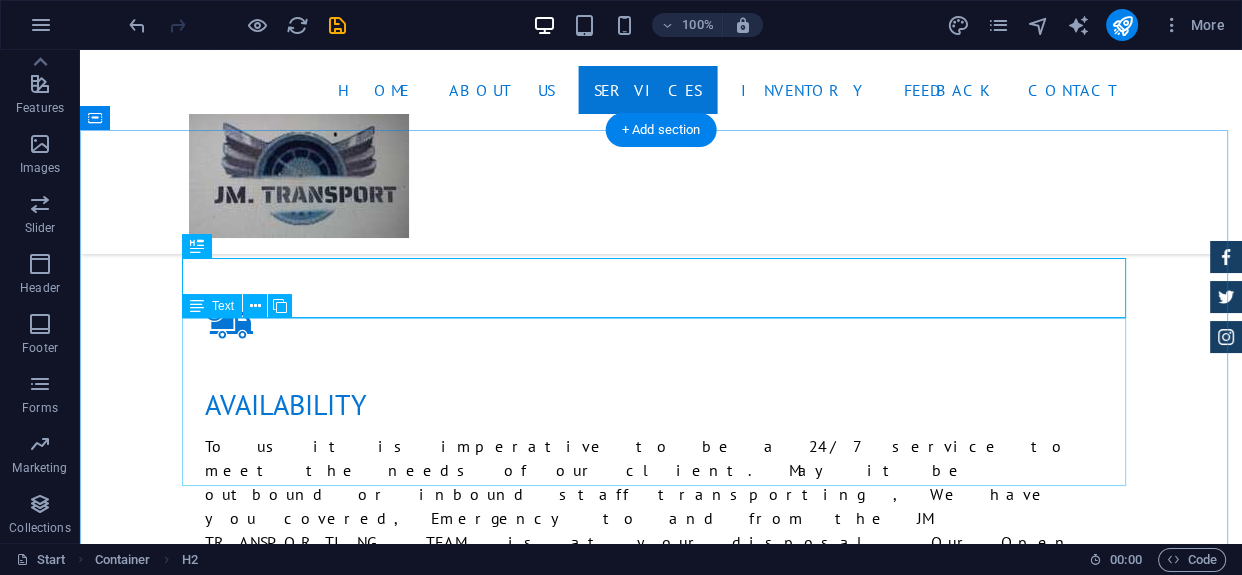 click on "drop staff 30min prior to shift     be in alignment with our Client, the staff and our driver.   Open communication system that provides smooth sailing pickups and drop  Driver& Vichles flexibility Commitment to company rules Friendly sober minded Drivers  Shuttling service Airport, door to door and private shuttling service" at bounding box center [661, 2179] 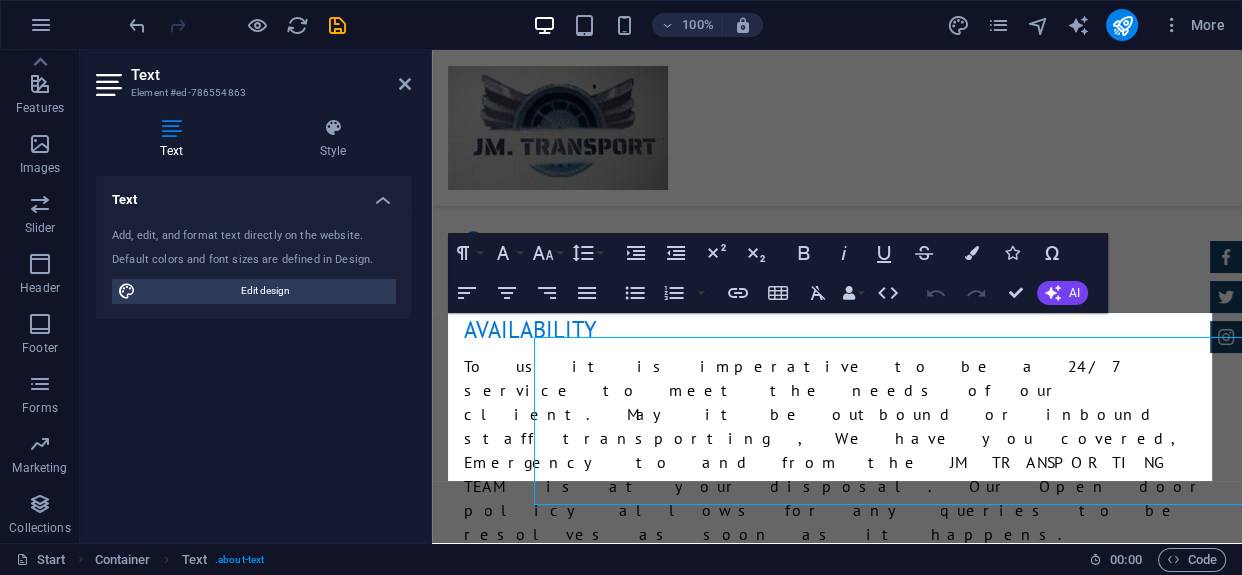 scroll, scrollTop: 2269, scrollLeft: 0, axis: vertical 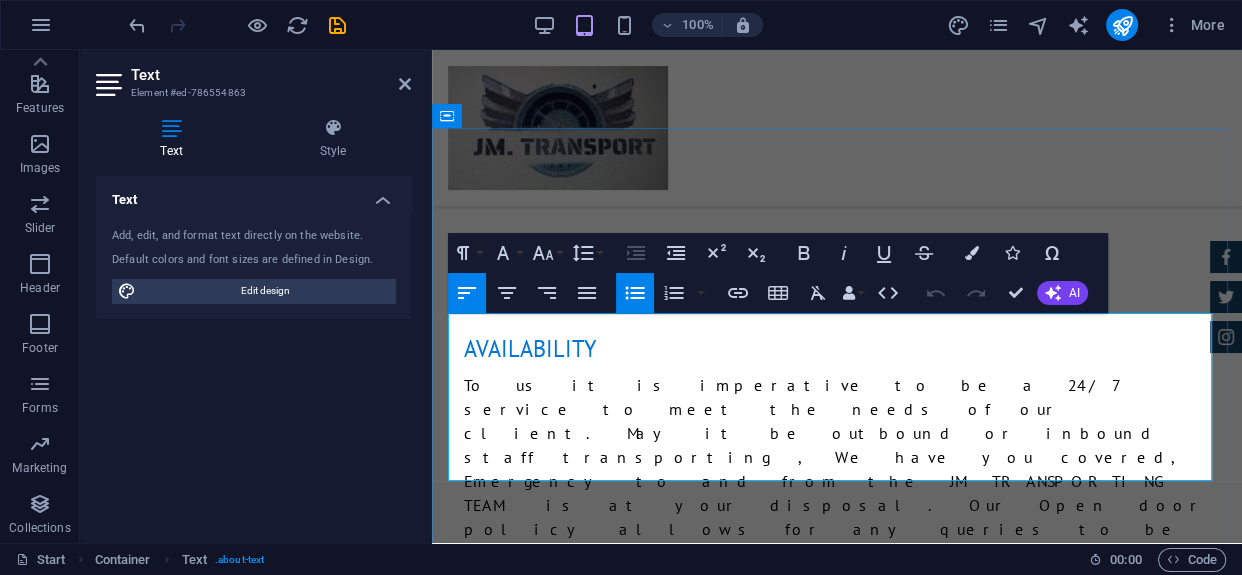 click on "Shuttling service Airport, door to door and private shuttling service" at bounding box center (845, 2276) 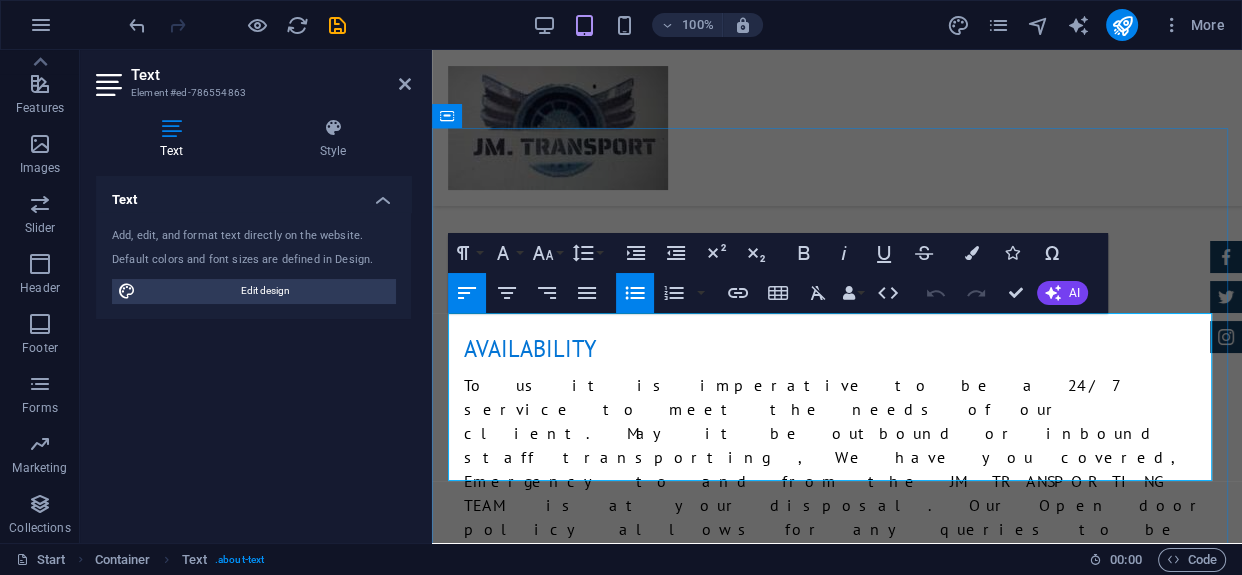 type 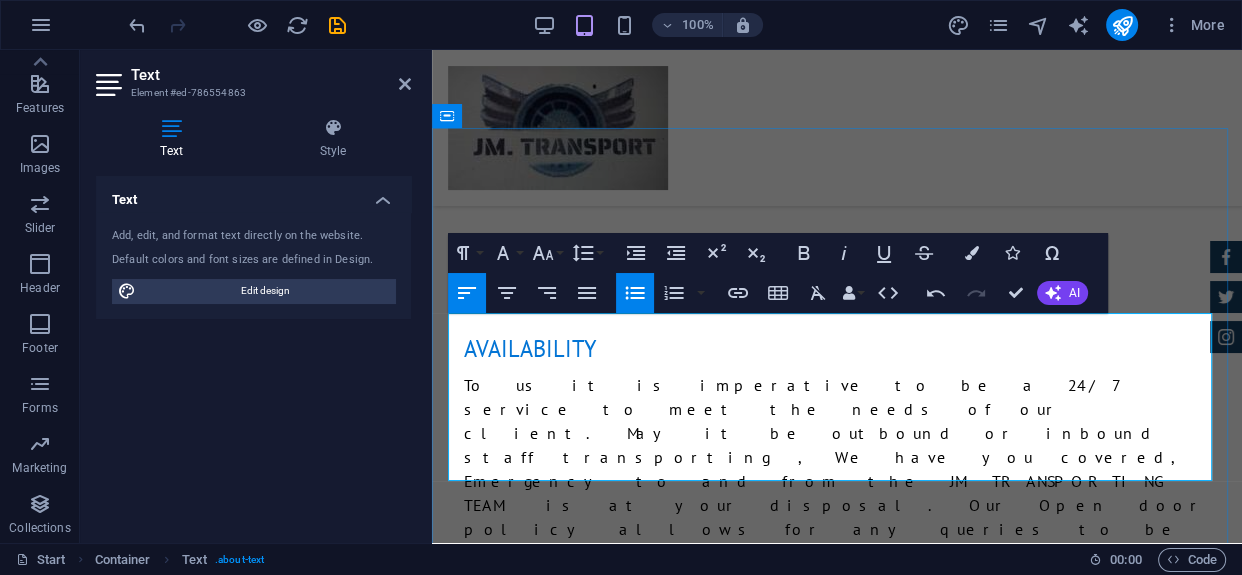 click on "Shuttling servicefrom commercial, tourst,   Airport, door to door and private shuttling service" at bounding box center (845, 2288) 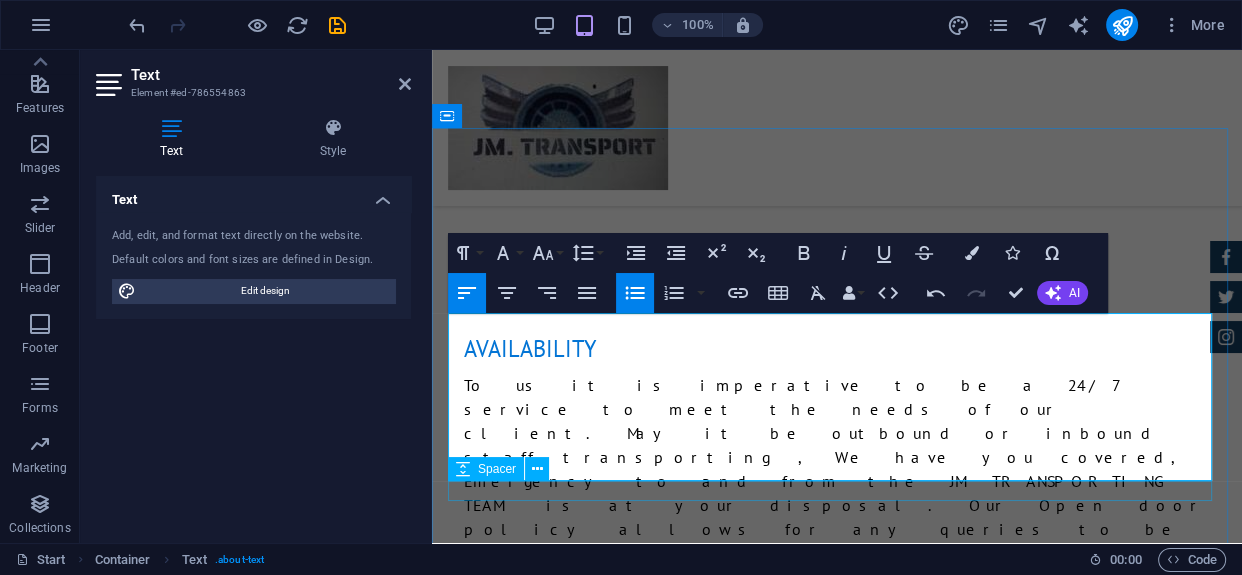 click at bounding box center (837, 2335) 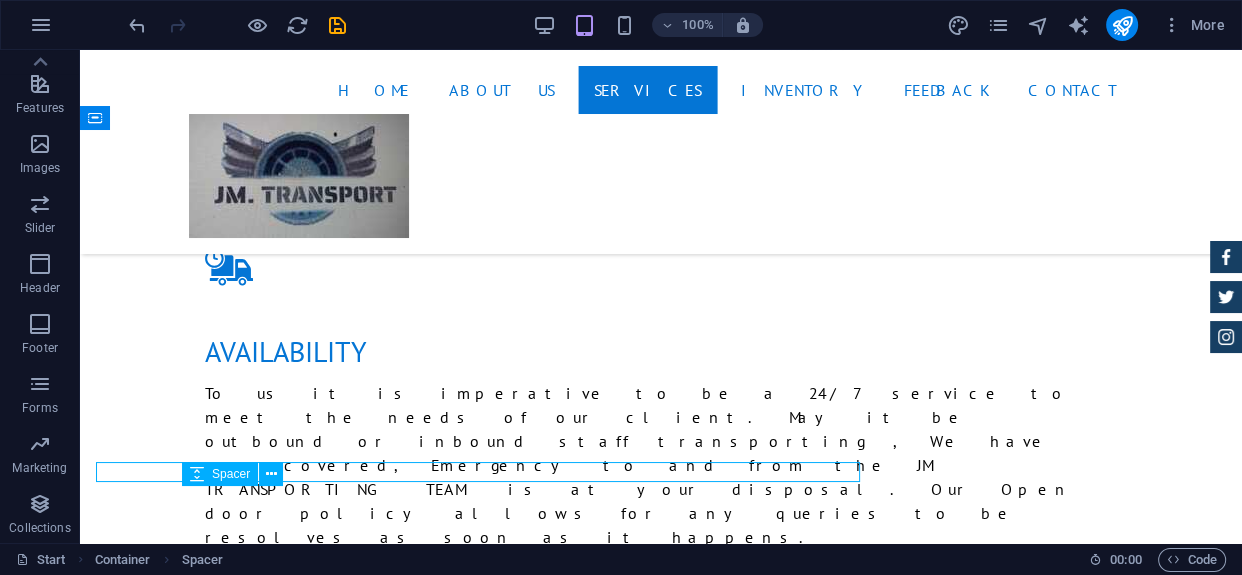 scroll, scrollTop: 2288, scrollLeft: 0, axis: vertical 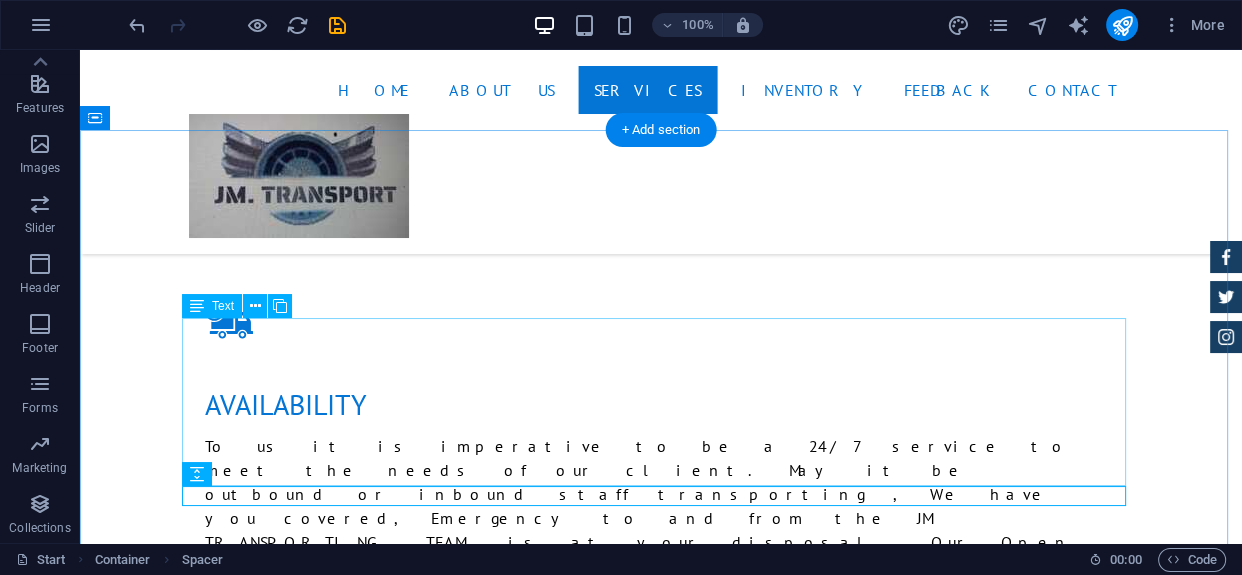 click on "drop staff 30min prior to shift     be in alignment with our Client, the staff and our driver.   Open communication system that provides smooth sailing pickups and drop  Driver& Vichles flexibility Commitment to company rules Friendly sober minded Drivers  Shuttling servicefrom commercial, tourst,  Airport, door to door and private shuttling service." at bounding box center (661, 2179) 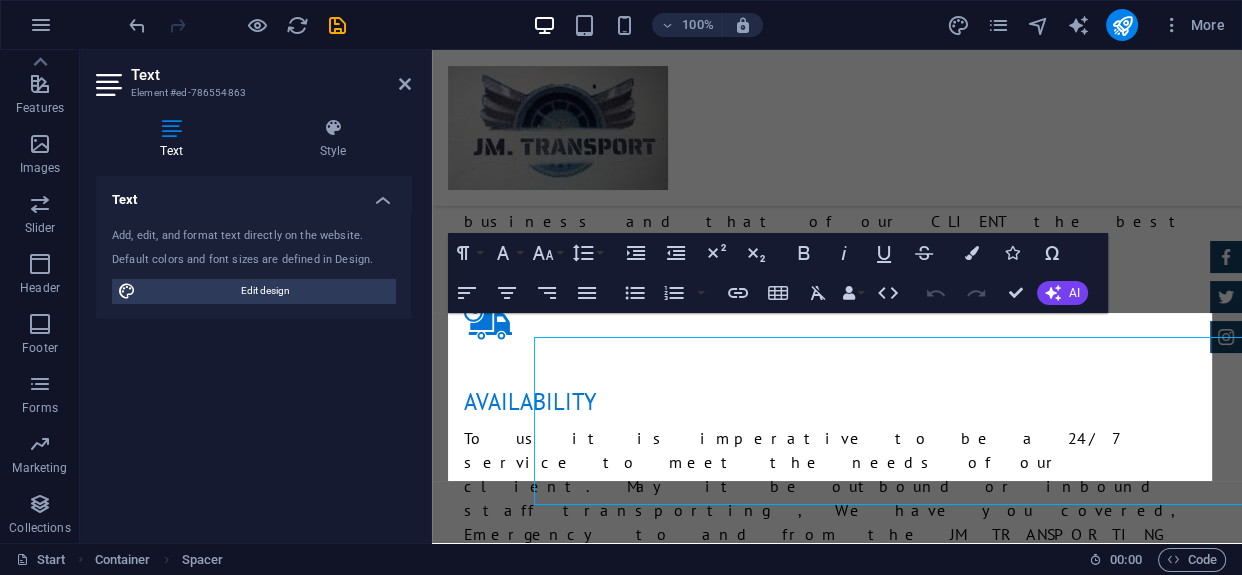 scroll, scrollTop: 2269, scrollLeft: 0, axis: vertical 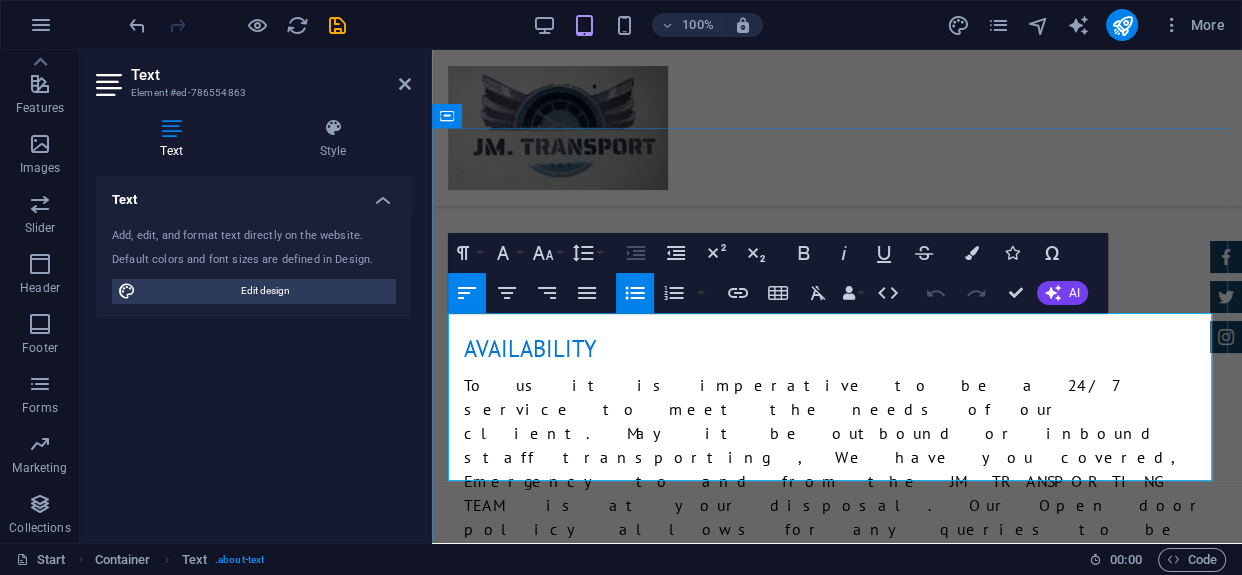 click on "Shuttling servicefrom commercial, tourst,  Airport, door to door and private shuttling service." at bounding box center [845, 2288] 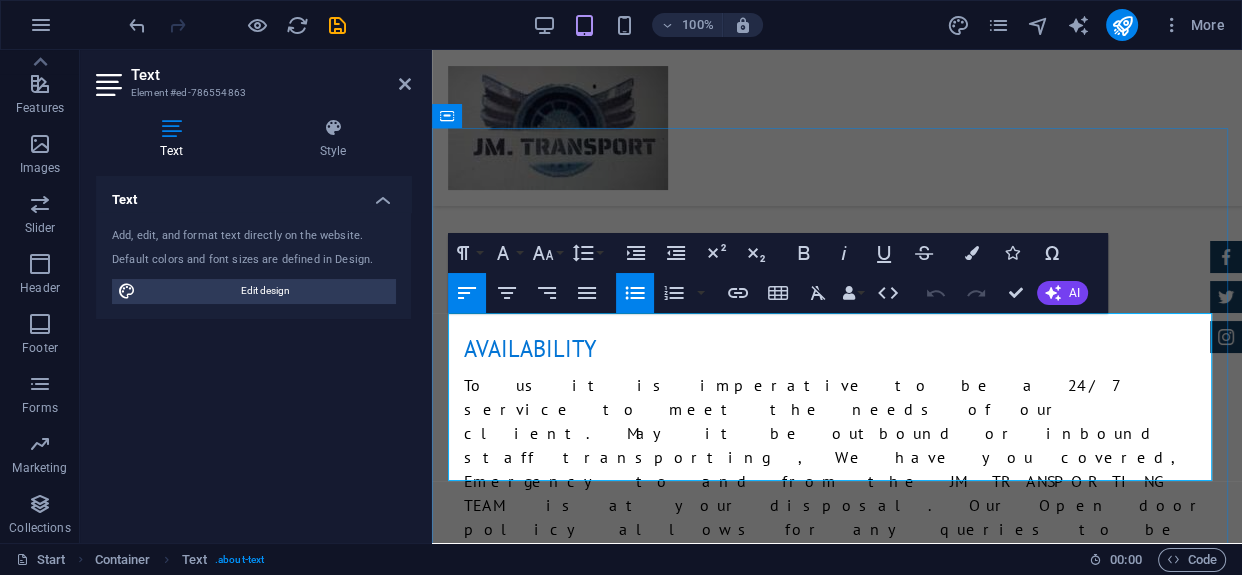 type 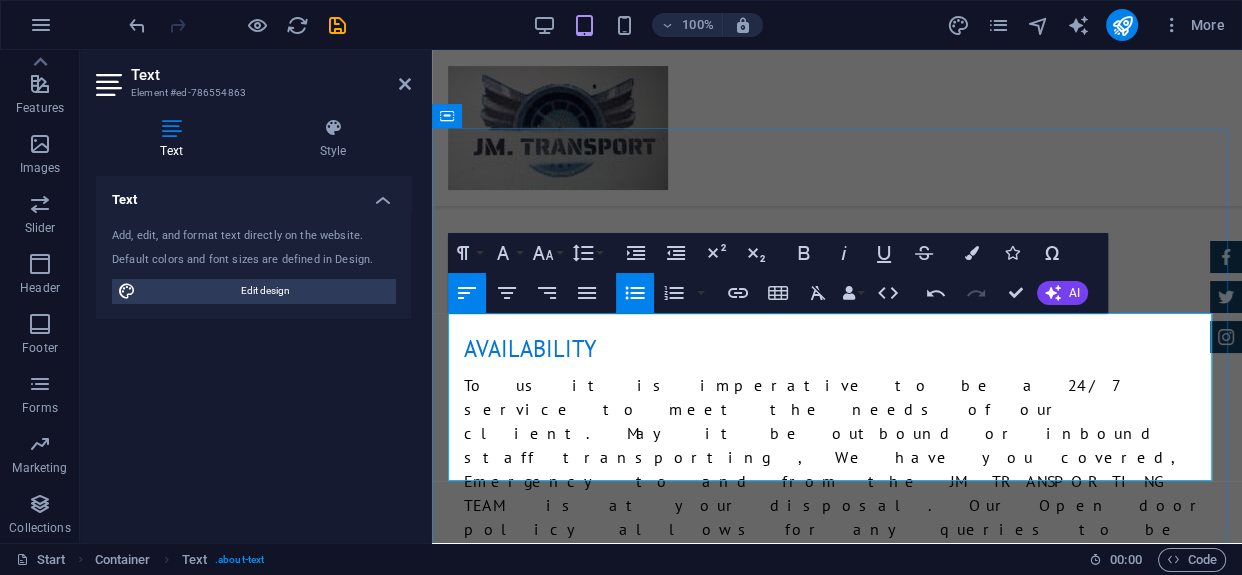 click on "Shuttling service  from commercial, tourst,  Airport, door to door and private shuttling service." at bounding box center (845, 2288) 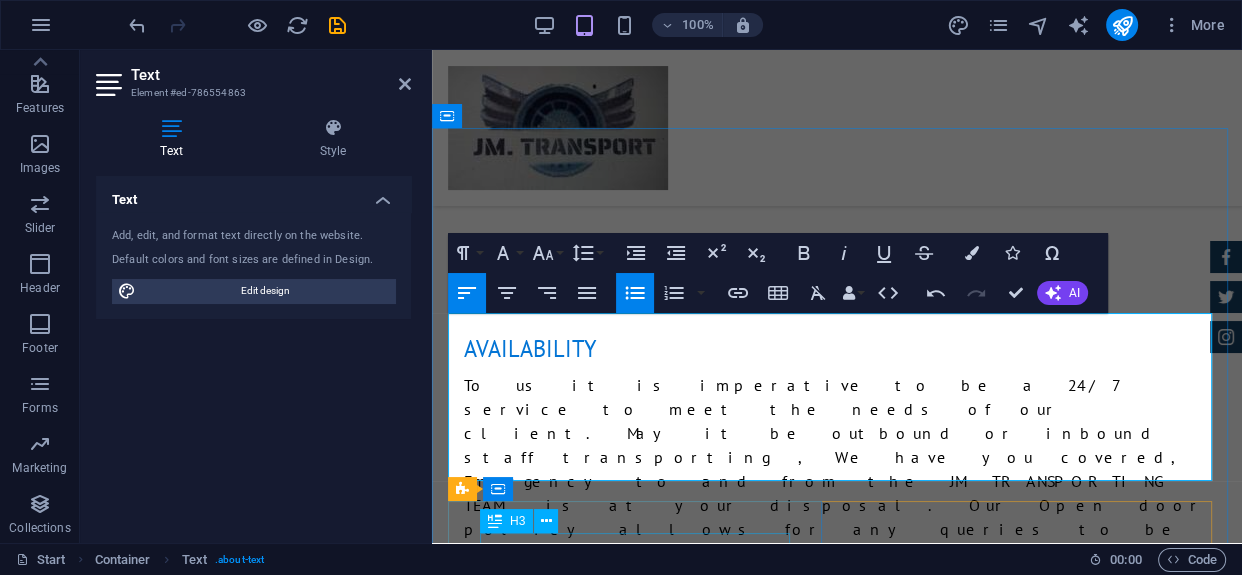 click on "CAR  CHECK" at bounding box center [837, 2399] 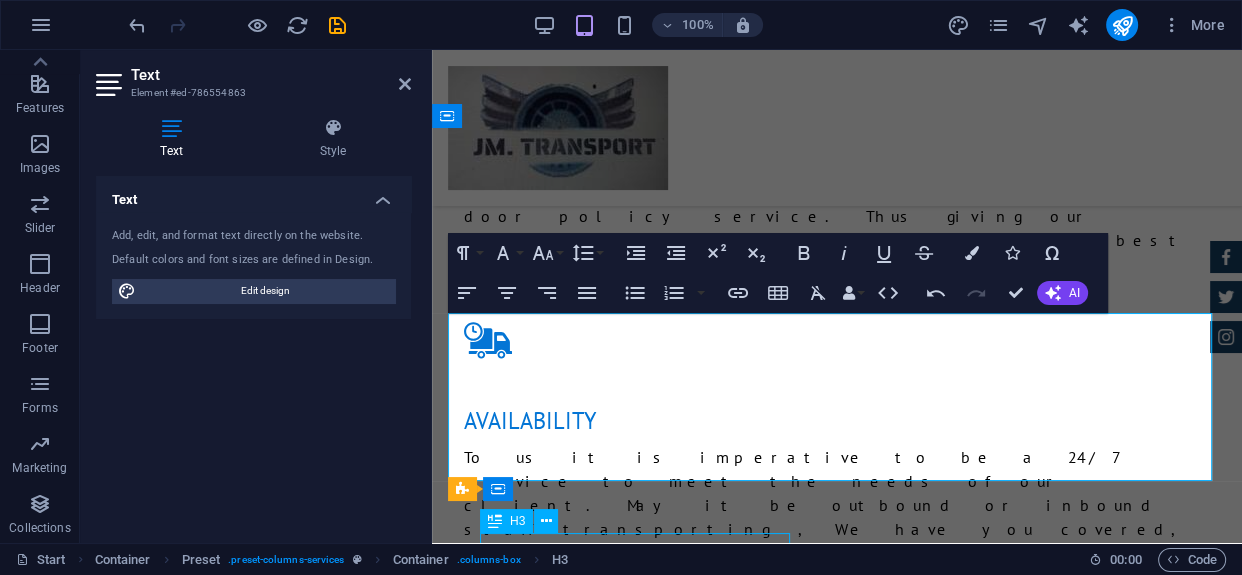 scroll, scrollTop: 2288, scrollLeft: 0, axis: vertical 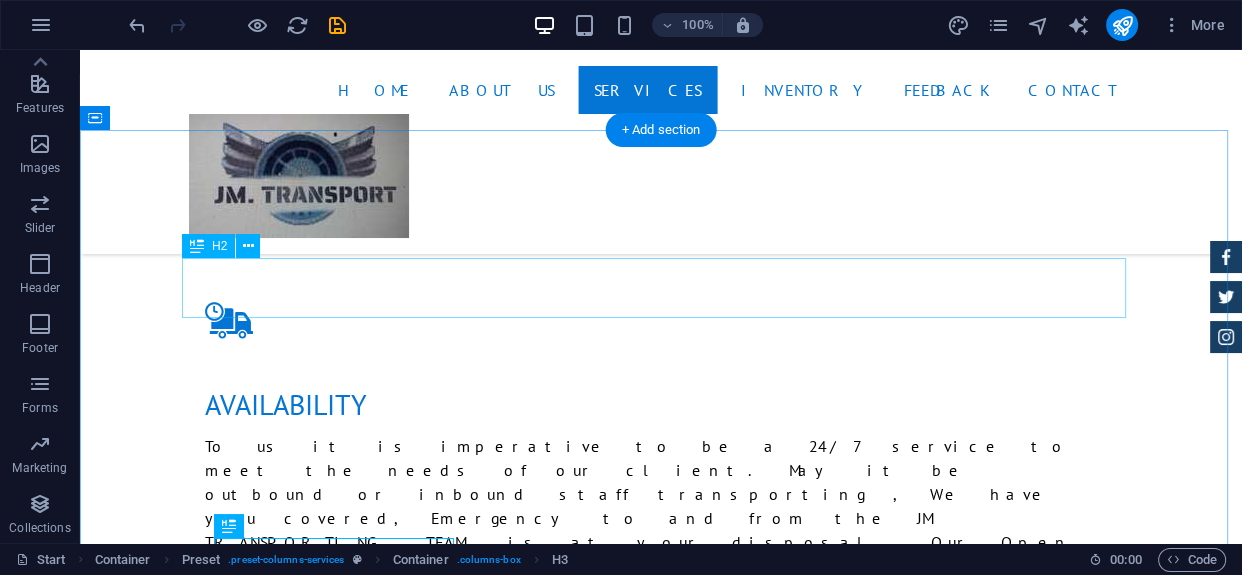 click on "Services" at bounding box center (661, 2026) 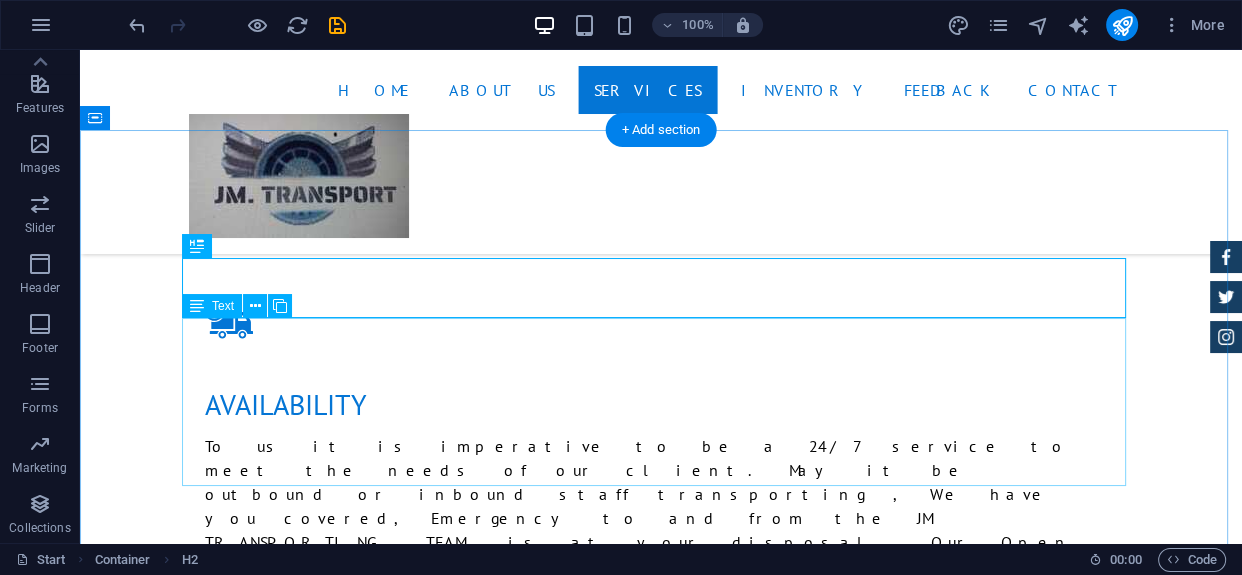click on "drop staff 30min prior to shift     be in alignment with our Client, the staff and our driver.   Open communication system that provides smooth sailing pickups and drop  Driver& Vichles flexibility Commitment to company rules Friendly sober minded Drivers  Shuttling from commercial, tourist,  Airport, door to door and private shuttling service." at bounding box center (661, 2179) 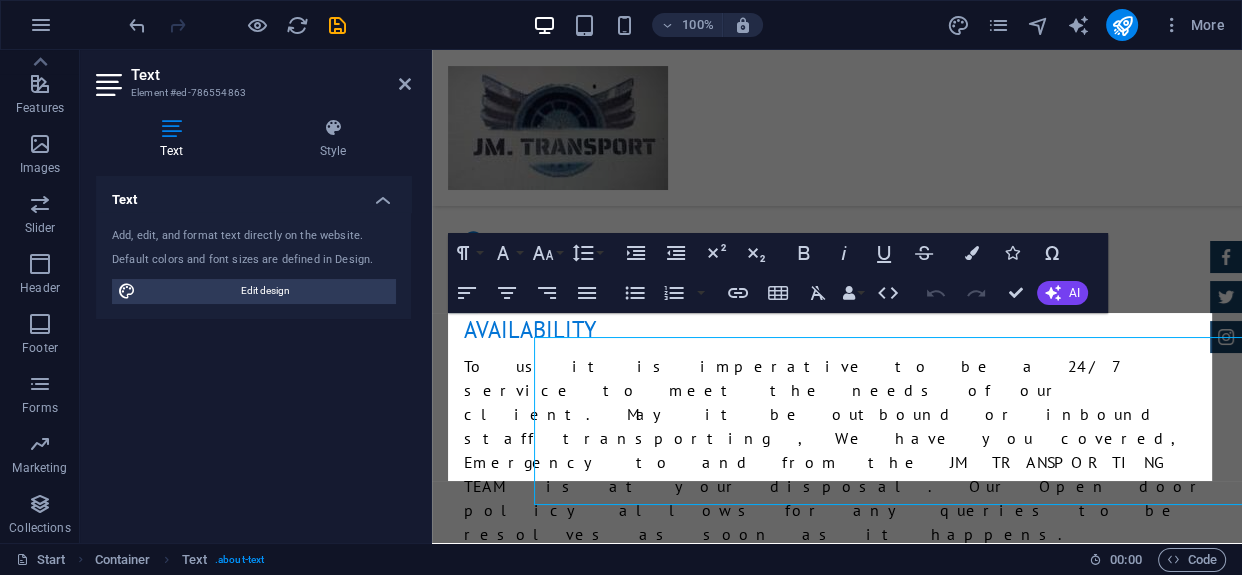 scroll, scrollTop: 2269, scrollLeft: 0, axis: vertical 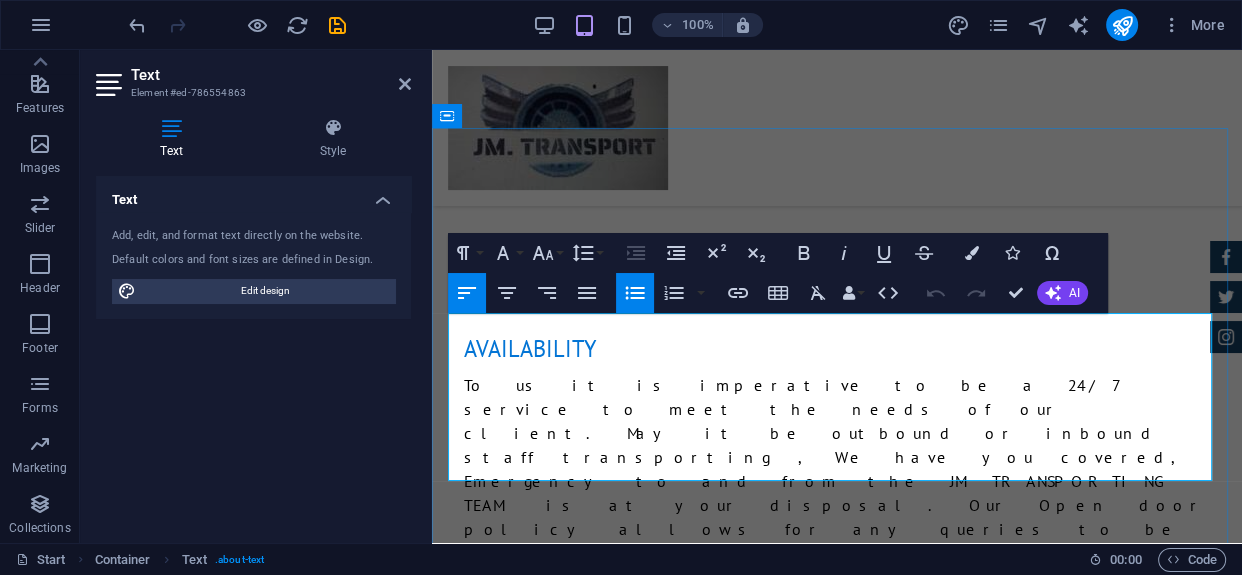 click on "drop staff 30min prior to shift" at bounding box center (845, 2066) 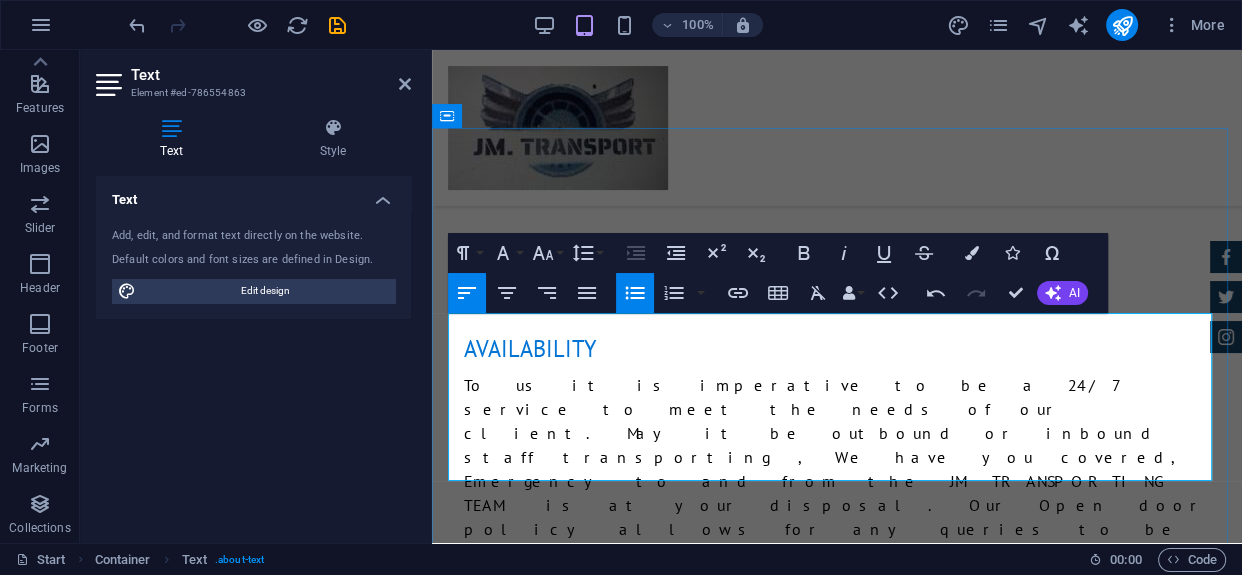 click on "drop staff 30 45 min prior to shift" at bounding box center (845, 2066) 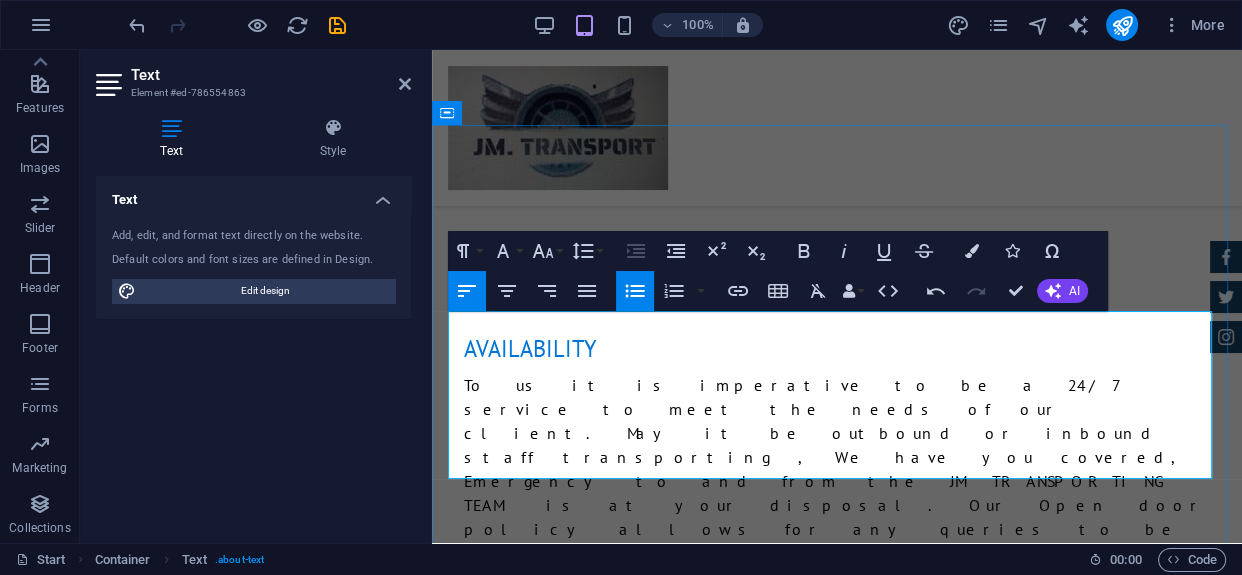 scroll, scrollTop: 2276, scrollLeft: 0, axis: vertical 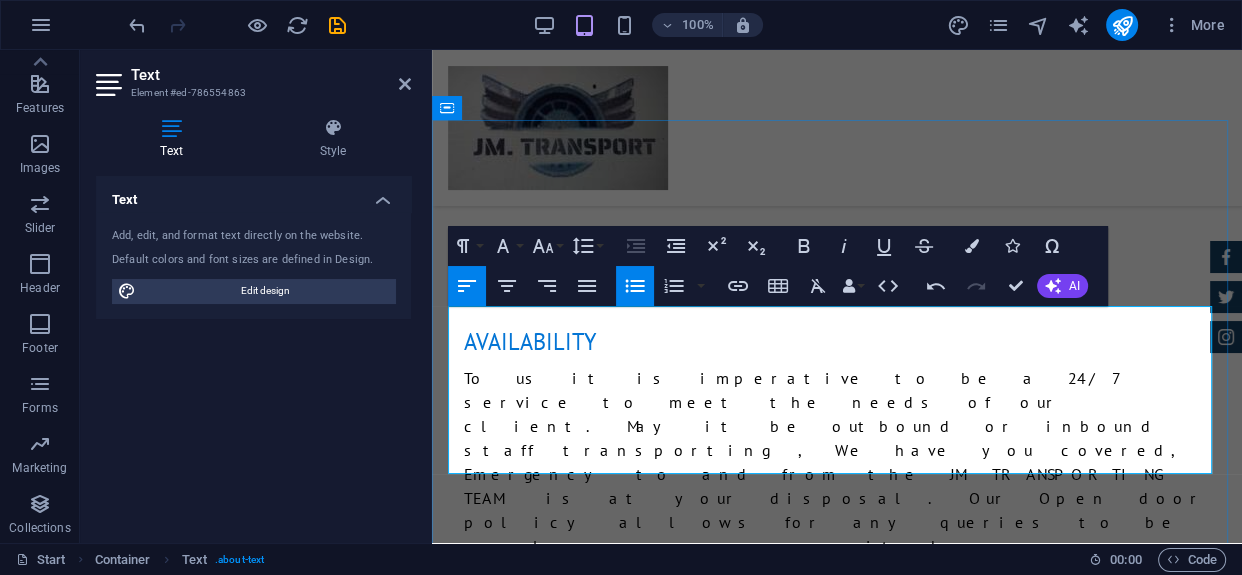 drag, startPoint x: 461, startPoint y: 467, endPoint x: 1048, endPoint y: 460, distance: 587.04175 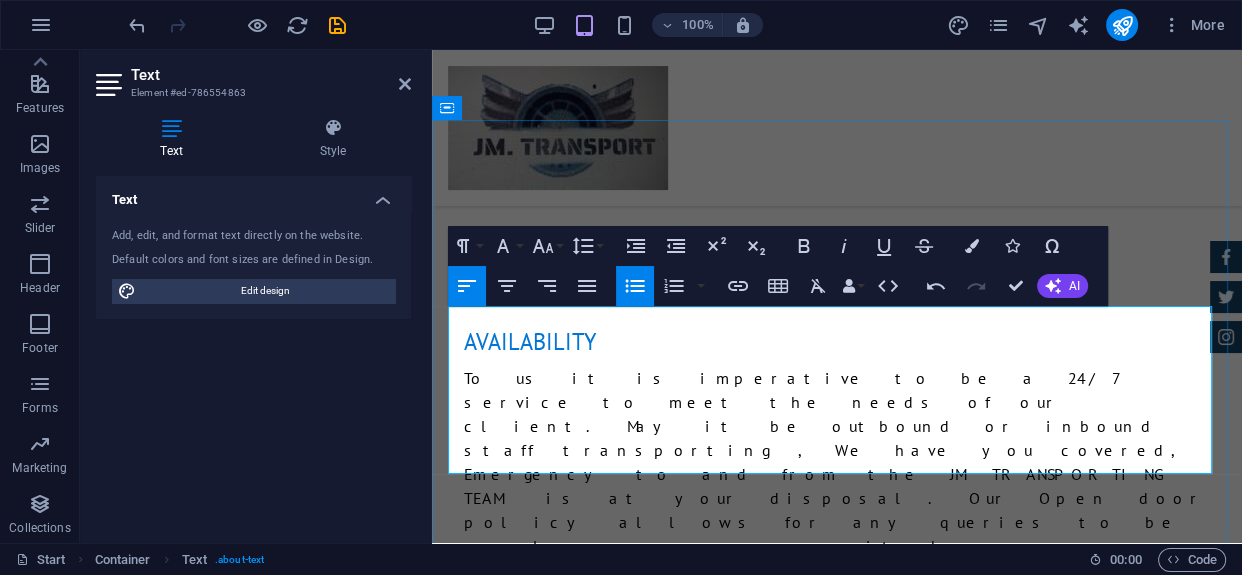 copy on "Shuttling from commercial, tourist,  Airport, door to door and private shuttling service." 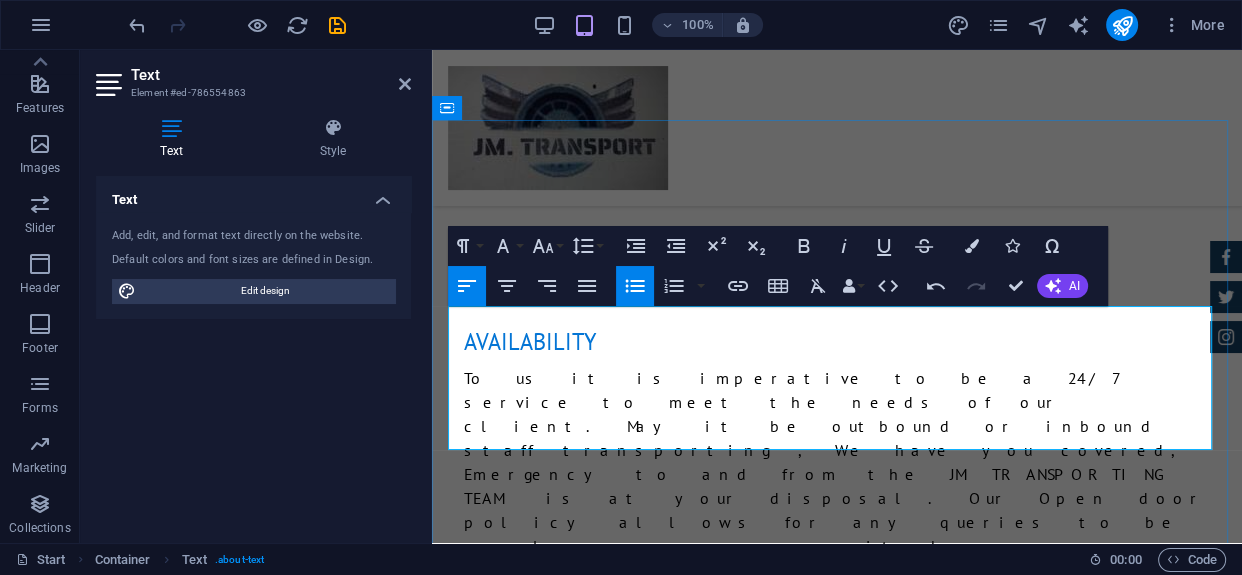 click on "drop staff 30- 45min prior to shift" at bounding box center (845, 2059) 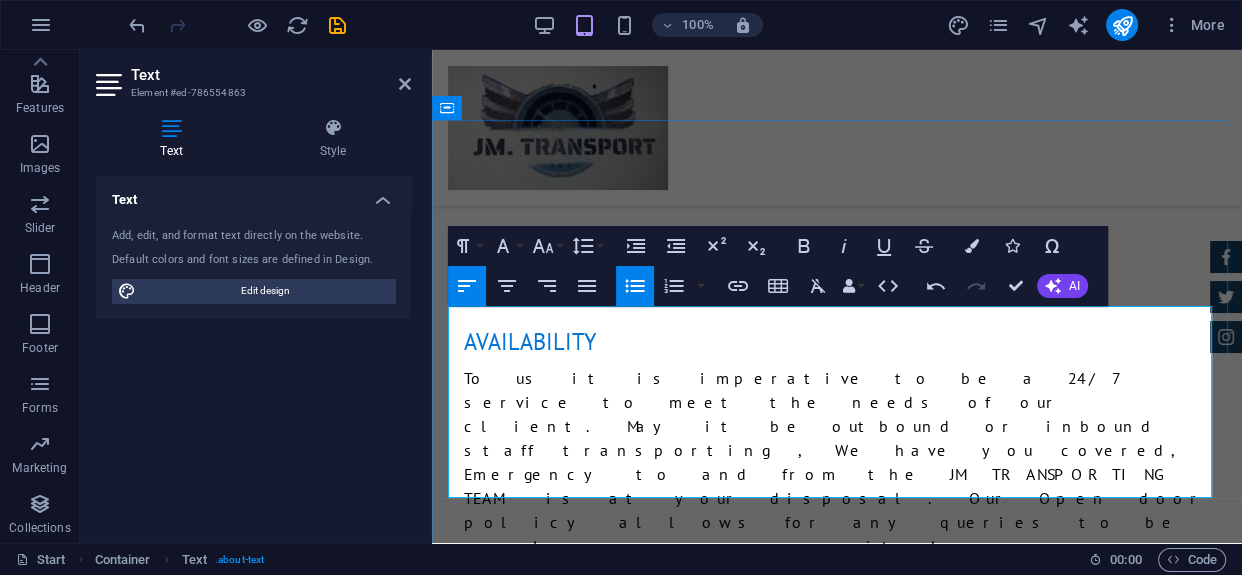click at bounding box center [845, 2059] 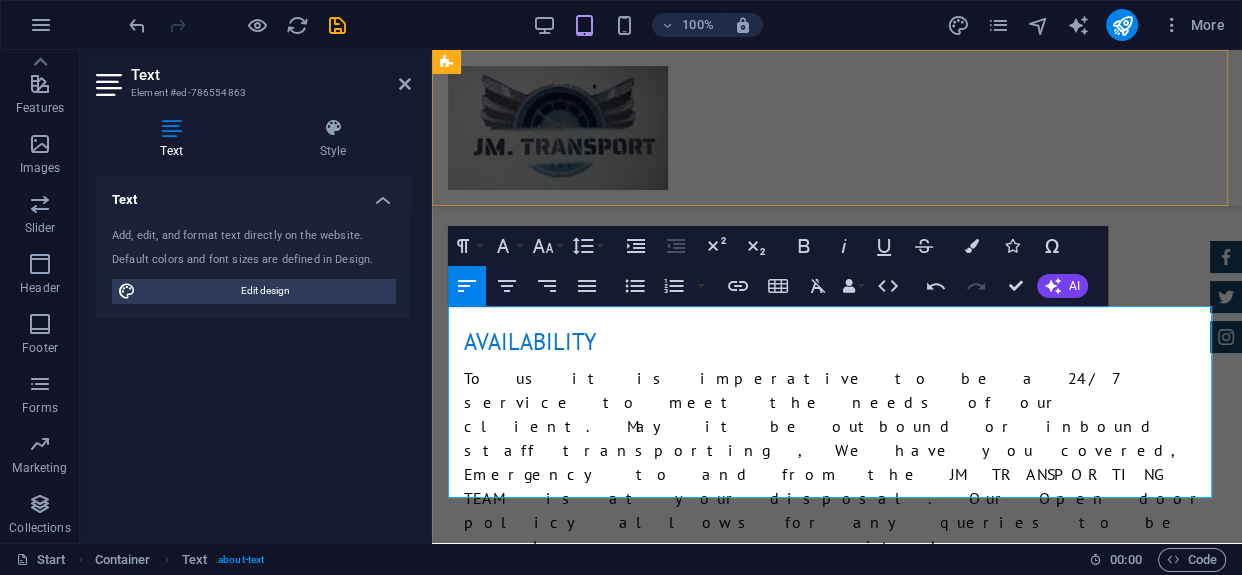 click on "Home About us Services Inventory Feedback Contact" at bounding box center (837, 128) 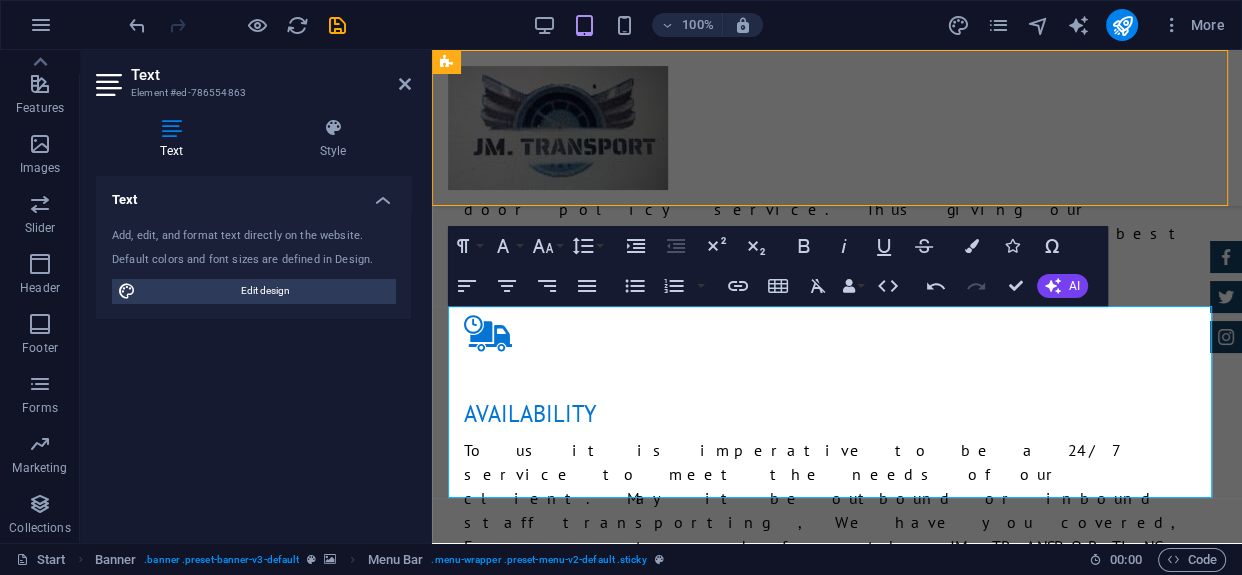 scroll, scrollTop: 2295, scrollLeft: 0, axis: vertical 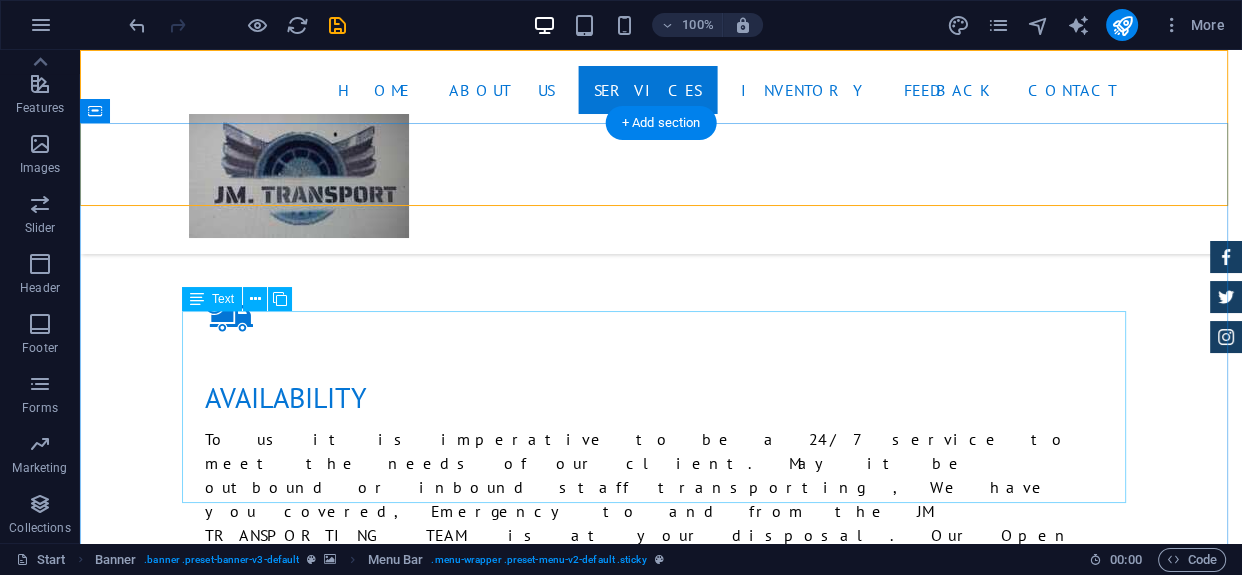 click on "Shuttling from commercial, tourist,  Airport, door to door and private shuttling service. drop staff 30- 45min prior to shift     be in alignment with our Client, the staff and our driver.   Open communication system that provides smooth sailing pickups and drop  Driver& Vichles flexibility Commitment to company rules Friendly sober minded Drivers" at bounding box center [661, 2184] 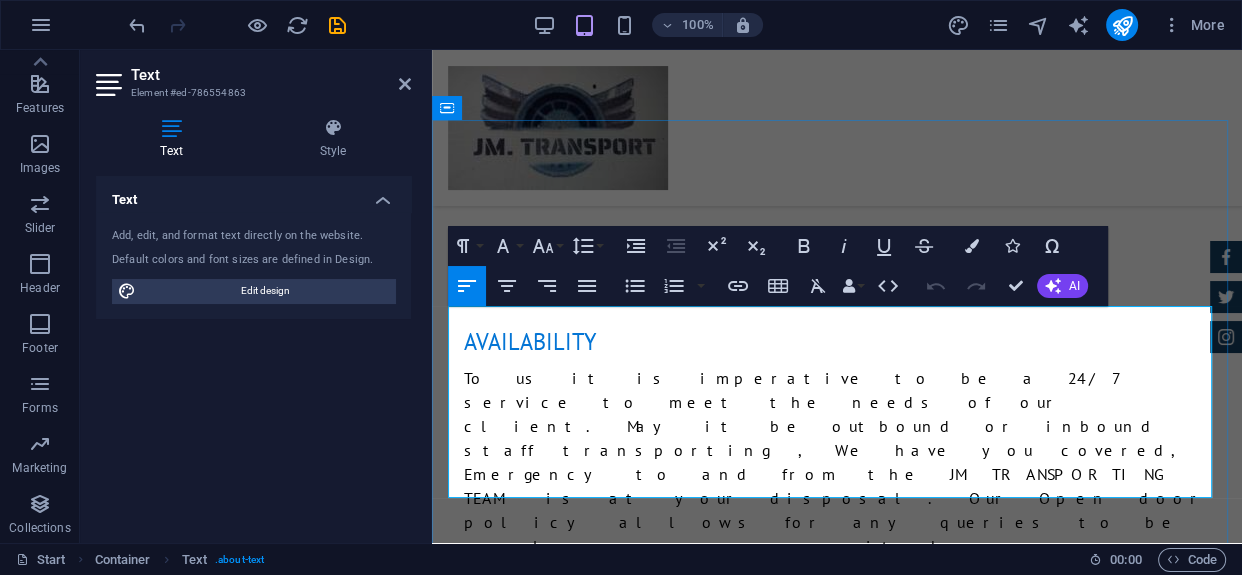click on "Open communication system that provides smooth sailing pickups and drop" at bounding box center [845, 2242] 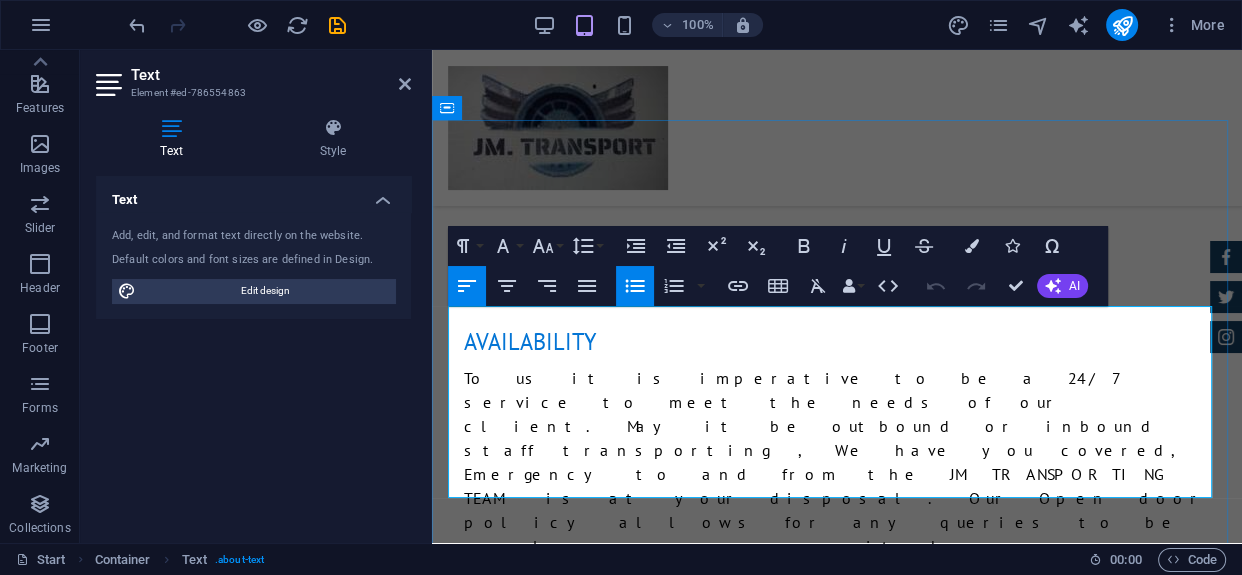 type 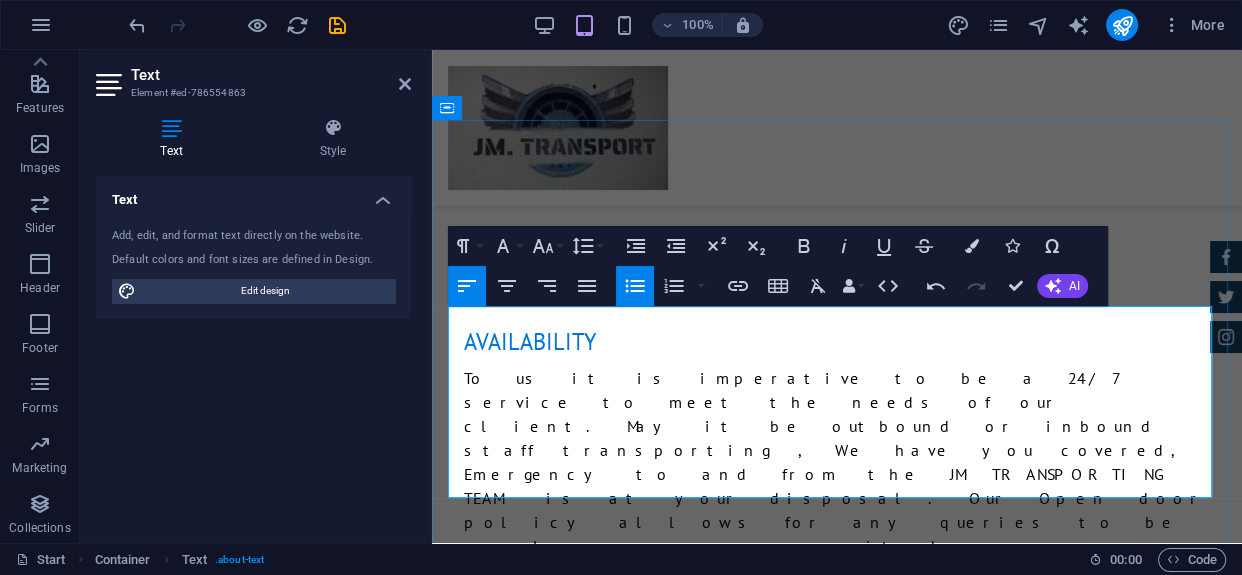 click on "Driver& Vichles flexibility" at bounding box center [845, 2279] 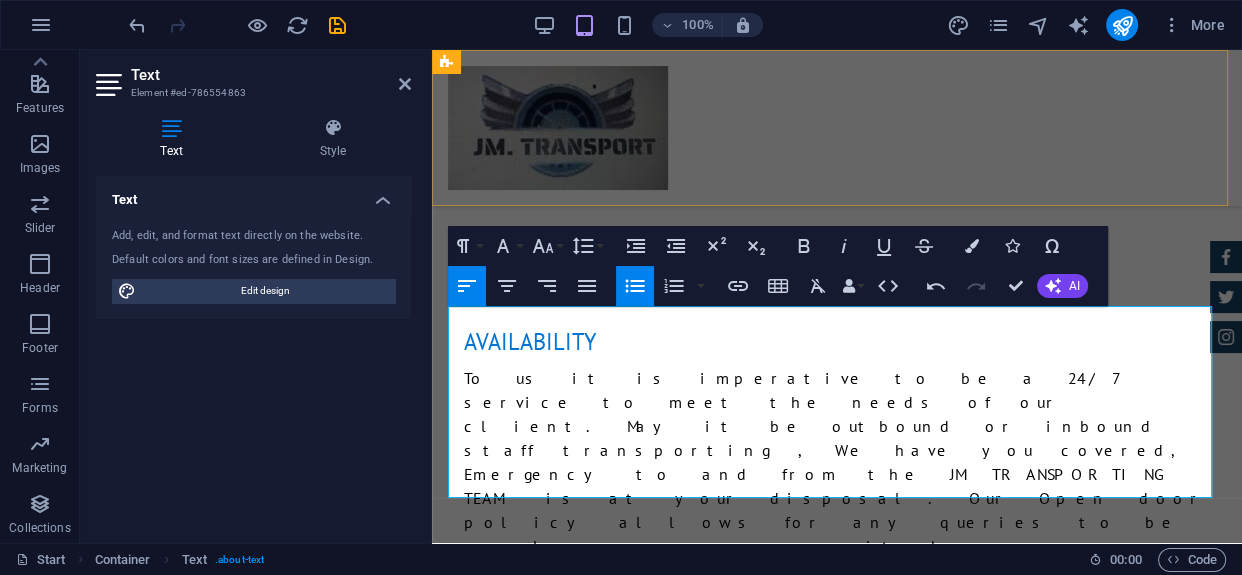 click on "Home About us Services Inventory Feedback Contact" at bounding box center [837, 128] 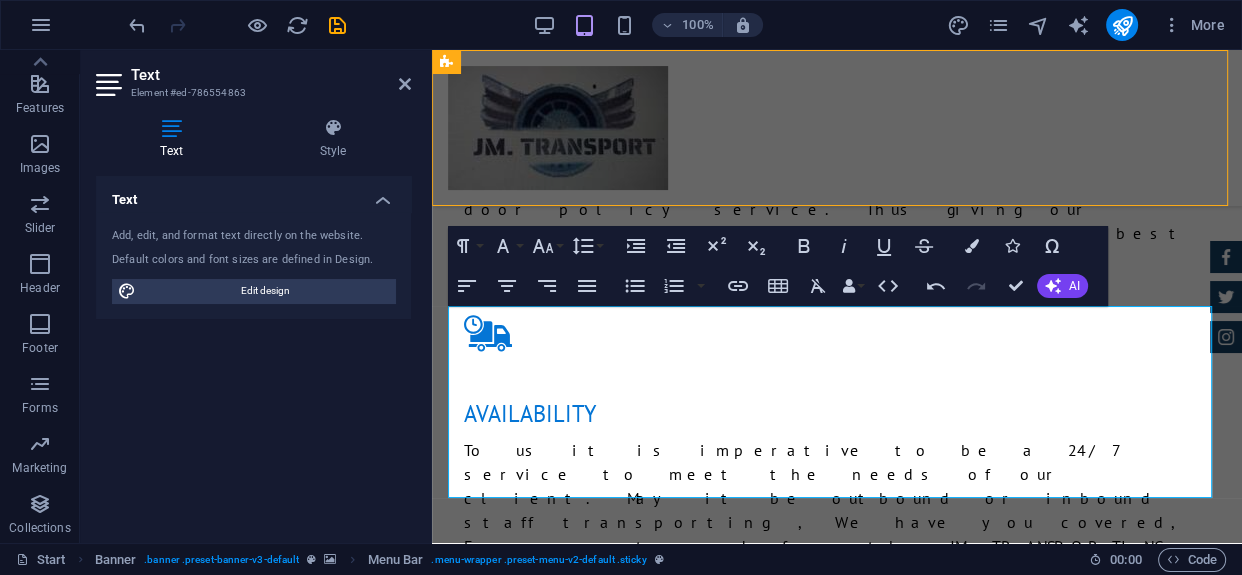 scroll, scrollTop: 2295, scrollLeft: 0, axis: vertical 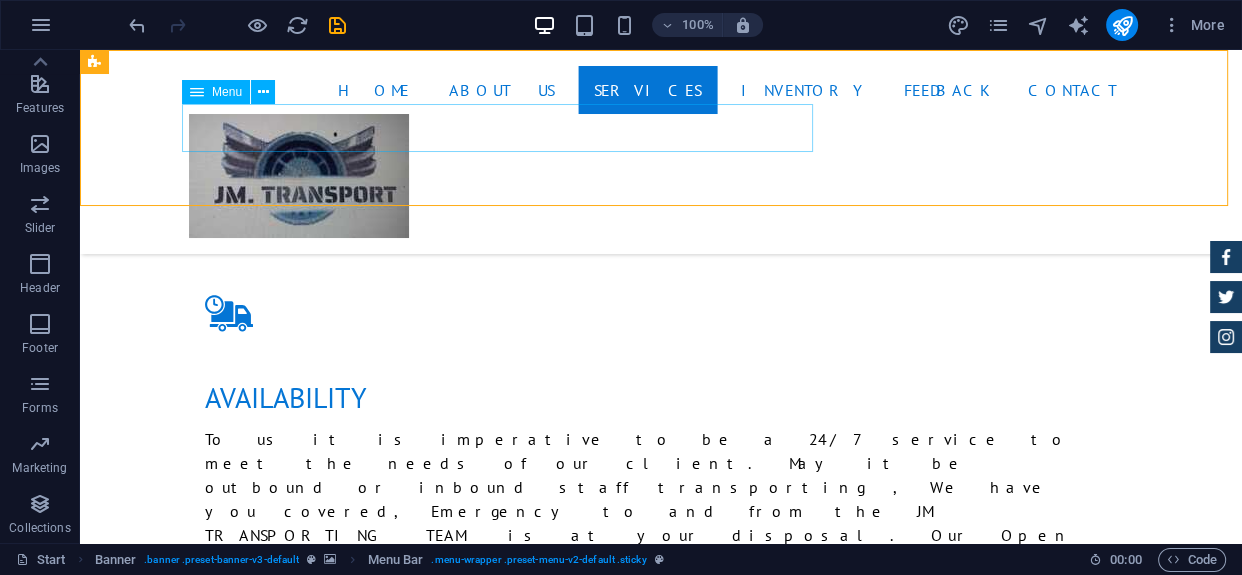 click on "Home About us Services Inventory Feedback Contact" at bounding box center (661, 90) 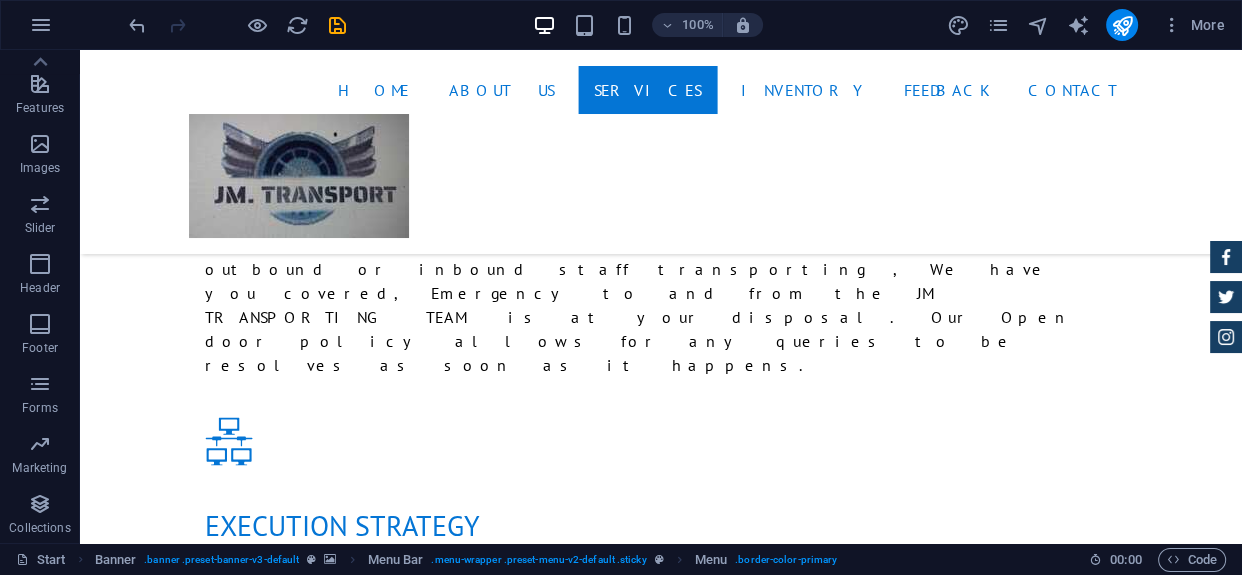 scroll, scrollTop: 2530, scrollLeft: 0, axis: vertical 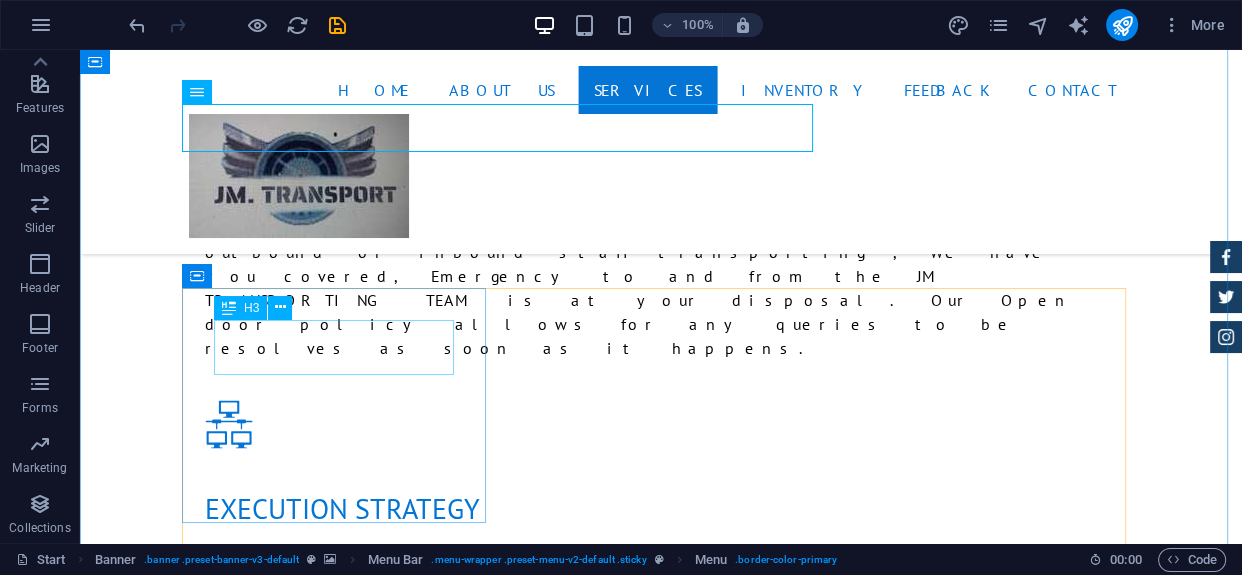 click on "CAR  CHECK" at bounding box center [661, 2165] 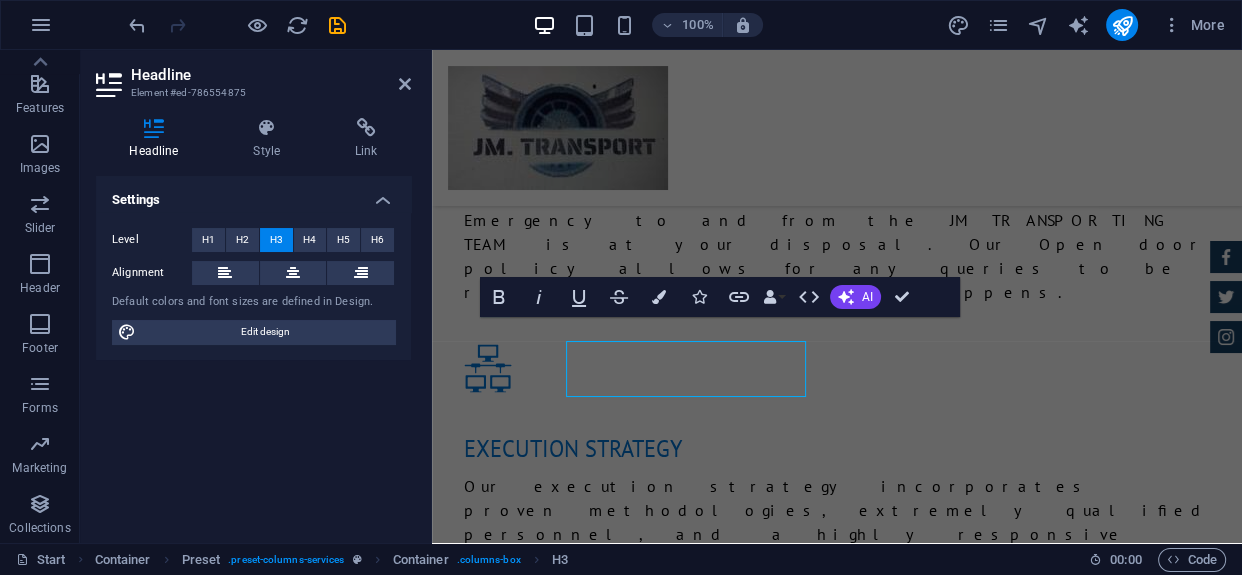 scroll, scrollTop: 2509, scrollLeft: 0, axis: vertical 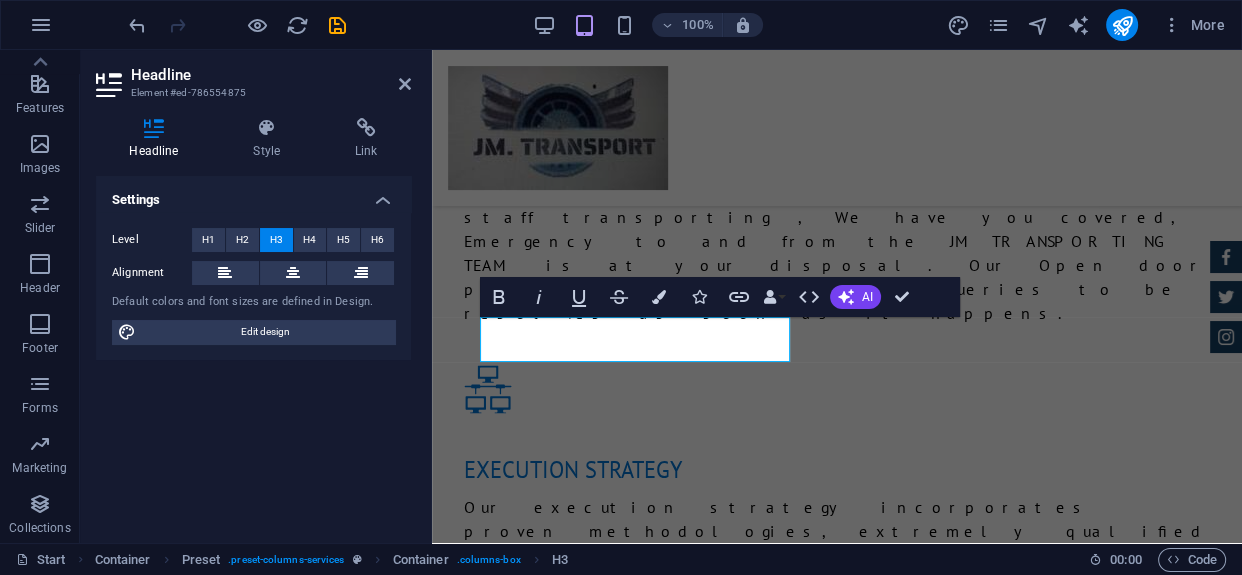 type 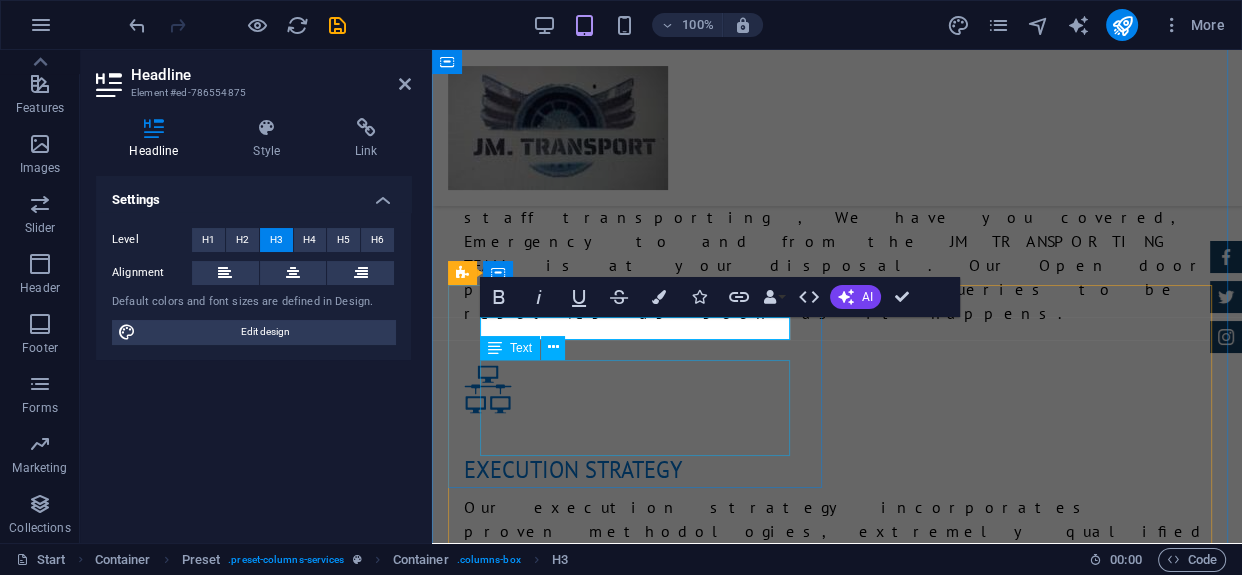 click on "Lorum ipsum At vero eos et  Stet clita kasd  Ut wisi enim" at bounding box center [837, 2254] 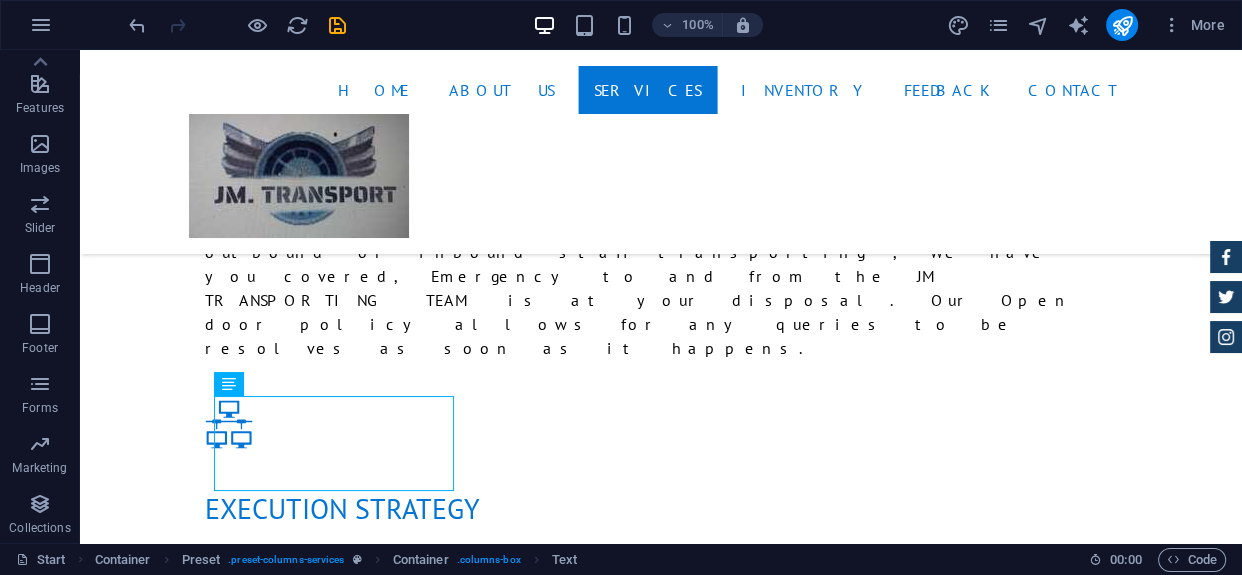 scroll, scrollTop: 2962, scrollLeft: 0, axis: vertical 